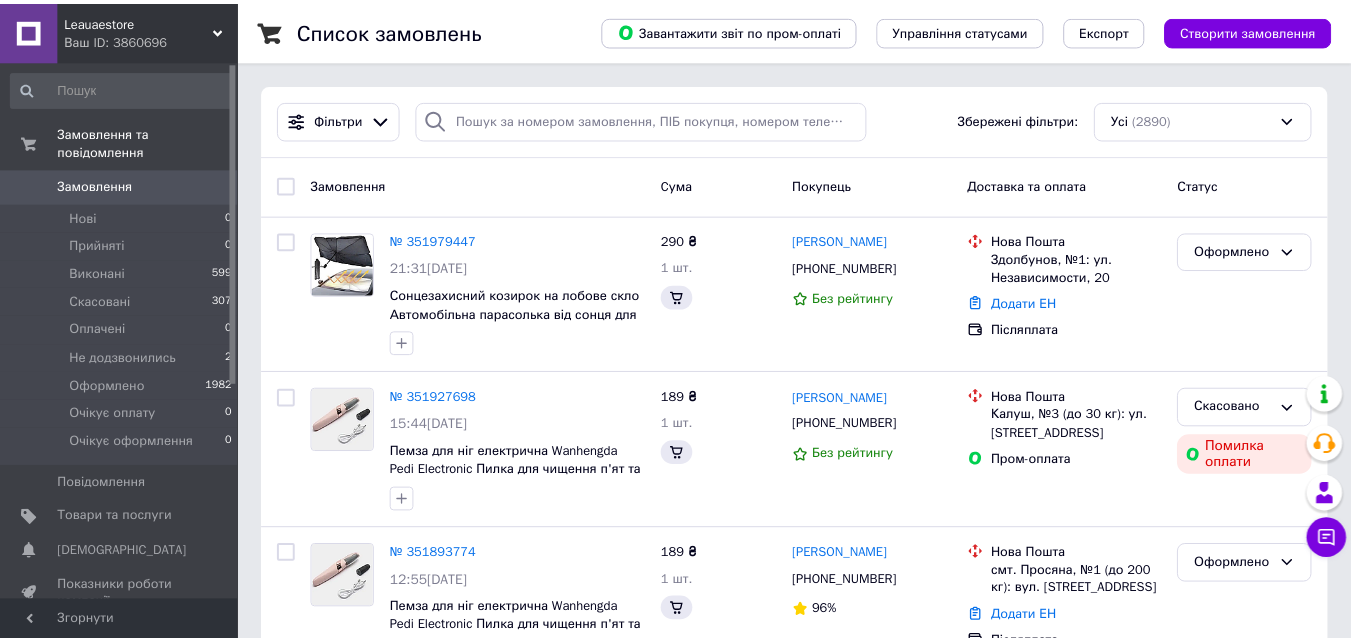 scroll, scrollTop: 0, scrollLeft: 0, axis: both 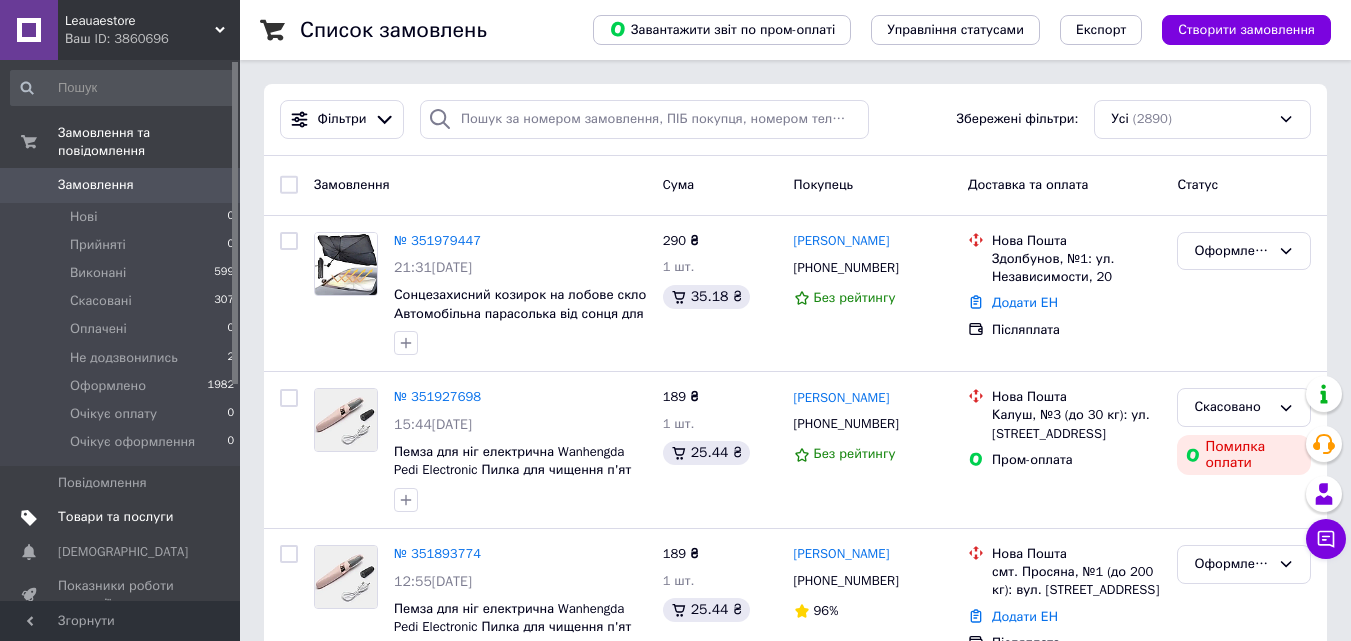click on "Товари та послуги" at bounding box center [115, 517] 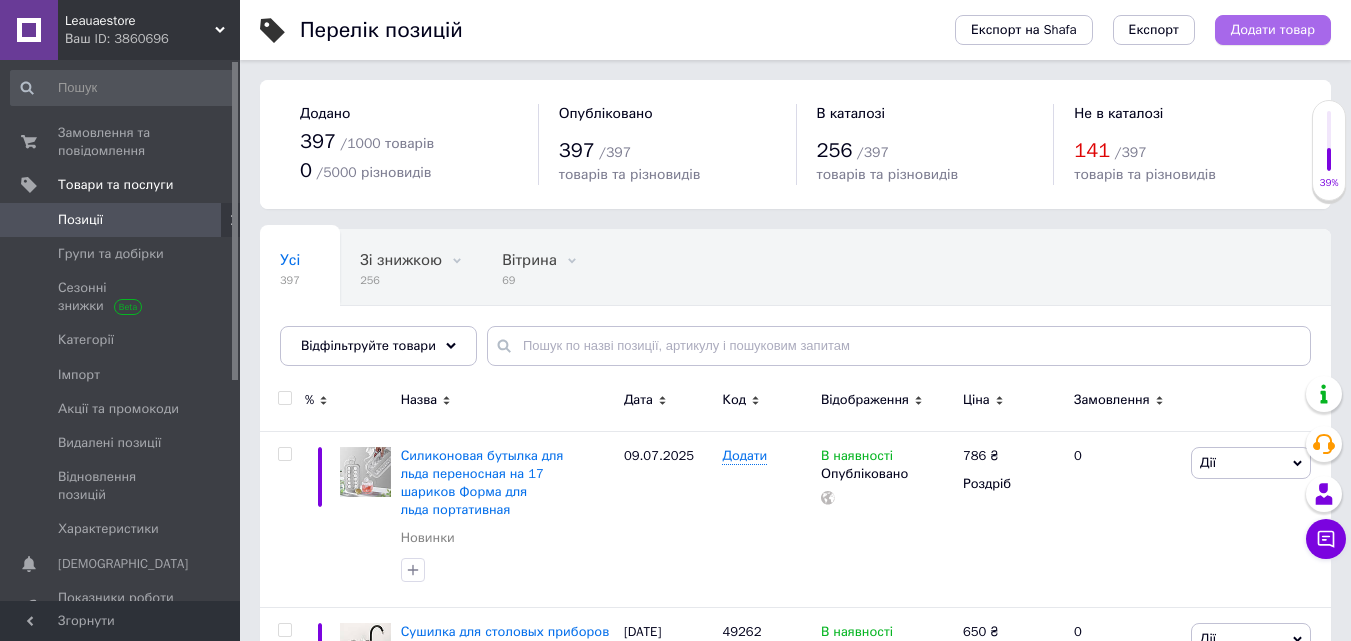 click on "Додати товар" at bounding box center (1273, 30) 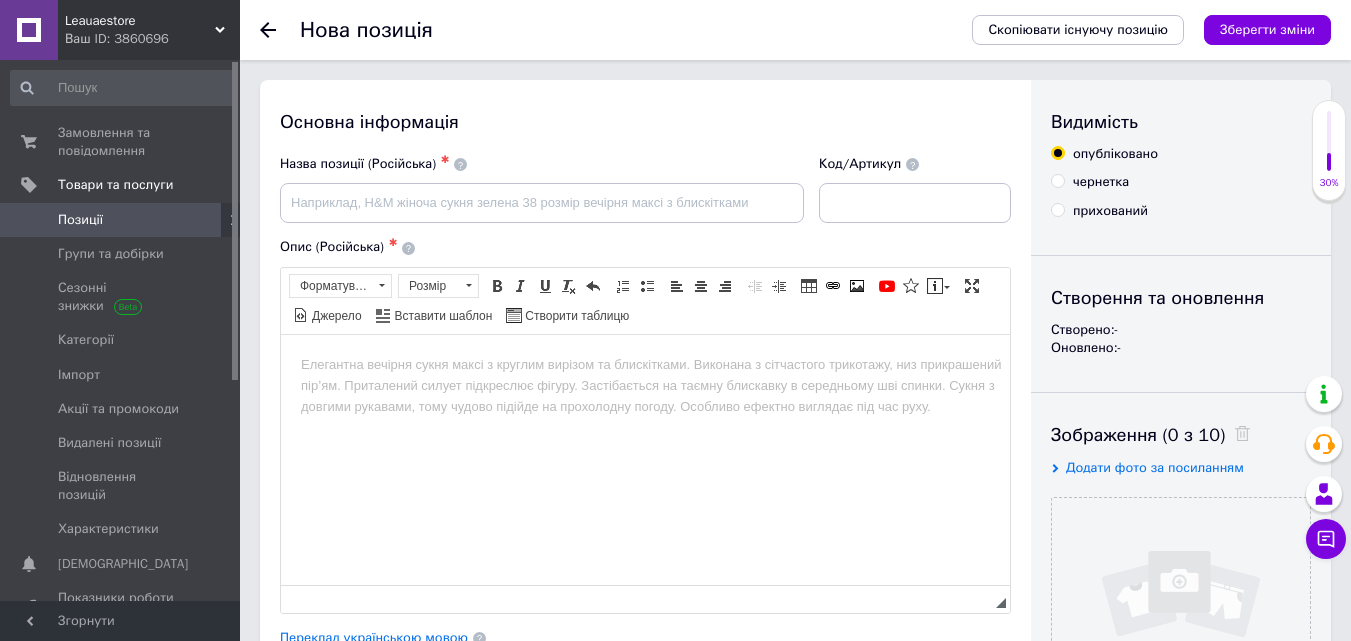 scroll, scrollTop: 0, scrollLeft: 0, axis: both 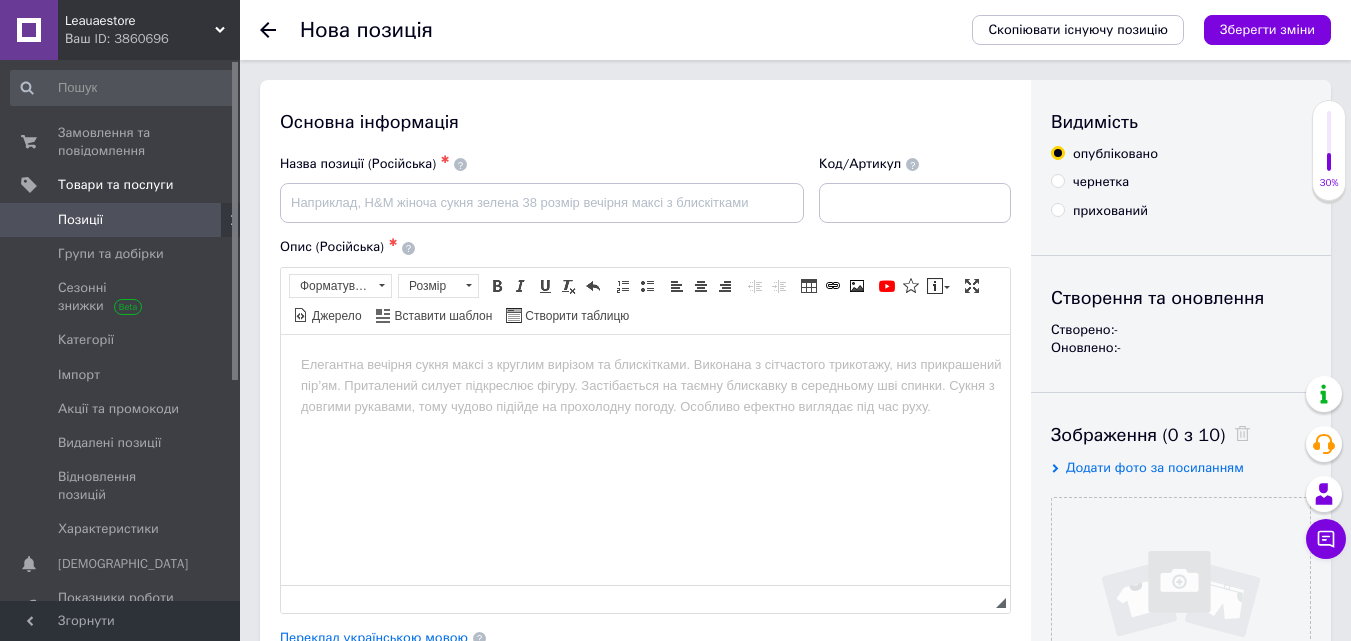 click at bounding box center [645, 364] 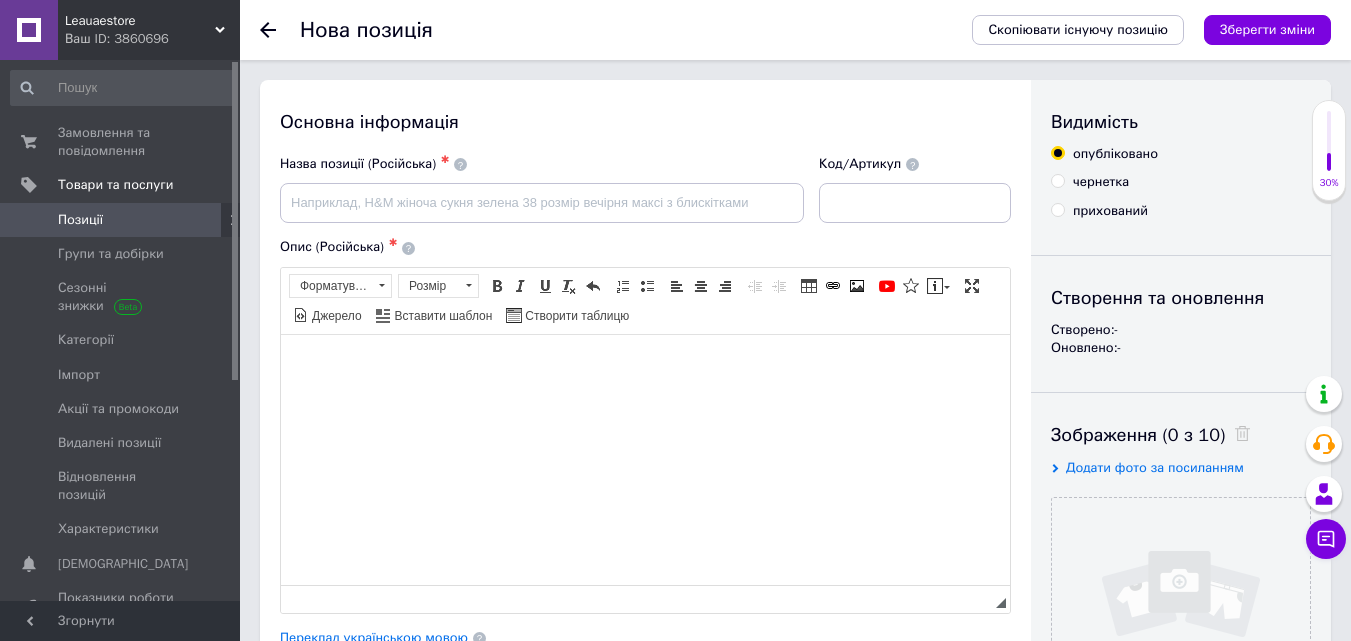 paste 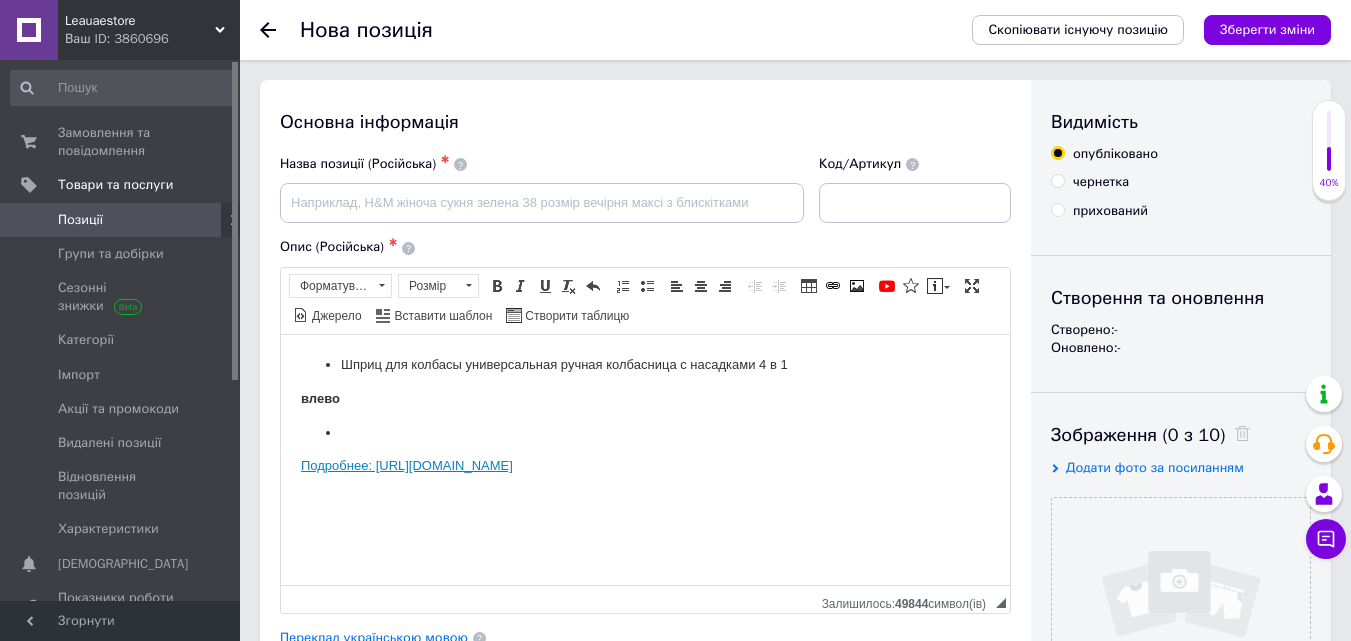 click on "Шприц для колбасы универсальная ручная колбасница с насадками 4 в 1" at bounding box center (645, 364) 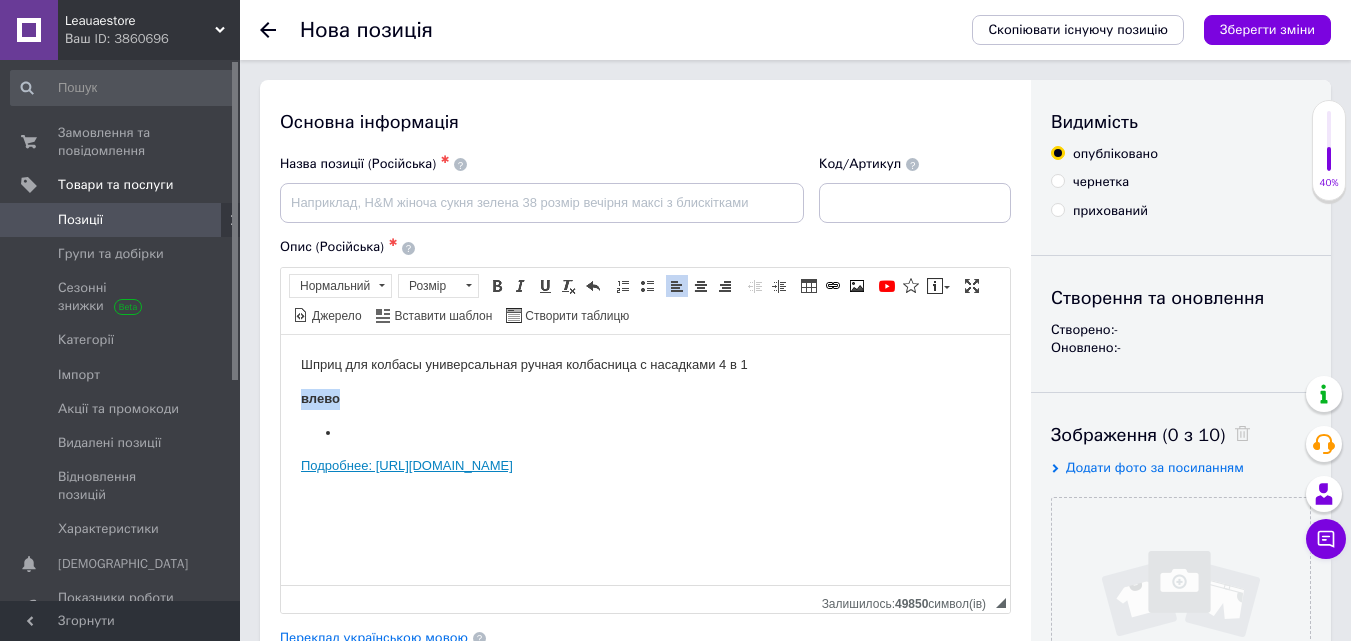 drag, startPoint x: 280, startPoint y: 391, endPoint x: 261, endPoint y: 391, distance: 19 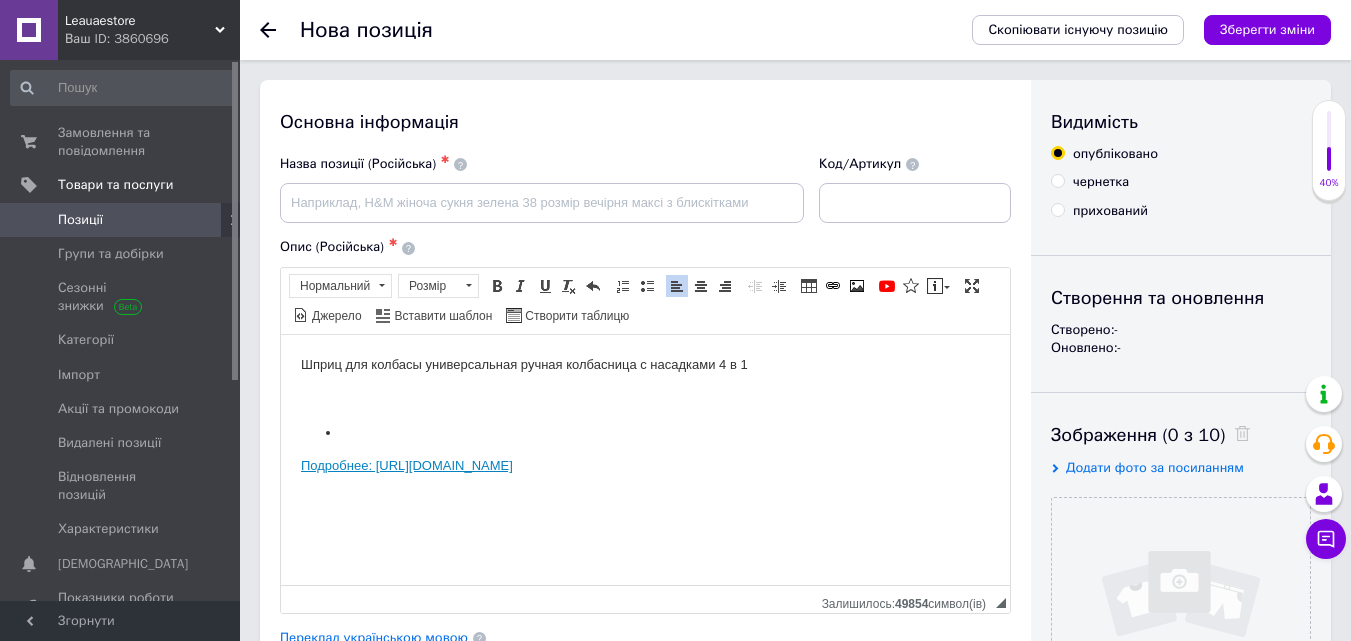 drag, startPoint x: 349, startPoint y: 433, endPoint x: 343, endPoint y: 442, distance: 10.816654 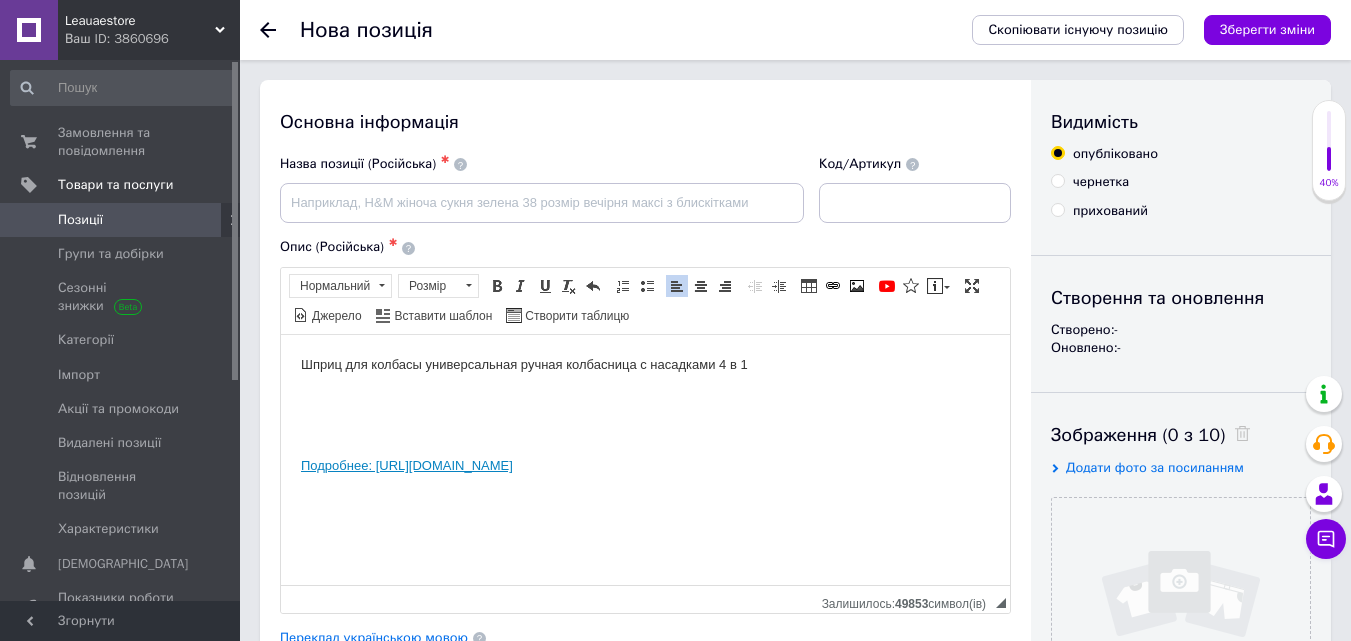 drag, startPoint x: 733, startPoint y: 466, endPoint x: 296, endPoint y: 472, distance: 437.0412 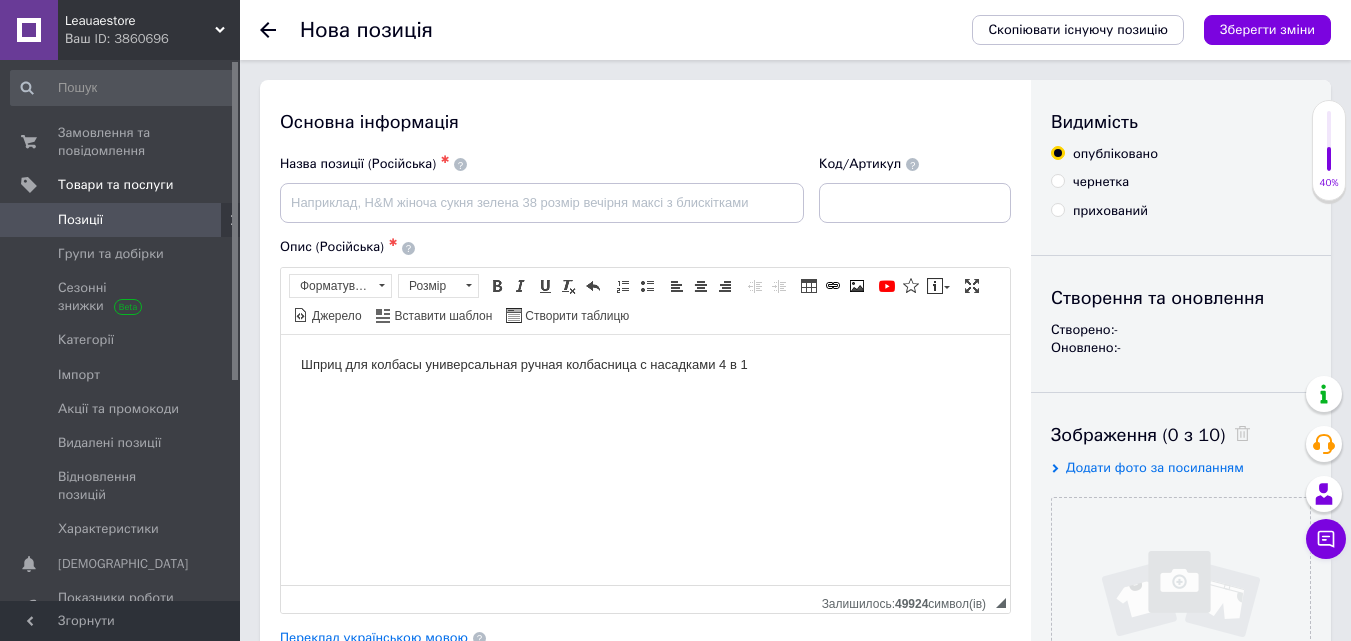 click on "Шприц для колбасы универсальная ручная колбасница с насадками 4 в 1" at bounding box center [645, 364] 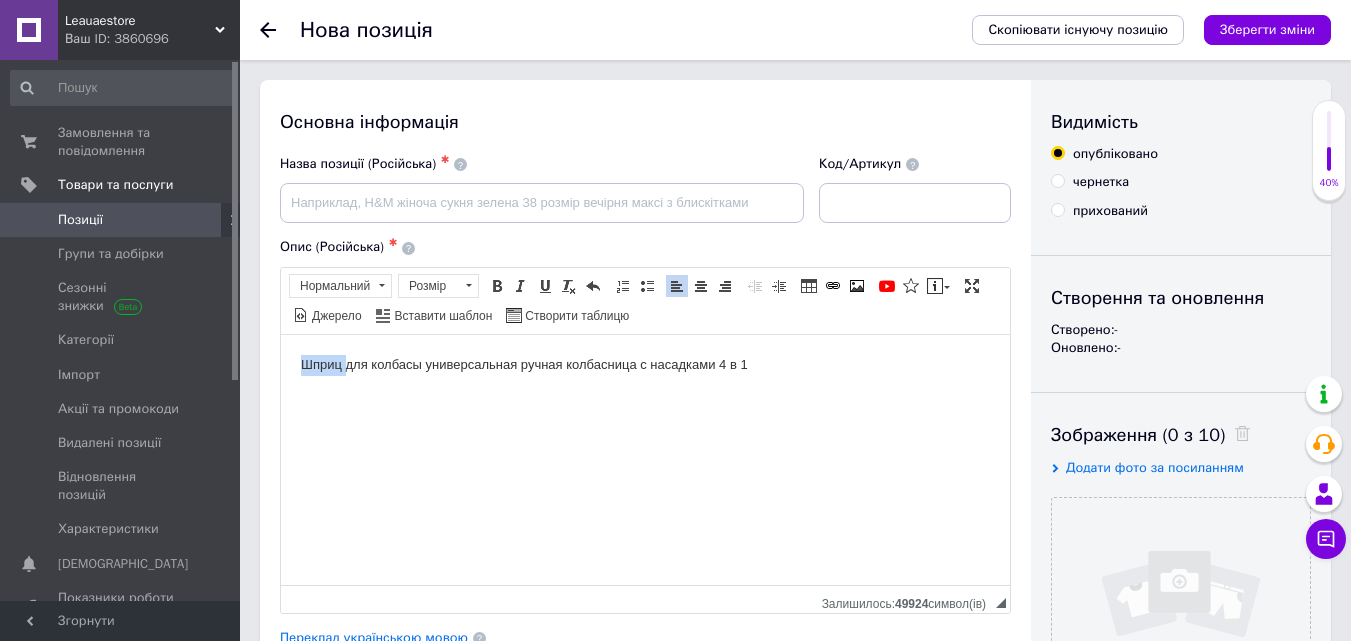 click on "Шприц для колбасы универсальная ручная колбасница с насадками 4 в 1" at bounding box center (645, 364) 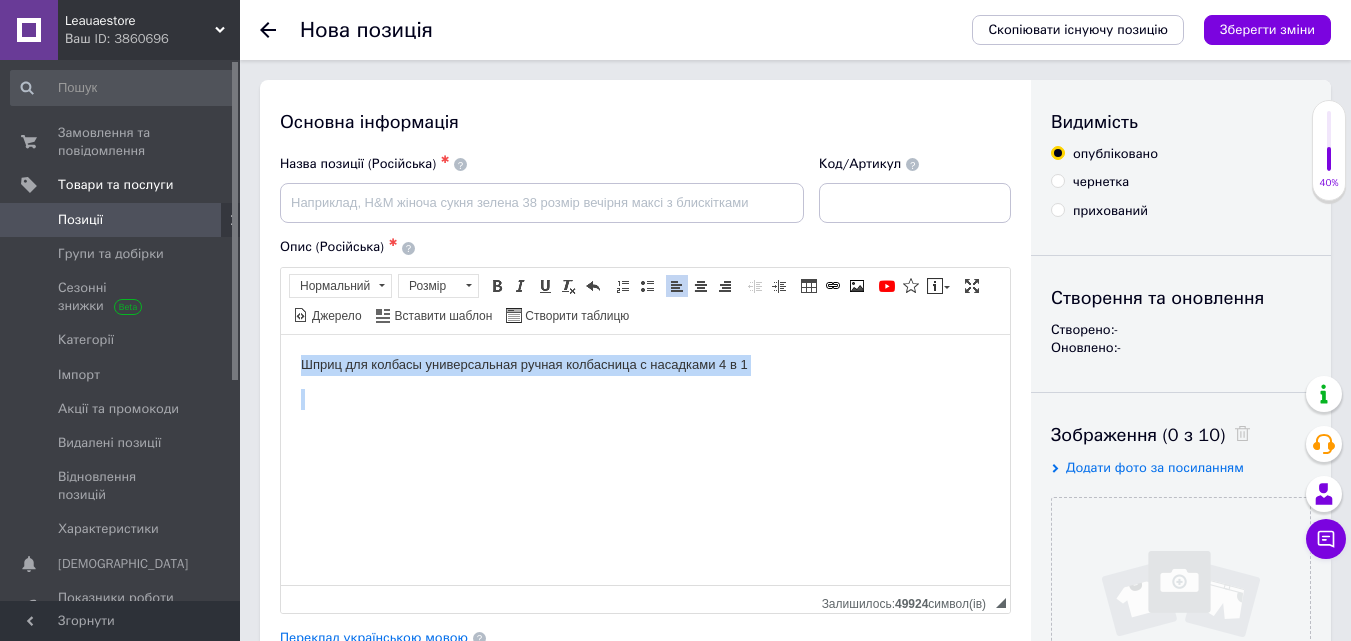 click on "Шприц для колбасы универсальная ручная колбасница с насадками 4 в 1" at bounding box center [645, 364] 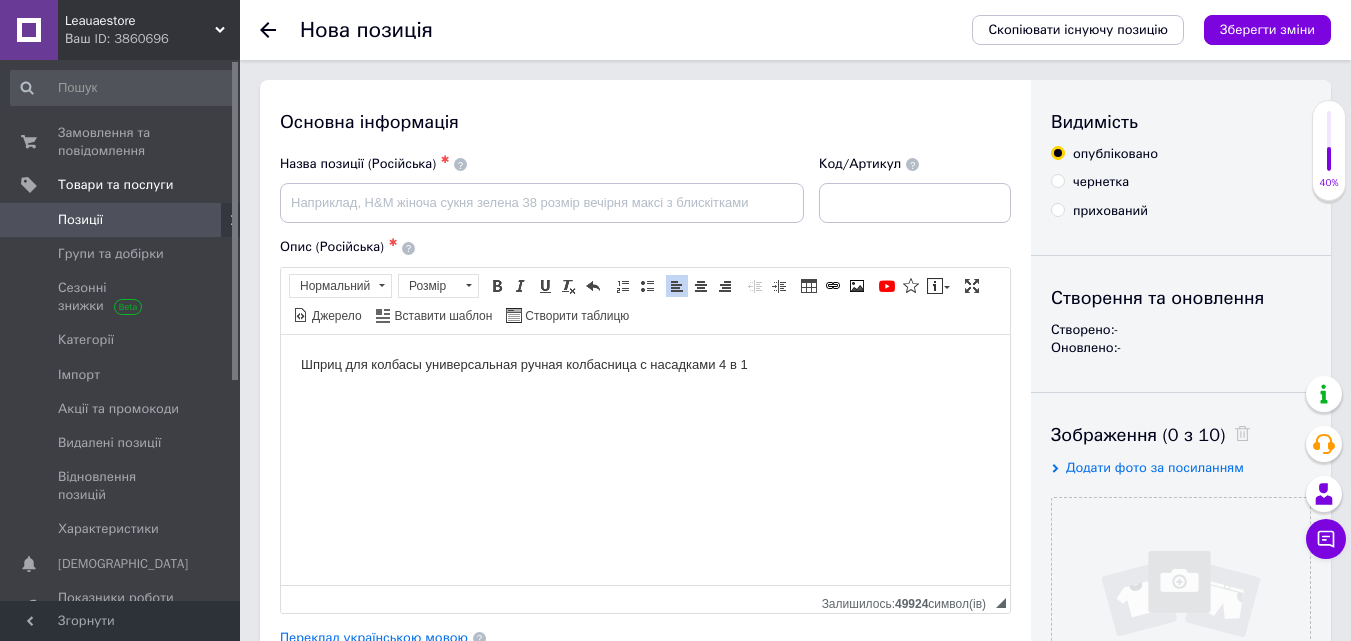 click on "Шприц для колбасы универсальная ручная колбасница с насадками 4 в 1" at bounding box center [645, 364] 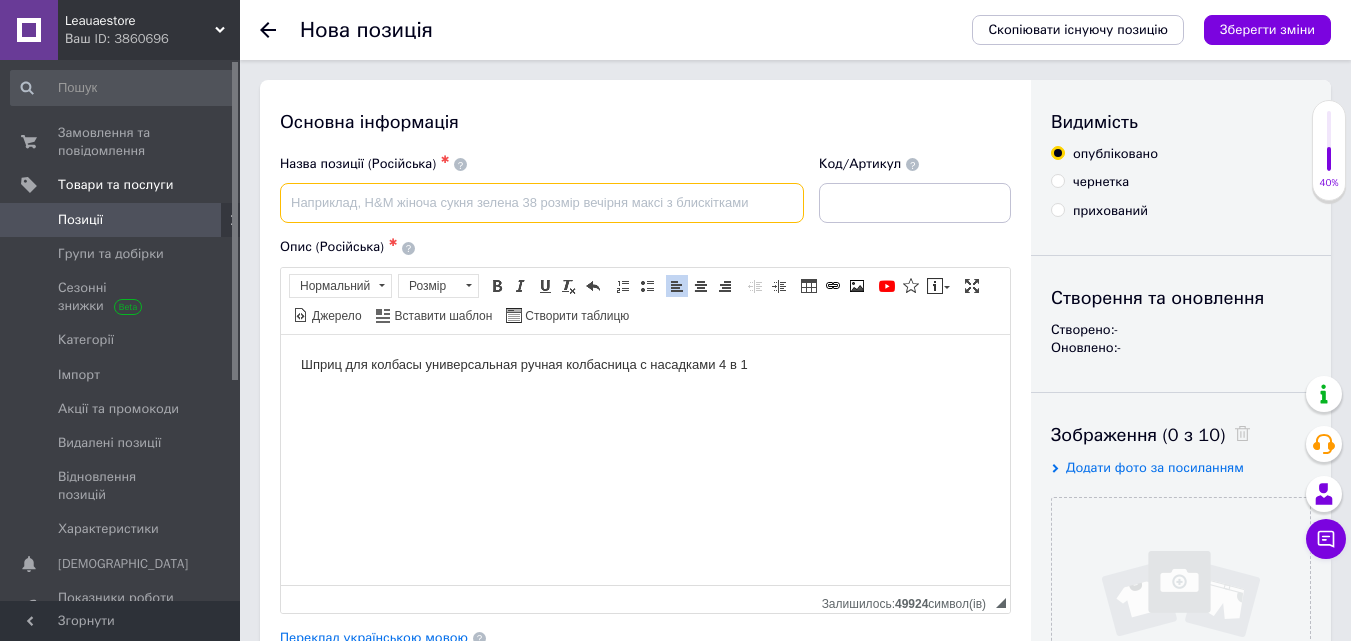 click at bounding box center (542, 203) 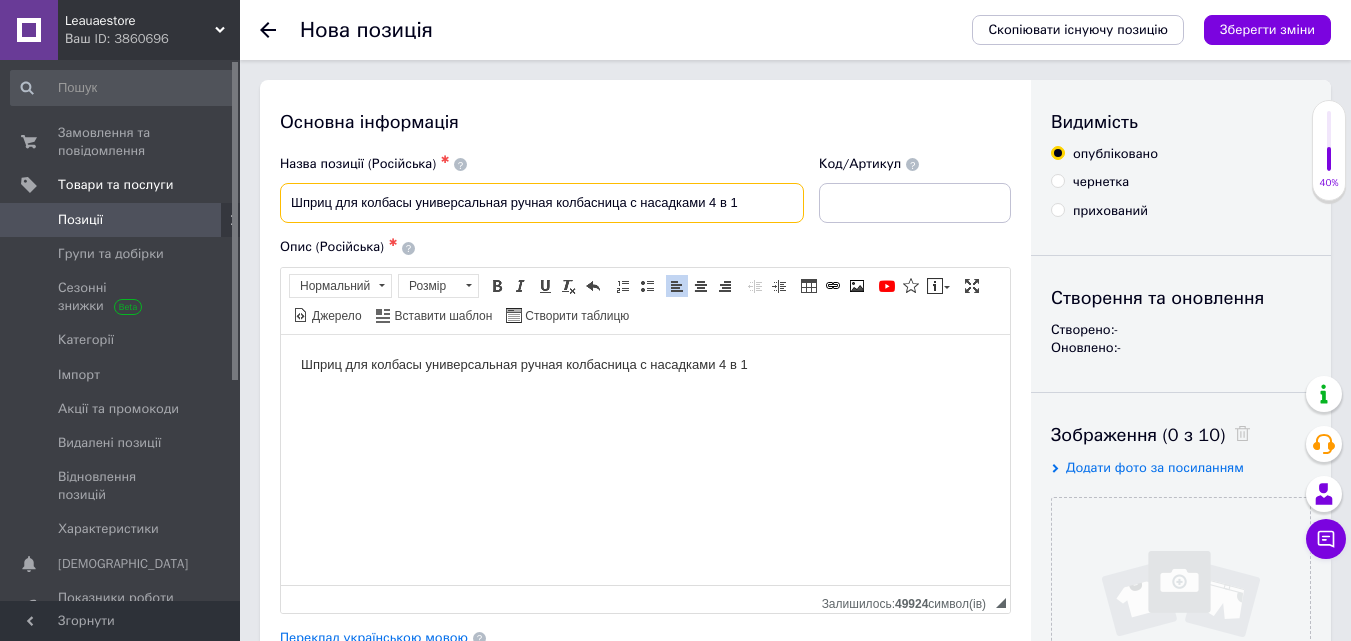 type on "Шприц для колбасы универсальная ручная колбасница с насадками 4 в 1" 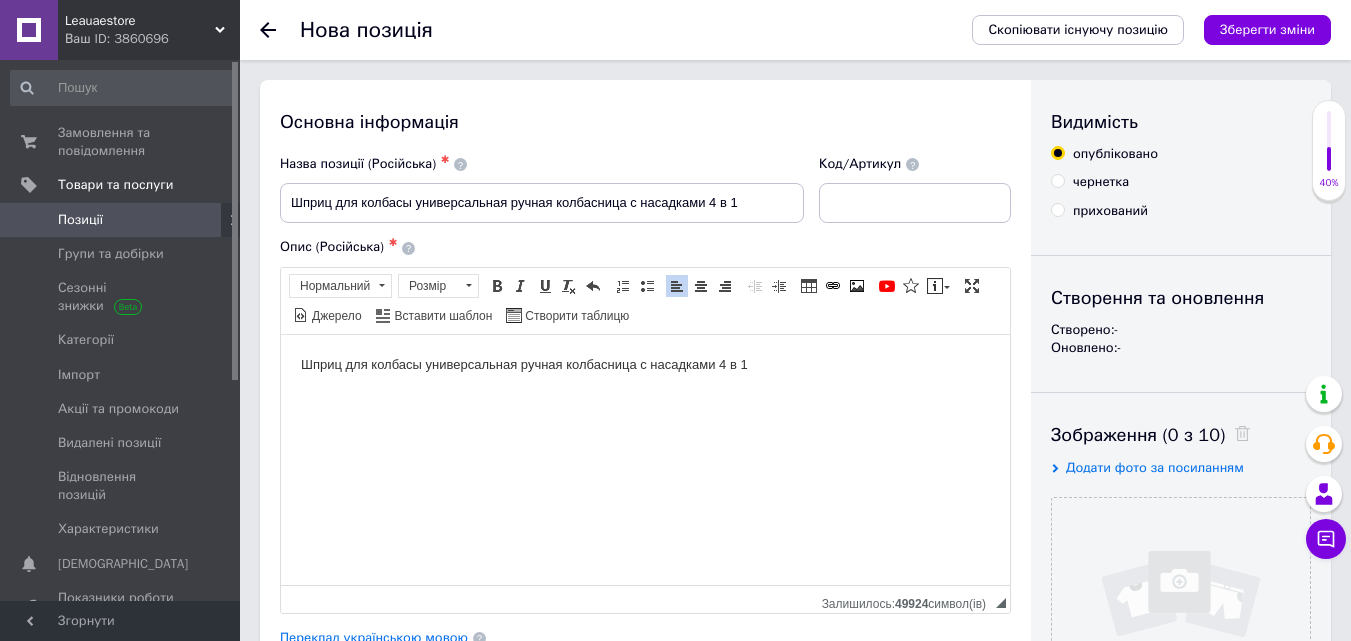 click on "Основна інформація" at bounding box center (645, 122) 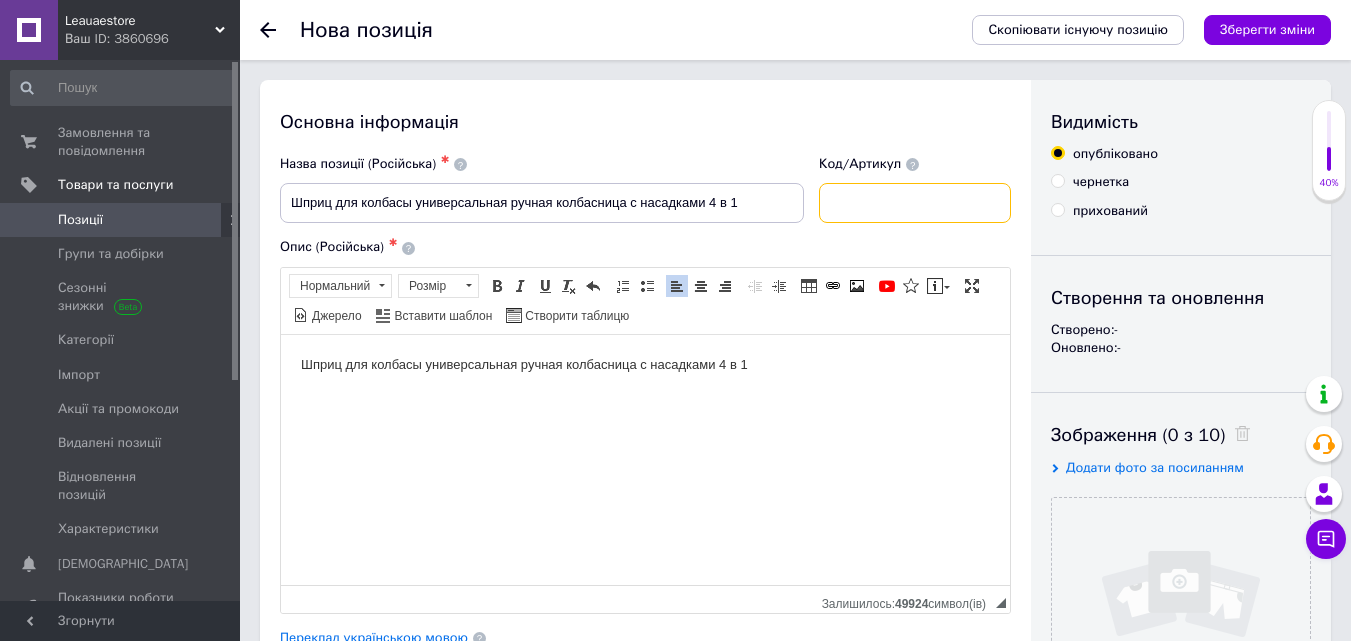 click at bounding box center [915, 203] 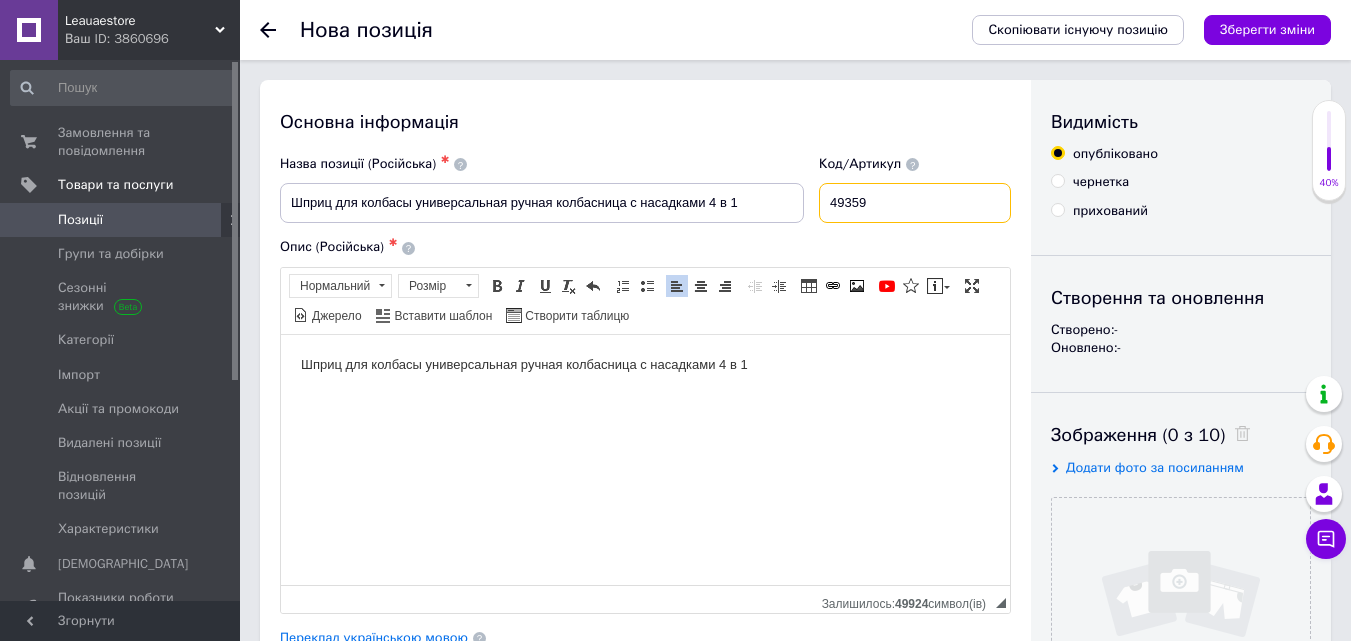 type on "49359" 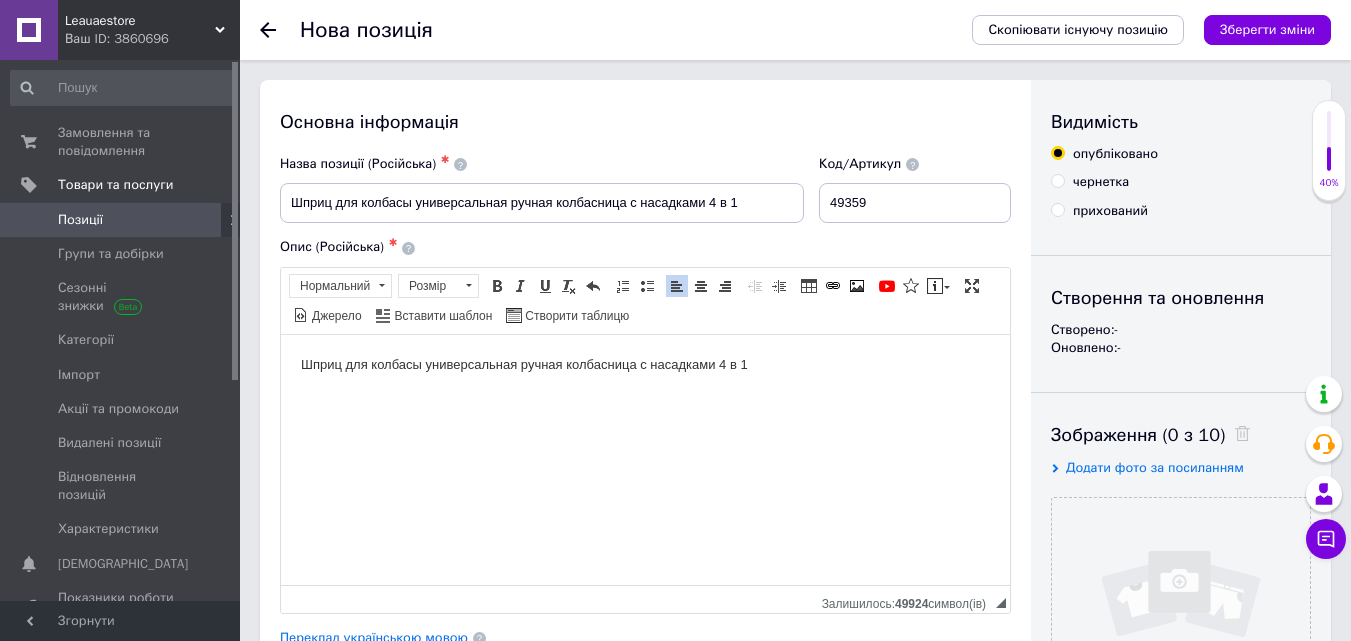 click on "Основна інформація" at bounding box center [645, 122] 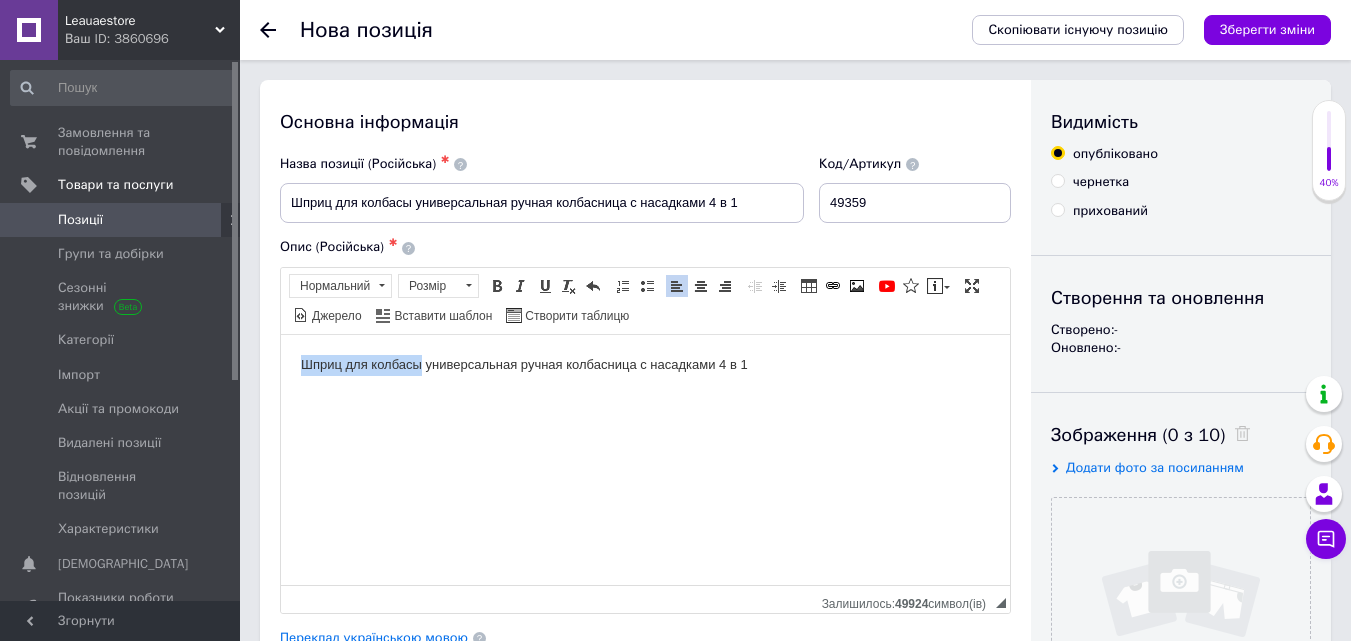 drag, startPoint x: 297, startPoint y: 365, endPoint x: 418, endPoint y: 365, distance: 121 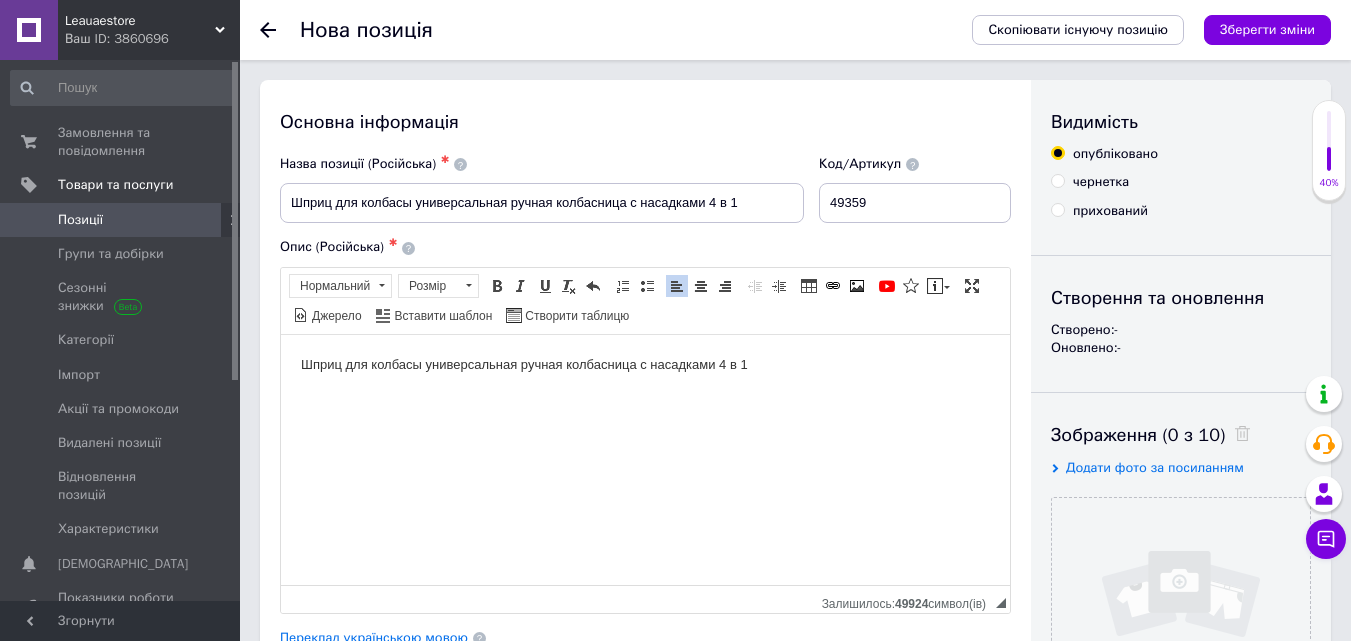 click on "Шприц для колбасы универсальная ручная колбасница с насадками 4 в 1" at bounding box center [645, 364] 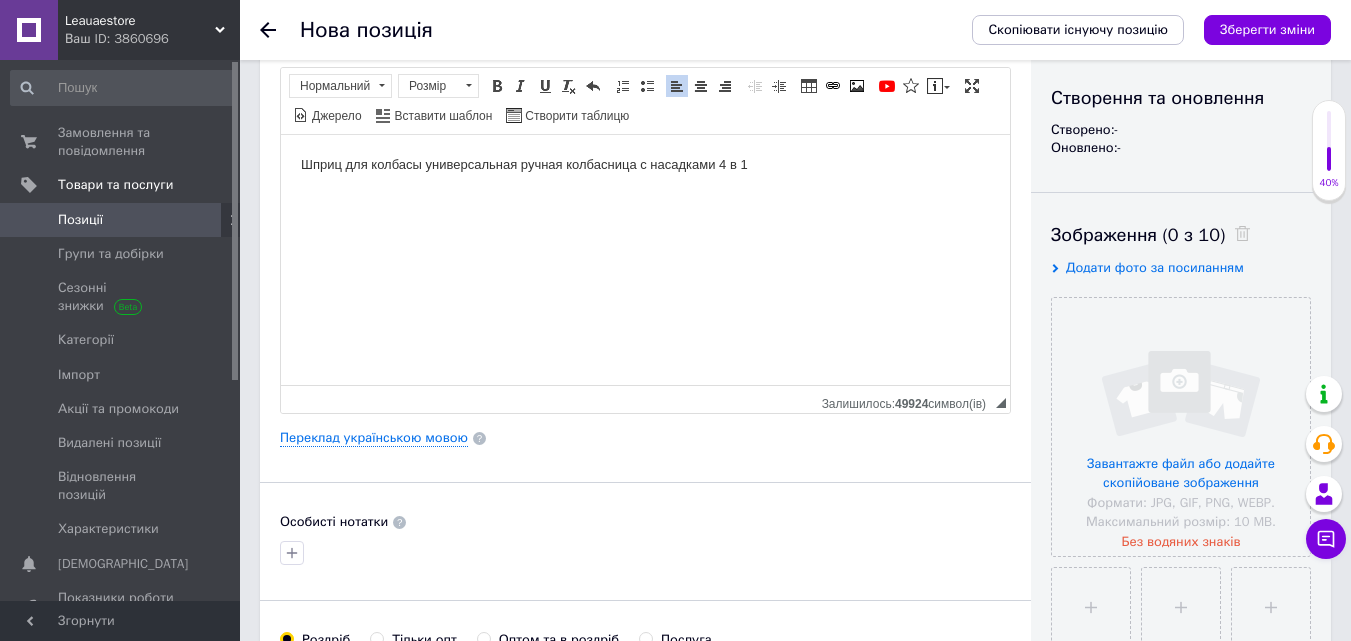 click on "Основна інформація Назва позиції (Російська) ✱ Шприц для колбасы универсальная ручная колбасница с насадками 4 в 1 Код/Артикул 49359 Опис (Російська) ✱ Шприц для колбасы универсальная ручная колбасница с насадками 4 в 1 Розширений текстовий редактор, 9BB91AA5-F078-4FE6-A4B3-A9F07ADC9554 Панель інструментів редактора Форматування Нормальний Розмір Розмір   Жирний  Сполучення клавіш Ctrl+B   Курсив  Сполучення клавіш Ctrl+I   Підкреслений  Сполучення клавіш Ctrl+U   Видалити форматування   Повернути  Сполучення клавіш Ctrl+Z   Вставити/видалити нумерований список     По лівому краю" at bounding box center (645, 438) 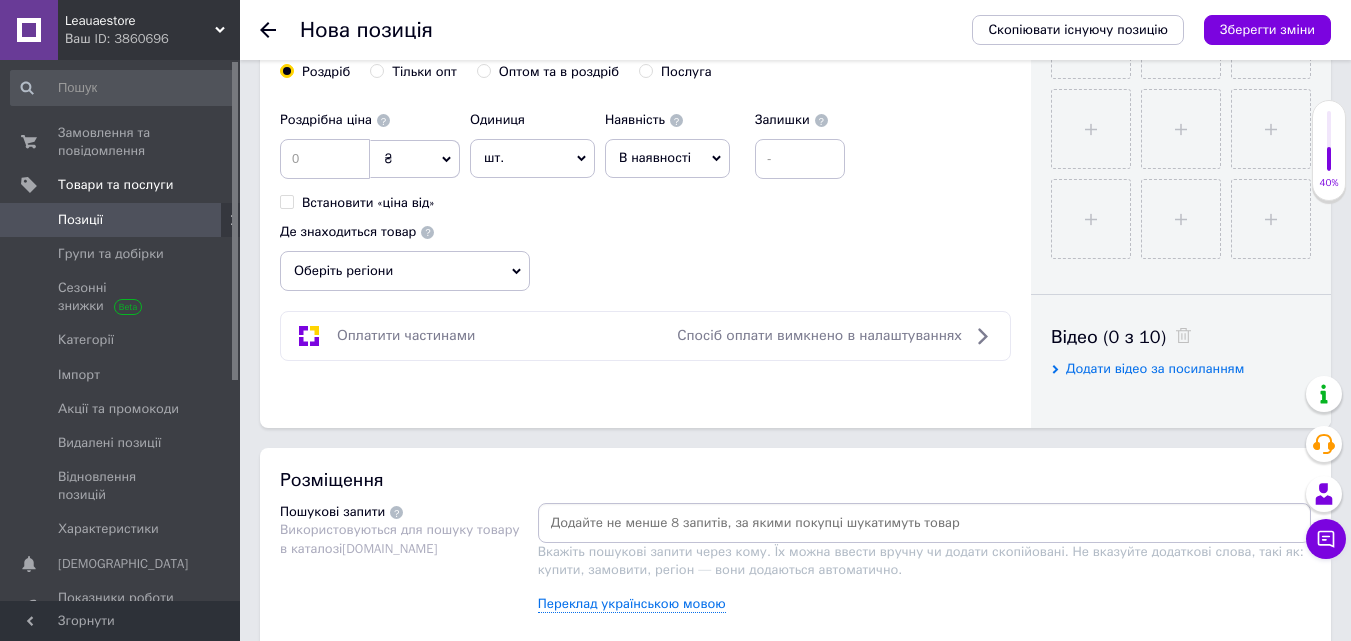 scroll, scrollTop: 1000, scrollLeft: 0, axis: vertical 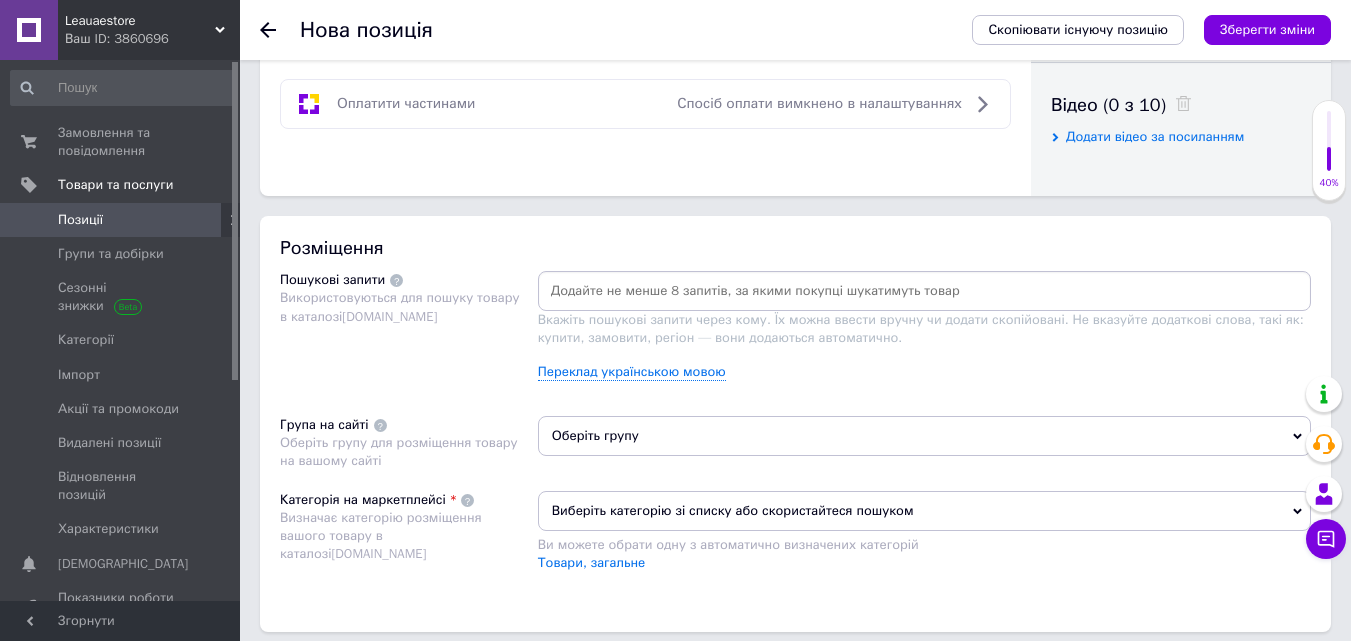 click at bounding box center (924, 291) 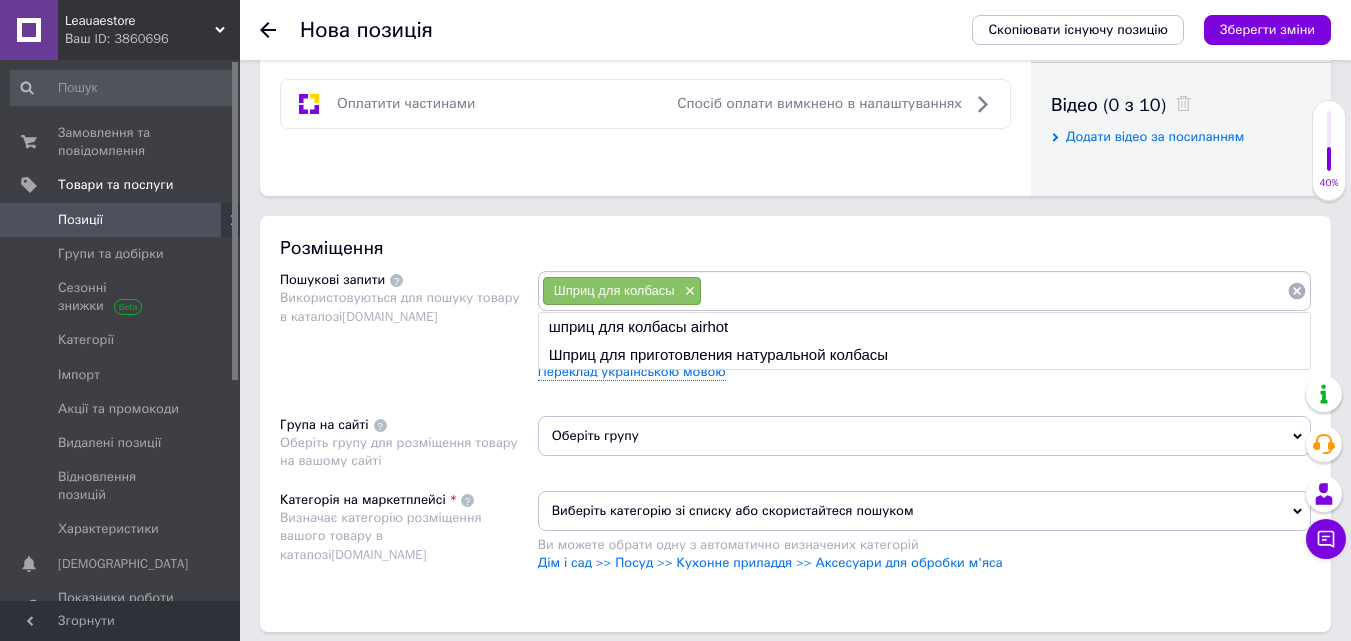 drag, startPoint x: 838, startPoint y: 357, endPoint x: 697, endPoint y: 302, distance: 151.34729 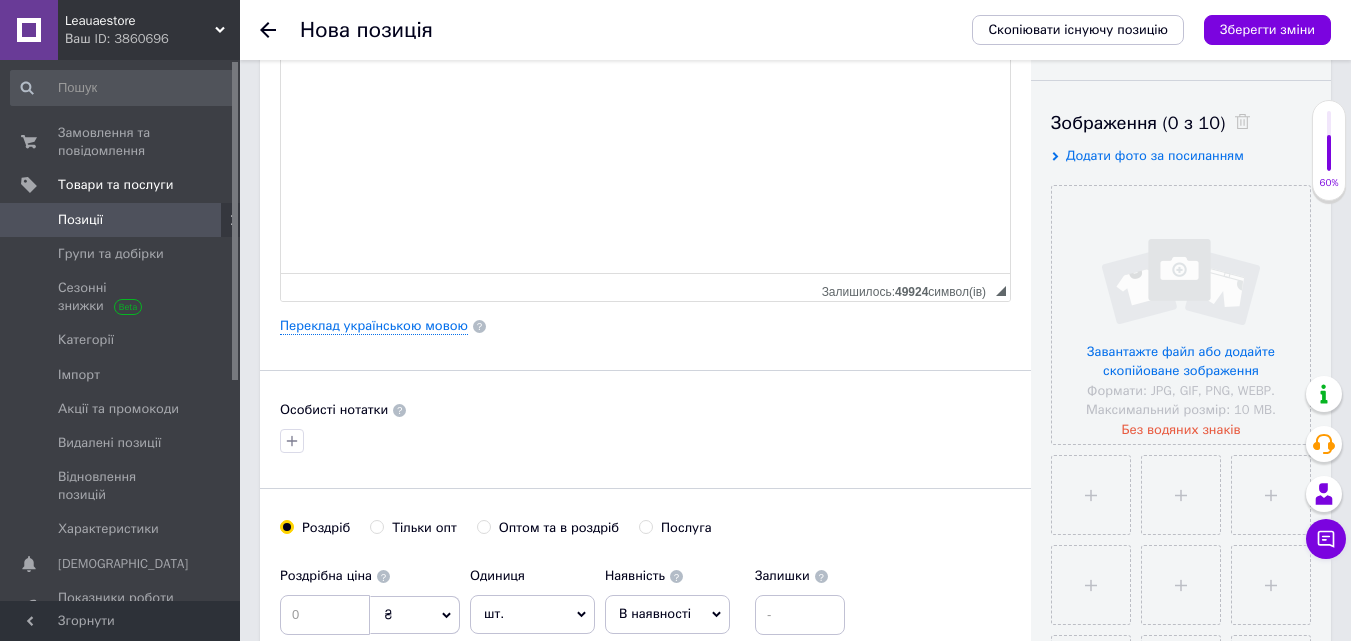 scroll, scrollTop: 200, scrollLeft: 0, axis: vertical 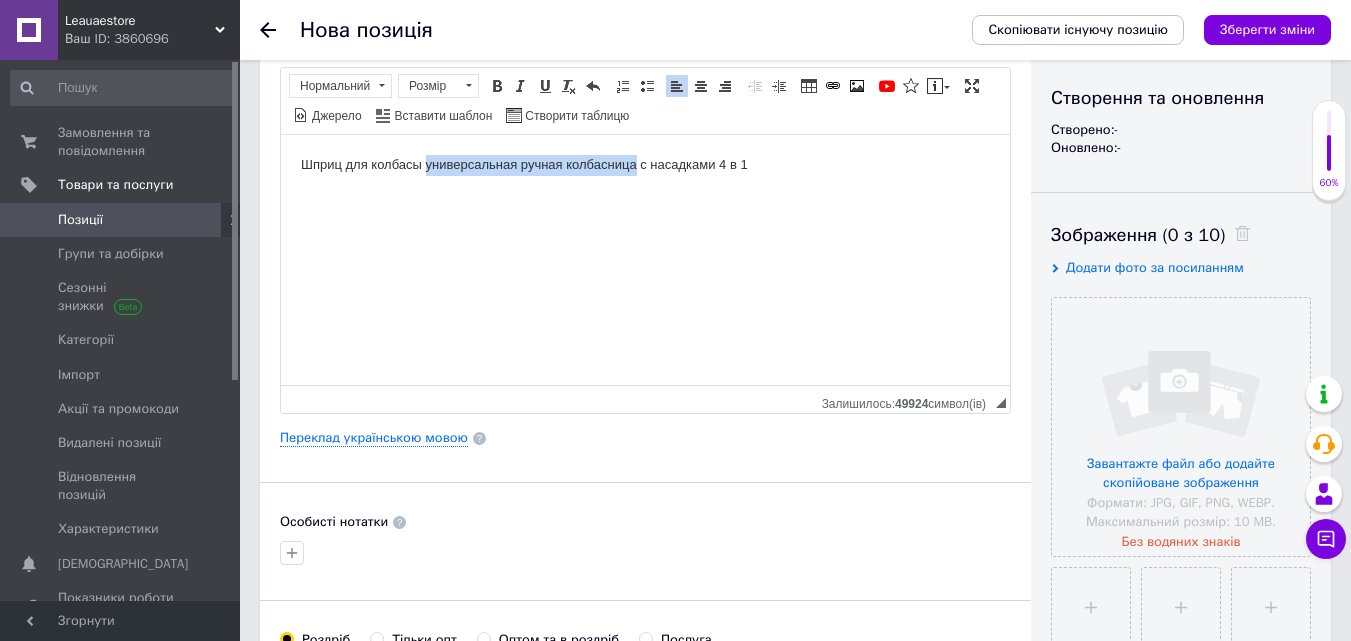 drag, startPoint x: 425, startPoint y: 167, endPoint x: 634, endPoint y: 164, distance: 209.02153 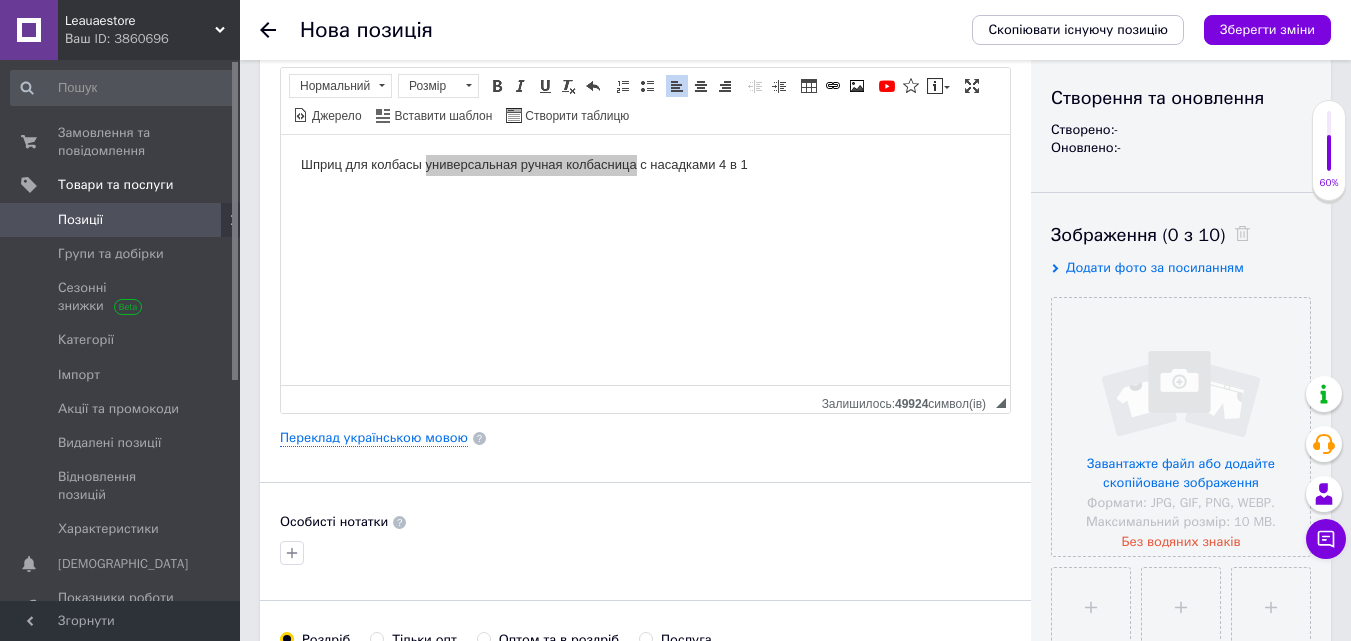 click on "Переклад українською мовою" at bounding box center [645, 438] 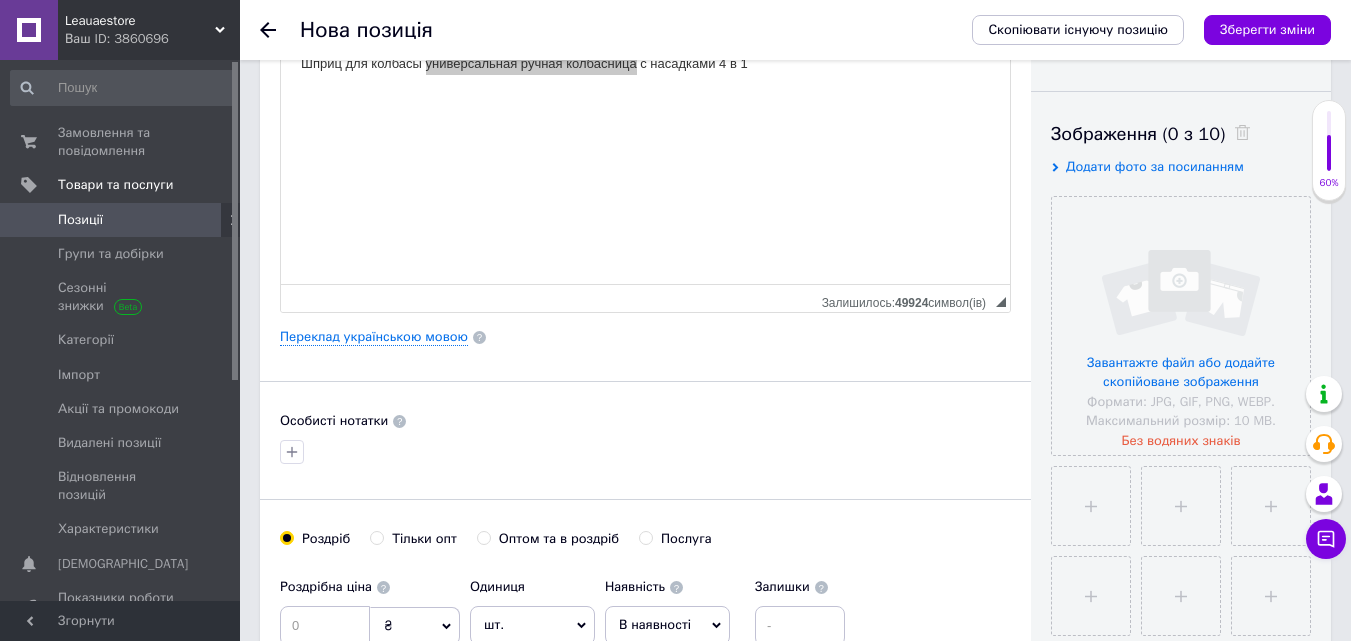 scroll, scrollTop: 800, scrollLeft: 0, axis: vertical 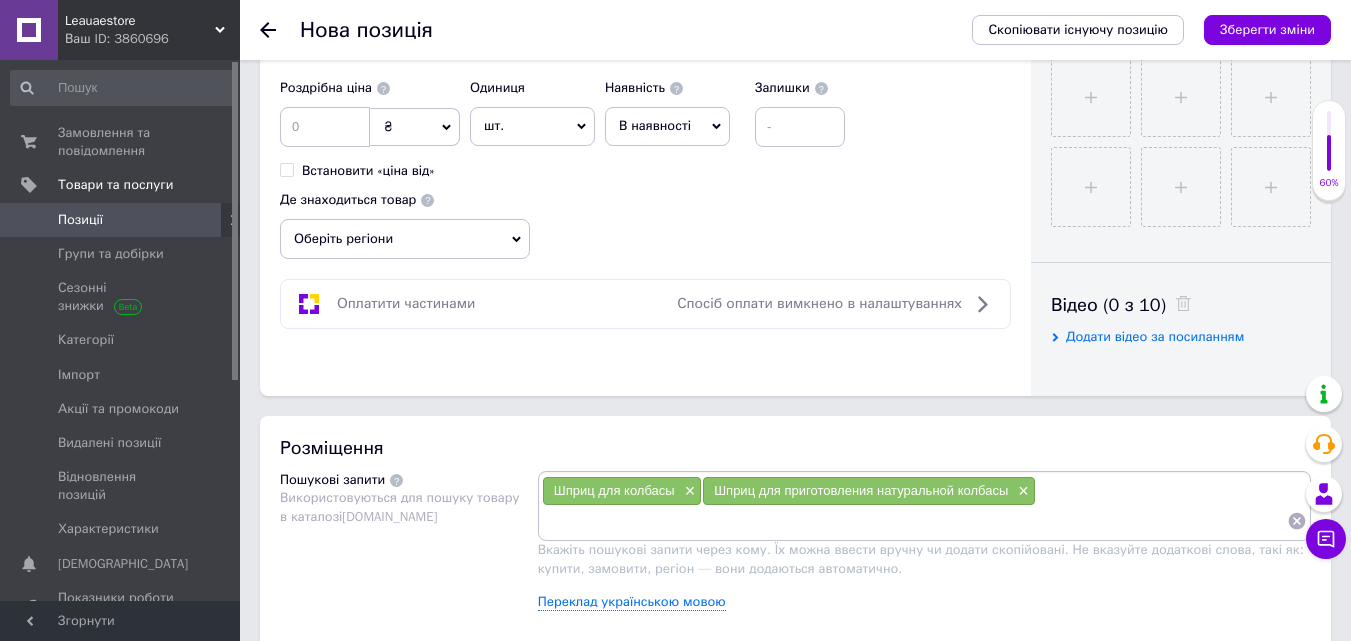 click at bounding box center (914, 521) 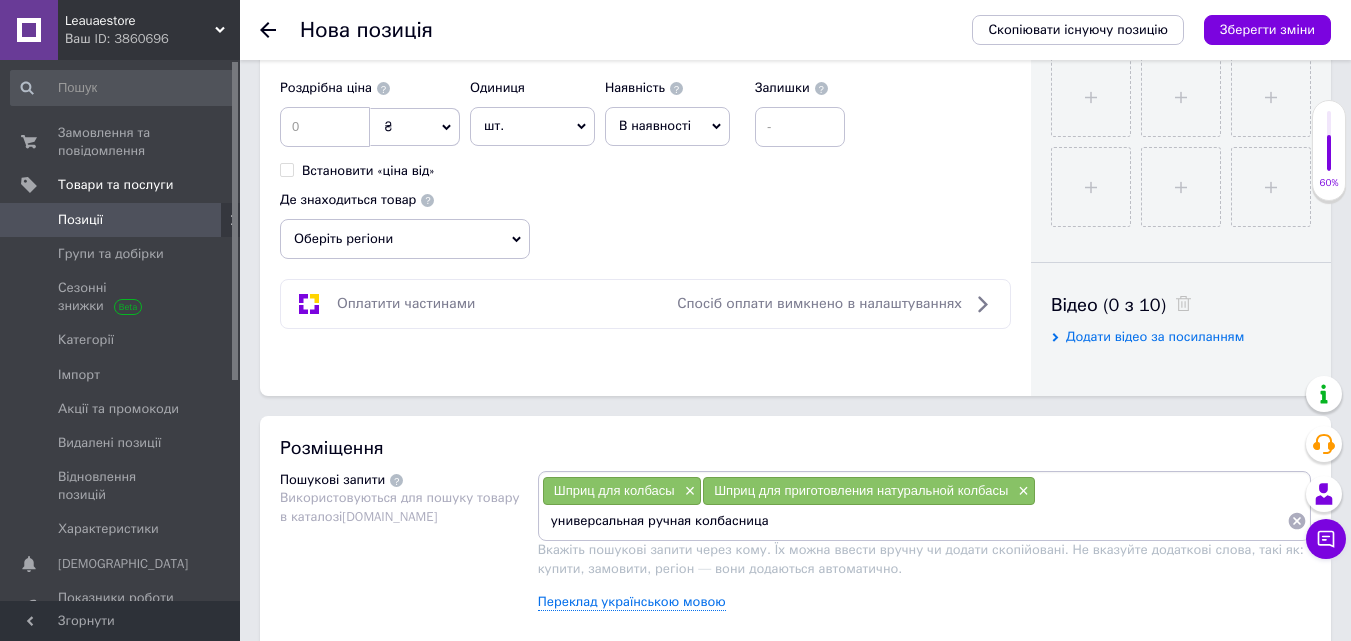 click on "универсальная ручная колбасница" at bounding box center [914, 521] 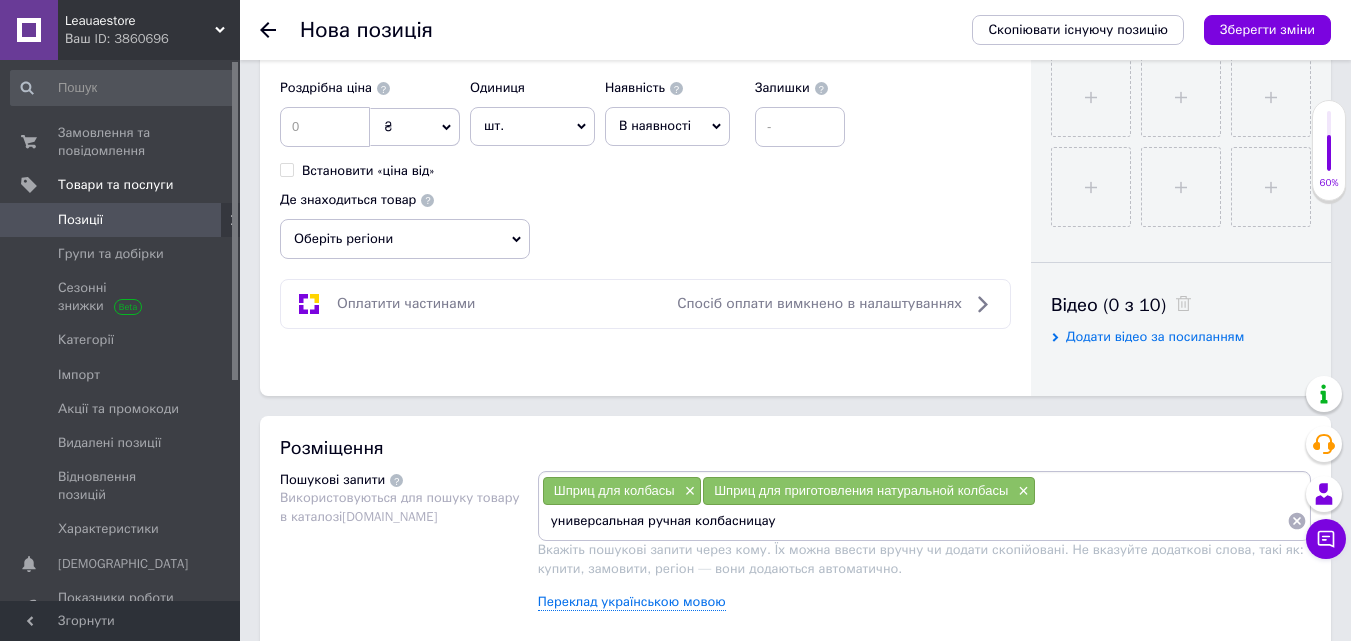 type on "универсальная ручная колбасница" 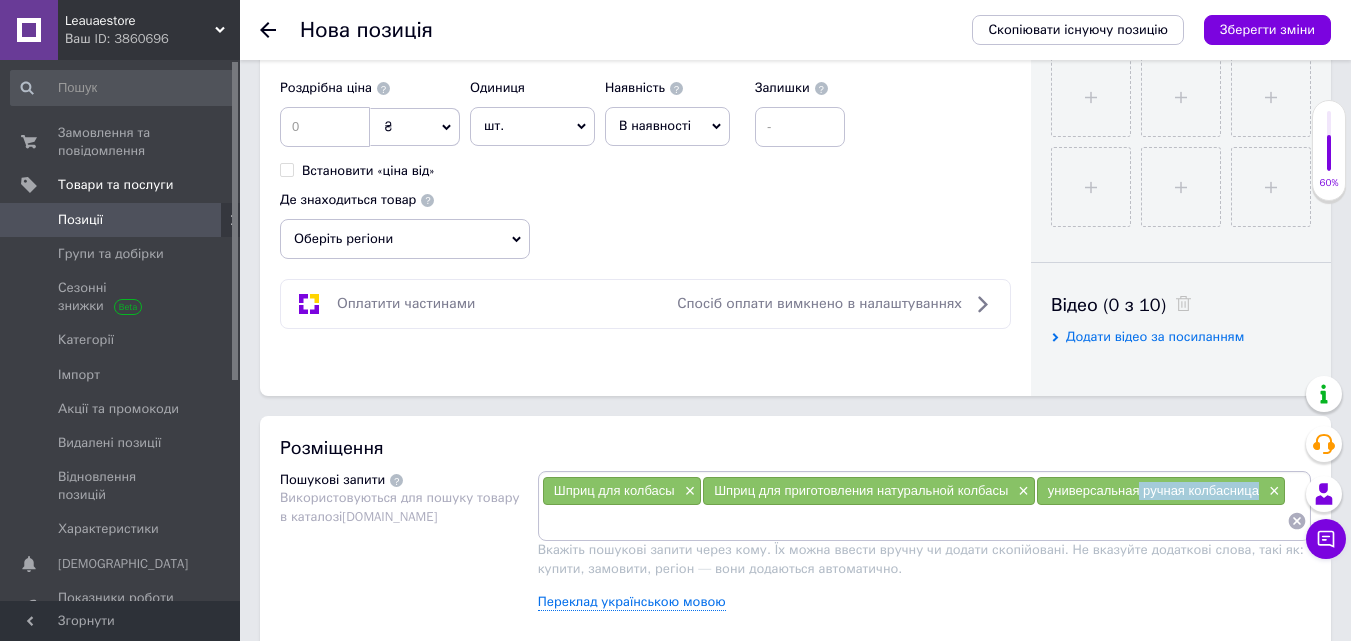 drag, startPoint x: 1139, startPoint y: 498, endPoint x: 1260, endPoint y: 505, distance: 121.20231 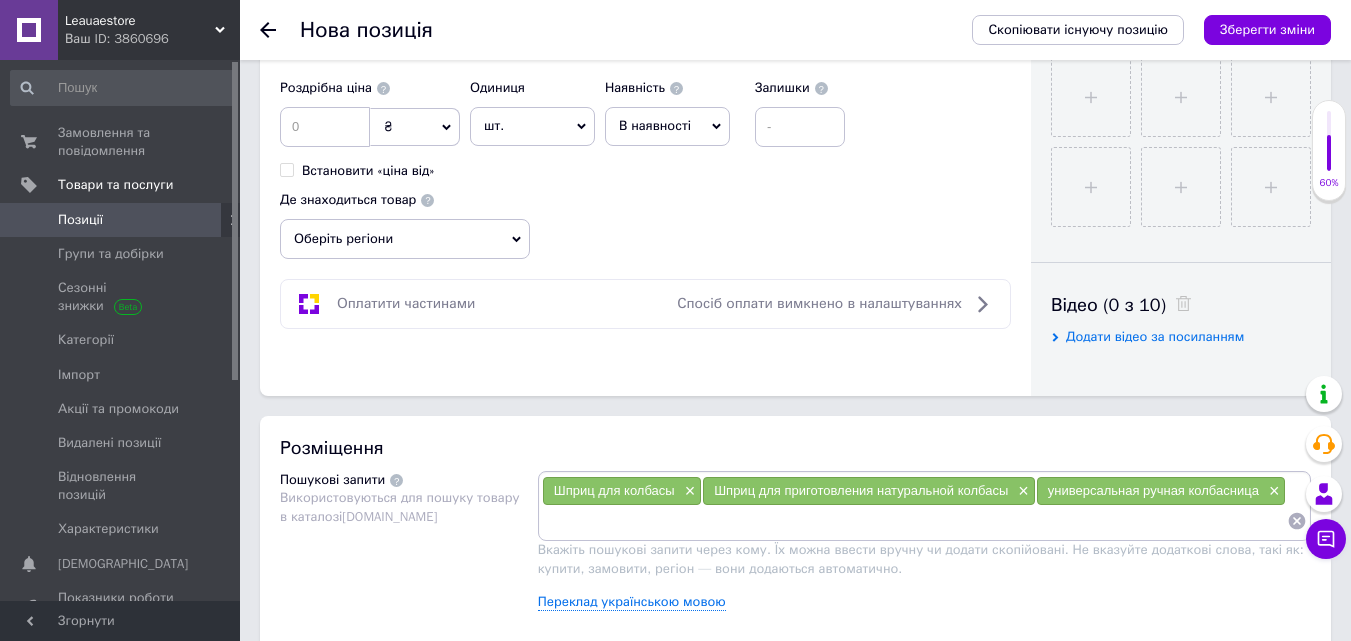 click at bounding box center [914, 521] 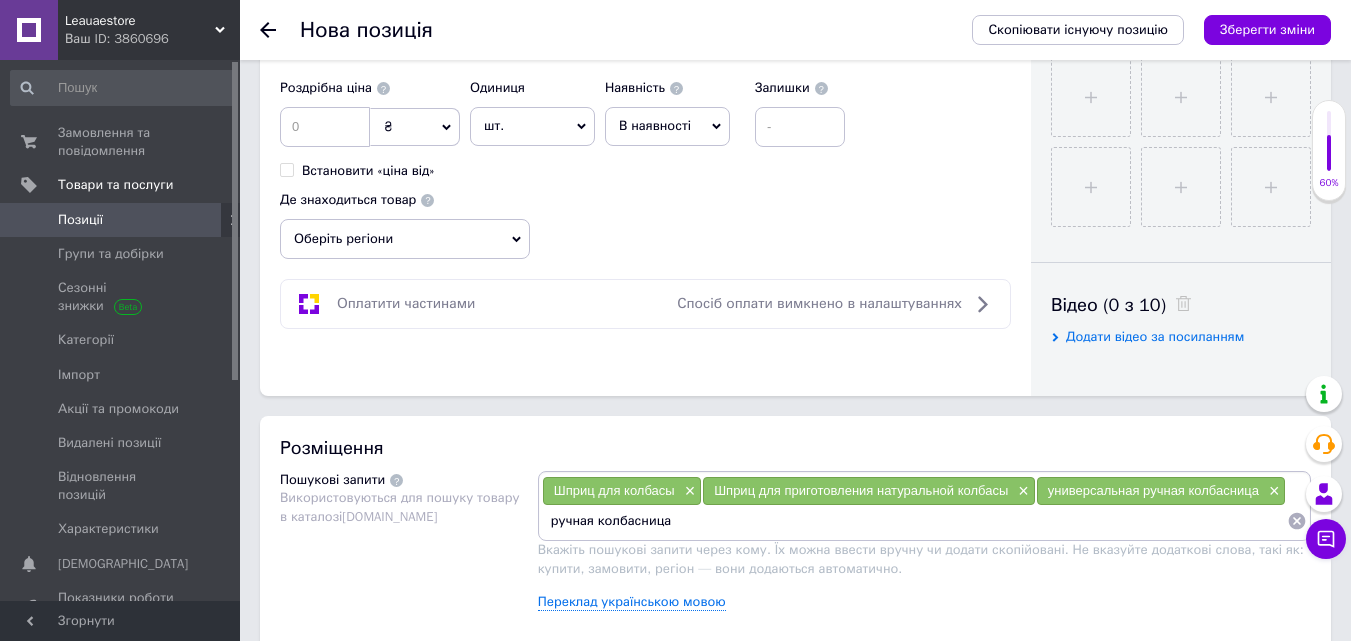 click on "ручная колбасница" at bounding box center (914, 521) 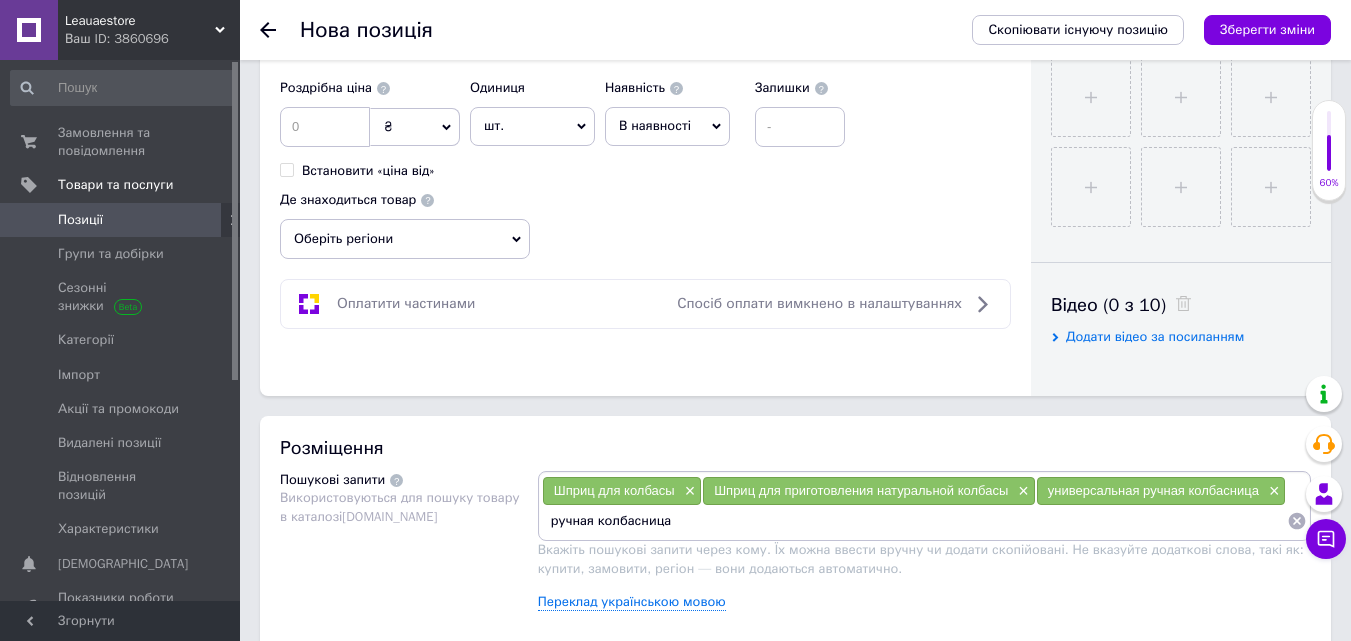 type on "ручная колбасница" 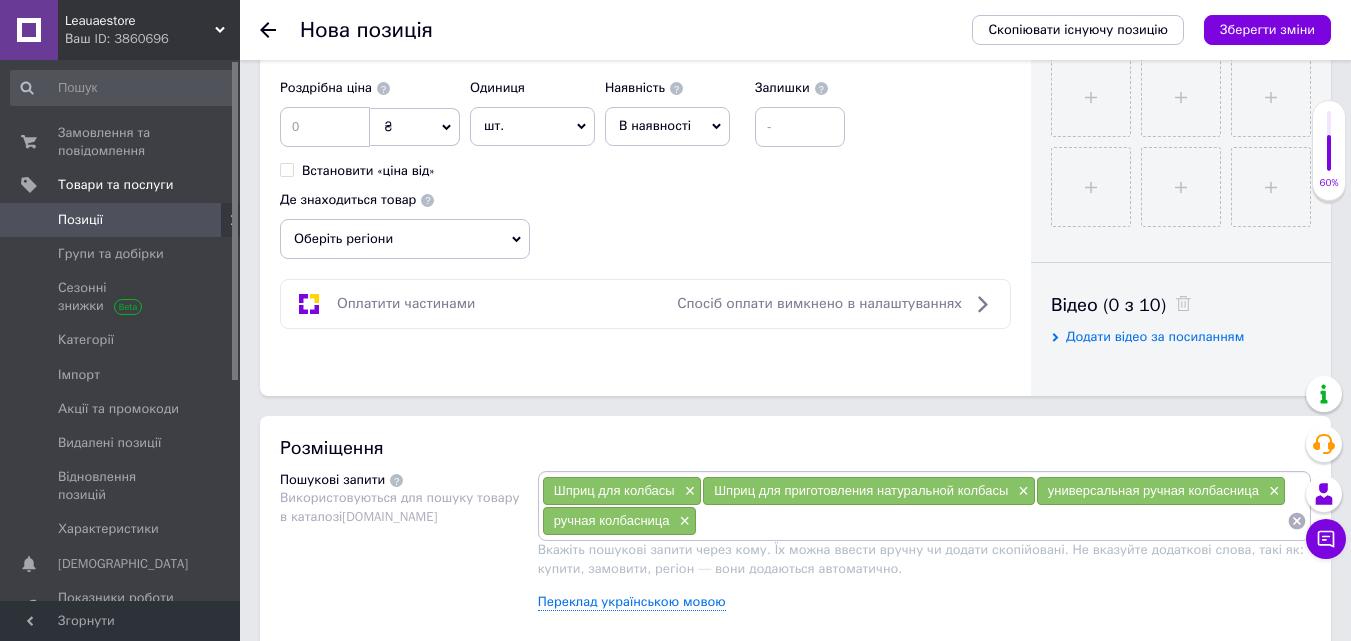 click on "Розміщення Пошукові запити Використовуються для пошуку товару в каталозі  [DOMAIN_NAME] Шприц для колбасы × Шприц для приготовления натуральной колбасы × универсальная ручная колбасница × ручная колбасница × Вкажіть пошукові запити через кому. Їх можна ввести вручну чи додати скопійовані. Не вказуйте додаткові слова, такі як: купити, замовити, регіон — вони додаються автоматично. Переклад українською мовою Група на сайті Оберіть групу для розміщення товару на вашому сайті Оберіть групу Категорія на маркетплейсі [DOMAIN_NAME]" at bounding box center (795, 639) 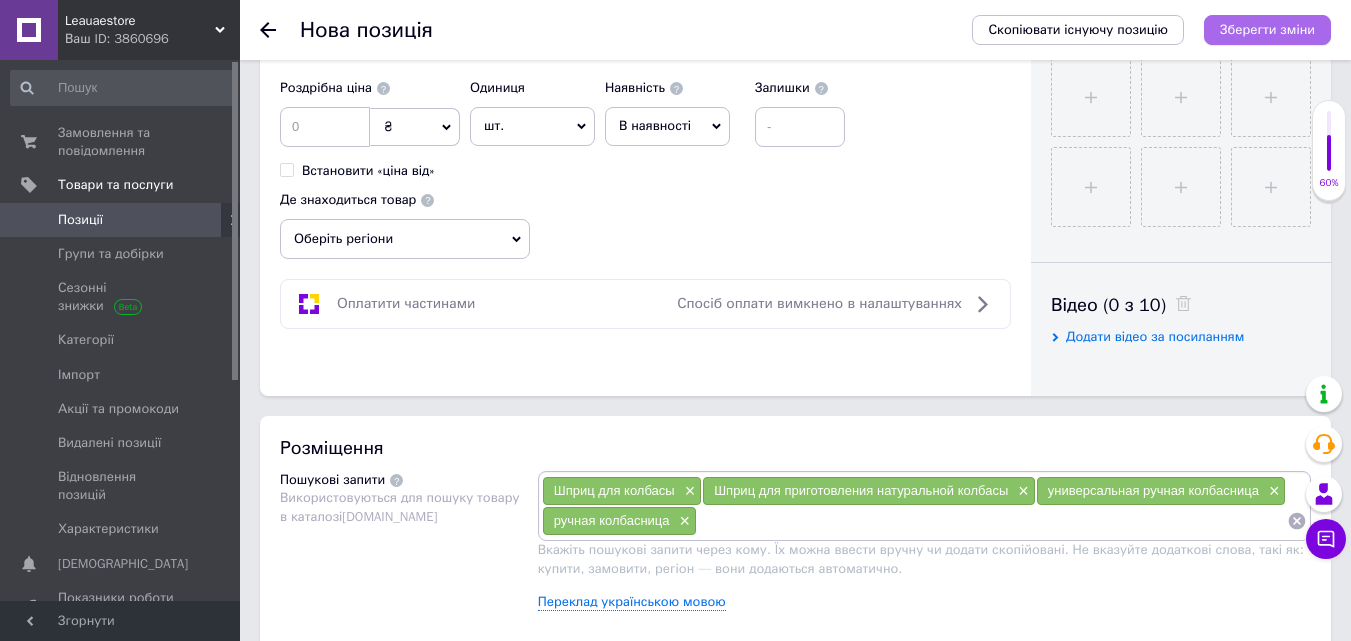 click on "Зберегти зміни" at bounding box center [1267, 29] 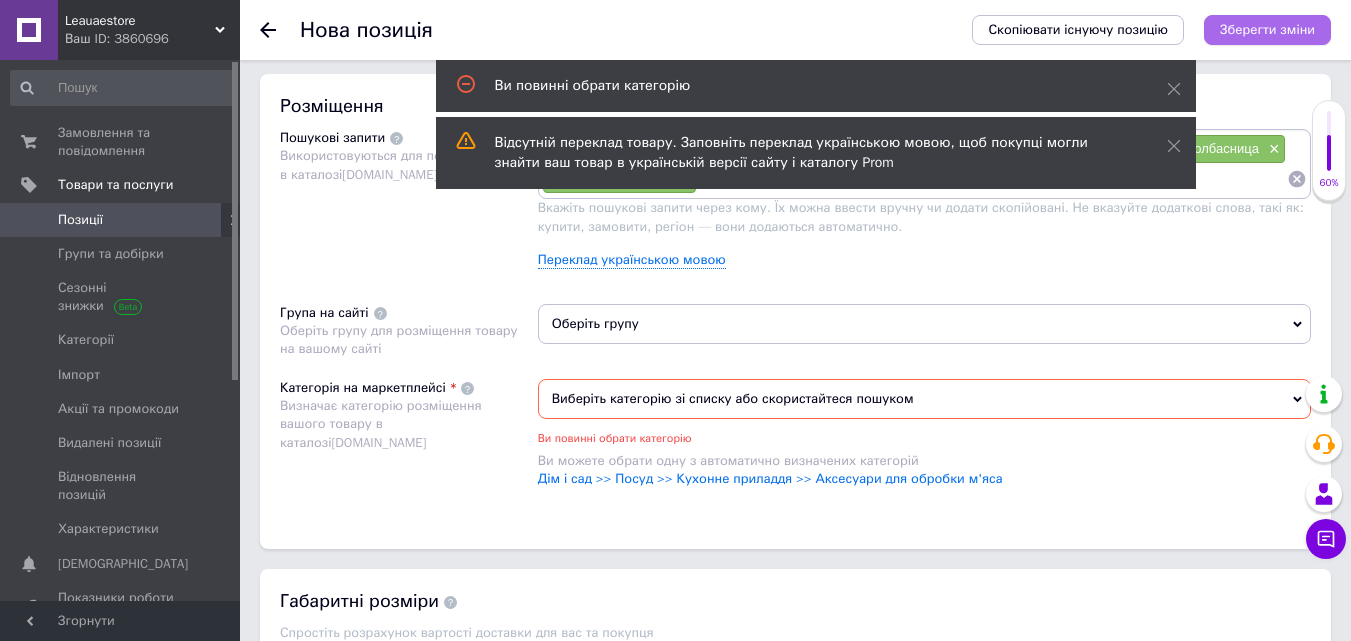 scroll, scrollTop: 1260, scrollLeft: 0, axis: vertical 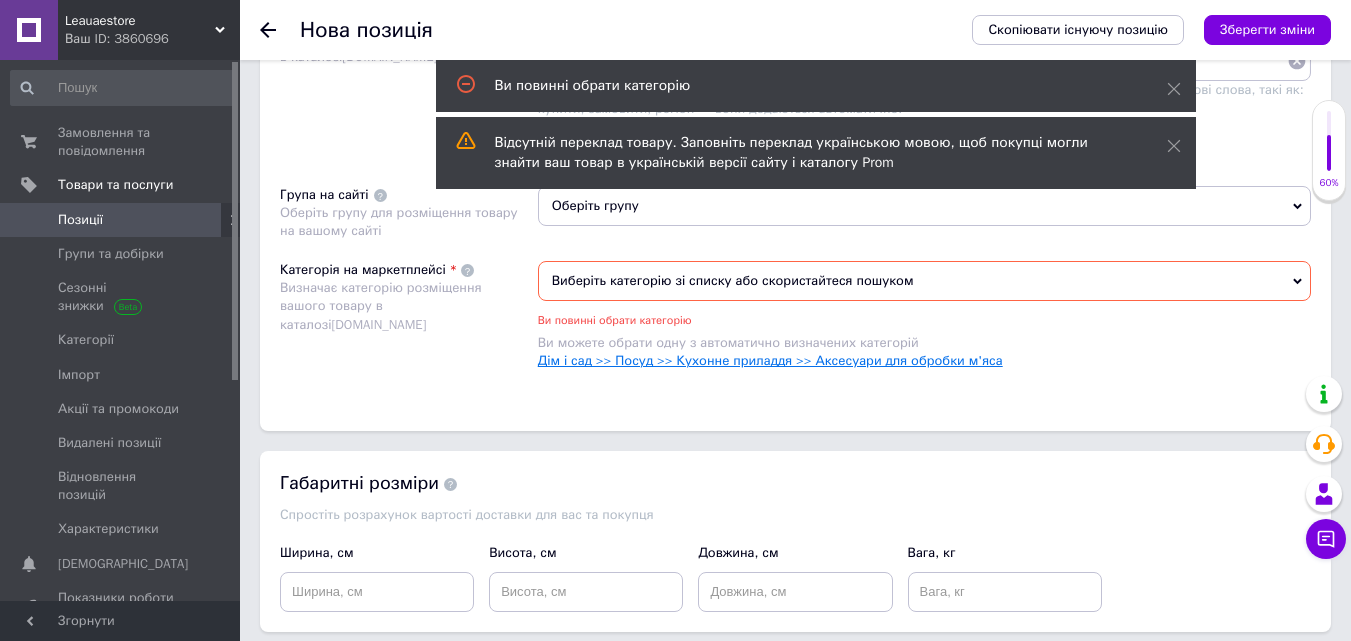 click on "Дім і сад >> Посуд >> Кухонне приладдя >> Аксесуари для обробки м'яса" at bounding box center [770, 360] 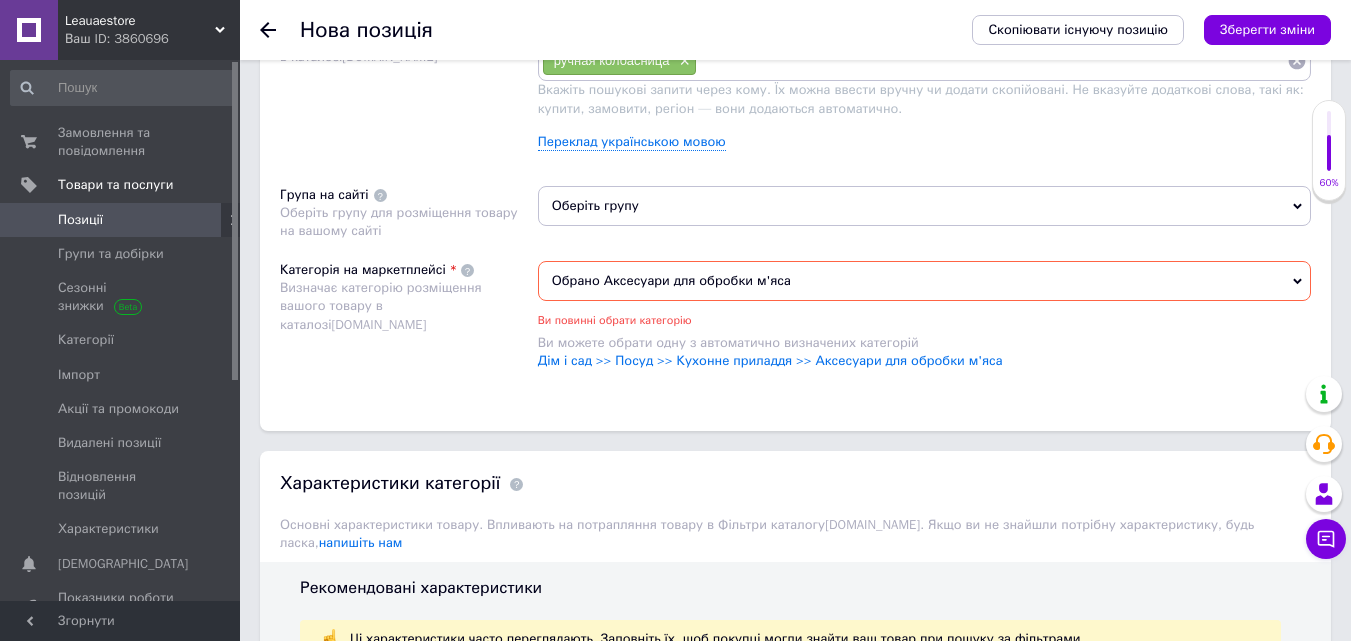 click on "Основна інформація Назва позиції (Російська) ✱ Шприц для колбасы универсальная ручная колбасница с насадками 4 в 1 Код/Артикул 49359 Опис (Російська) ✱ Шприц для колбасы универсальная ручная колбасница с насадками 4 в 1 Розширений текстовий редактор, 9BB91AA5-F078-4FE6-A4B3-A9F07ADC9554 Панель інструментів редактора Форматування Нормальний Розмір Розмір   Жирний  Сполучення клавіш Ctrl+B   Курсив  Сполучення клавіш Ctrl+I   Підкреслений  Сполучення клавіш Ctrl+U   Видалити форматування   Повернути  Сполучення клавіш Ctrl+Z   Вставити/видалити нумерований список     По лівому краю" at bounding box center (795, 239) 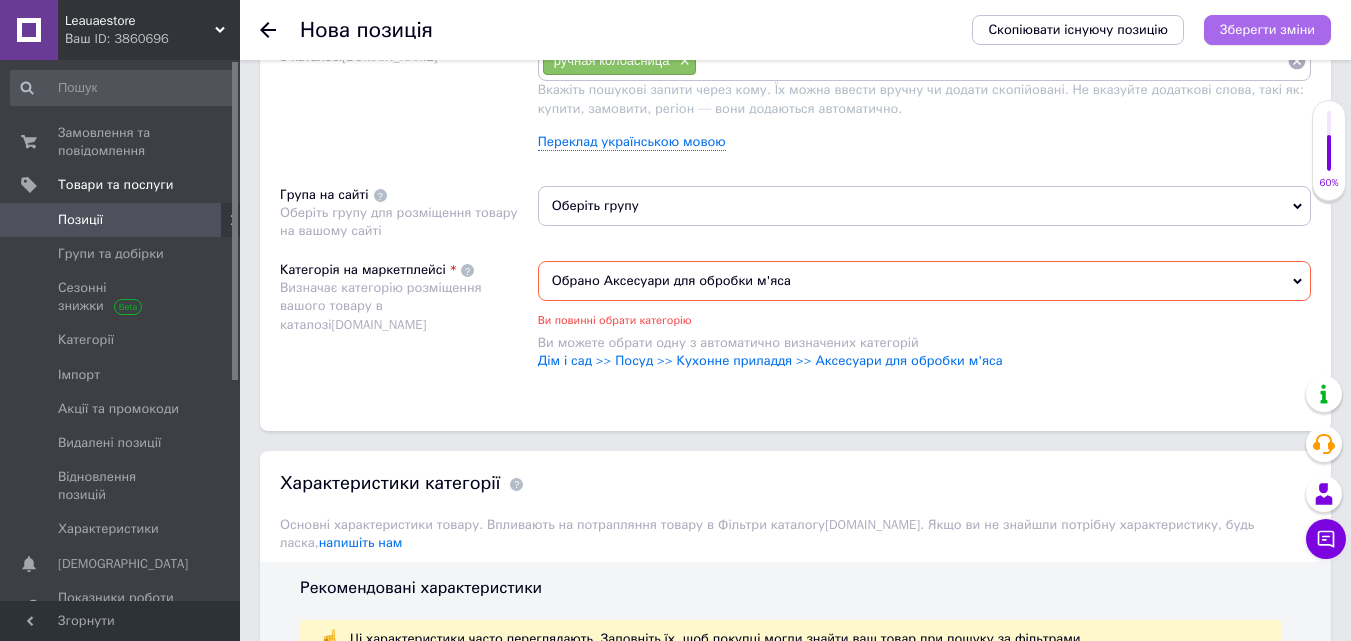 click on "Зберегти зміни" at bounding box center (1267, 29) 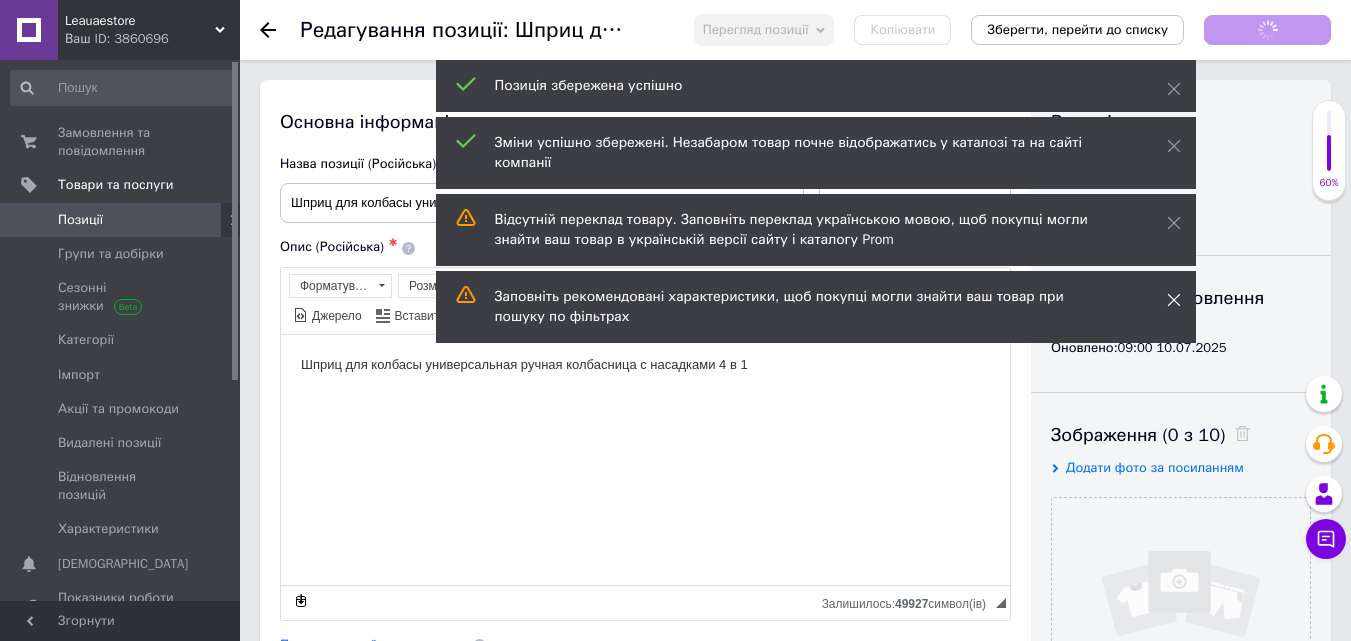scroll, scrollTop: 0, scrollLeft: 0, axis: both 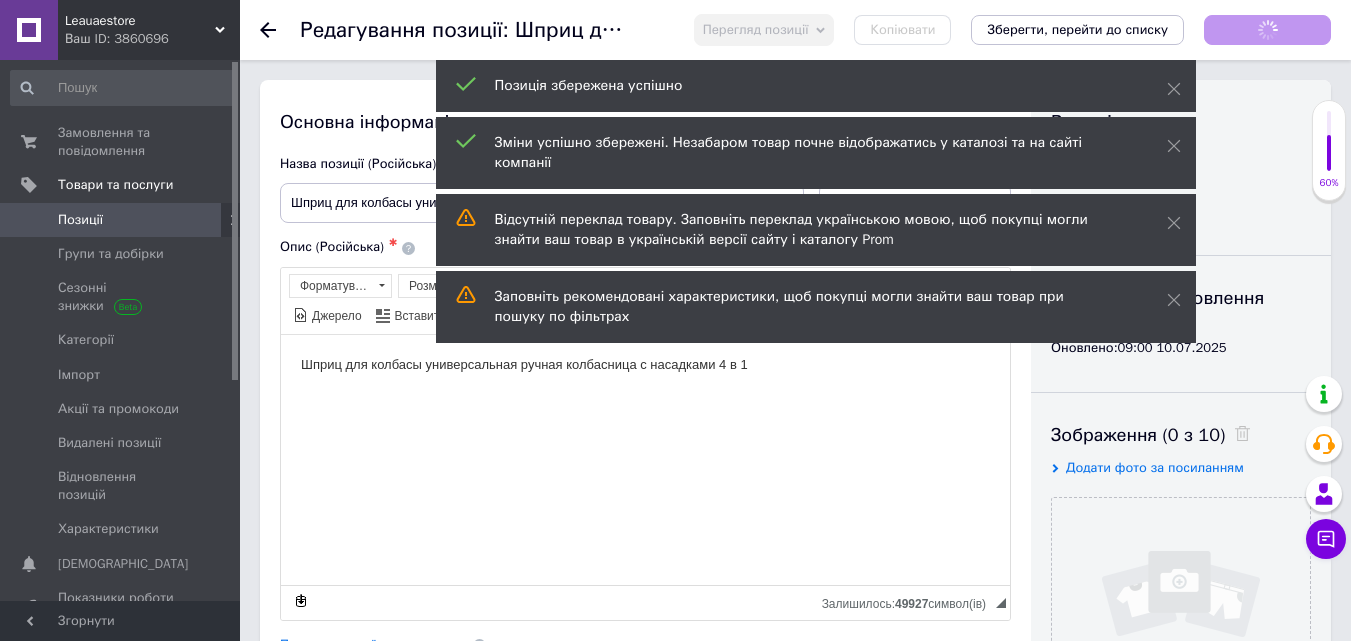 drag, startPoint x: 1176, startPoint y: 280, endPoint x: 1162, endPoint y: 222, distance: 59.665737 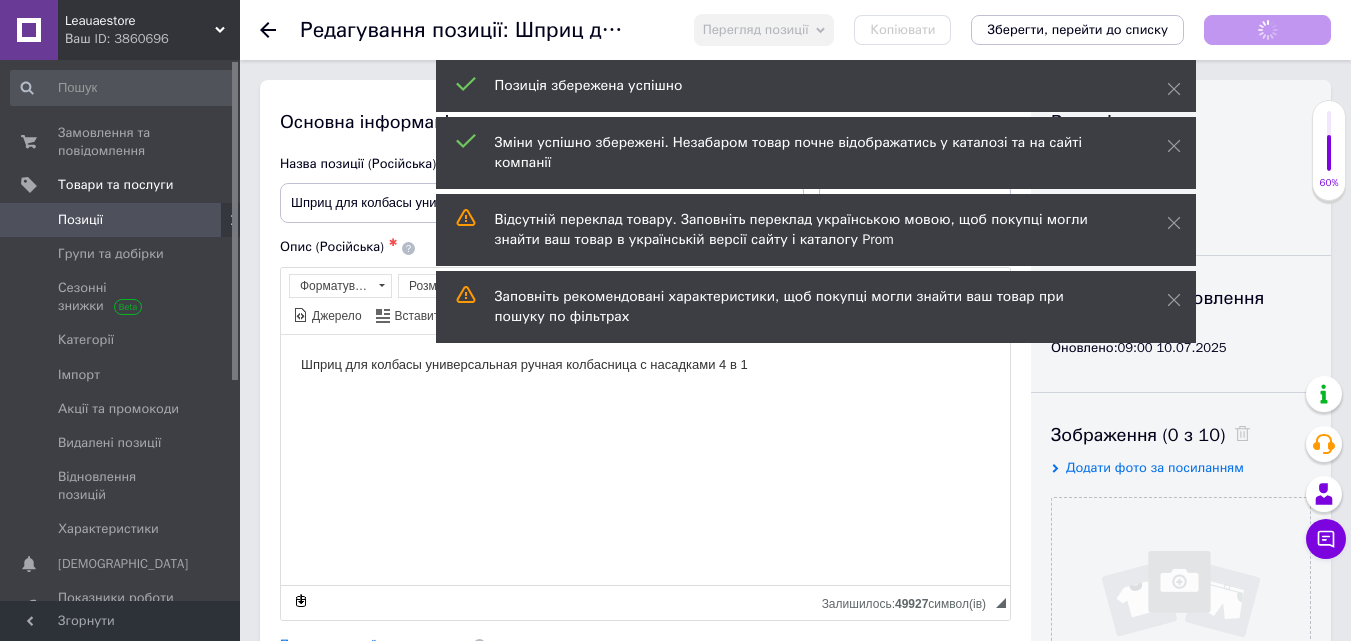 click 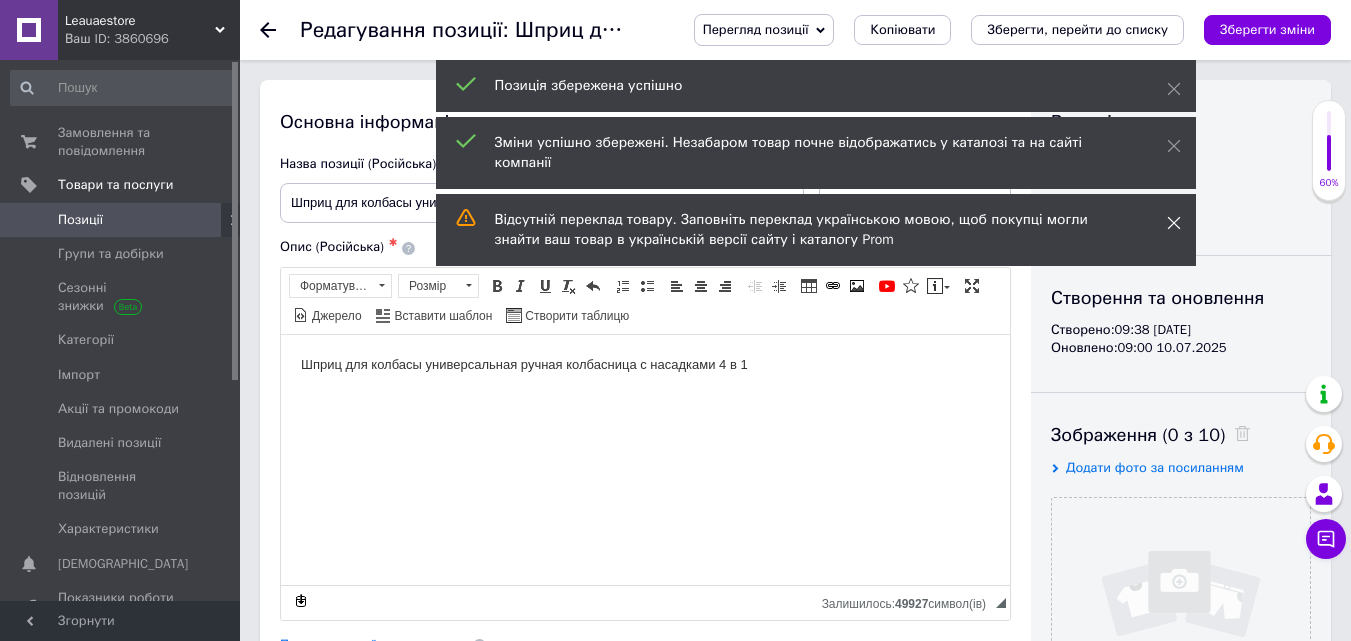 click 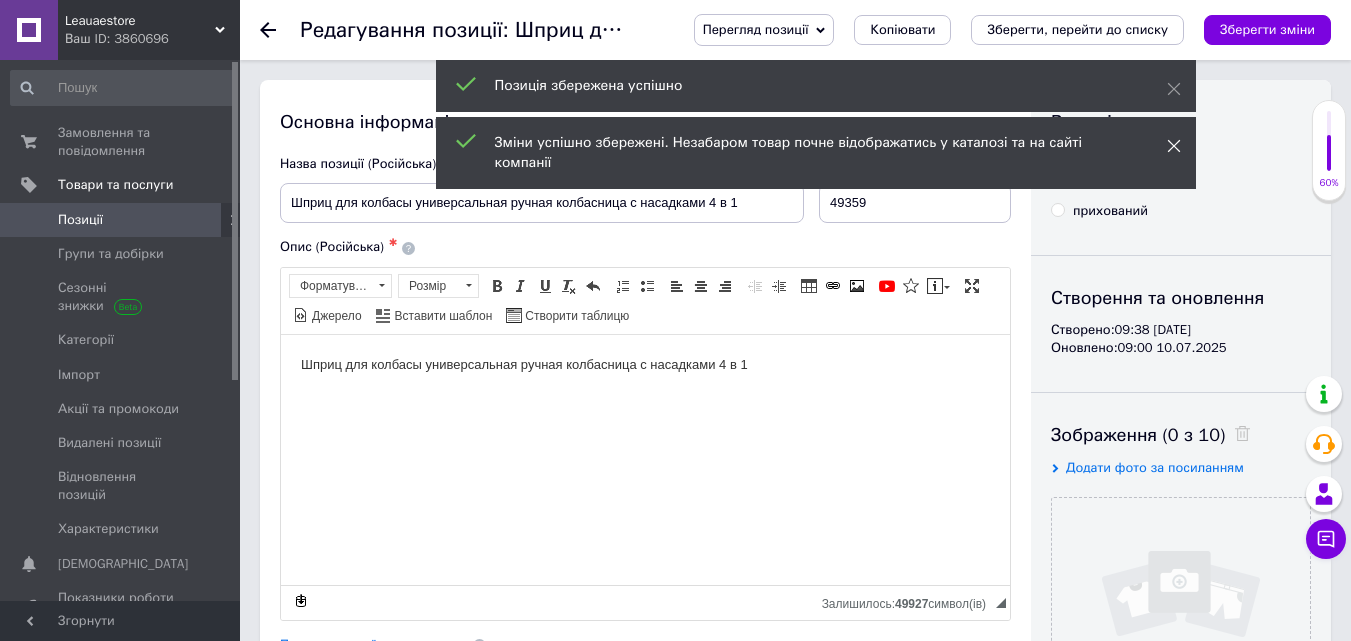 drag, startPoint x: 1174, startPoint y: 146, endPoint x: 1177, endPoint y: 79, distance: 67.06713 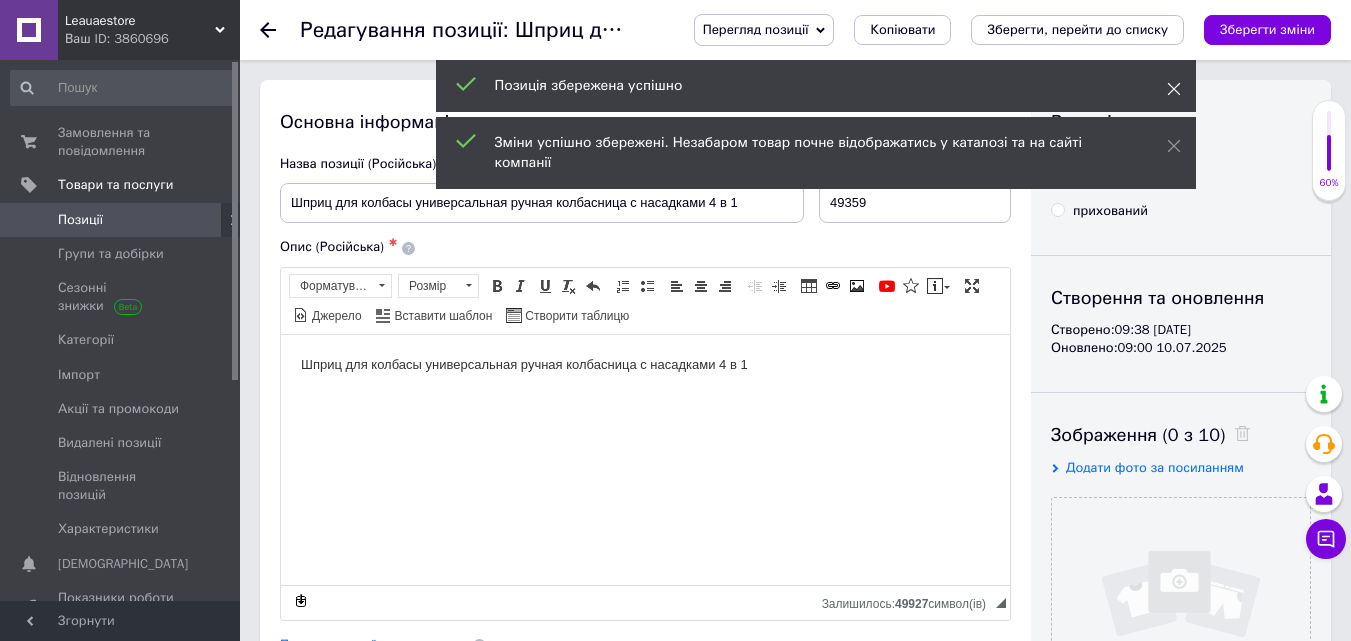 click 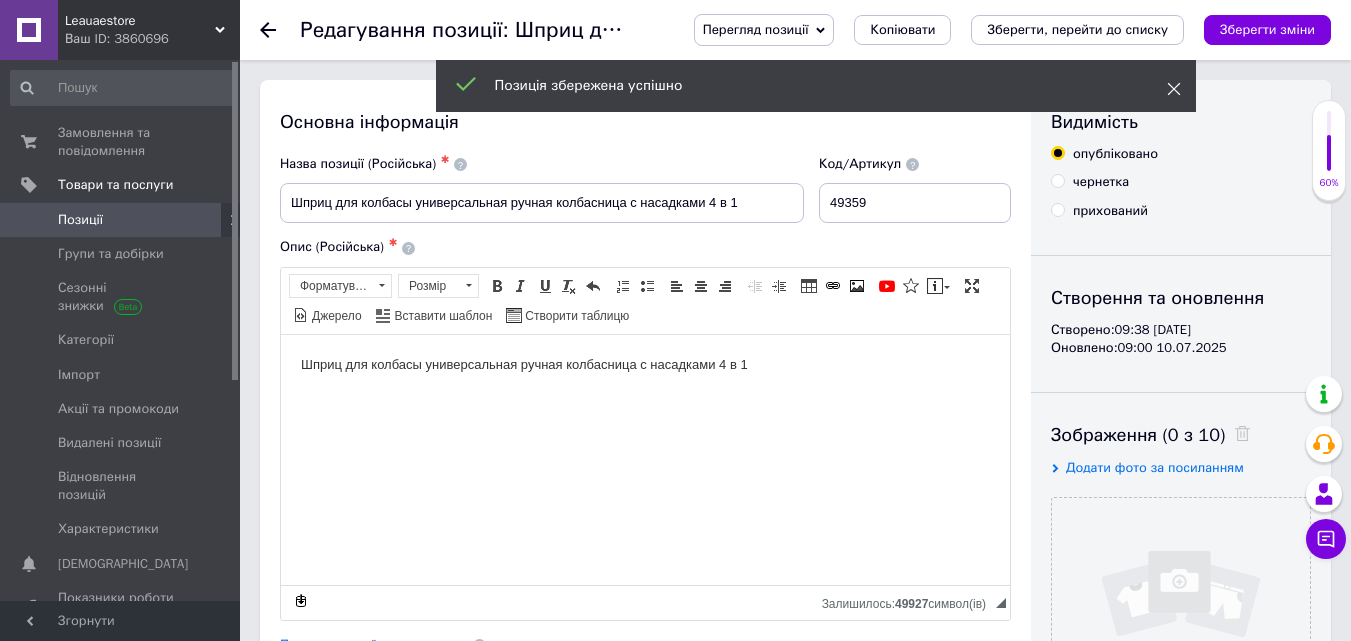 click 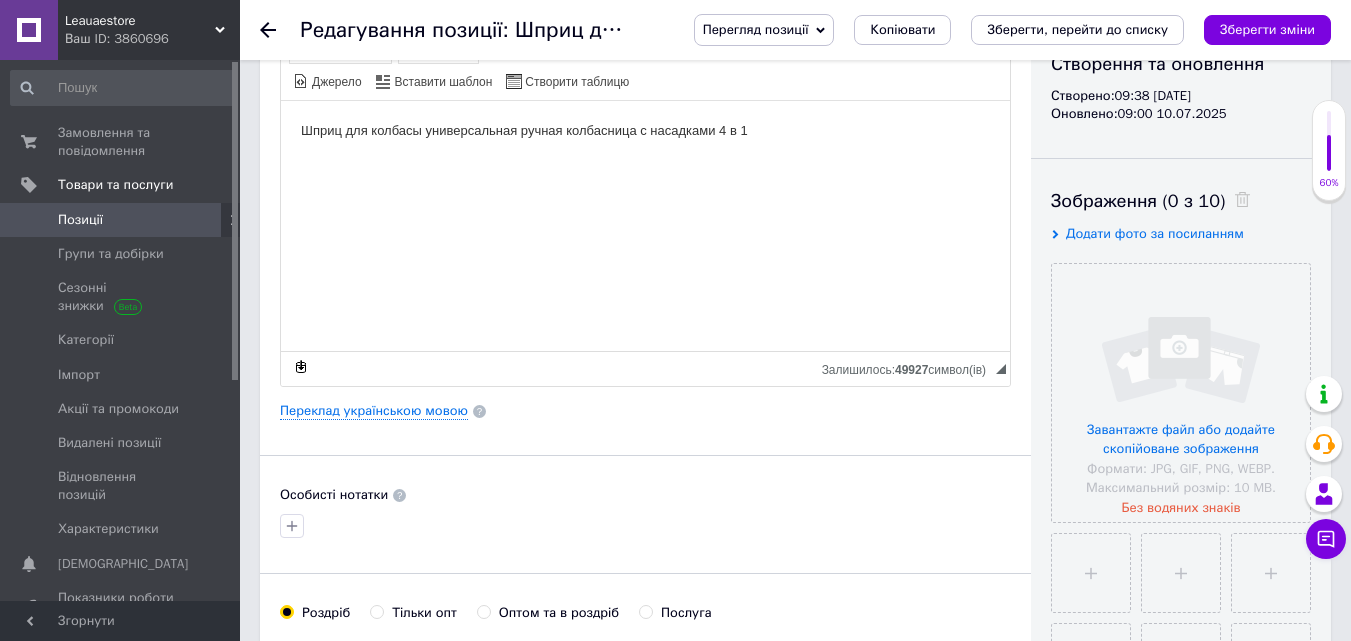 click at bounding box center [645, 164] 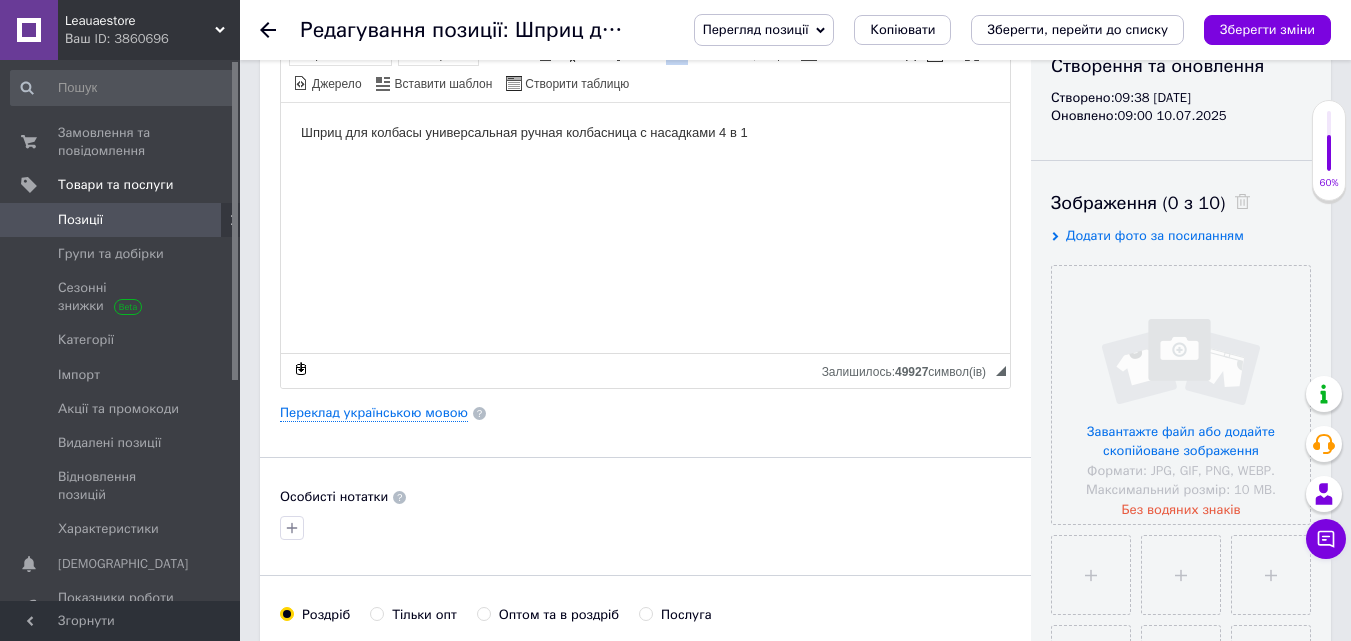 scroll, scrollTop: 100, scrollLeft: 0, axis: vertical 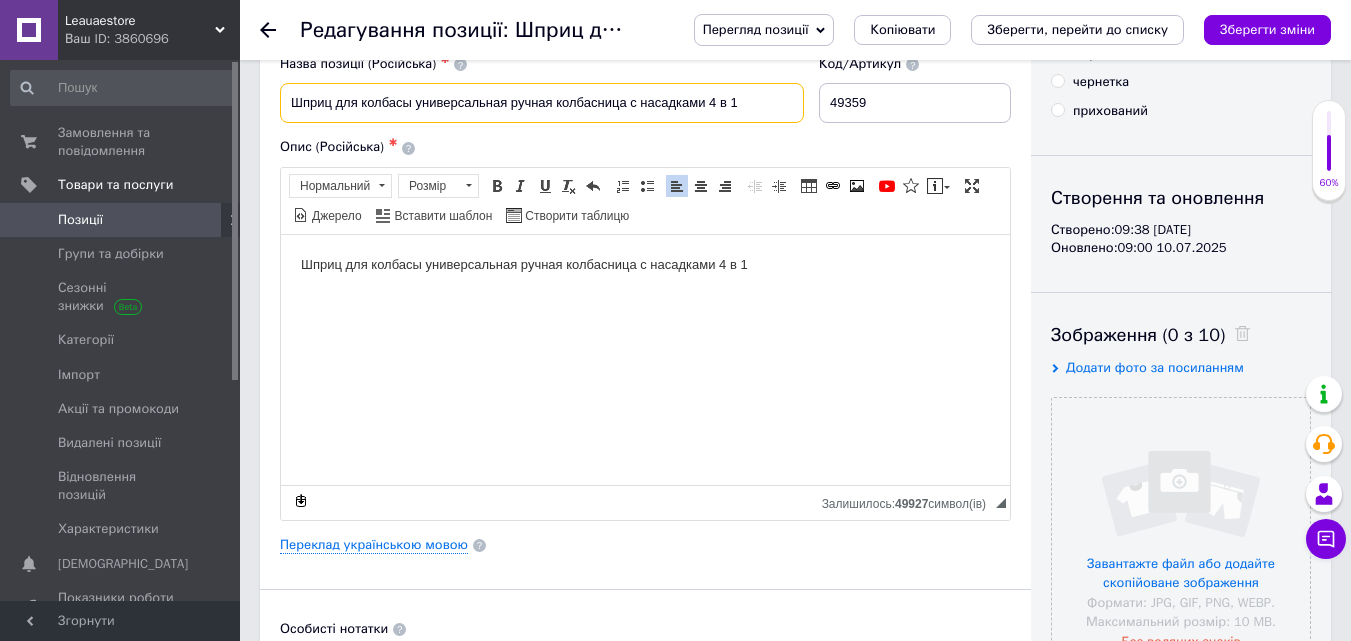 click on "Шприц для колбасы универсальная ручная колбасница с насадками 4 в 1" at bounding box center [542, 103] 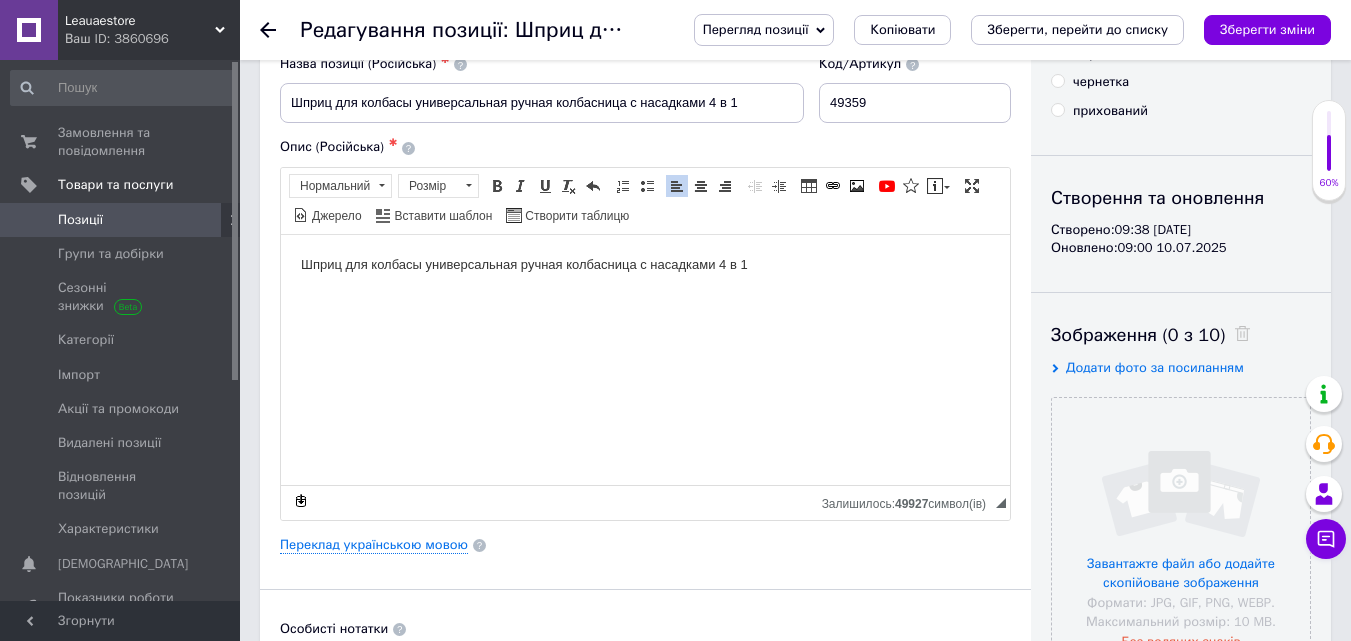 click on "Опис (Російська) ✱" at bounding box center (645, 147) 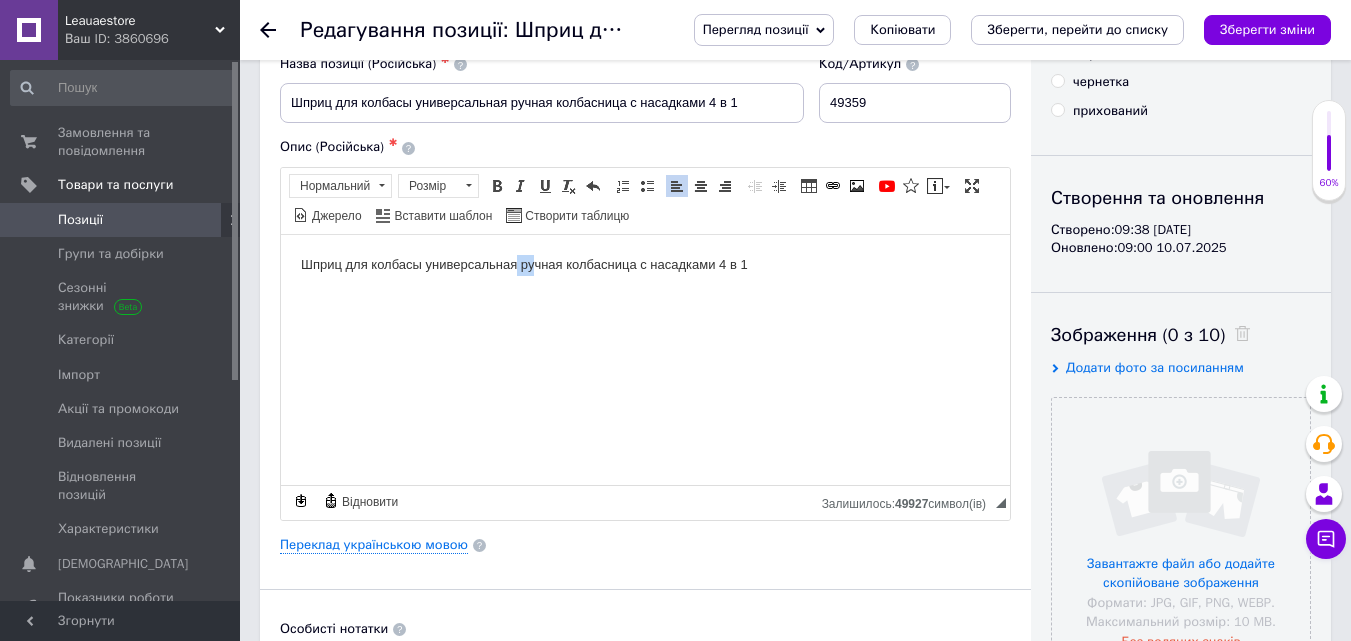 drag, startPoint x: 517, startPoint y: 271, endPoint x: 532, endPoint y: 268, distance: 15.297058 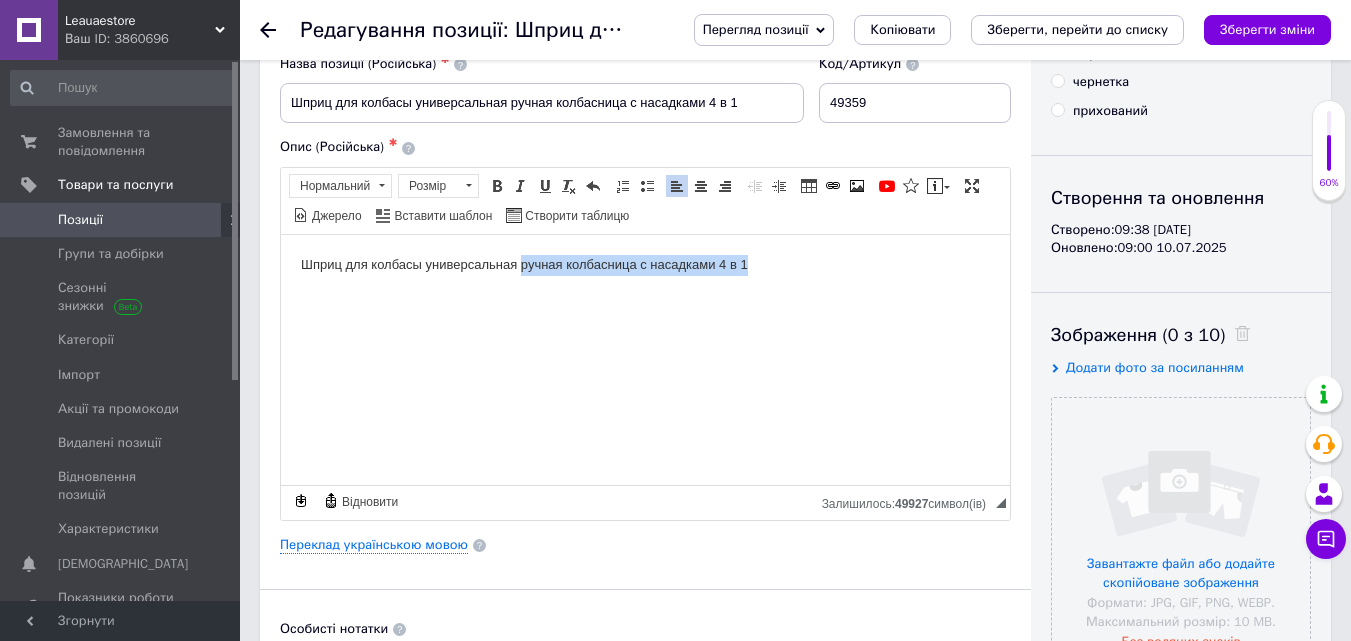 drag, startPoint x: 521, startPoint y: 266, endPoint x: 751, endPoint y: 265, distance: 230.00217 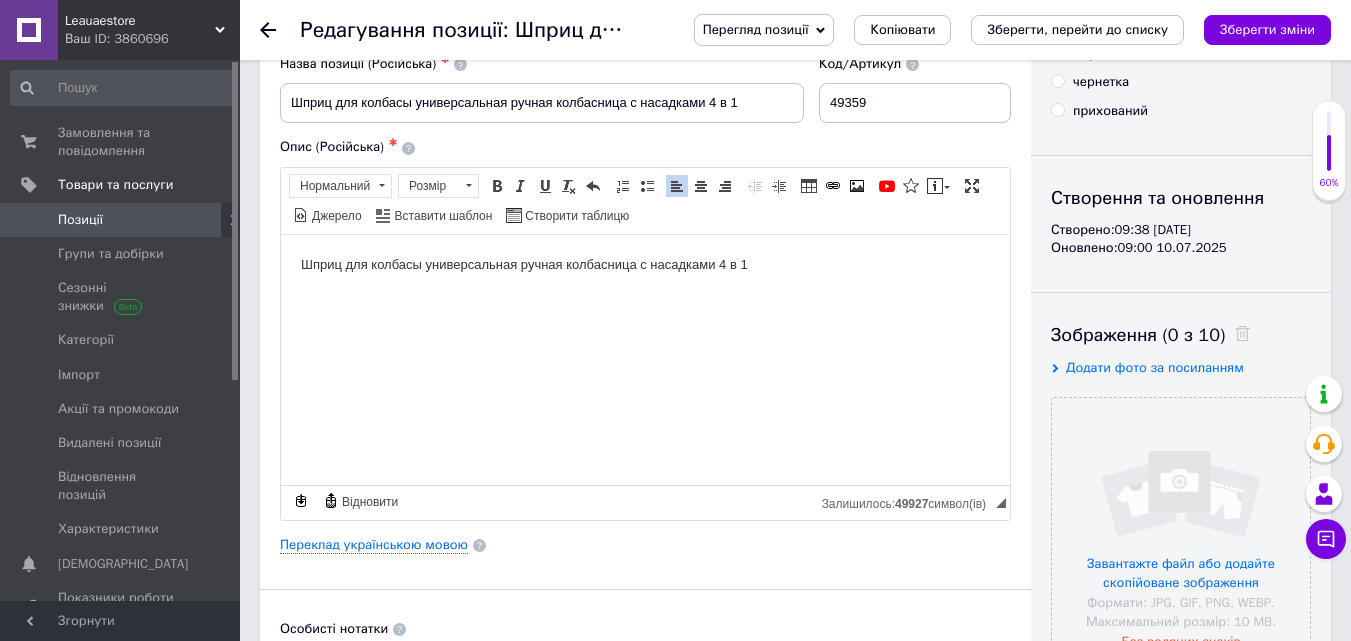 click on "Шприц для колбасы универсальная ручная колбасница с насадками 4 в 1" at bounding box center [645, 298] 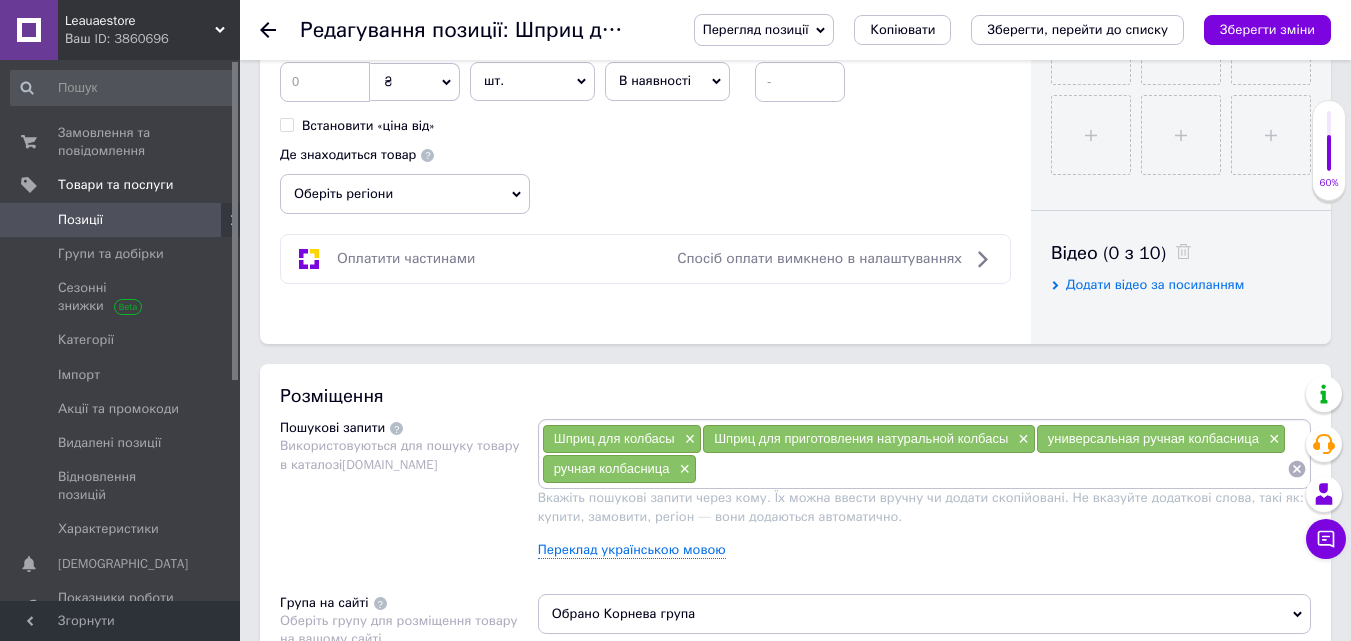 scroll, scrollTop: 900, scrollLeft: 0, axis: vertical 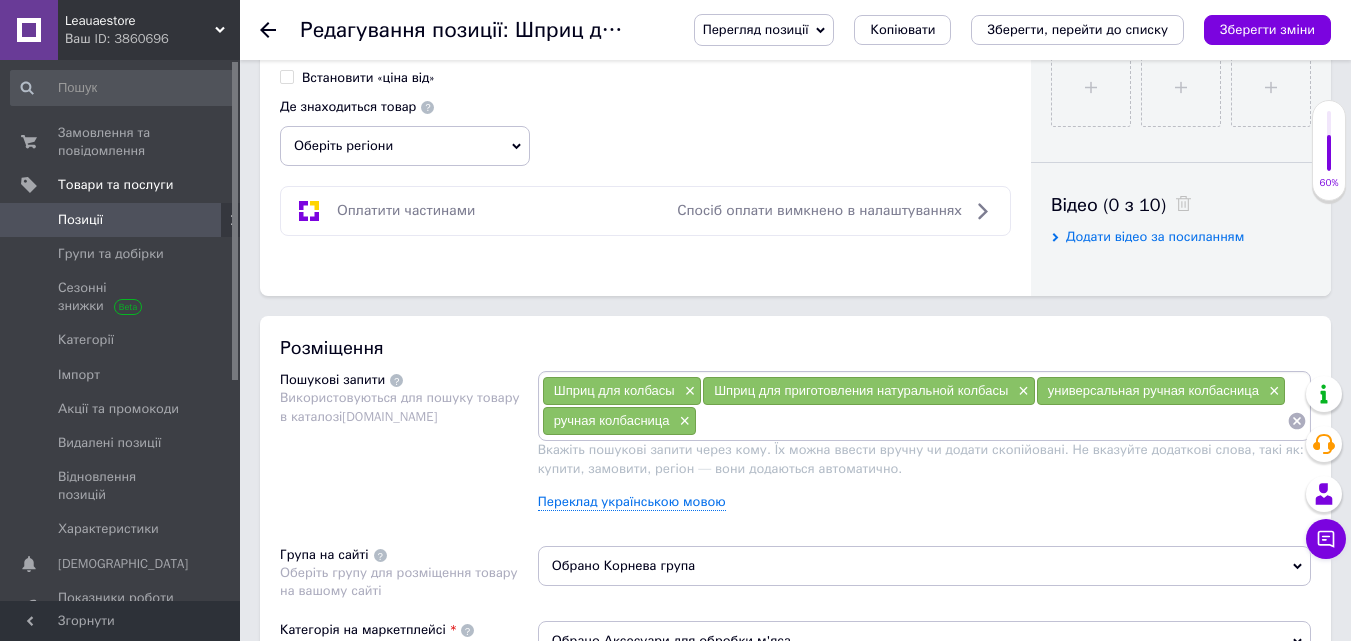click at bounding box center (992, 421) 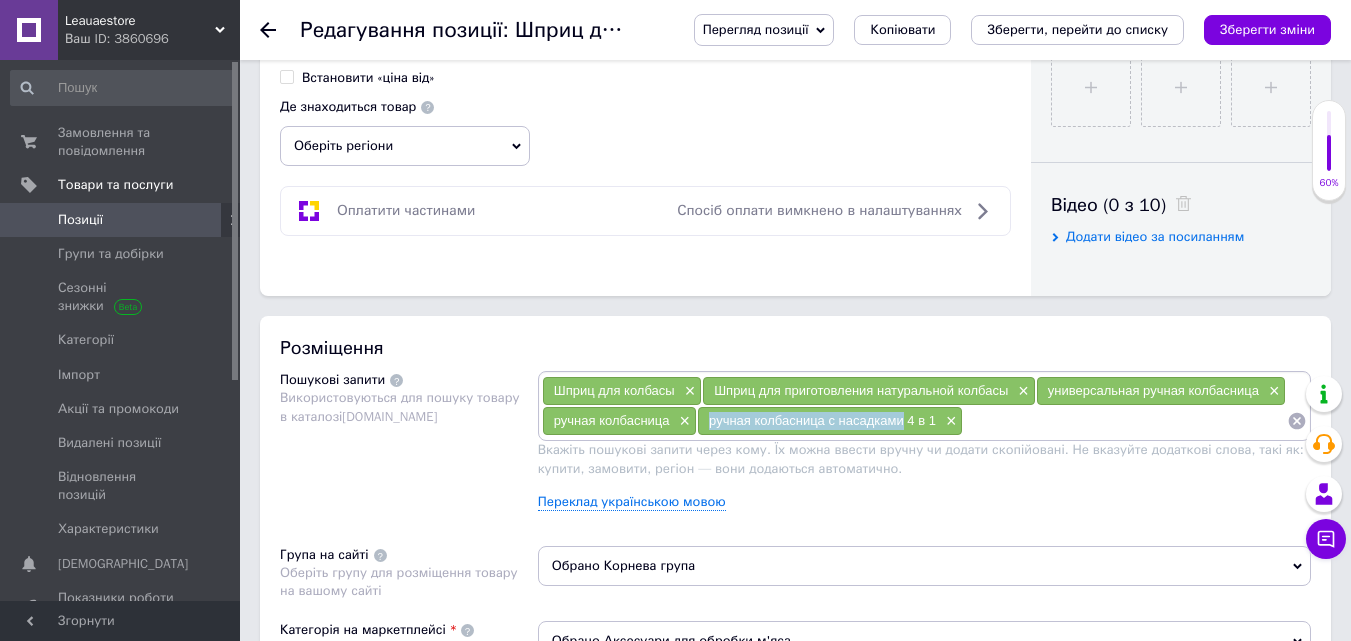 drag, startPoint x: 706, startPoint y: 426, endPoint x: 902, endPoint y: 422, distance: 196.04082 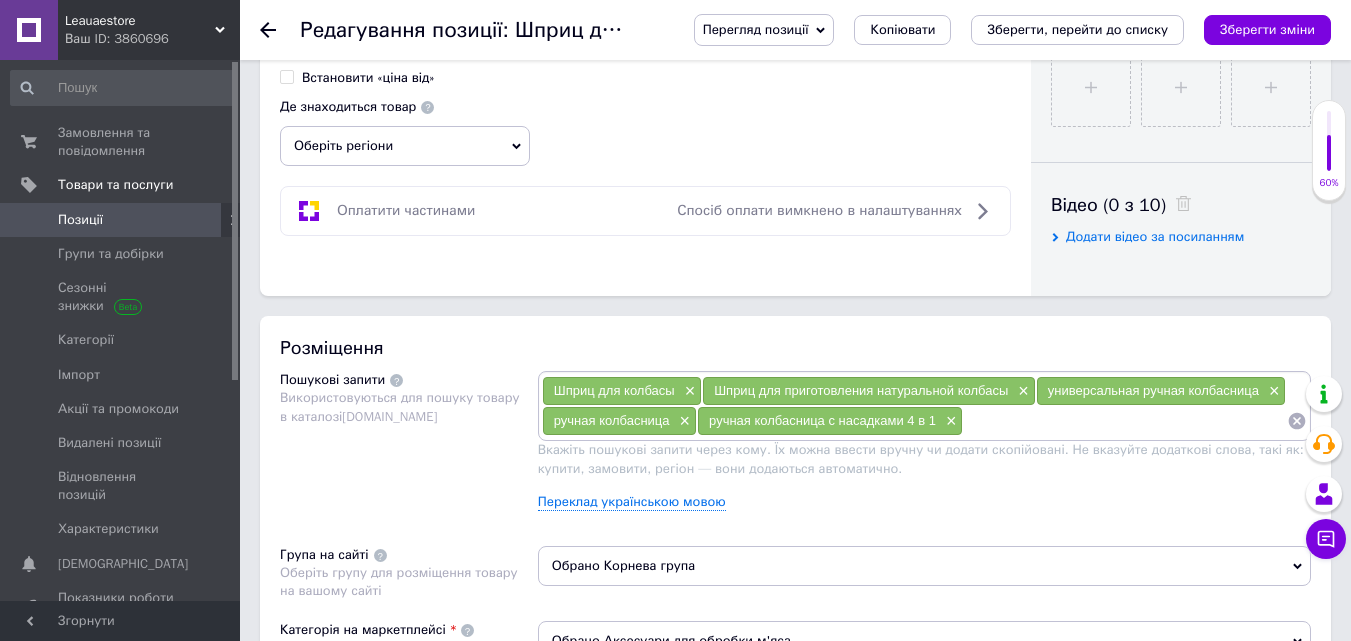 click at bounding box center (1125, 421) 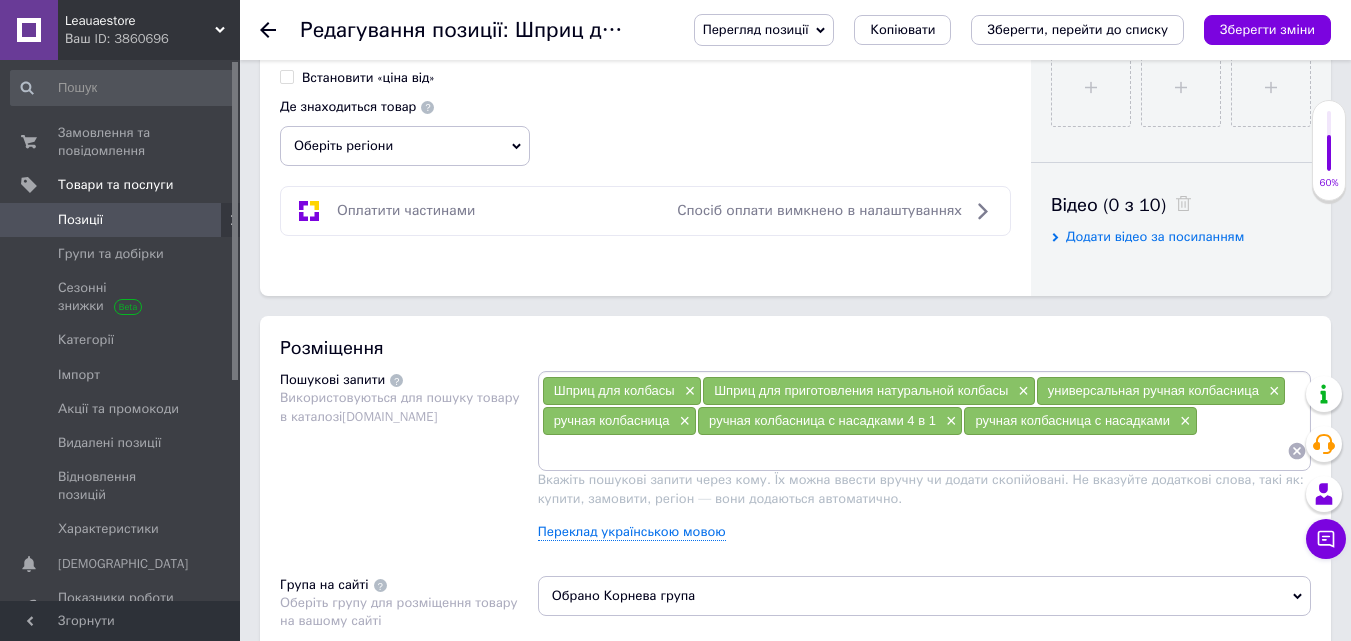 click on "Розміщення Пошукові запити Використовуються для пошуку товару в каталозі  [DOMAIN_NAME] Шприц для колбасы × Шприц для приготовления натуральной колбасы × универсальная ручная колбасница × ручная колбасница × ручная колбасница с насадками 4 в 1 × ручная колбасница с насадками × Вкажіть пошукові запити через кому. Їх можна ввести вручну чи додати скопійовані. Не вказуйте додаткові слова, такі як: купити, замовити, регіон — вони додаються автоматично. Переклад українською мовою Група на сайті Оберіть групу для розміщення товару на вашому сайті [DOMAIN_NAME]" at bounding box center [795, 554] 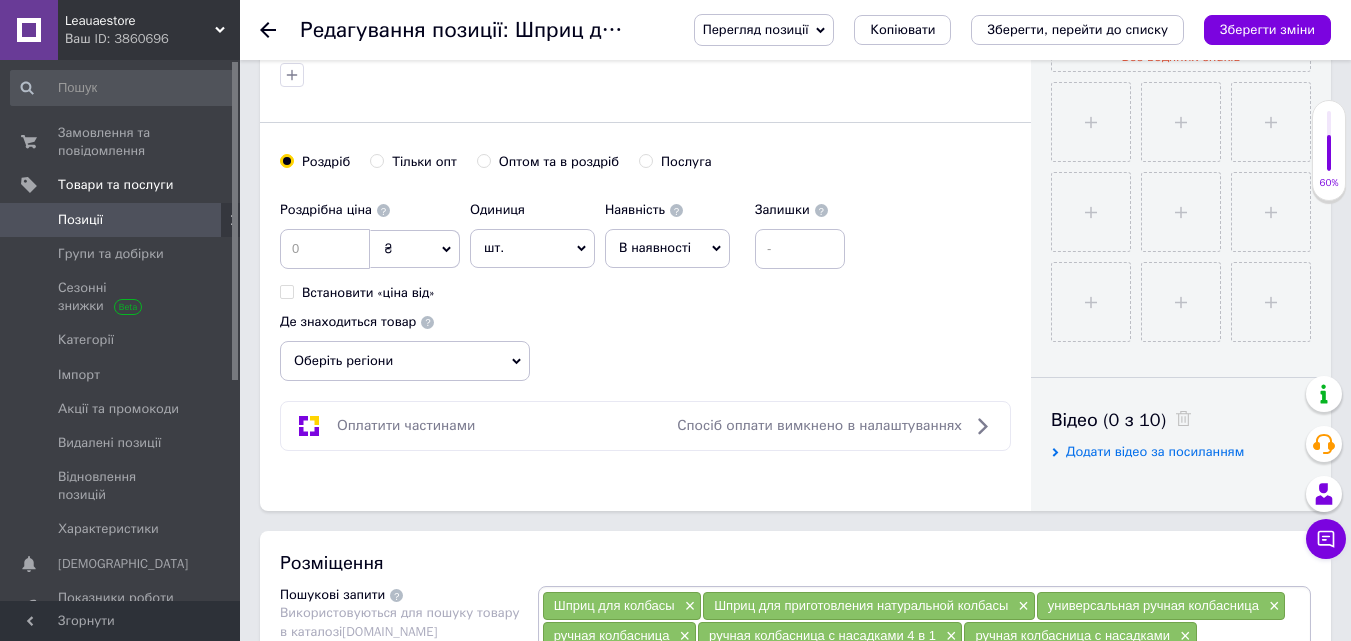 scroll, scrollTop: 700, scrollLeft: 0, axis: vertical 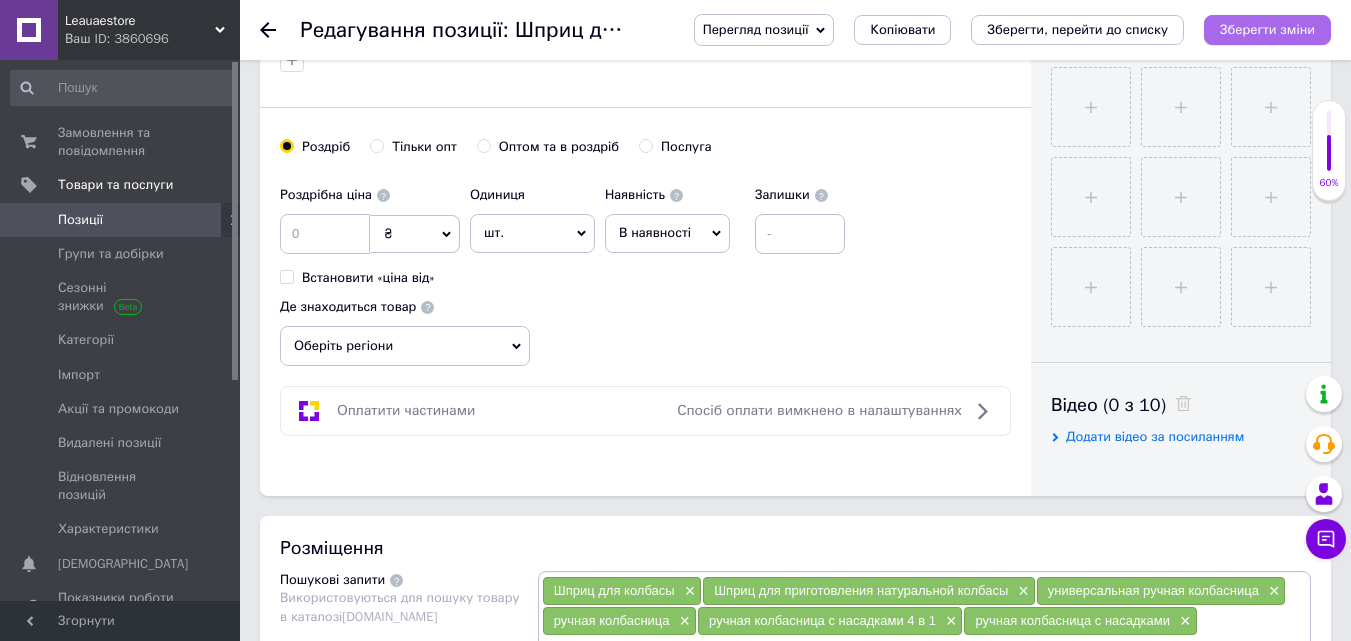 click on "Зберегти зміни" at bounding box center (1267, 30) 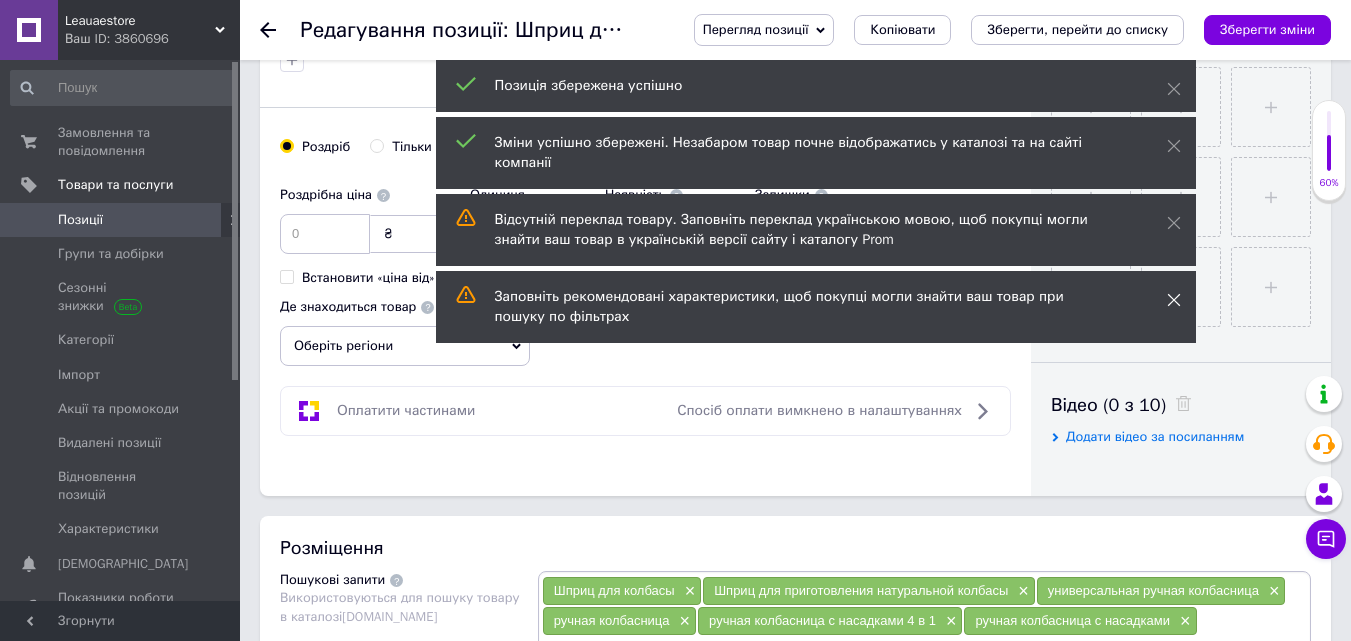 click at bounding box center (1174, 300) 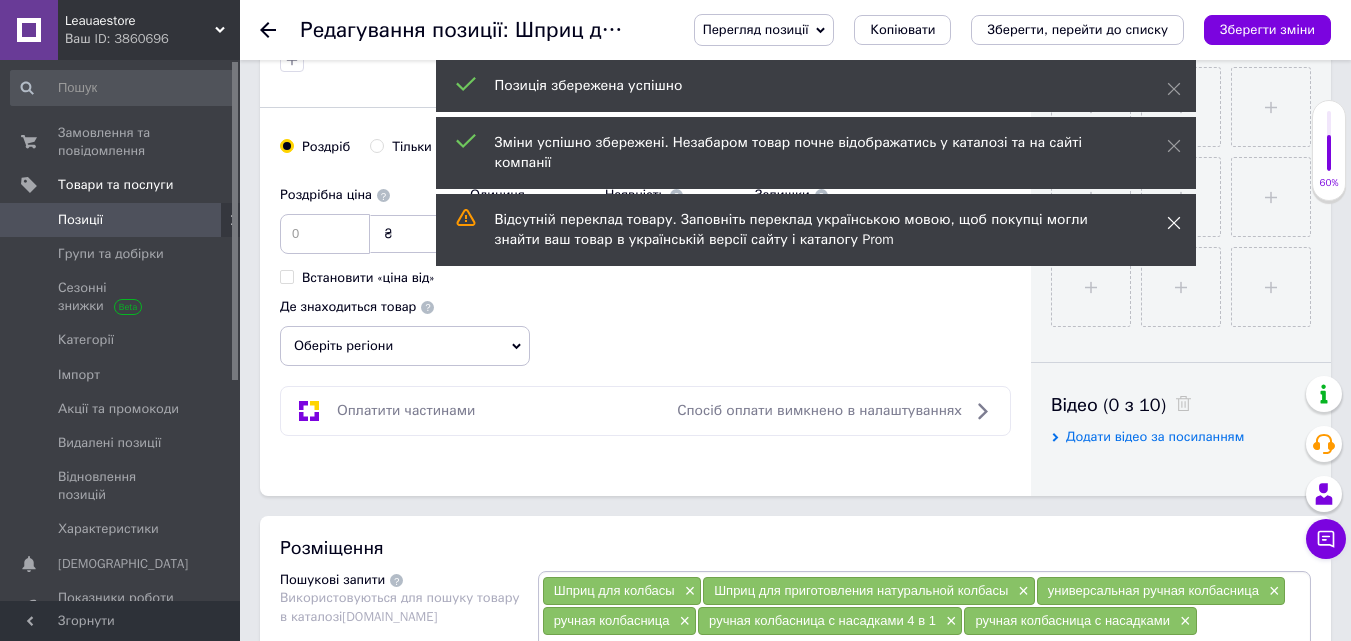 click 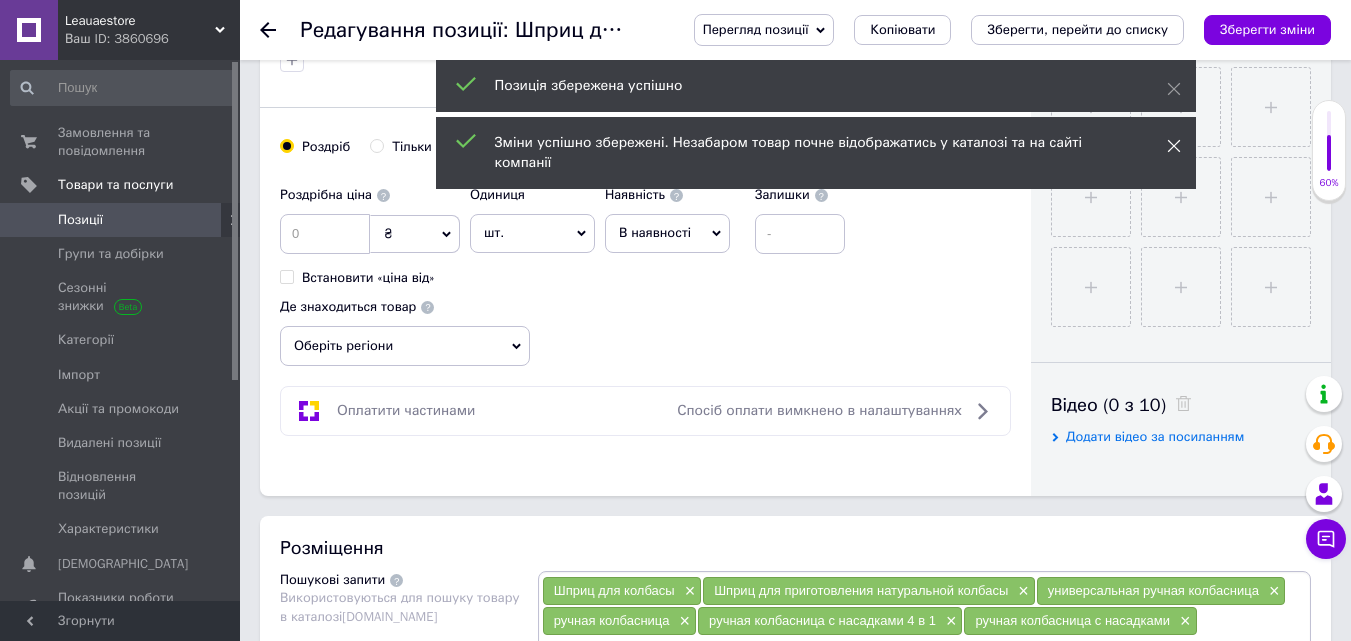 click at bounding box center [1174, 146] 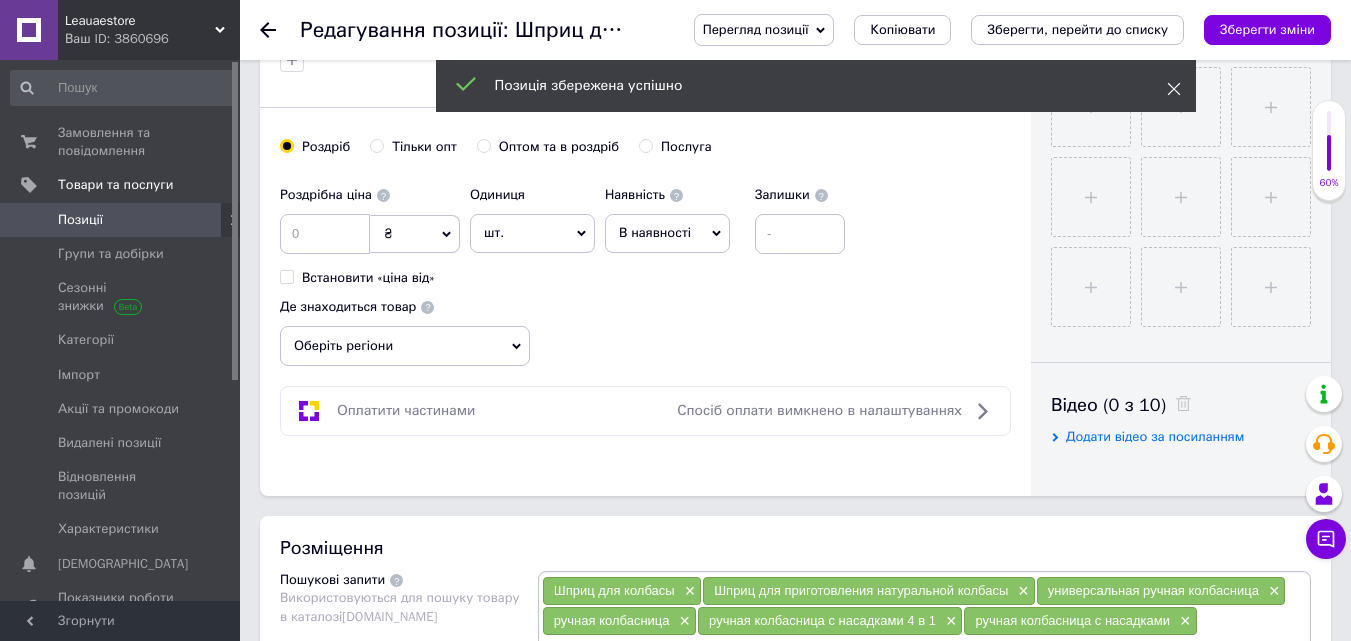 click 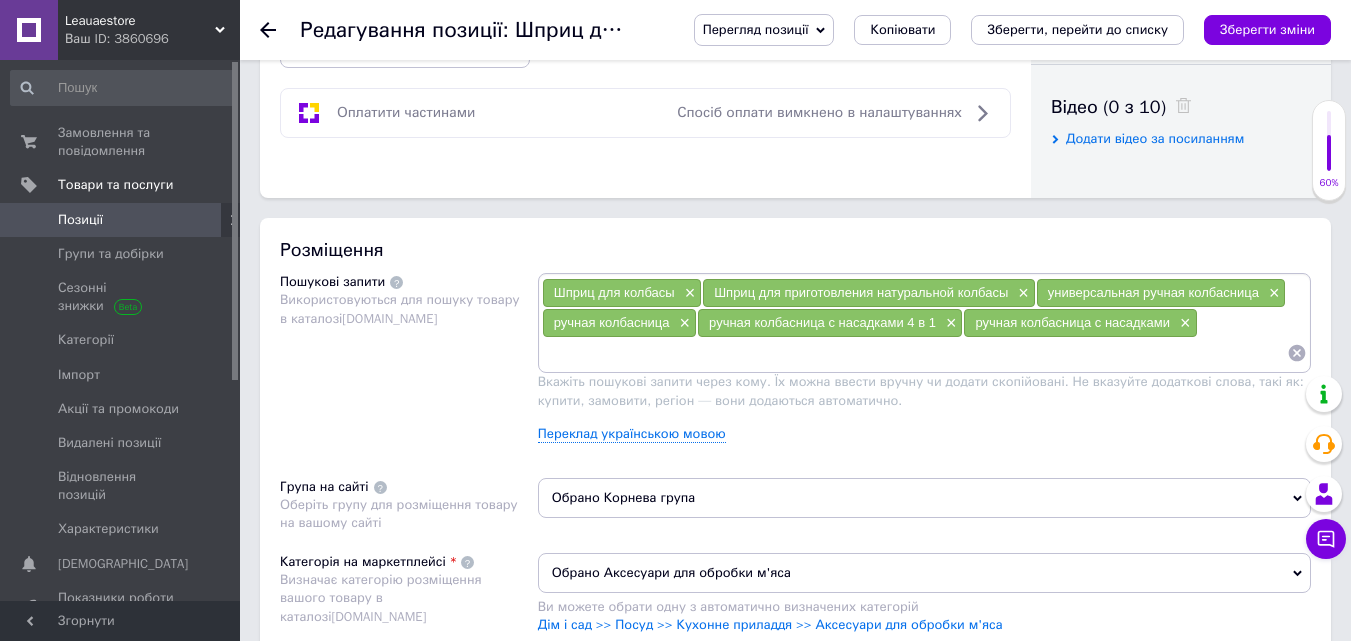 scroll, scrollTop: 1000, scrollLeft: 0, axis: vertical 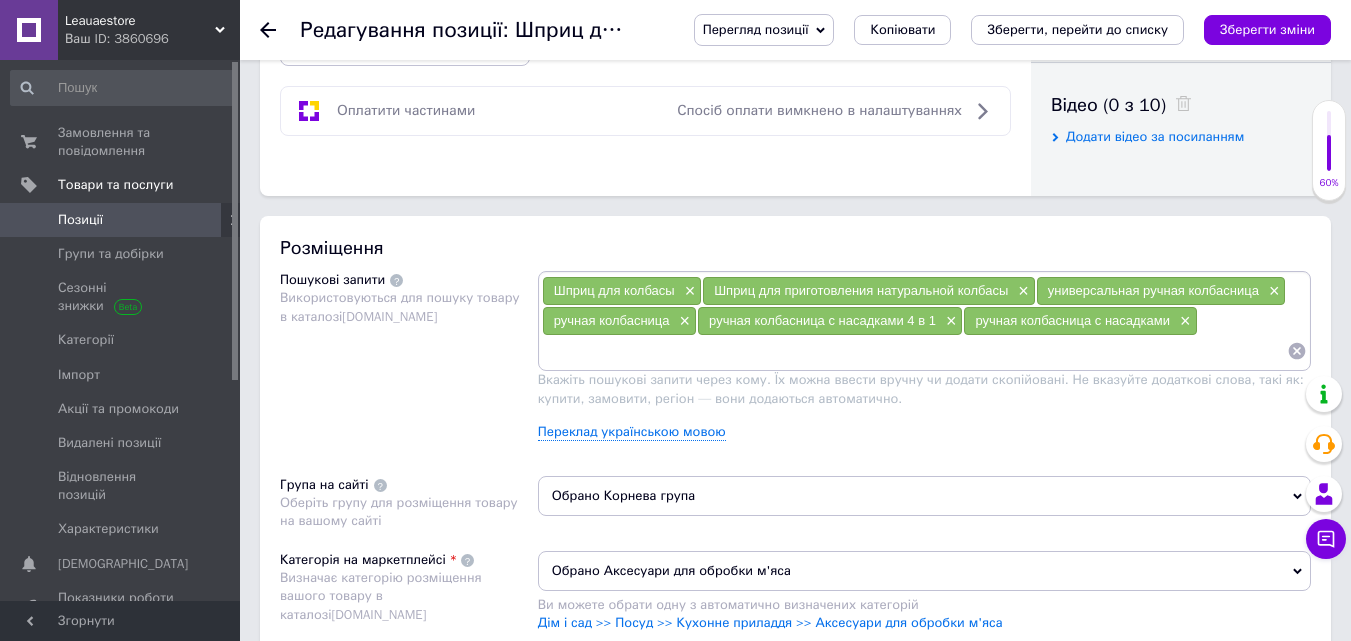 click at bounding box center [914, 351] 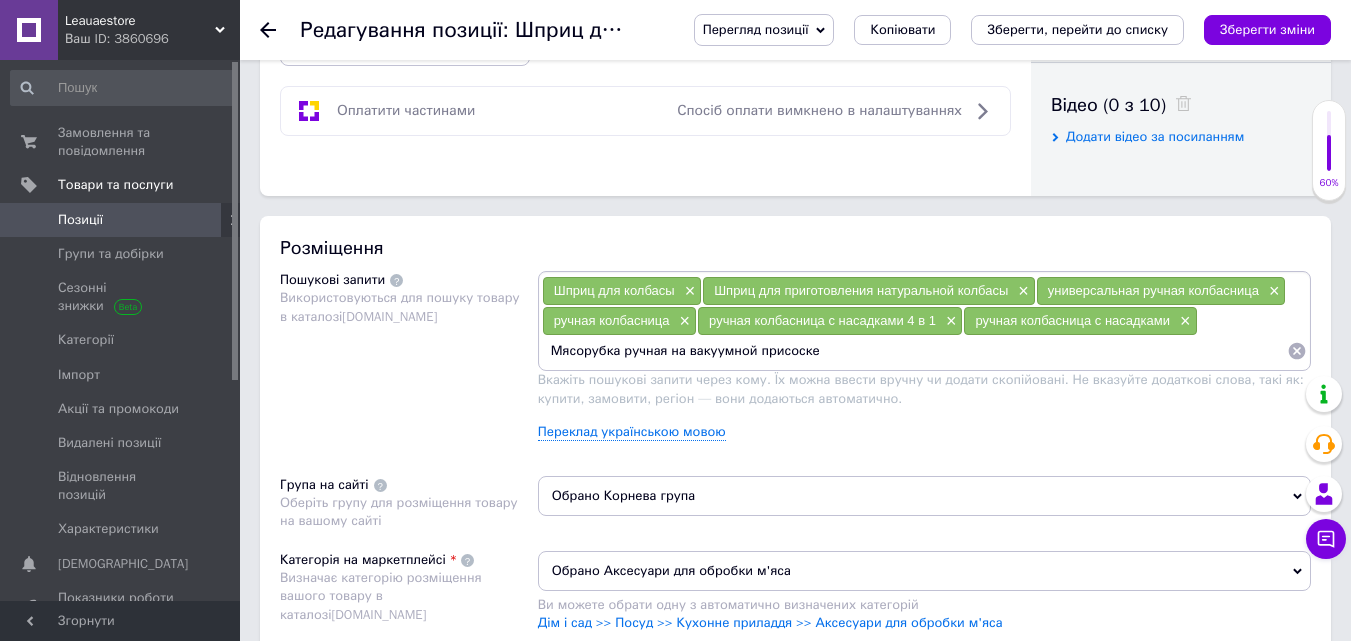 type on "Мясорубка ручная на вакуумной присоске" 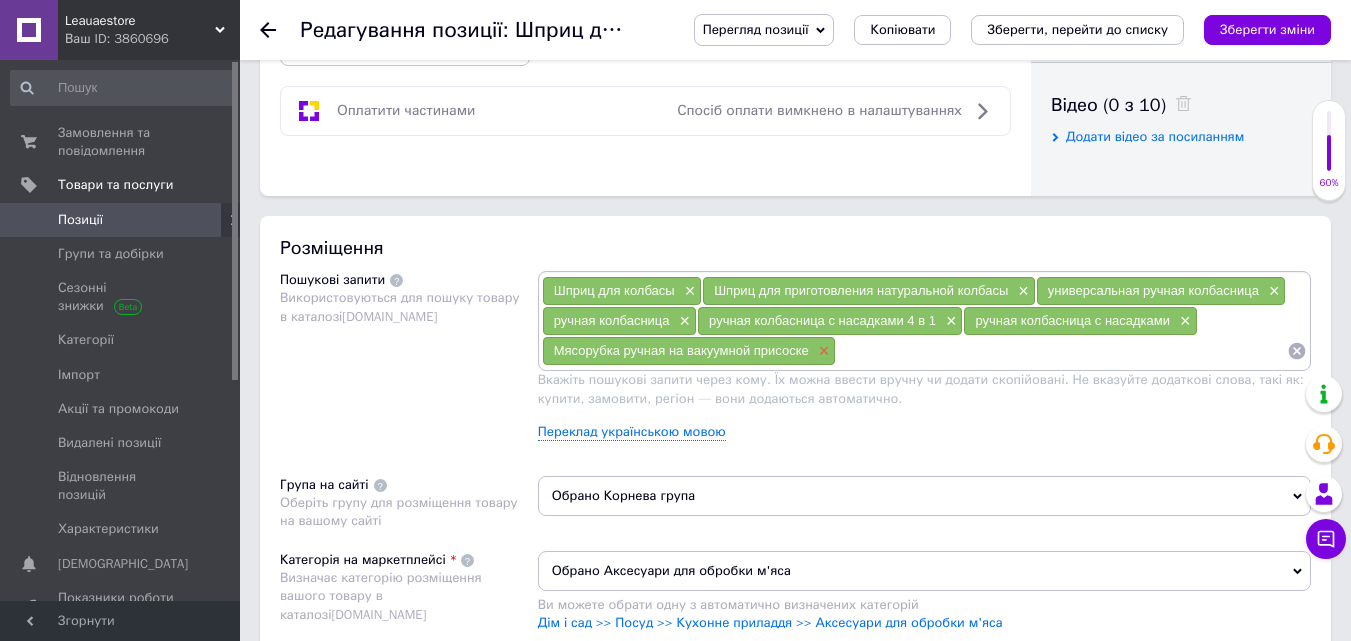 click on "×" at bounding box center [822, 351] 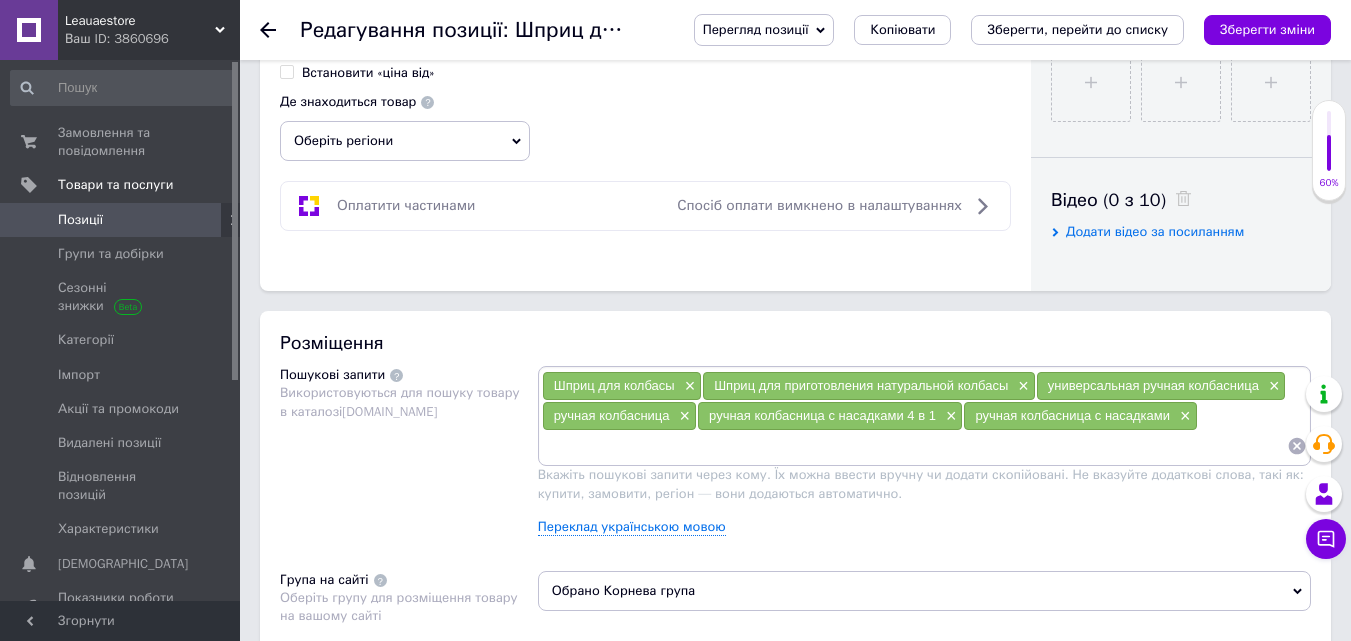 scroll, scrollTop: 900, scrollLeft: 0, axis: vertical 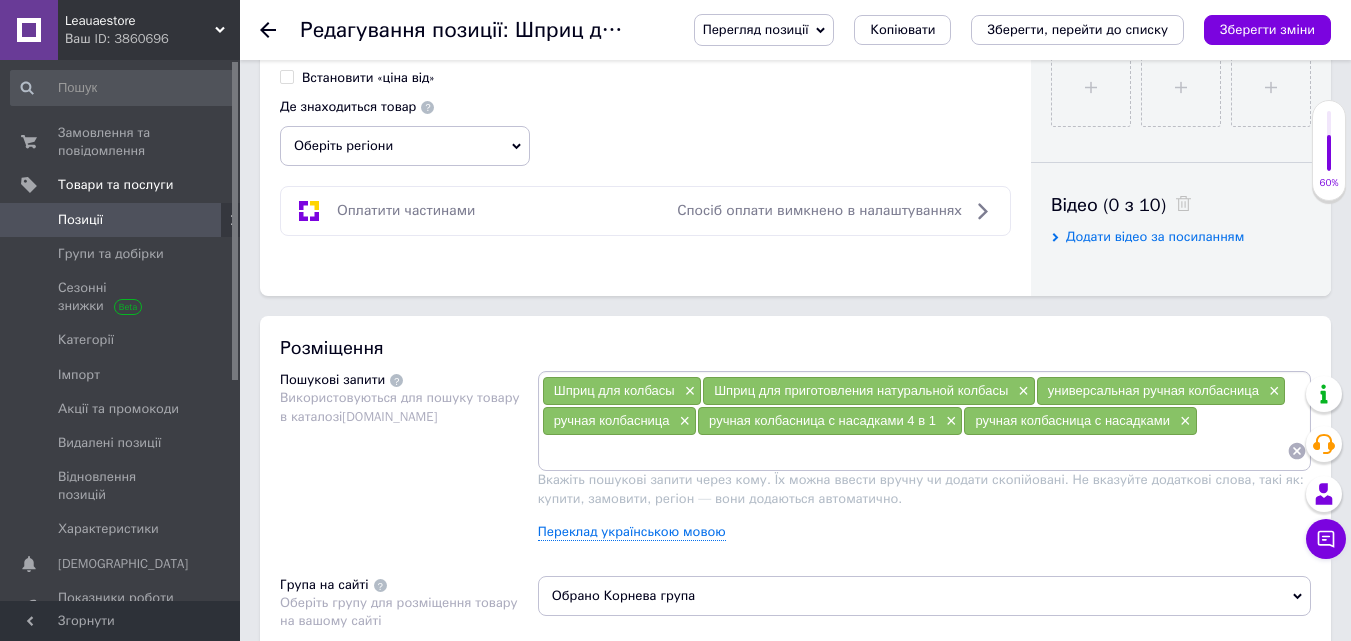 click at bounding box center [914, 451] 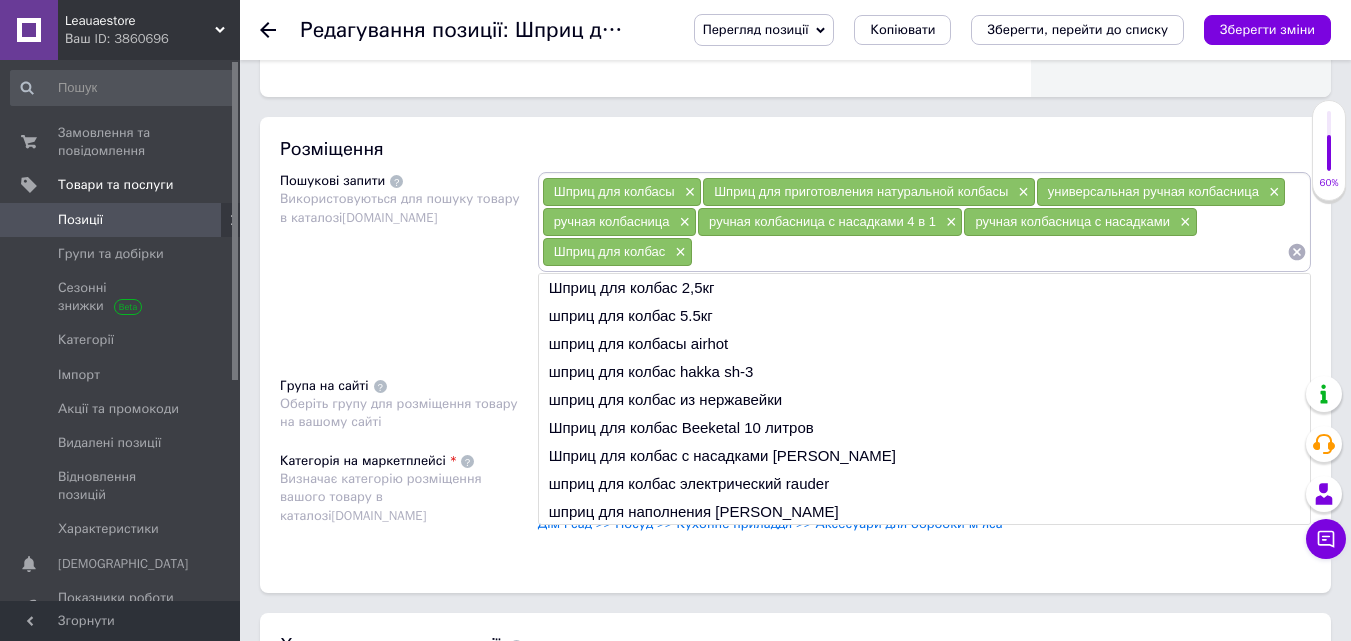 scroll, scrollTop: 1100, scrollLeft: 0, axis: vertical 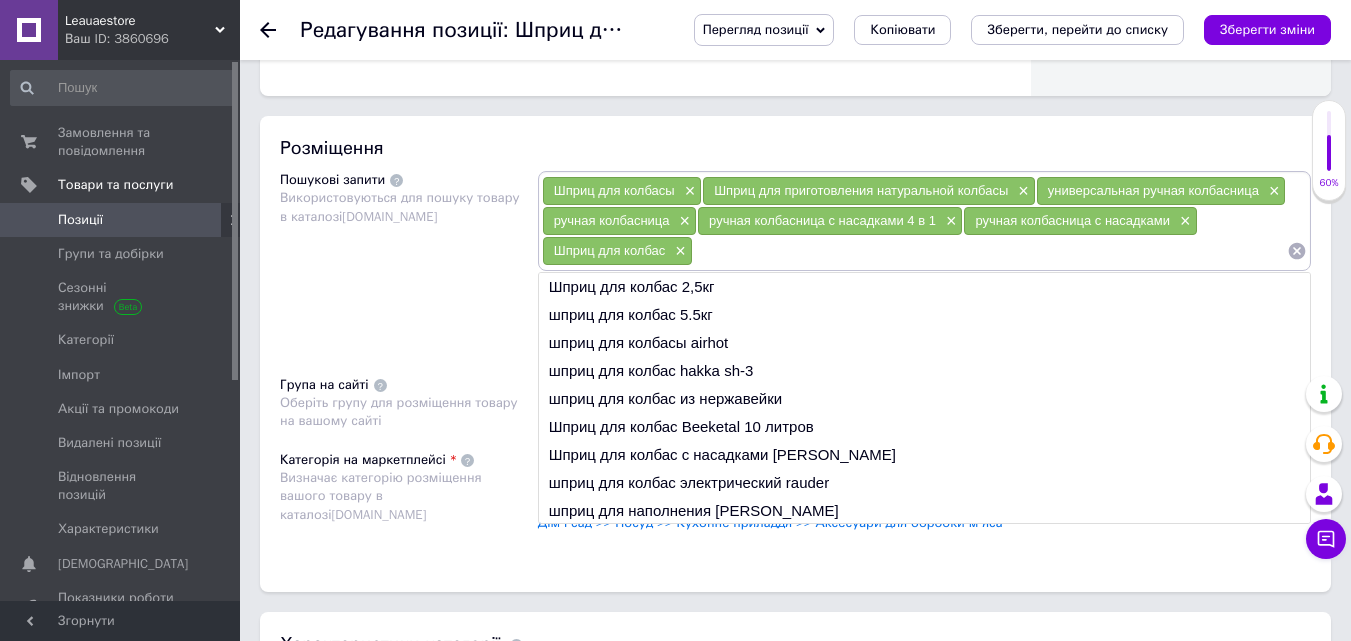 click on "Пошукові запити Використовуються для пошуку товару в каталозі  [DOMAIN_NAME]" at bounding box center [409, 263] 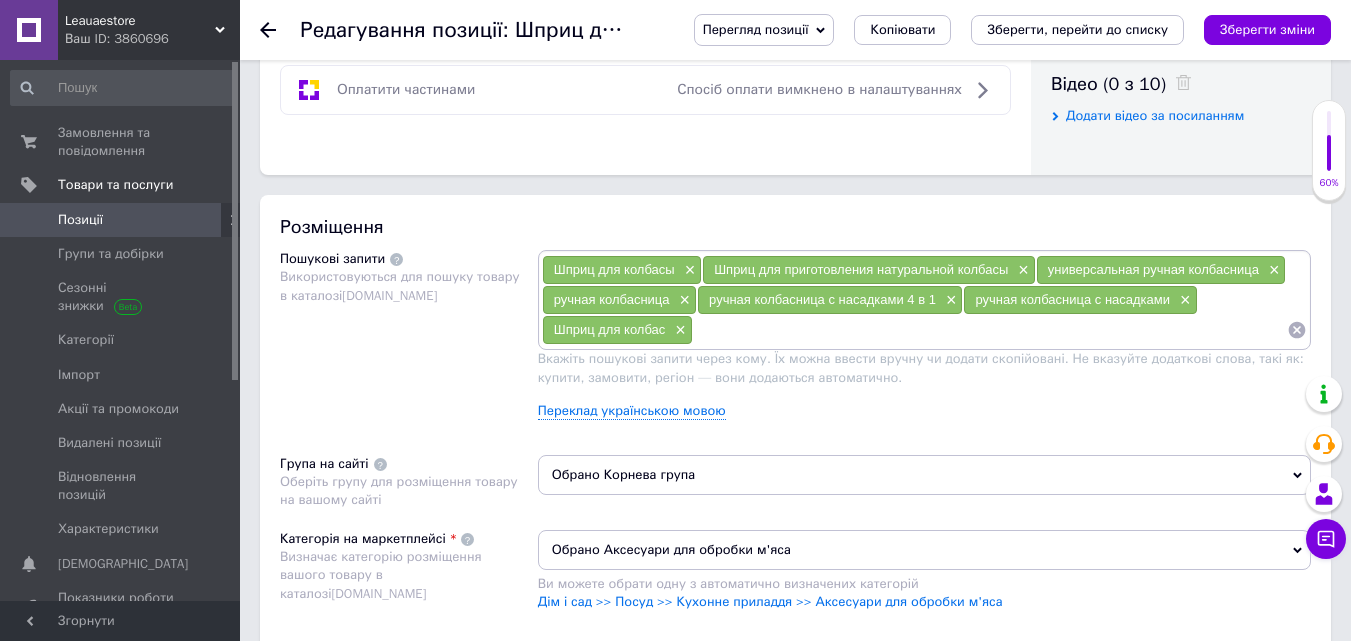 scroll, scrollTop: 900, scrollLeft: 0, axis: vertical 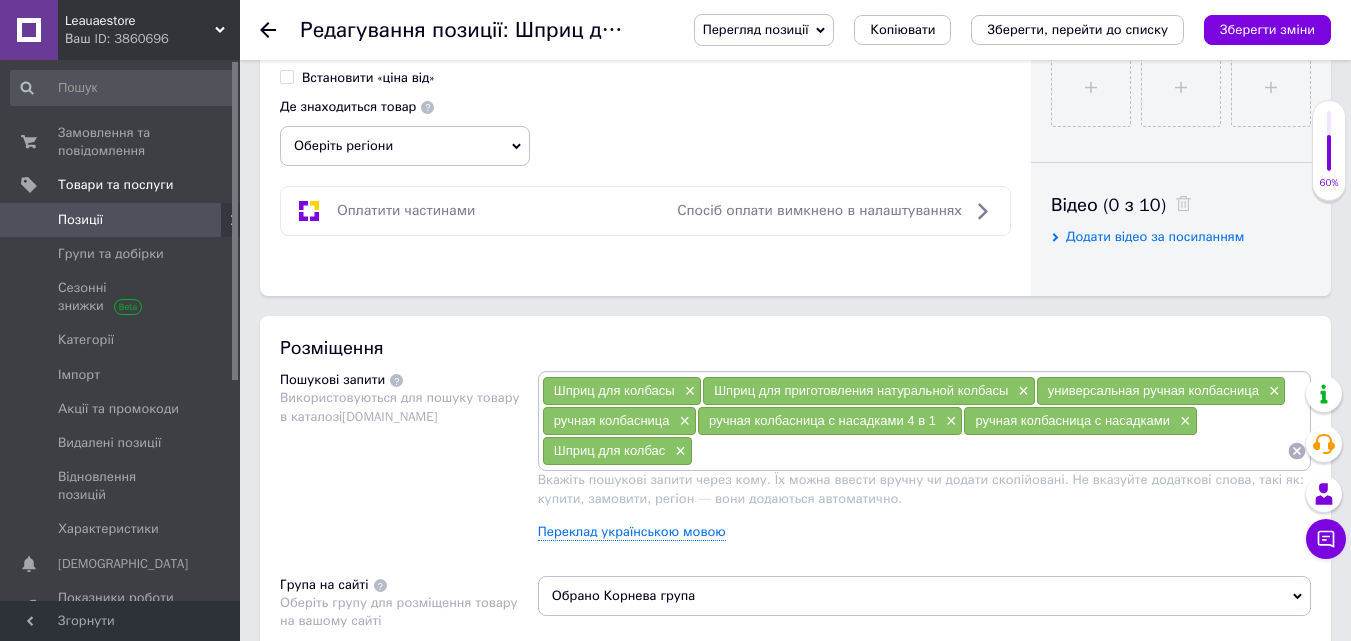click at bounding box center (990, 451) 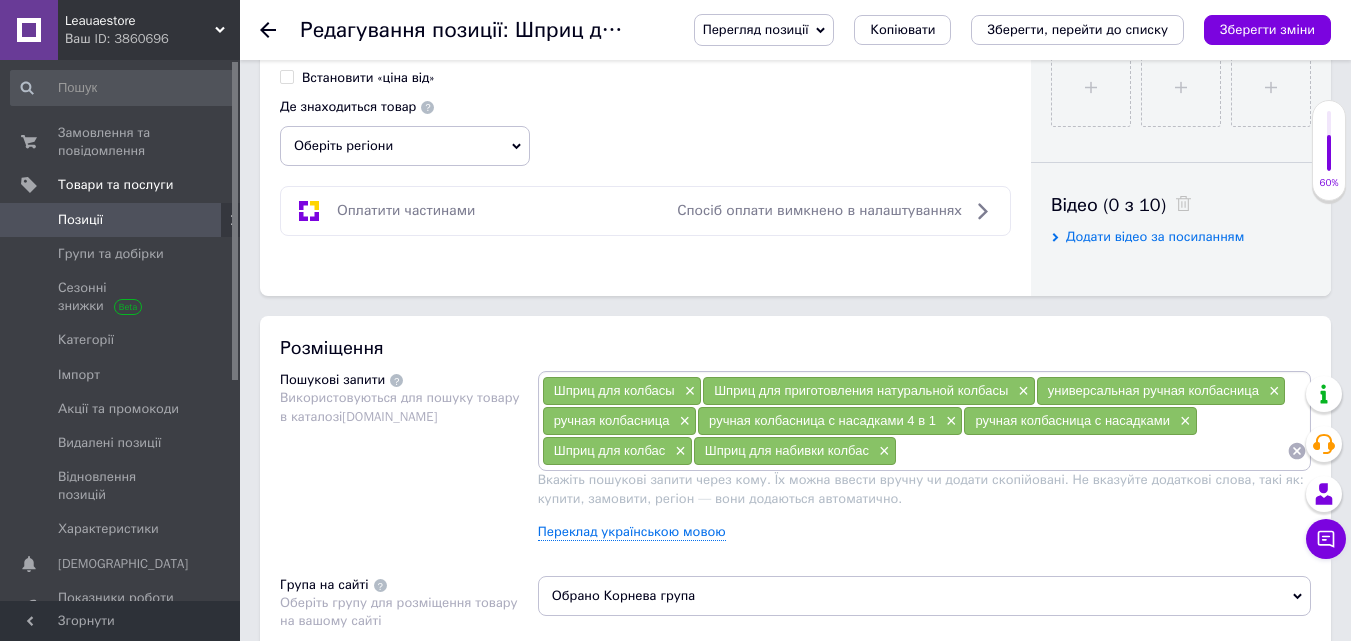 click on "Основна інформація Назва позиції (Російська) ✱ Шприц для колбасы универсальная ручная колбасница с насадками 4 в 1 Код/Артикул 49359 Опис (Російська) ✱ Шприц для колбасы универсальная ручная колбасница с насадками 4 в 1 Розширений текстовий редактор, 61CA71A5-3FE1-4DC1-A6C5-B14763A07289 Панель інструментів редактора Форматування Нормальний Розмір Розмір   Жирний  Сполучення клавіш Ctrl+B   Курсив  Сполучення клавіш Ctrl+I   Підкреслений  Сполучення клавіш Ctrl+U   Видалити форматування   Повернути  Сполучення клавіш Ctrl+Z   Вставити/видалити нумерований список     По лівому краю" at bounding box center (645, -262) 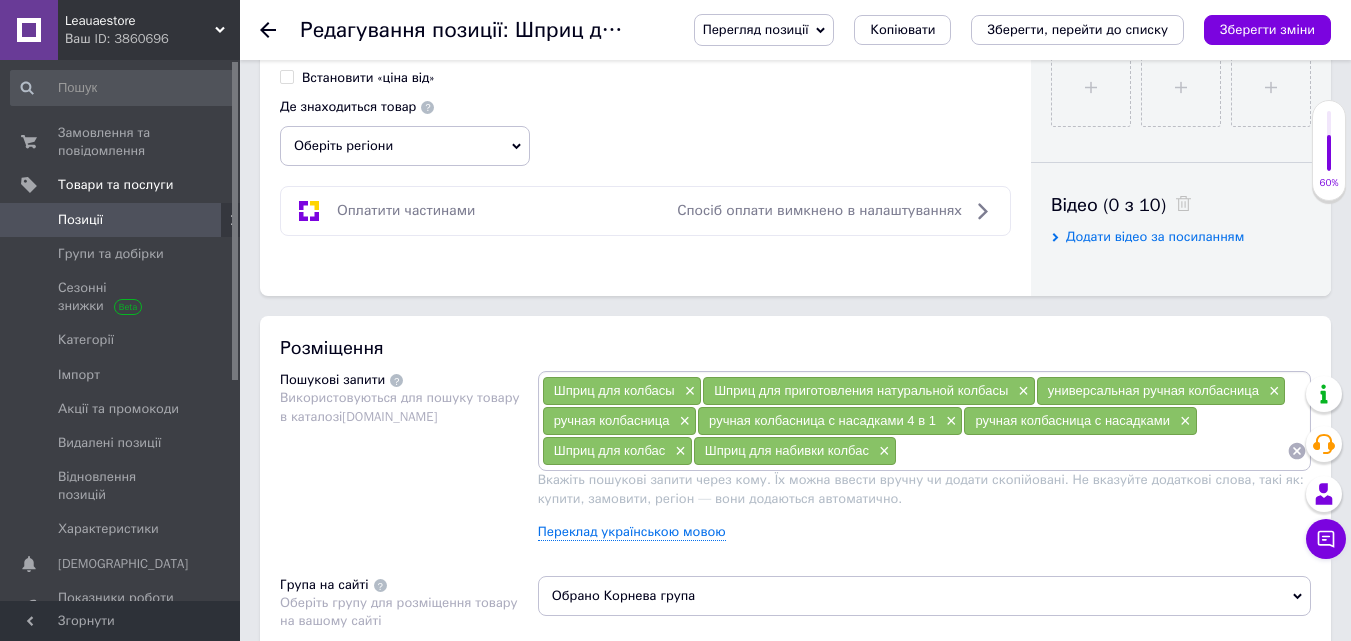 click at bounding box center [1092, 451] 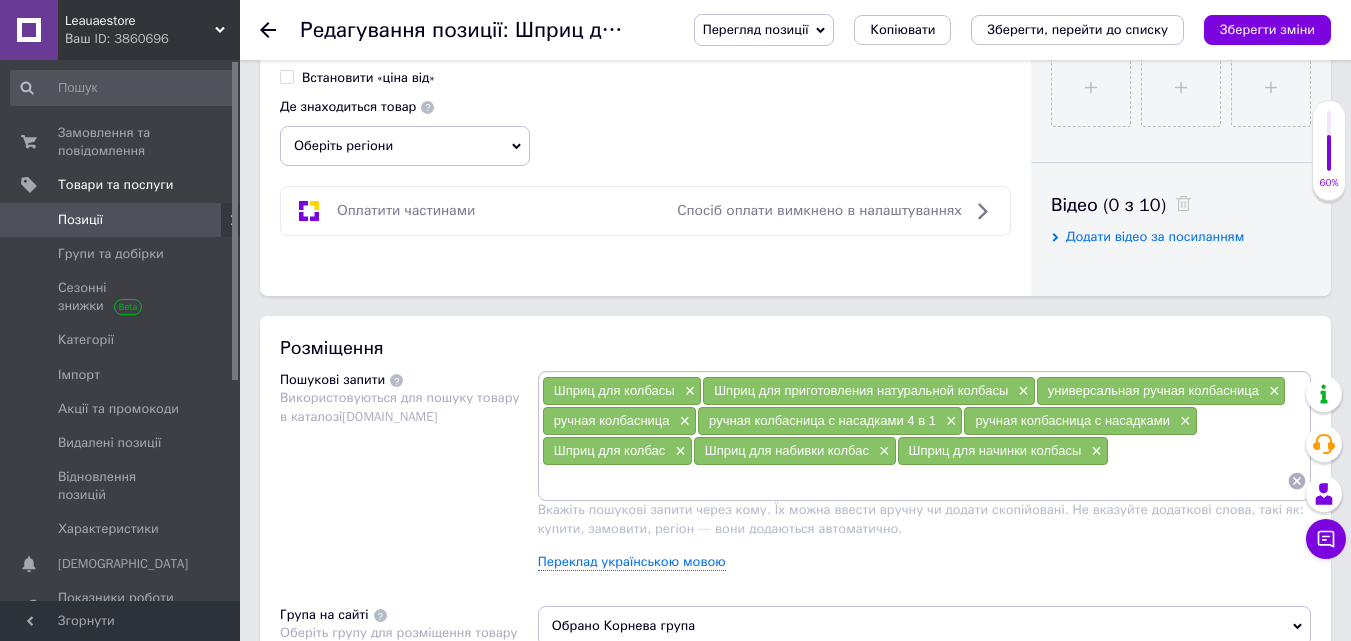 click on "Основна інформація Назва позиції (Російська) ✱ Шприц для колбасы универсальная ручная колбасница с насадками 4 в 1 Код/Артикул 49359 Опис (Російська) ✱ Шприц для колбасы универсальная ручная колбасница с насадками 4 в 1 Розширений текстовий редактор, 61CA71A5-3FE1-4DC1-A6C5-B14763A07289 Панель інструментів редактора Форматування Нормальний Розмір Розмір   Жирний  Сполучення клавіш Ctrl+B   Курсив  Сполучення клавіш Ctrl+I   Підкреслений  Сполучення клавіш Ctrl+U   Видалити форматування   Повернути  Сполучення клавіш Ctrl+Z   Вставити/видалити нумерований список     По лівому краю" at bounding box center [645, -262] 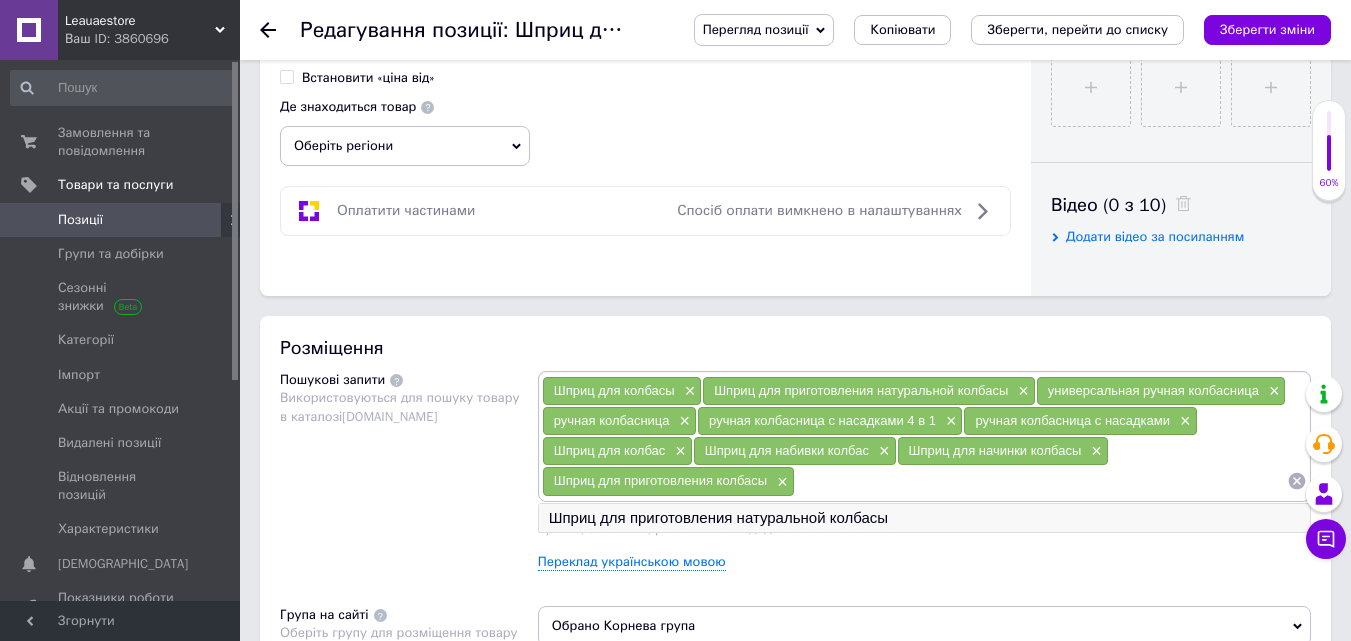 click on "Шприц для приготовления натуральной колбасы" at bounding box center (924, 518) 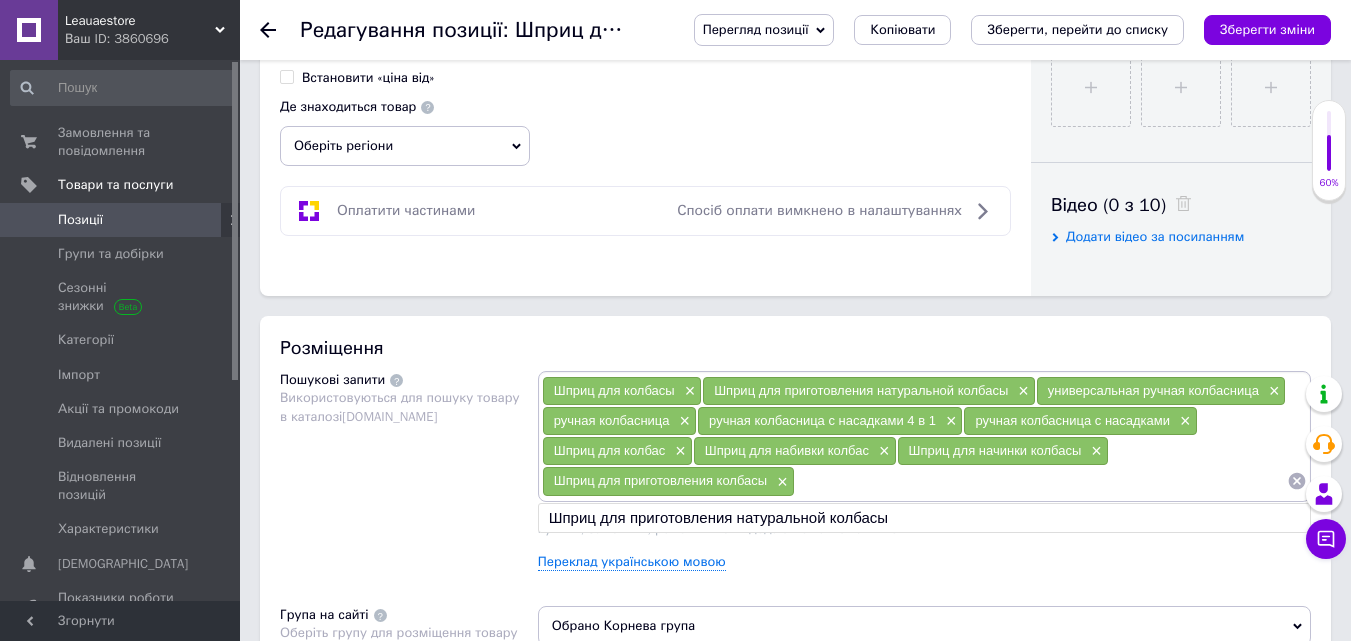type on "Шприц для приготовления натуральной колбасы" 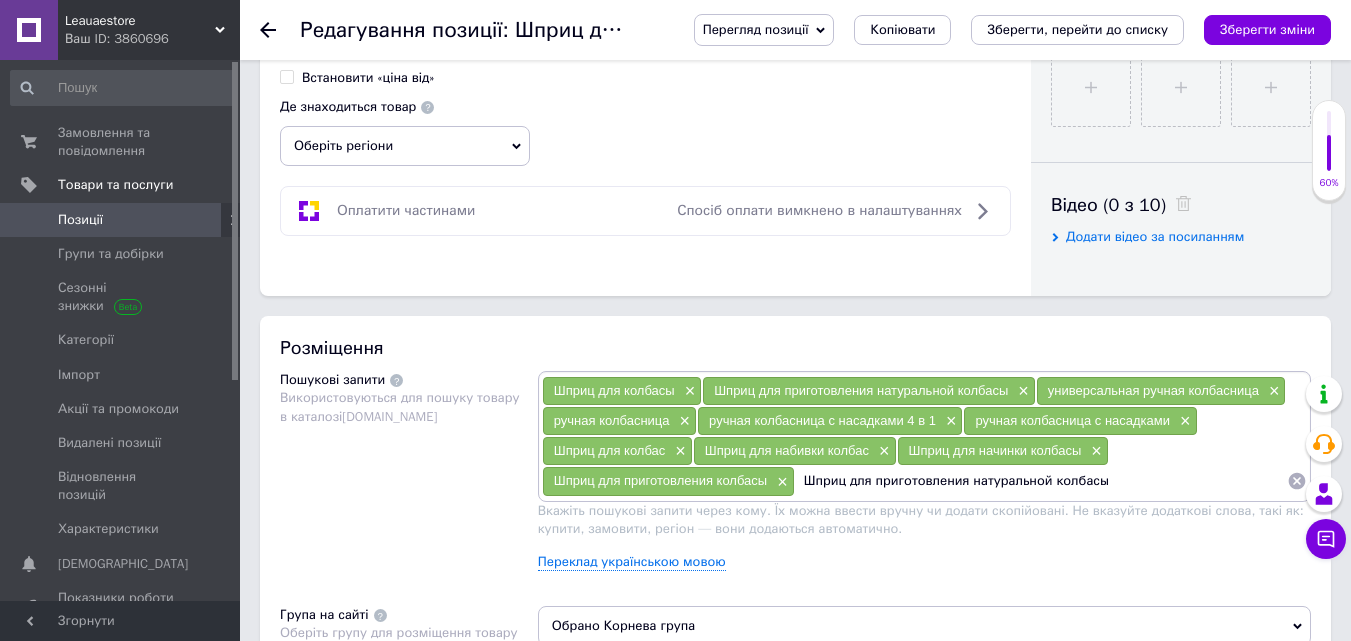 drag, startPoint x: 1136, startPoint y: 487, endPoint x: 802, endPoint y: 483, distance: 334.02396 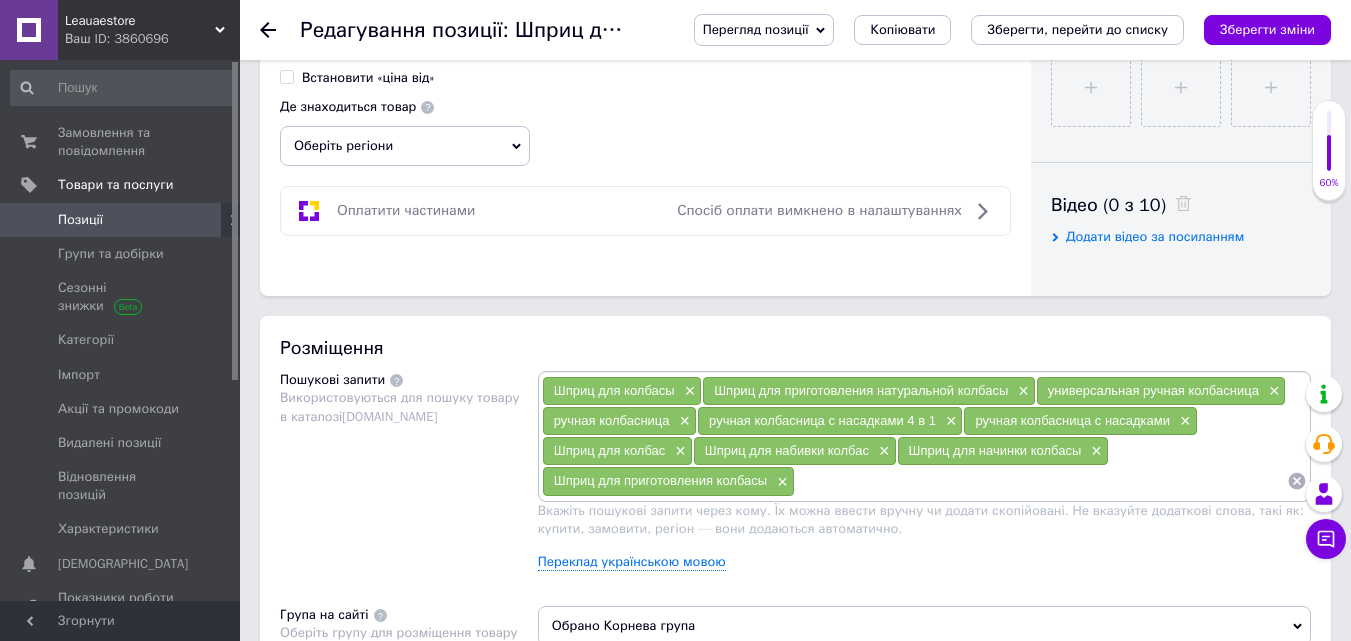 click on "Розміщення Пошукові запити Використовуються для пошуку товару в каталозі  [DOMAIN_NAME] Шприц для колбасы × Шприц для приготовления натуральной колбасы × универсальная ручная колбасница × ручная колбасница × ручная колбасница с насадками 4 в 1 × ручная колбасница с насадками × Шприц для колбас × Шприц для набивки колбас × Шприц для начинки колбасы × Шприц для приготовления колбасы × Вкажіть пошукові запити через кому. Їх можна ввести вручну чи додати скопійовані. Не вказуйте додаткові слова, такі як: купити, замовити, регіон — вони додаються автоматично. [DOMAIN_NAME]" at bounding box center (795, 569) 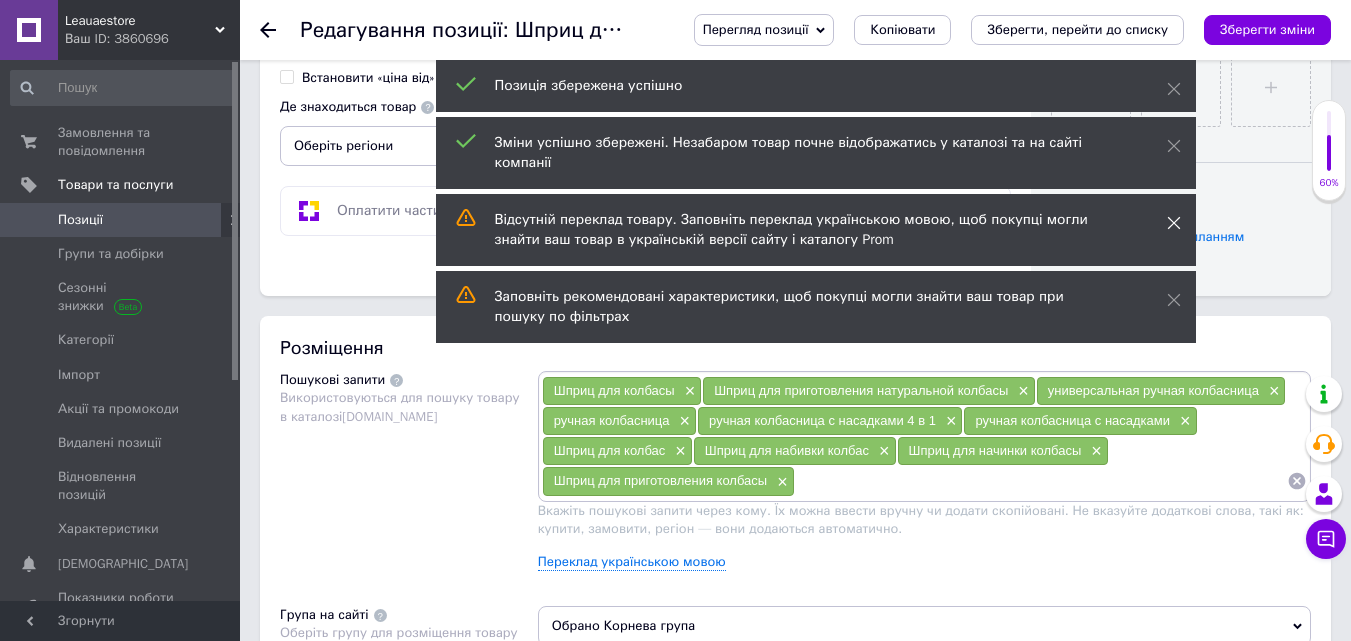 click 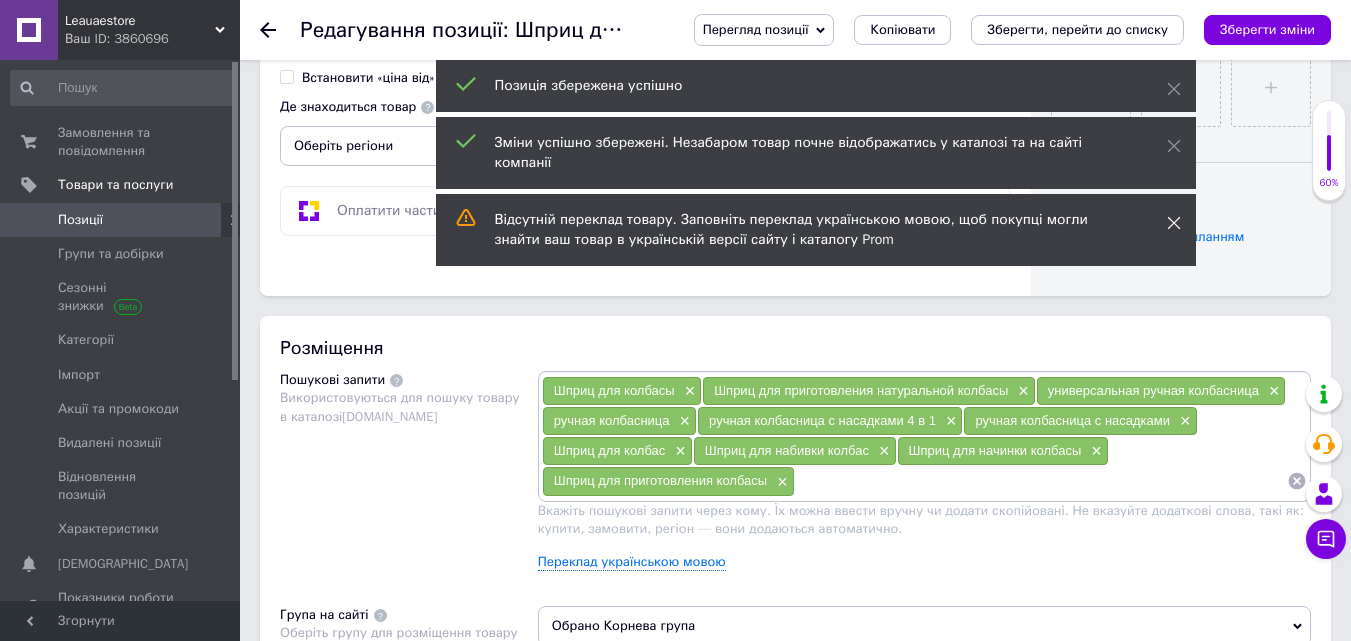 click 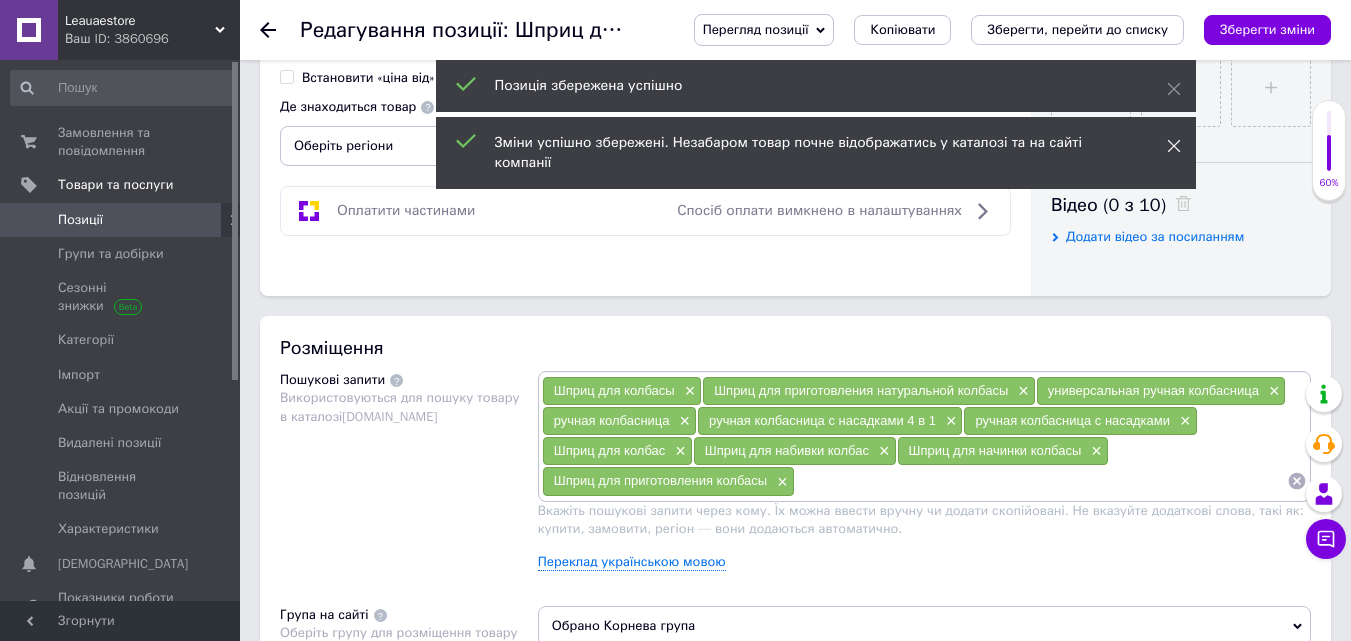 click 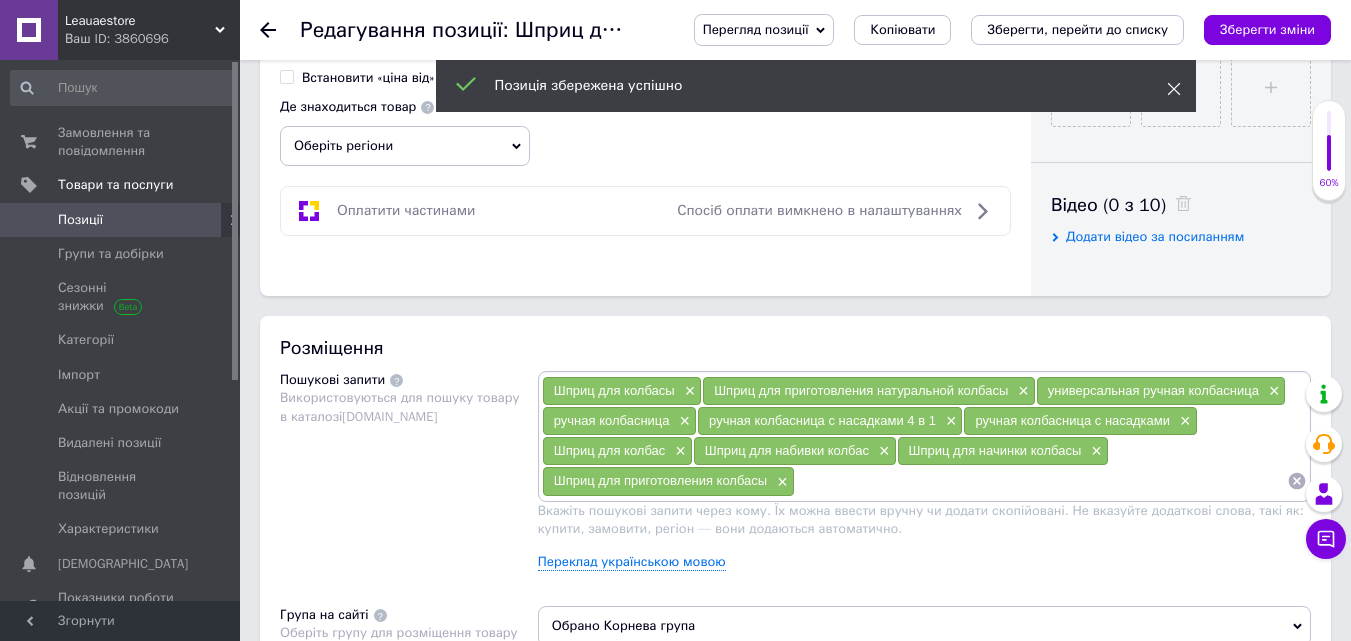 click at bounding box center [1174, 89] 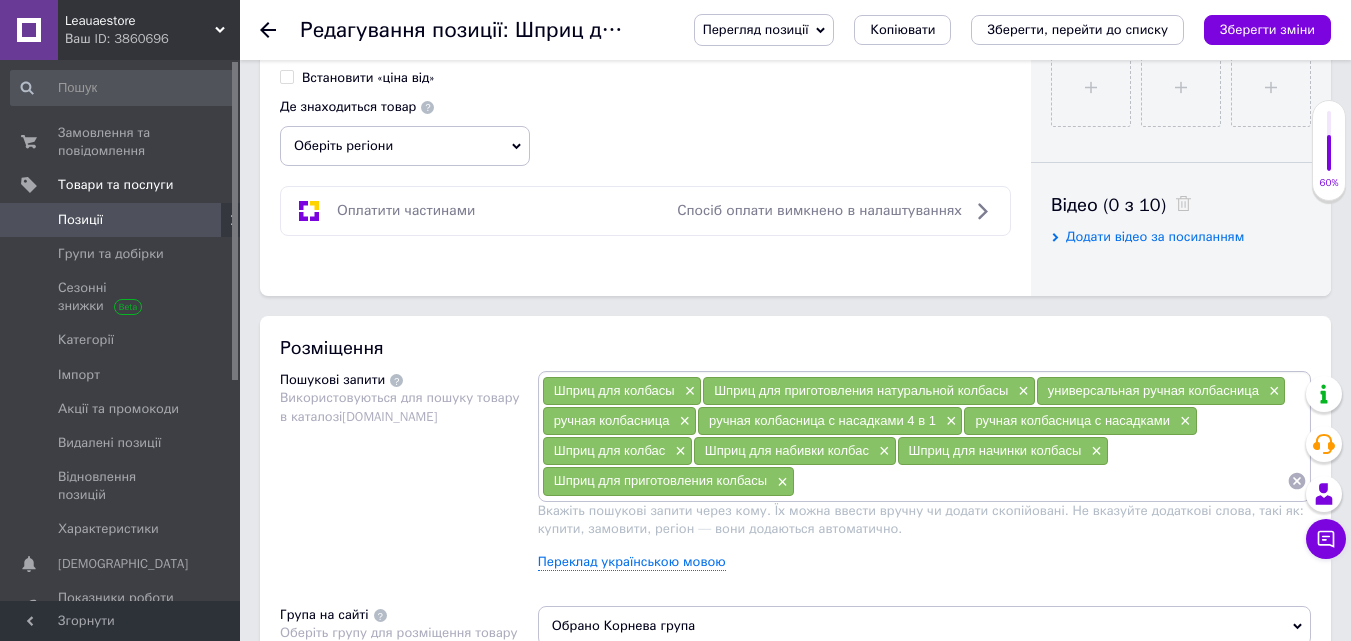 click at bounding box center (1041, 481) 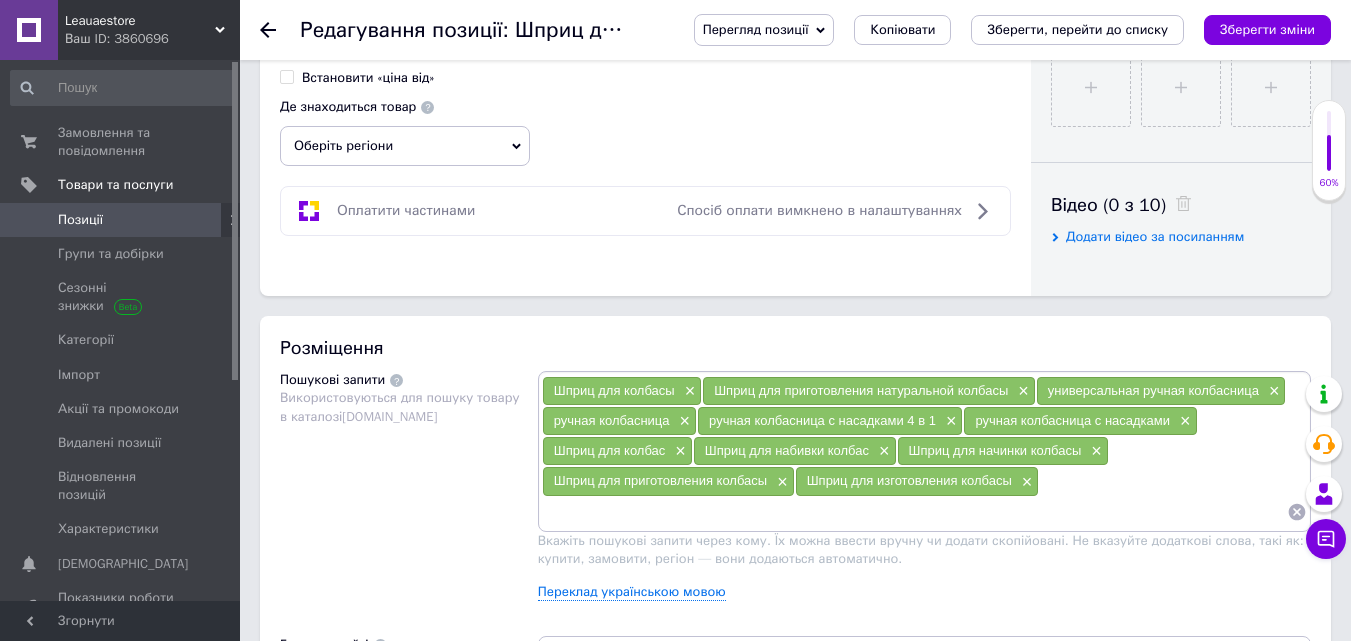 click on "Розміщення Пошукові запити Використовуються для пошуку товару в каталозі  [DOMAIN_NAME] Шприц для колбасы × Шприц для приготовления натуральной колбасы × универсальная ручная колбасница × ручная колбасница × ручная колбасница с насадками 4 в 1 × ручная колбасница с насадками × Шприц для колбас × Шприц для набивки колбас × Шприц для начинки колбасы × Шприц для приготовления колбасы × Шприц для изготовления колбасы × Переклад українською мовою Група на сайті Оберіть групу для розміщення товару на вашому сайті Обрано [PERSON_NAME] група Категорія на маркетплейсі [DOMAIN_NAME]" at bounding box center [795, 584] 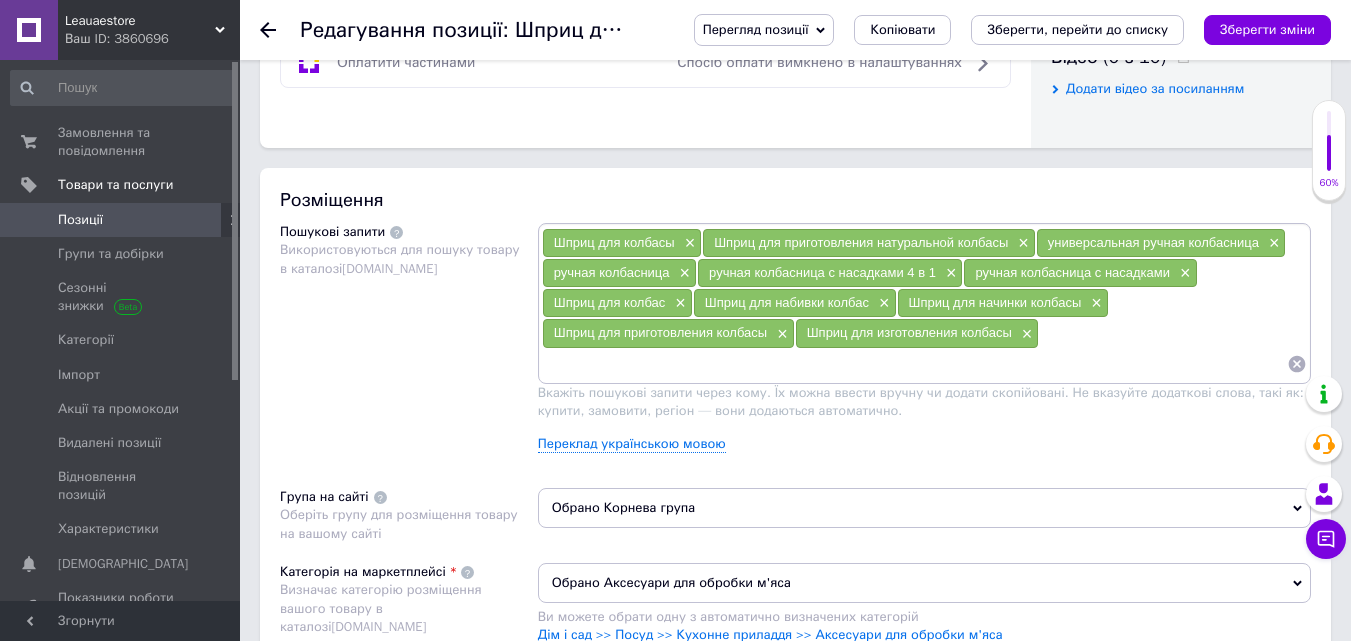 scroll, scrollTop: 1000, scrollLeft: 0, axis: vertical 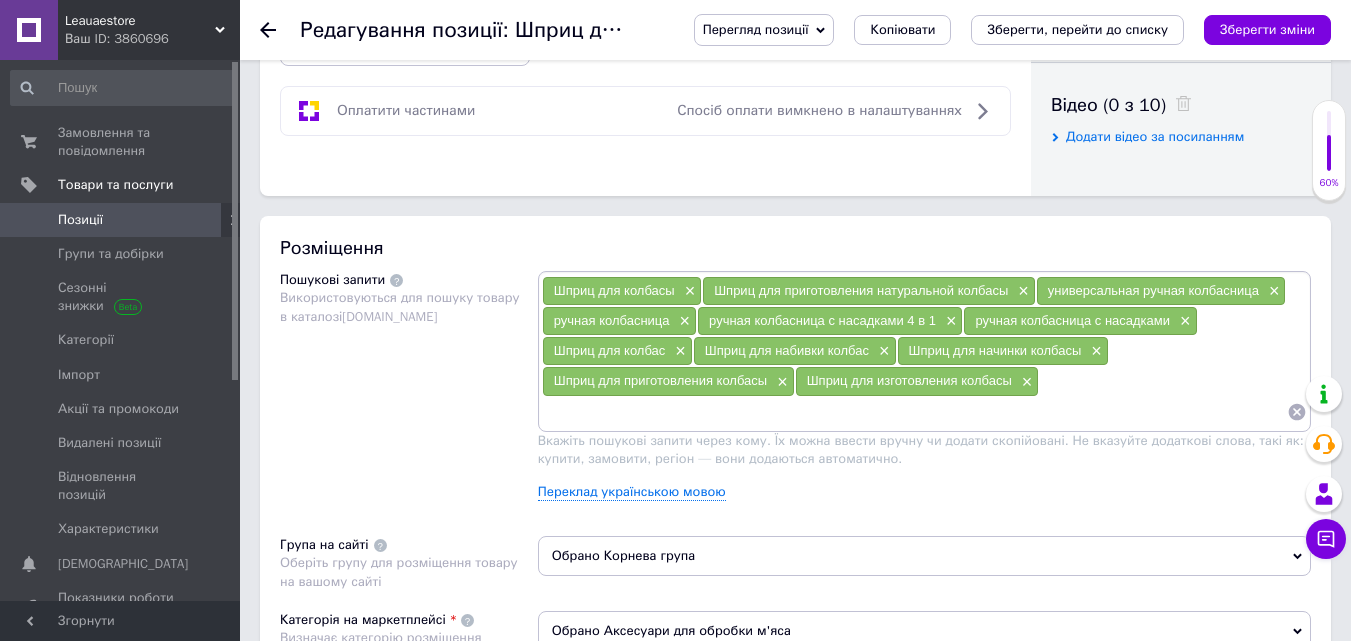 click at bounding box center [914, 412] 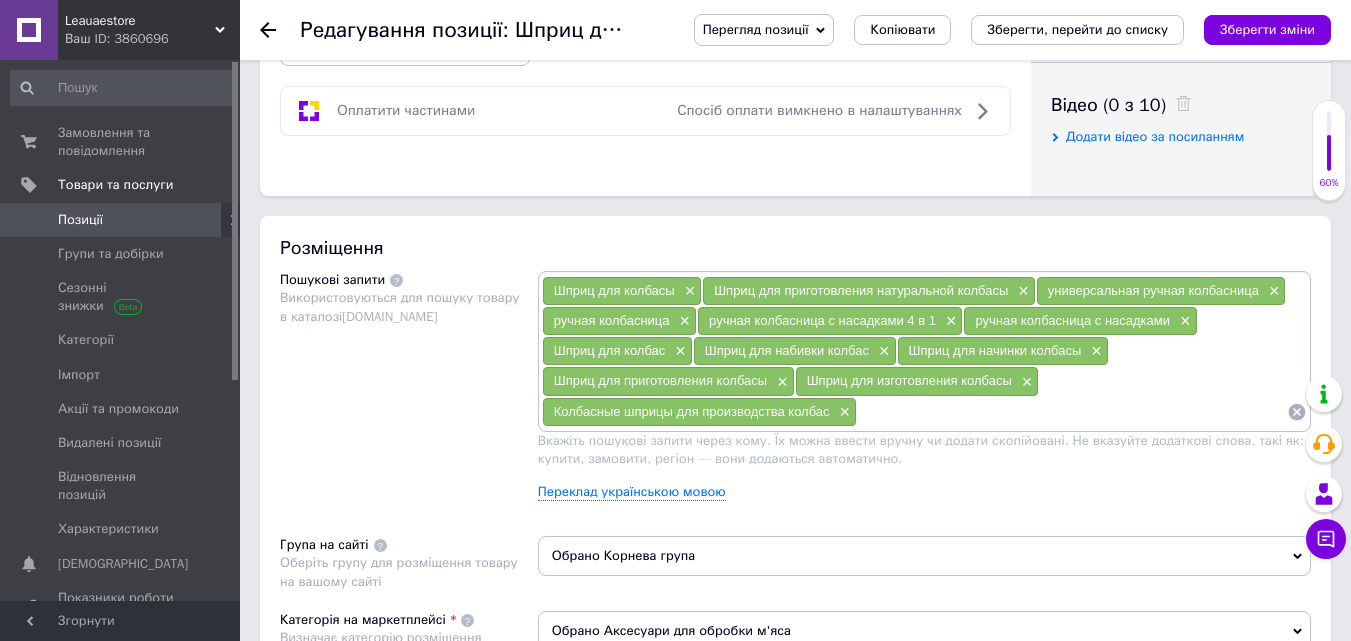 click on "Основна інформація Назва позиції (Російська) ✱ Шприц для колбасы универсальная ручная колбасница с насадками 4 в 1 Код/Артикул 49359 Опис (Російська) ✱ Шприц для колбасы универсальная ручная колбасница с насадками 4 в 1 Розширений текстовий редактор, 61CA71A5-3FE1-4DC1-A6C5-B14763A07289 Панель інструментів редактора Форматування Нормальний Розмір Розмір   Жирний  Сполучення клавіш Ctrl+B   Курсив  Сполучення клавіш Ctrl+I   Підкреслений  Сполучення клавіш Ctrl+U   Видалити форматування   Повернути  Сполучення клавіш Ctrl+Z   Вставити/видалити нумерований список     По лівому краю" at bounding box center (795, 634) 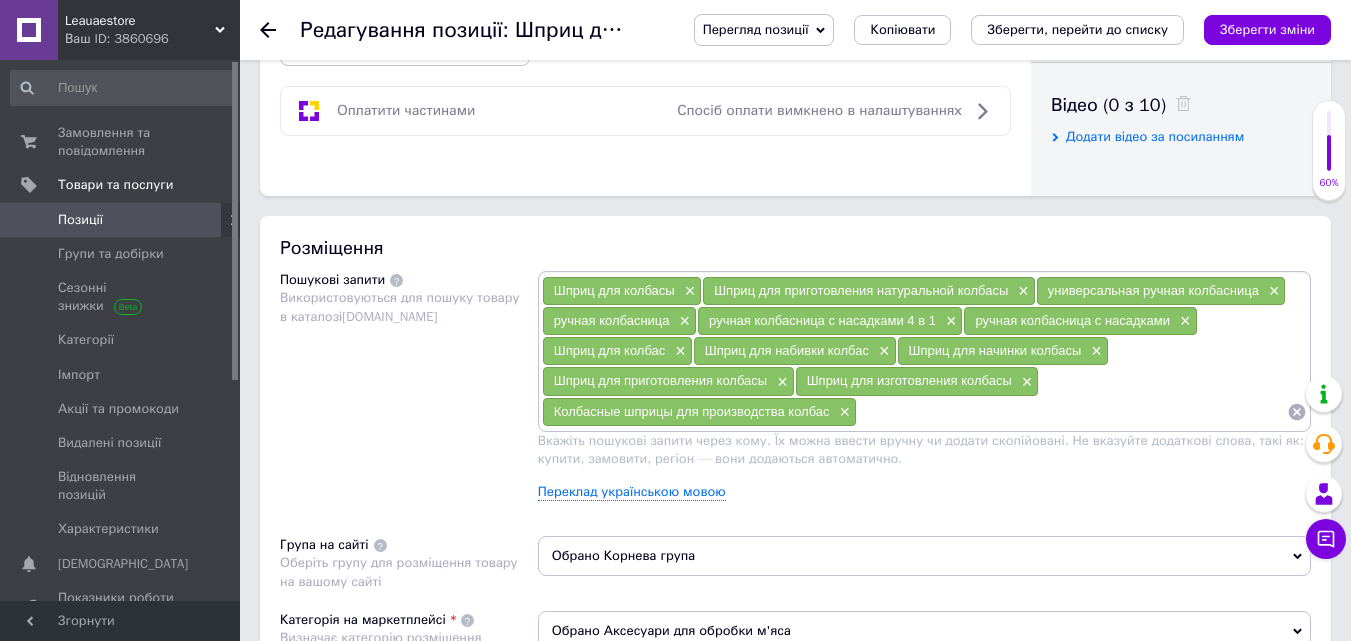 click at bounding box center [1072, 412] 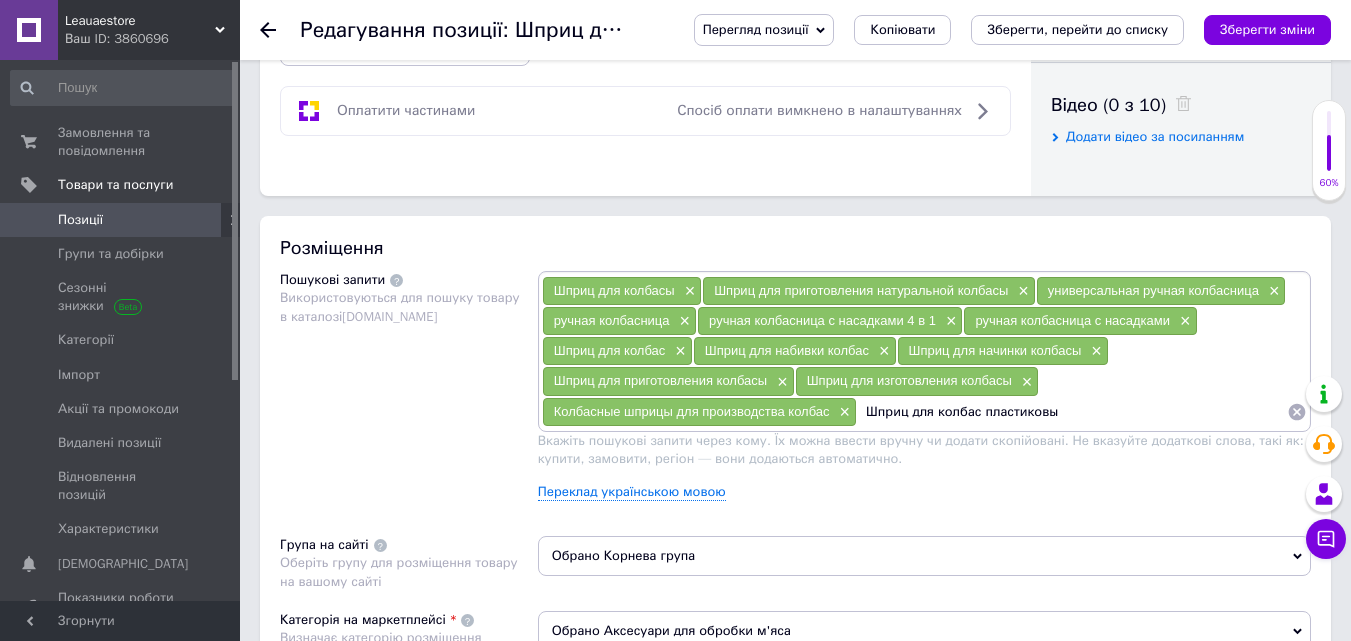 type on "Шприц для колбас пластиковый" 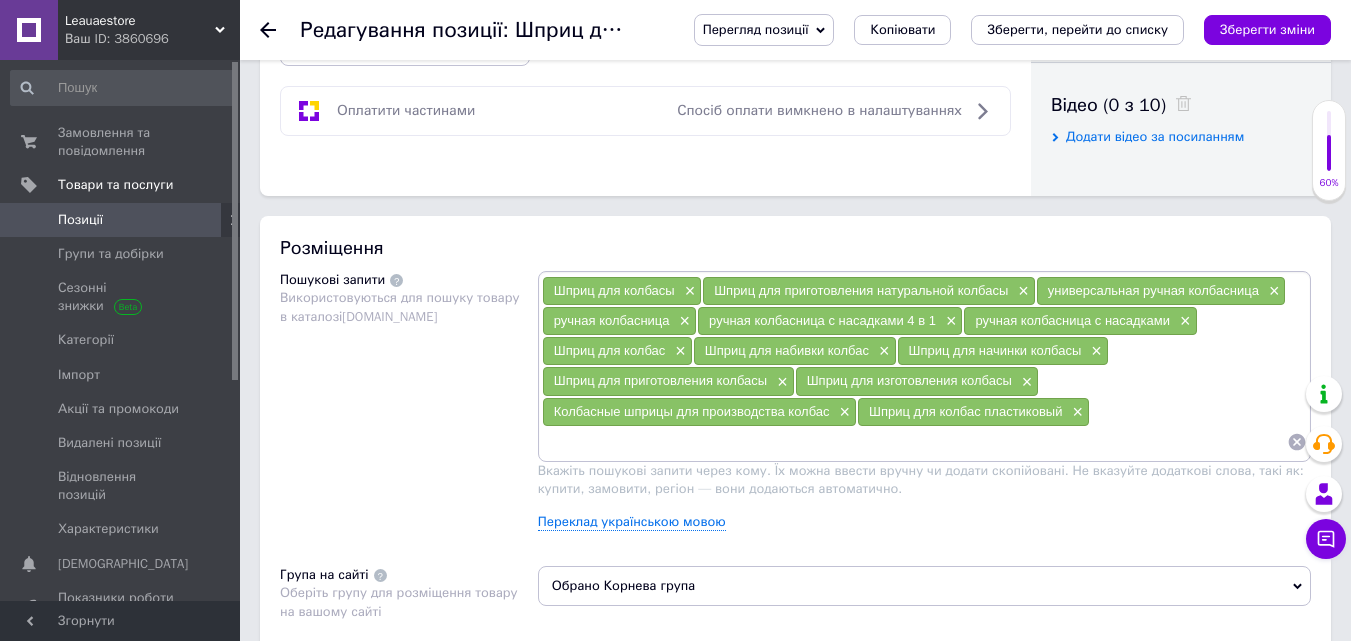 click on "Пошукові запити Використовуються для пошуку товару в каталозі  [DOMAIN_NAME]" at bounding box center [409, 408] 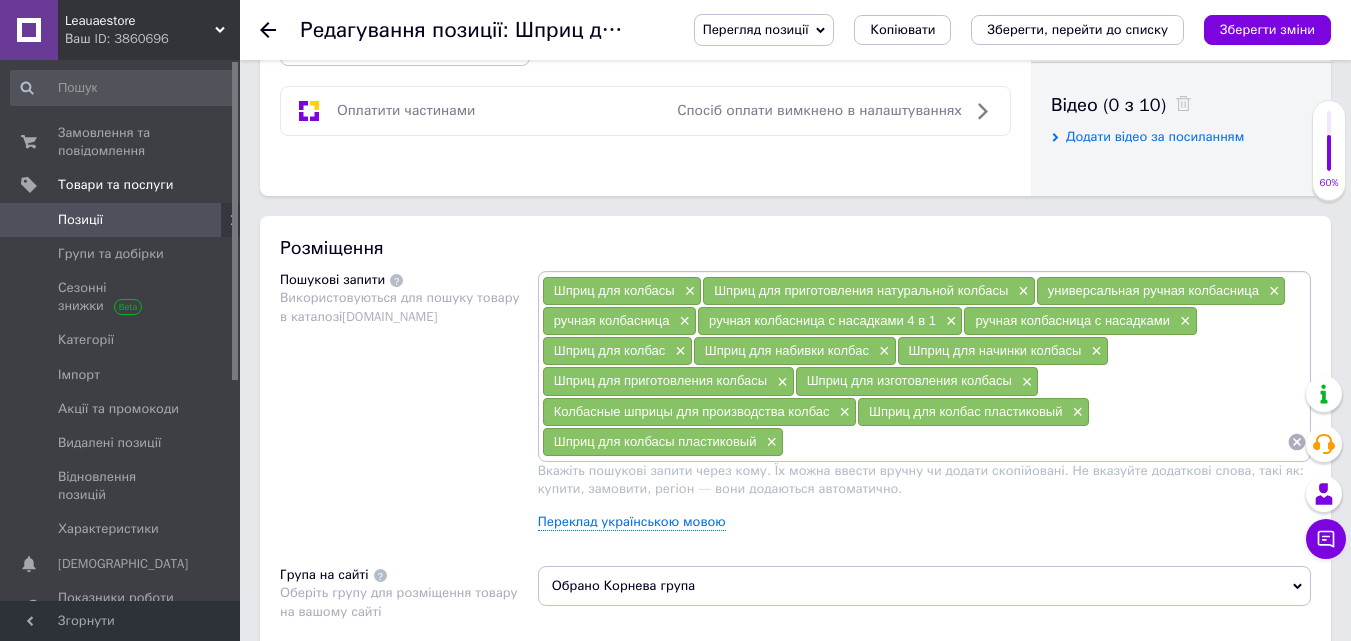 click on "Пошукові запити Використовуються для пошуку товару в каталозі  [DOMAIN_NAME]" at bounding box center [409, 408] 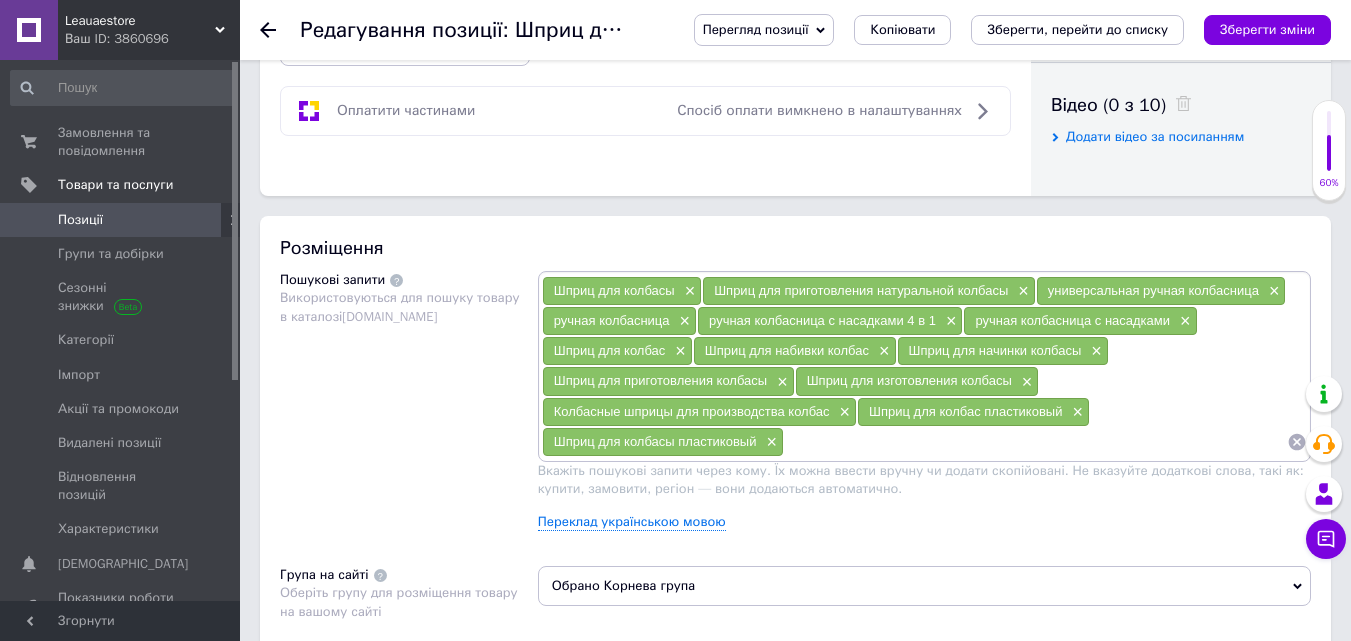 click at bounding box center (1035, 442) 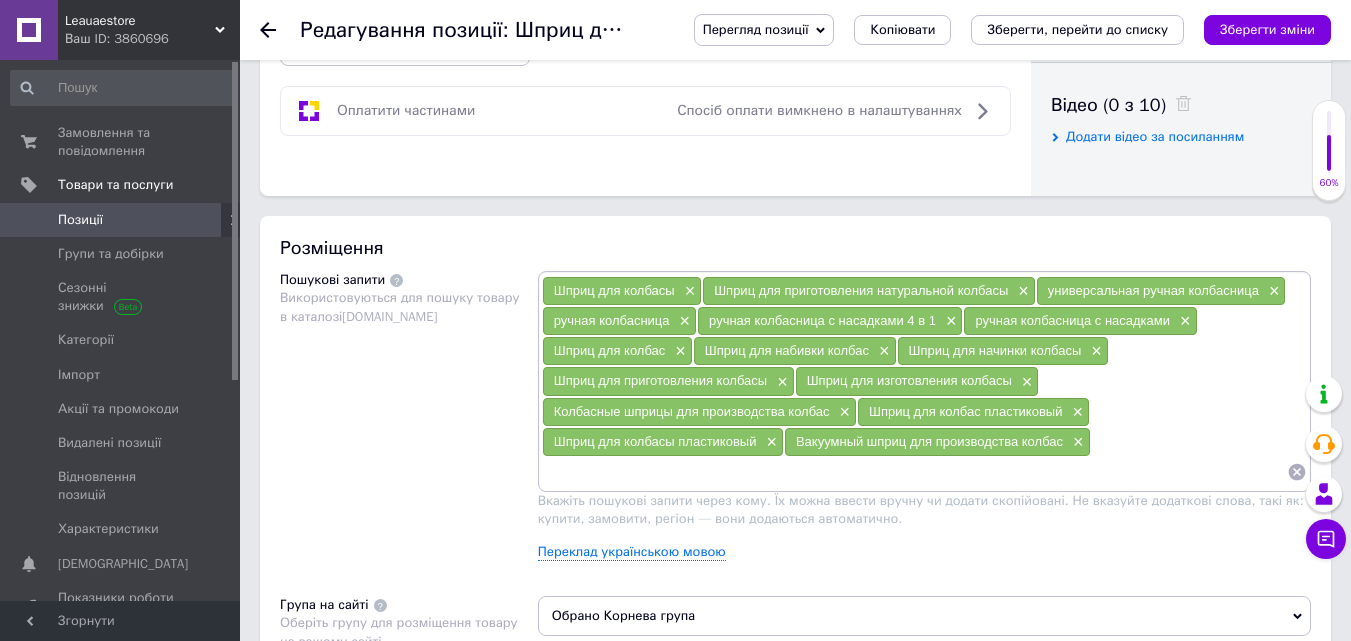 click on "Пошукові запити Використовуються для пошуку товару в каталозі  [DOMAIN_NAME]" at bounding box center (409, 423) 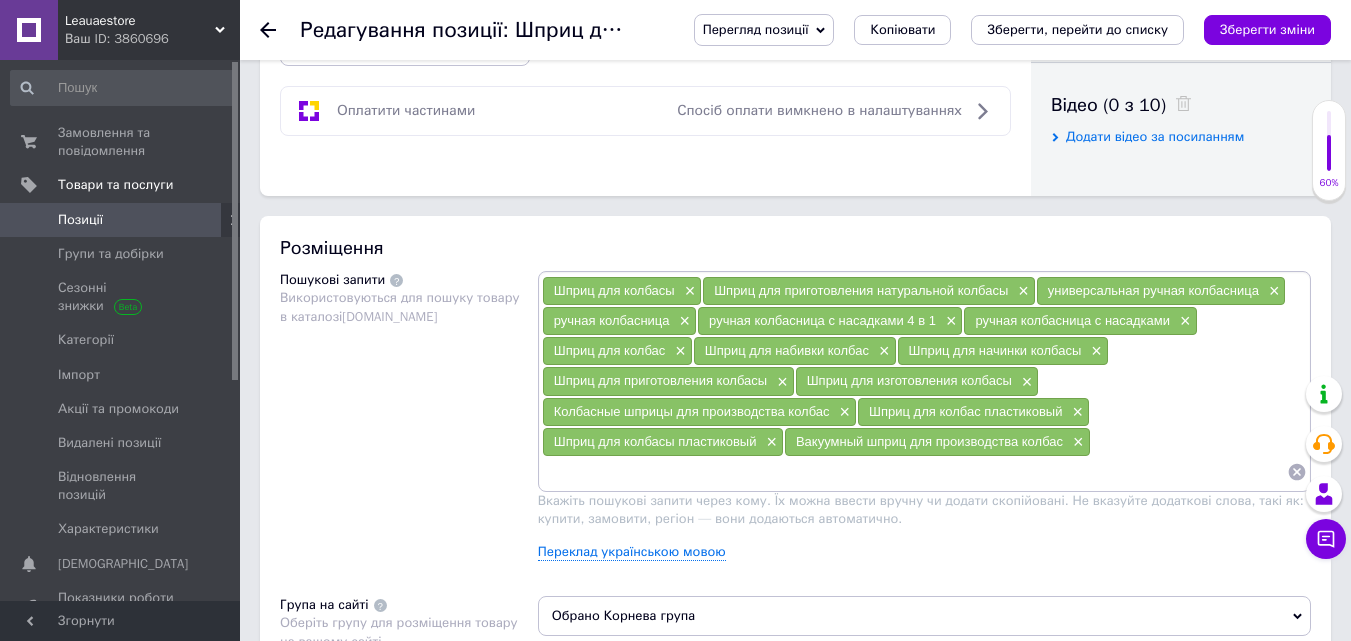 click at bounding box center [914, 472] 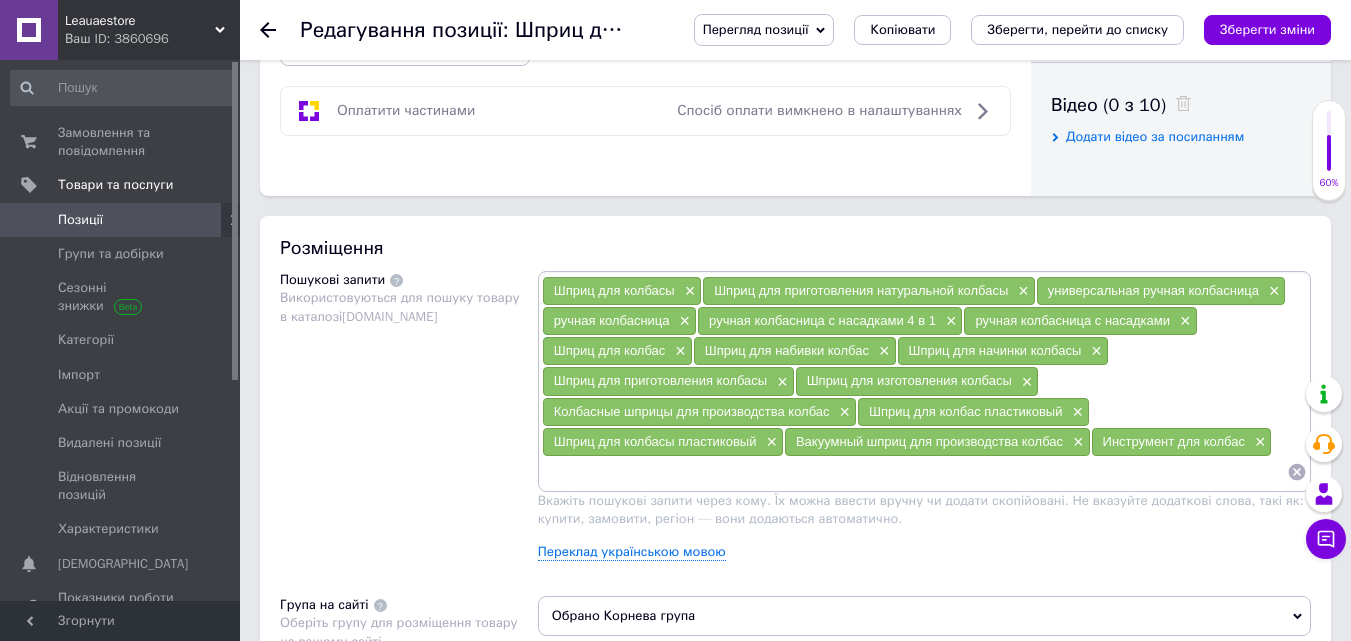 click on "Розміщення Пошукові запити Використовуються для пошуку товару в каталозі  [DOMAIN_NAME] Шприц для колбасы × Шприц для приготовления натуральной колбасы × универсальная ручная колбасница × ручная колбасница × ручная колбасница с насадками 4 в 1 × ручная колбасница с насадками × Шприц для колбас × Шприц для набивки колбас × Шприц для начинки колбасы × Шприц для приготовления колбасы × Шприц для изготовления колбасы × Колбасные шприцы для производства колбас × Шприц для колбас пластиковый × Шприц для колбасы пластиковый × Вакуумный шприц для производства колбас" at bounding box center [795, 514] 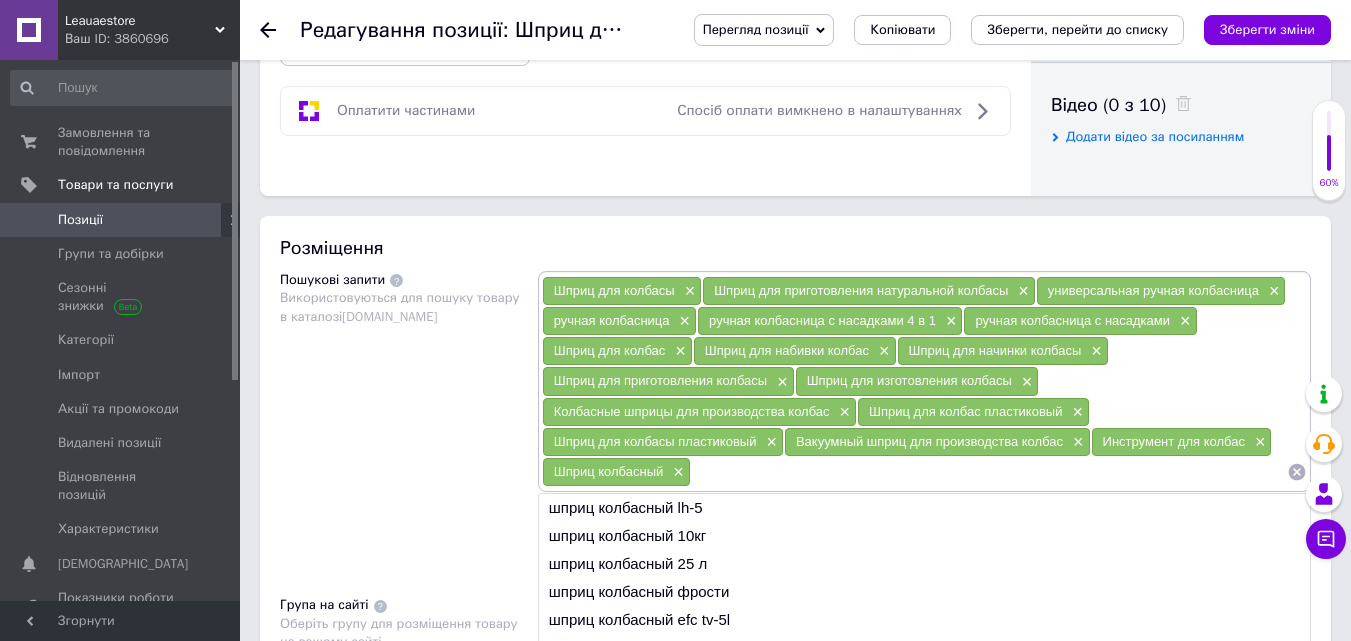click on "Розміщення" at bounding box center [795, 248] 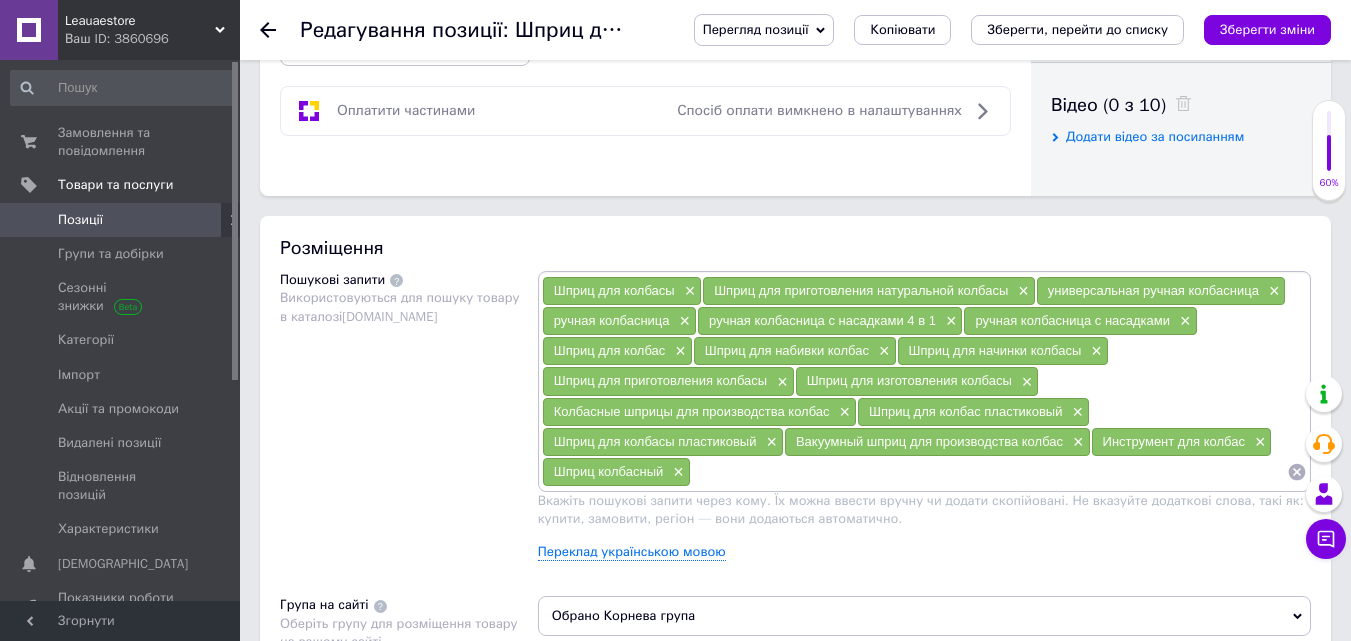 click at bounding box center [989, 472] 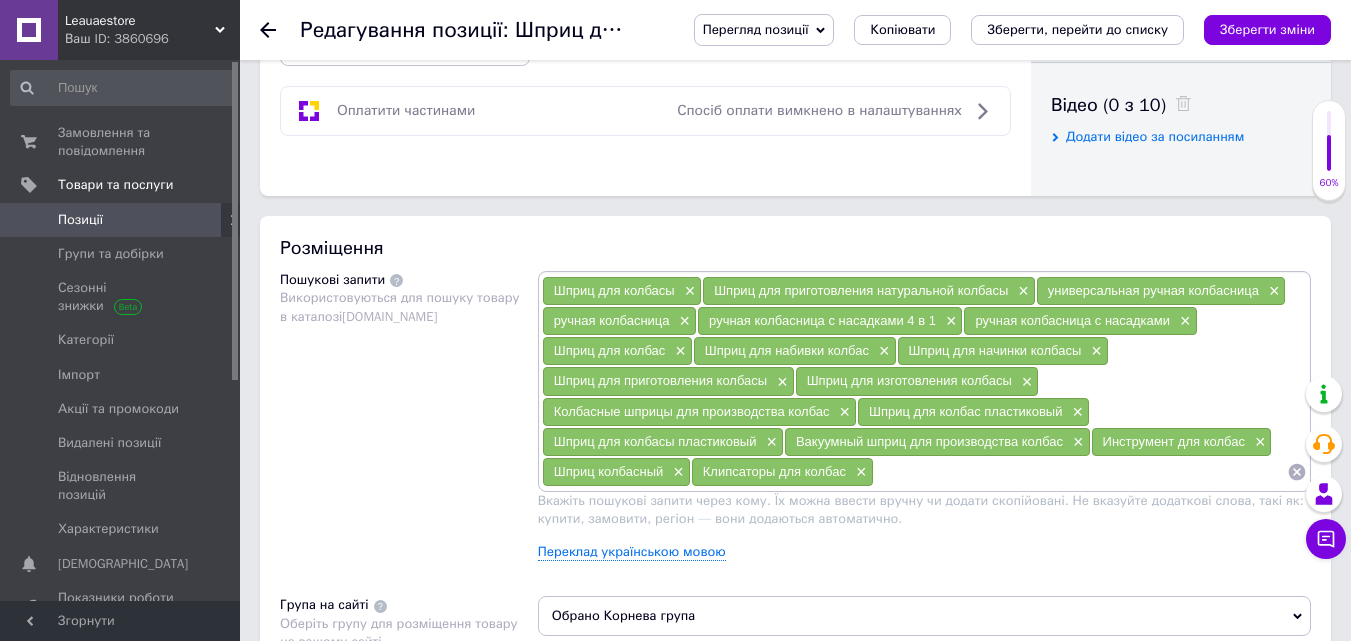 click on "Розміщення Пошукові запити Використовуються для пошуку товару в каталозі  [DOMAIN_NAME] Шприц для колбасы × Шприц для приготовления натуральной колбасы × универсальная ручная колбасница × ручная колбасница × ручная колбасница с насадками 4 в 1 × ручная колбасница с насадками × Шприц для колбас × Шприц для набивки колбас × Шприц для начинки колбасы × Шприц для приготовления колбасы × Шприц для изготовления колбасы × Колбасные шприцы для производства колбас × Шприц для колбас пластиковый × Шприц для колбасы пластиковый × Вакуумный шприц для производства колбас" at bounding box center (795, 514) 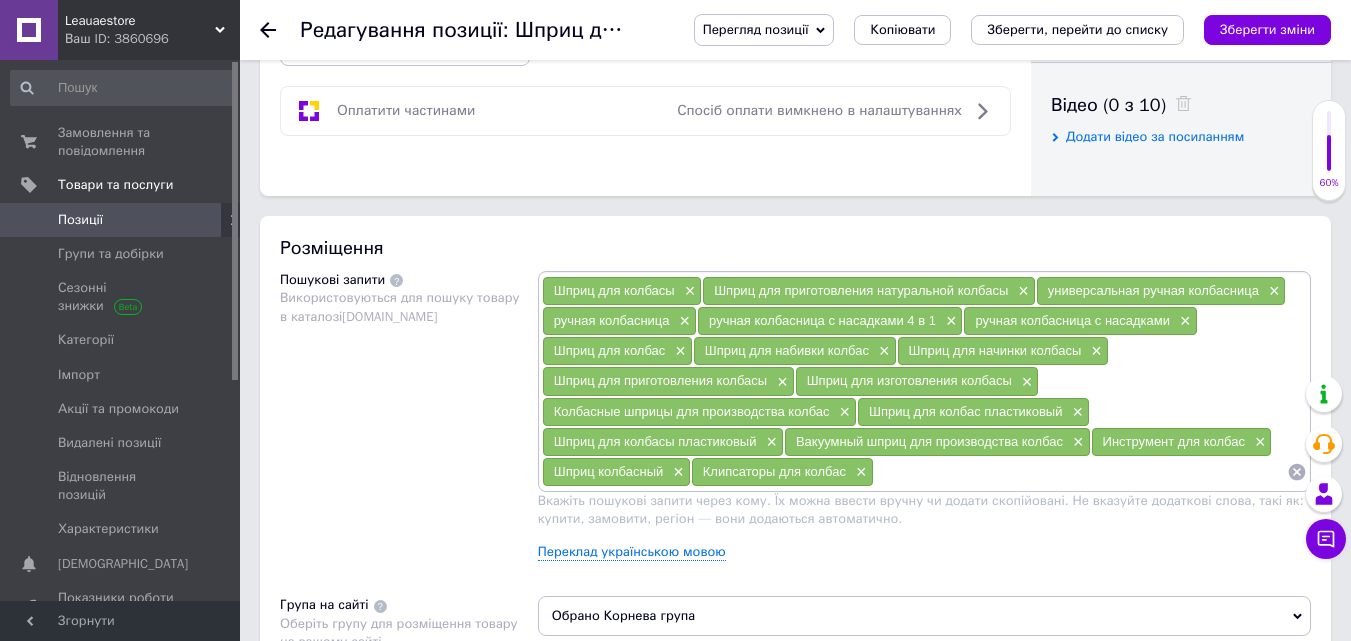 click at bounding box center (1080, 472) 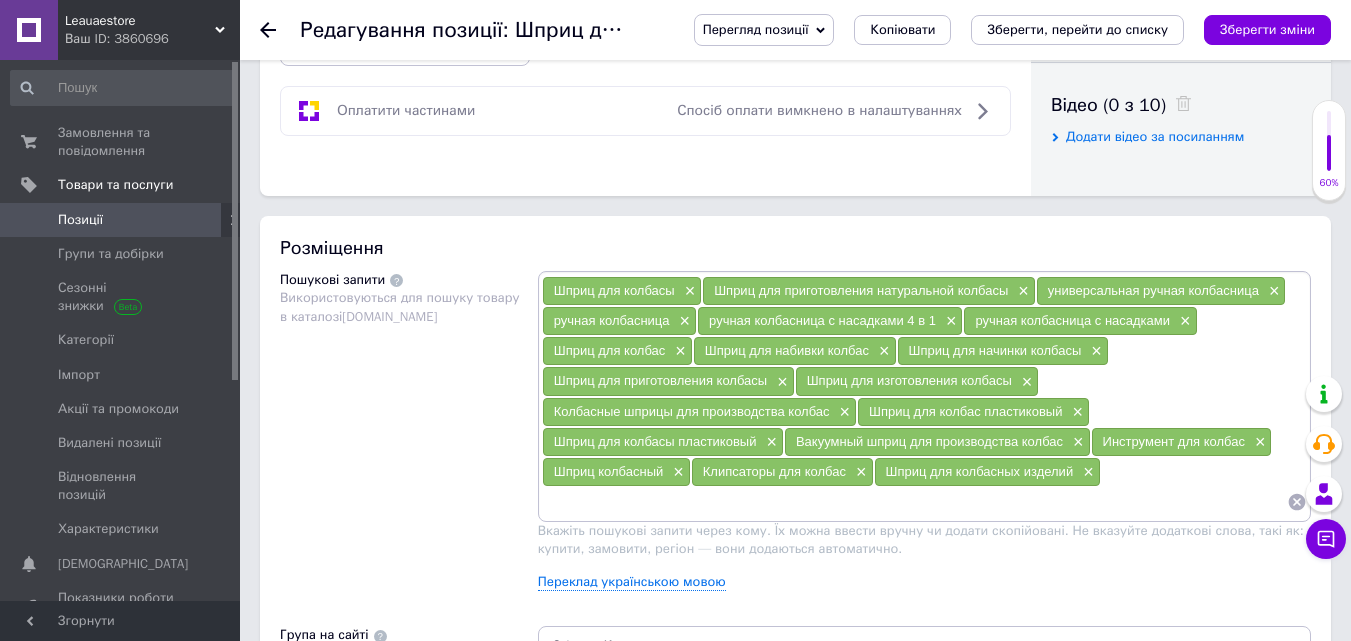 click on "Пошукові запити Використовуються для пошуку товару в каталозі  [DOMAIN_NAME]" at bounding box center (409, 438) 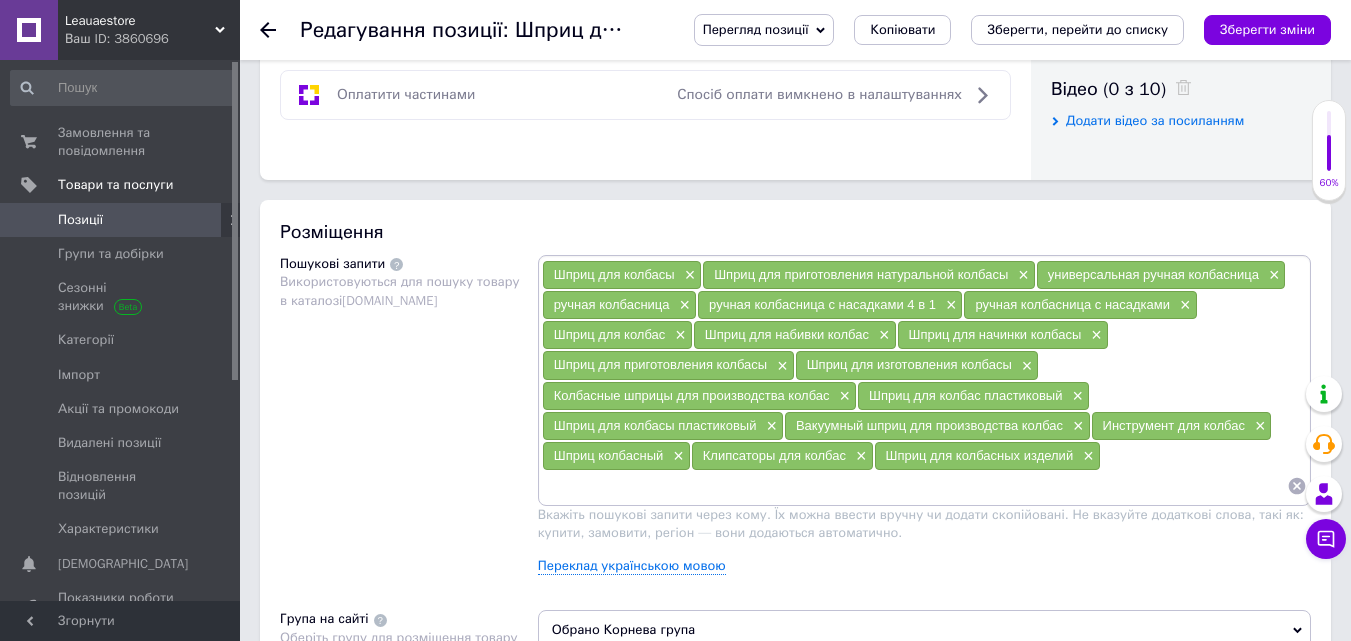 scroll, scrollTop: 1000, scrollLeft: 0, axis: vertical 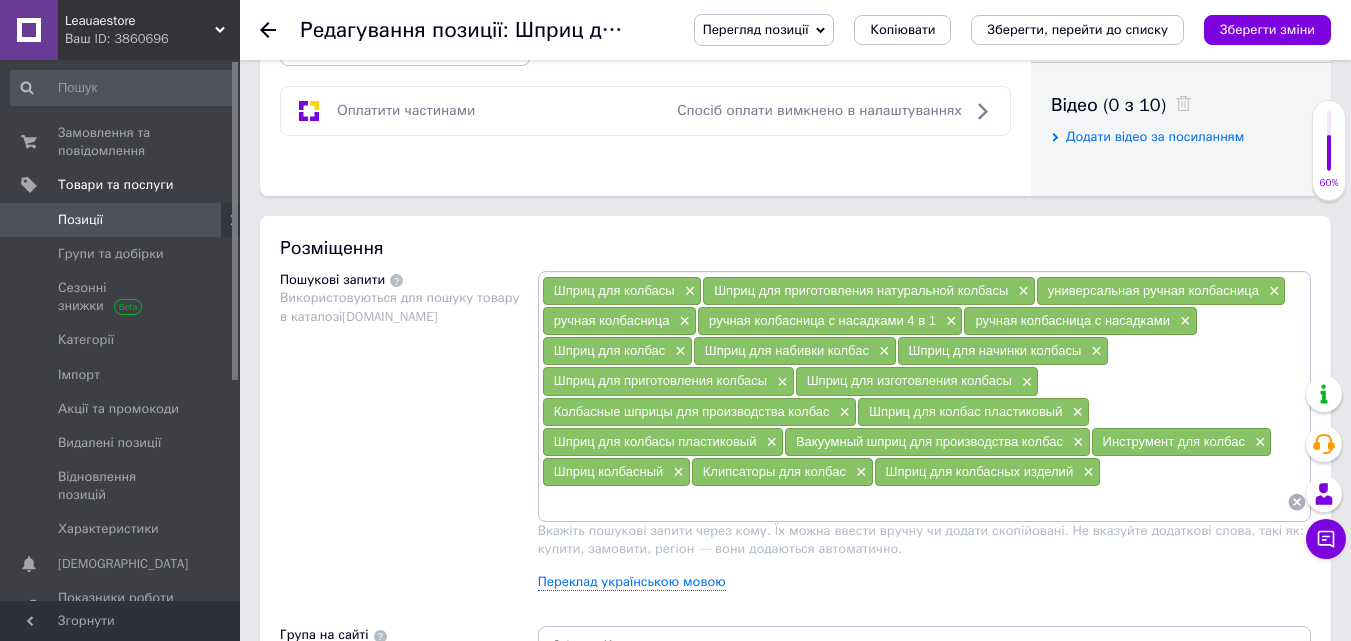 click at bounding box center [914, 502] 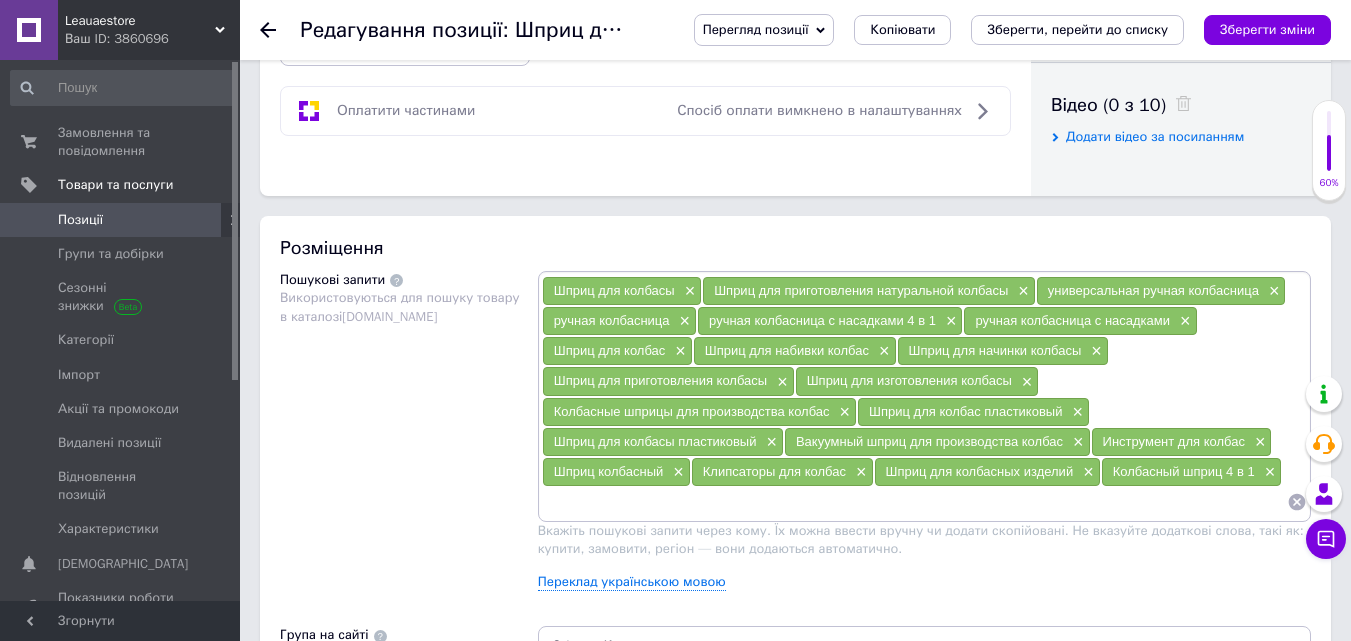 click on "Розміщення Пошукові запити Використовуються для пошуку товару в каталозі  [DOMAIN_NAME] Шприц для колбасы × Шприц для приготовления натуральной колбасы × универсальная ручная колбасница × ручная колбасница × ручная колбасница с насадками 4 в 1 × ручная колбасница с насадками × Шприц для колбас × Шприц для набивки колбас × Шприц для начинки колбасы × Шприц для приготовления колбасы × Шприц для изготовления колбасы × Колбасные шприцы для производства колбас × Шприц для колбас пластиковый × Шприц для колбасы пластиковый × Вакуумный шприц для производства колбас" at bounding box center [795, 529] 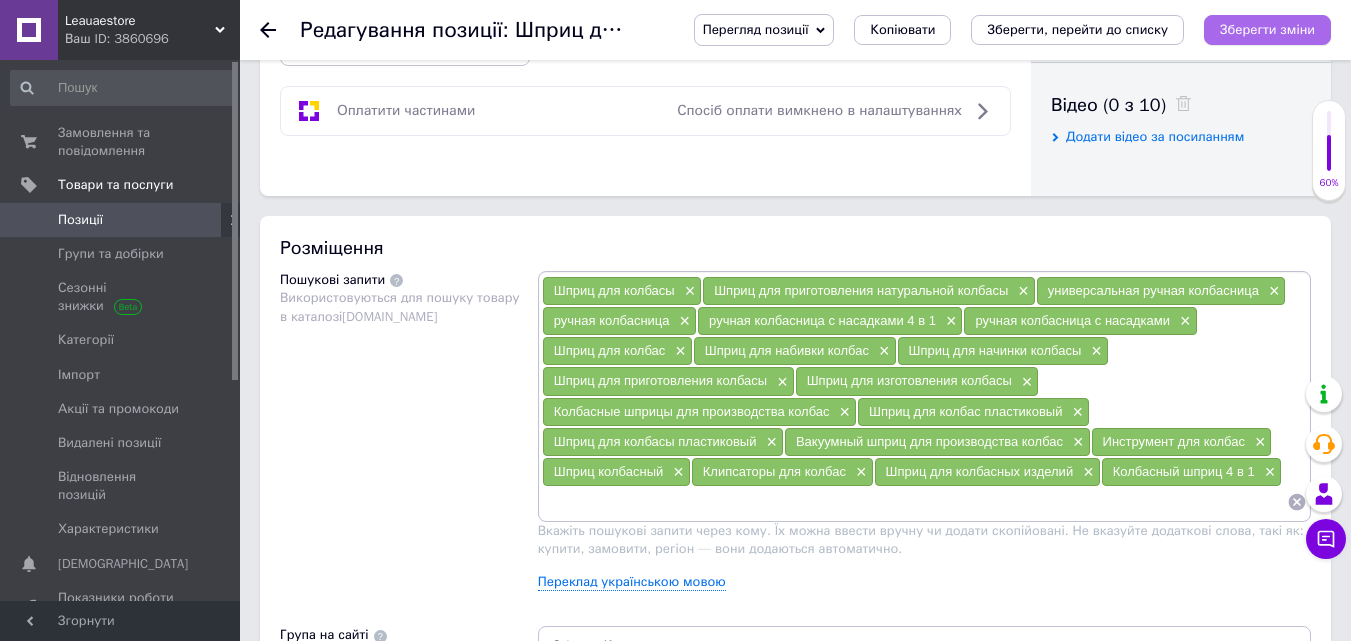 click on "Зберегти зміни" at bounding box center [1267, 29] 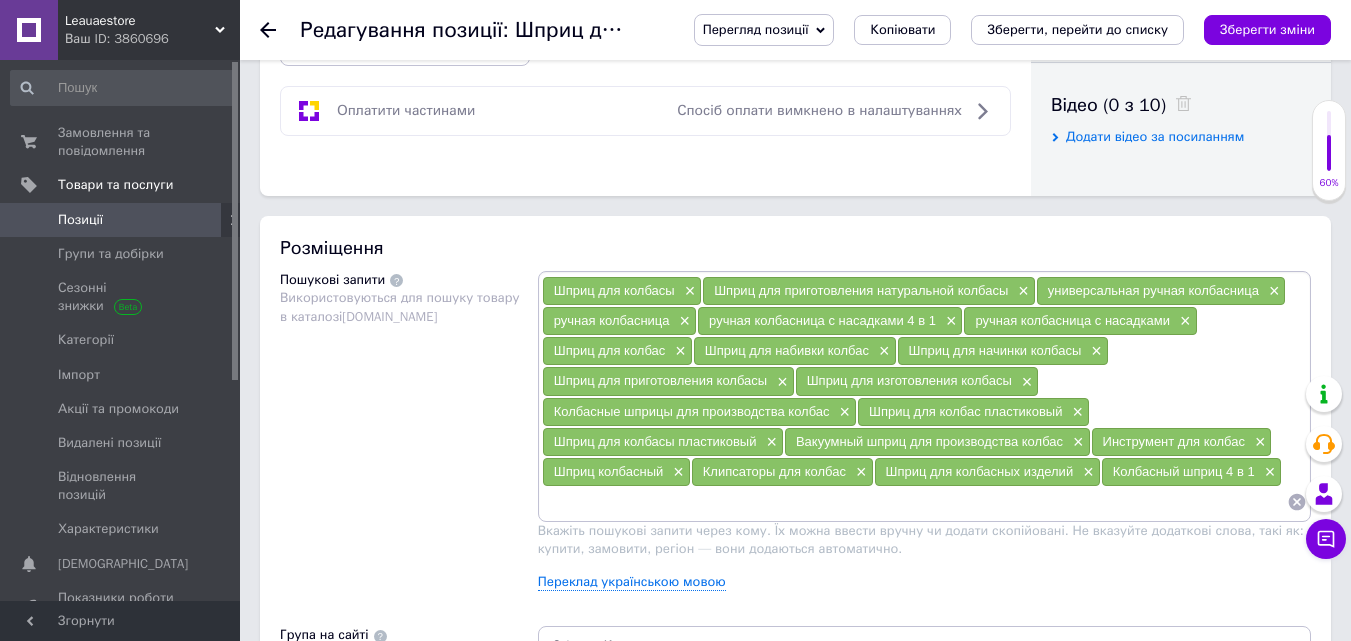 click at bounding box center (914, 502) 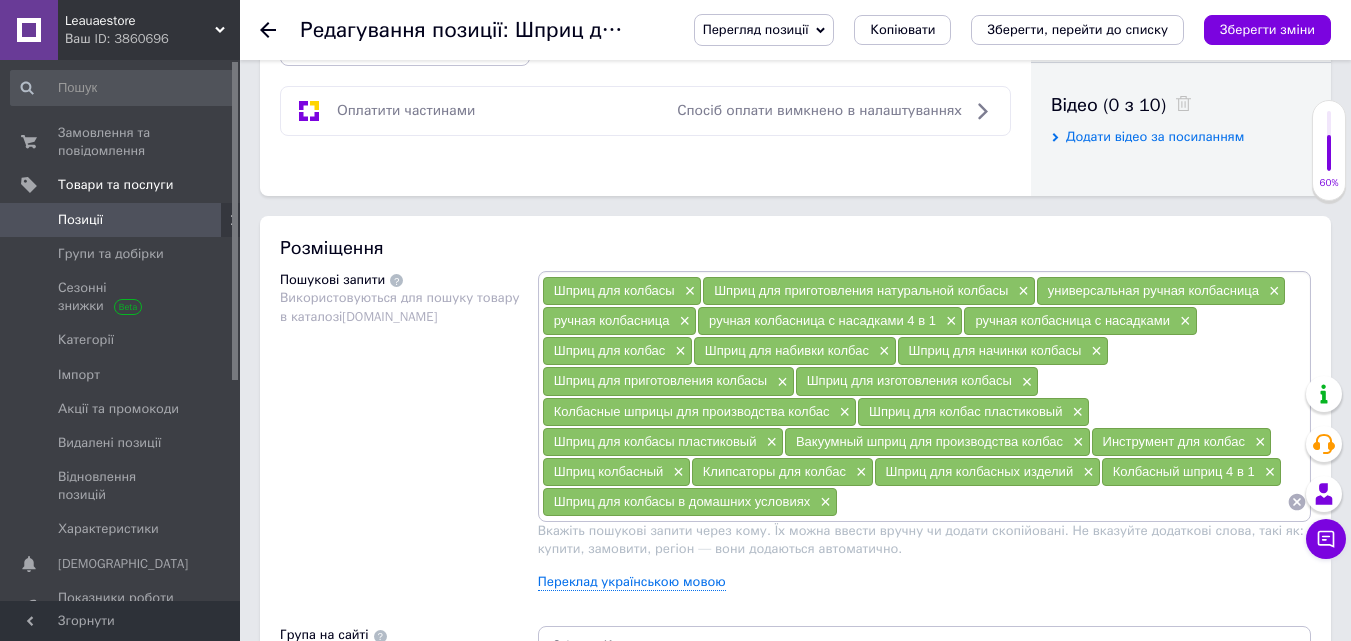 click on "Пошукові запити Використовуються для пошуку товару в каталозі  [DOMAIN_NAME]" at bounding box center (409, 438) 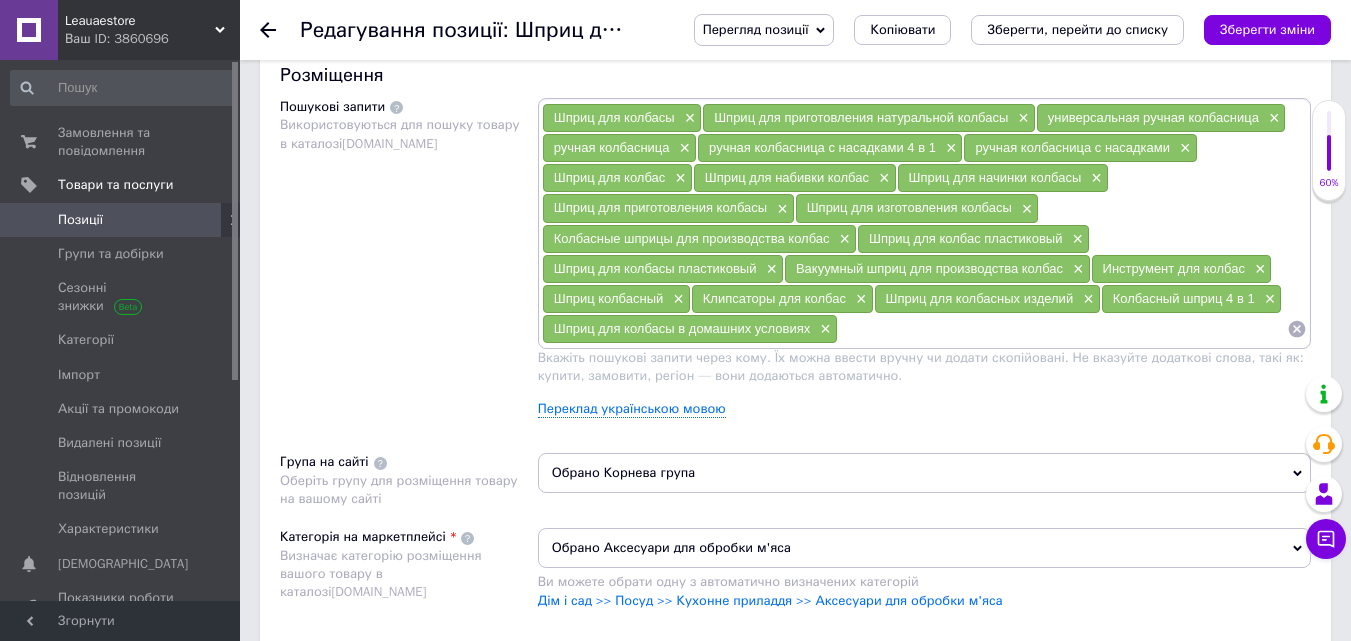 scroll, scrollTop: 1200, scrollLeft: 0, axis: vertical 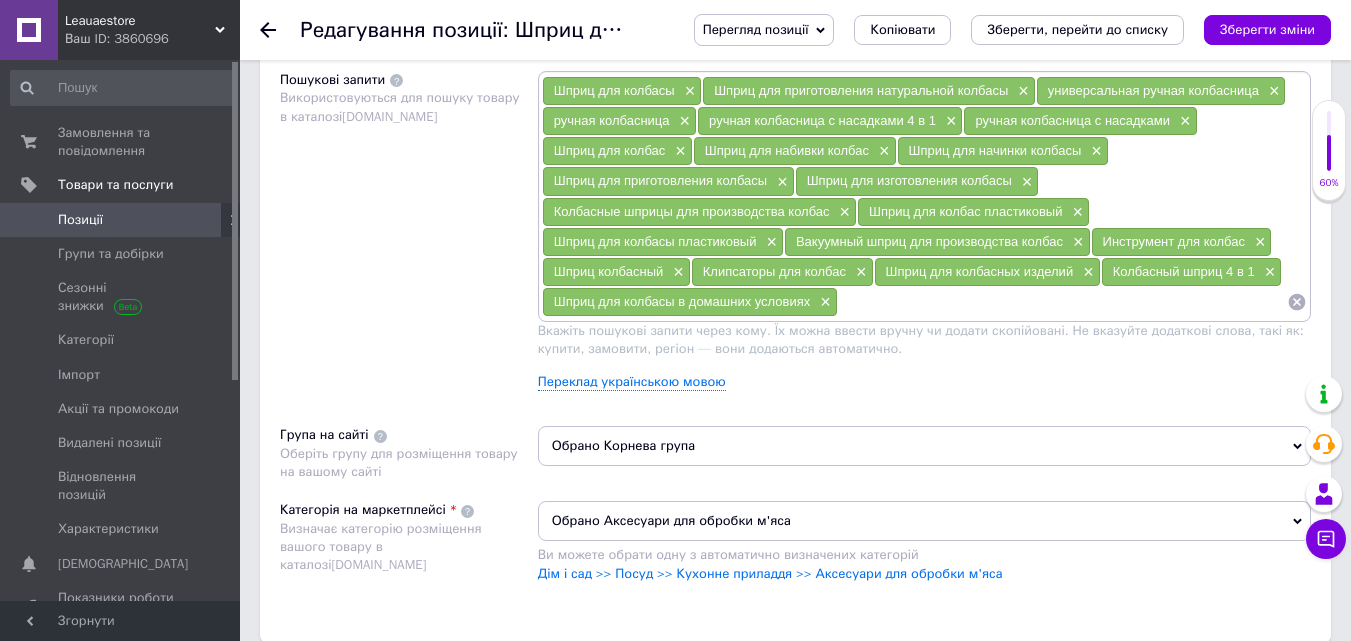 click at bounding box center [1062, 302] 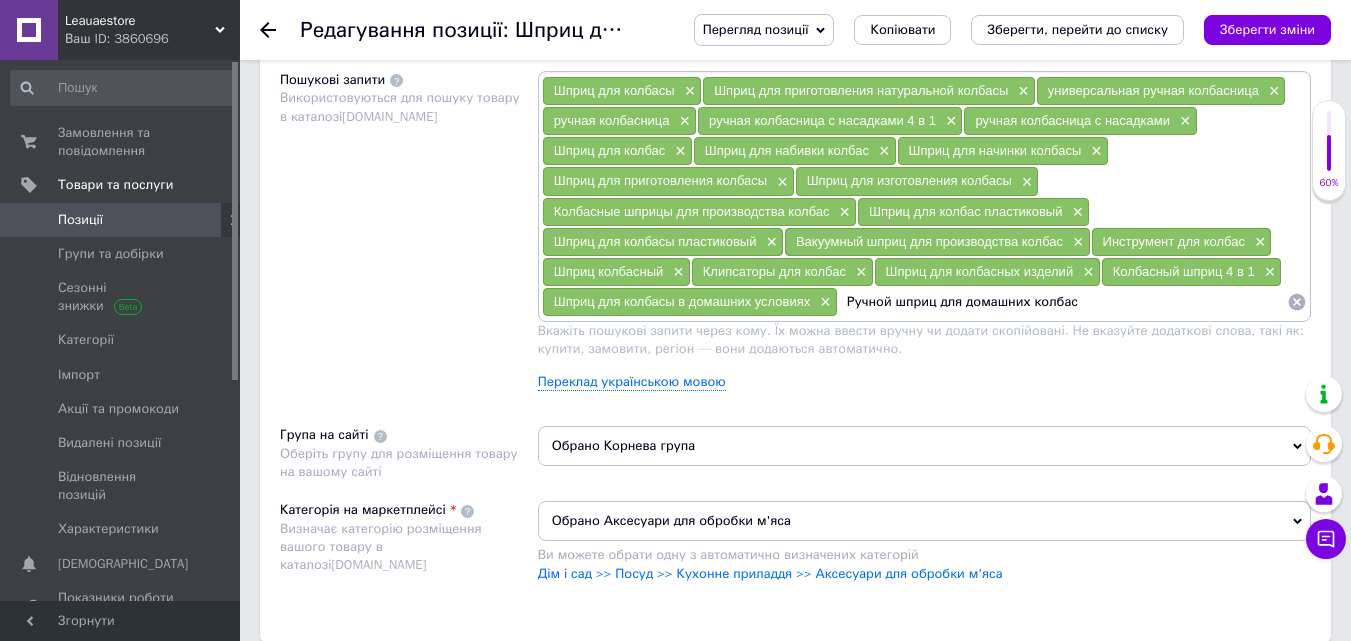 type 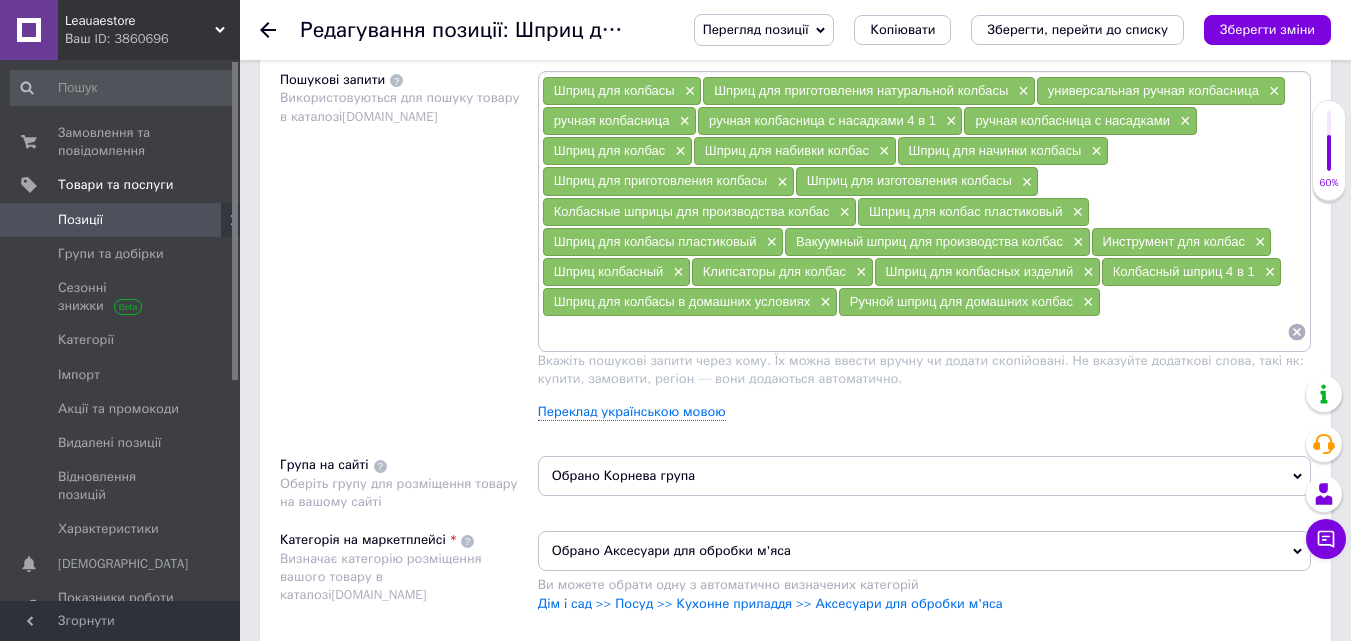 click on "Пошукові запити Використовуються для пошуку товару в каталозі  [DOMAIN_NAME]" at bounding box center (409, 253) 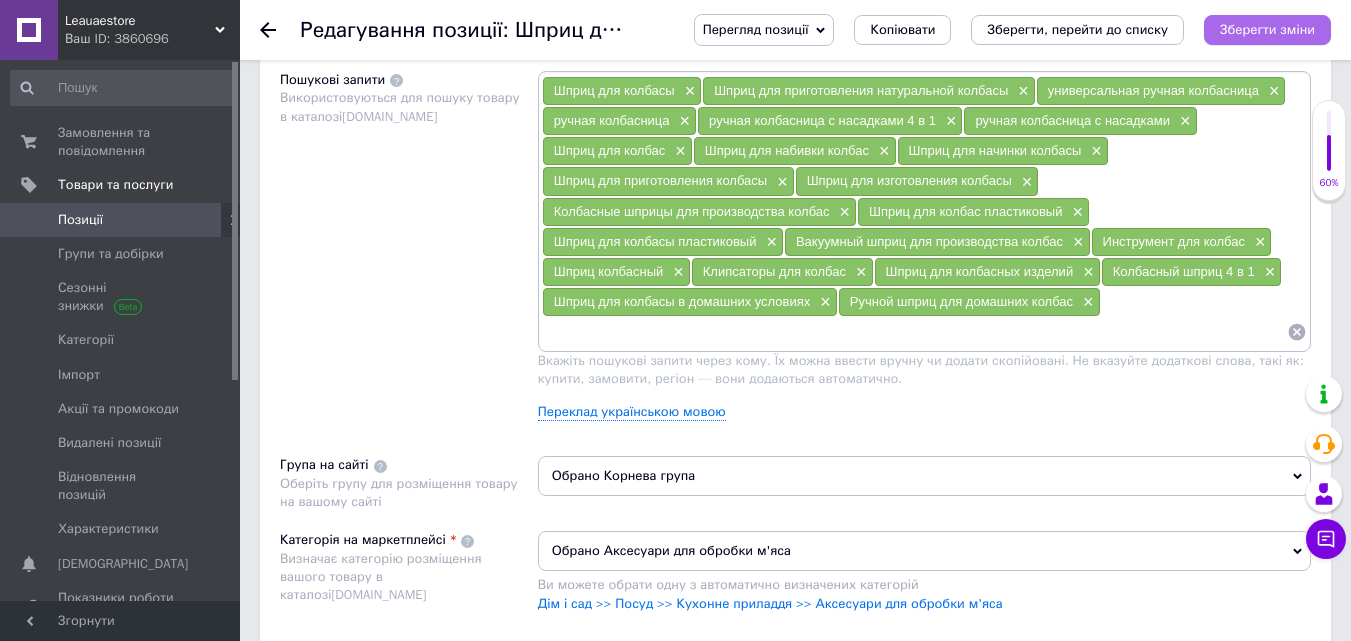 click on "Зберегти зміни" at bounding box center (1267, 29) 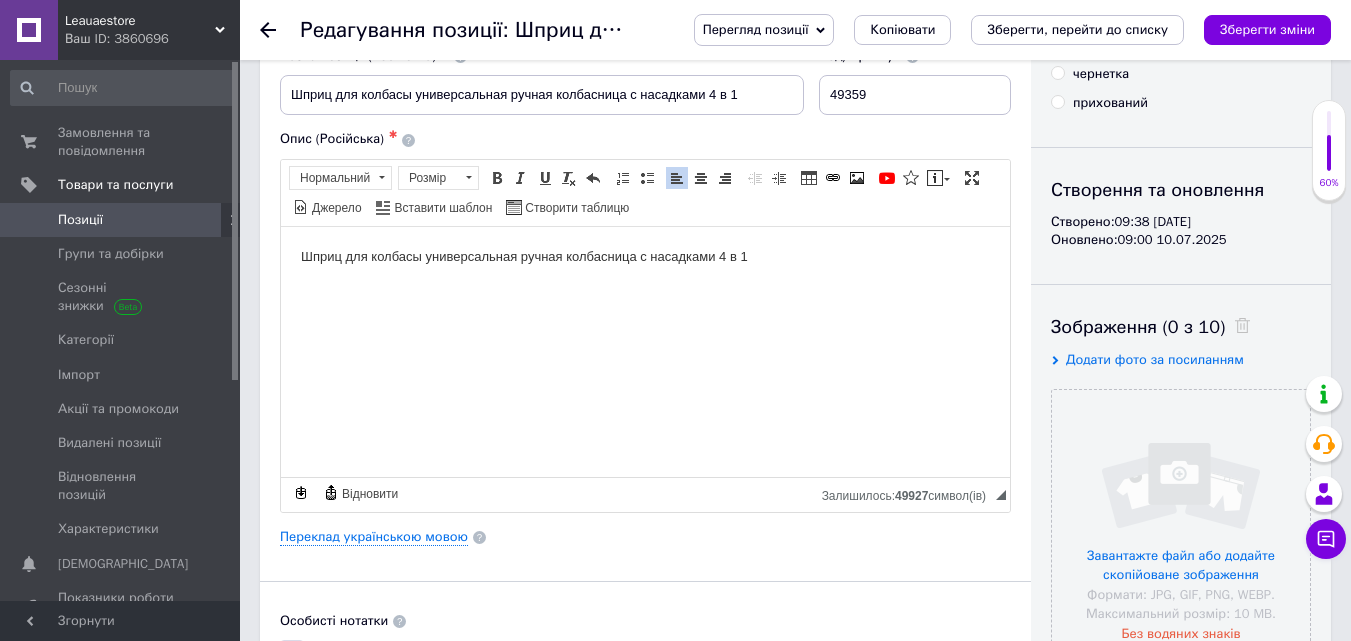 scroll, scrollTop: 100, scrollLeft: 0, axis: vertical 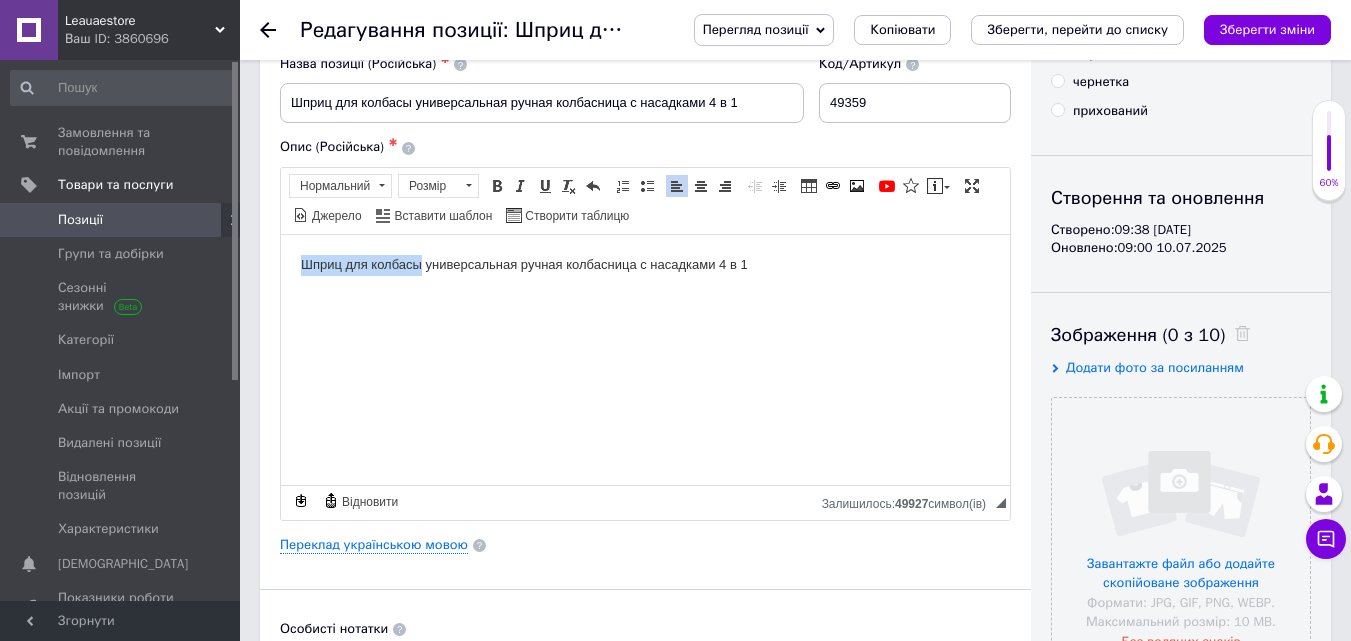 drag, startPoint x: 298, startPoint y: 266, endPoint x: 422, endPoint y: 262, distance: 124.0645 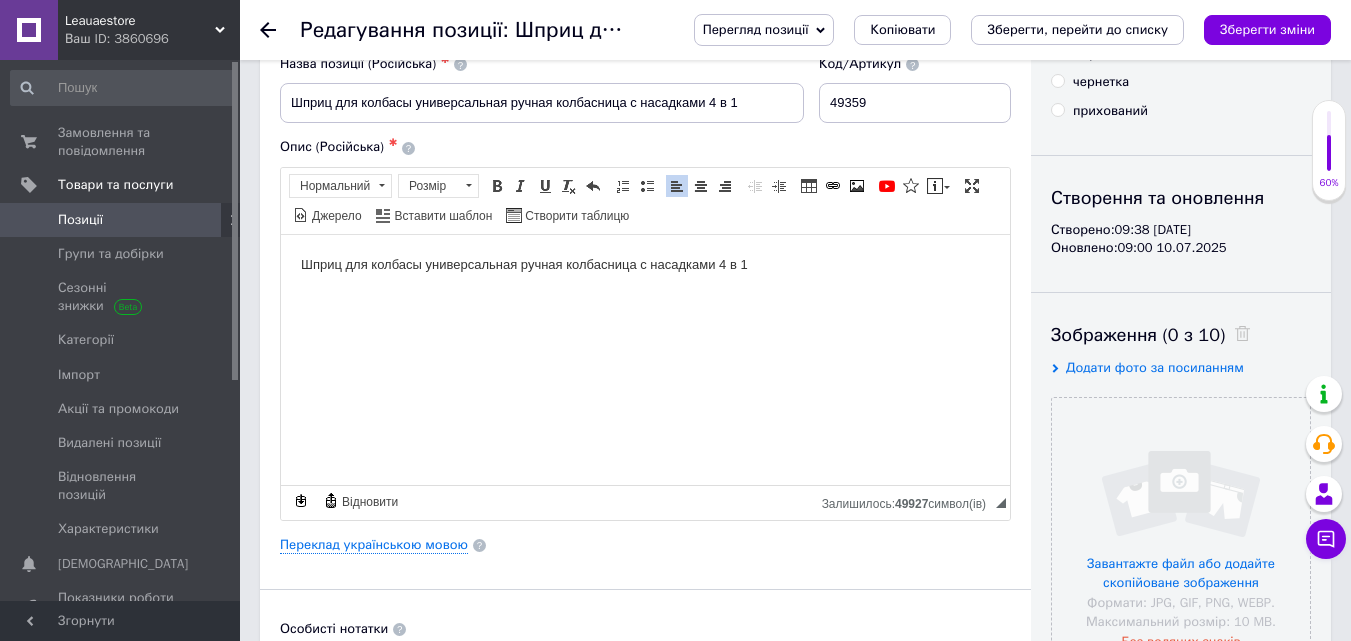 click on "Шприц для колбасы универсальная ручная колбасница с насадками 4 в 1" at bounding box center [645, 264] 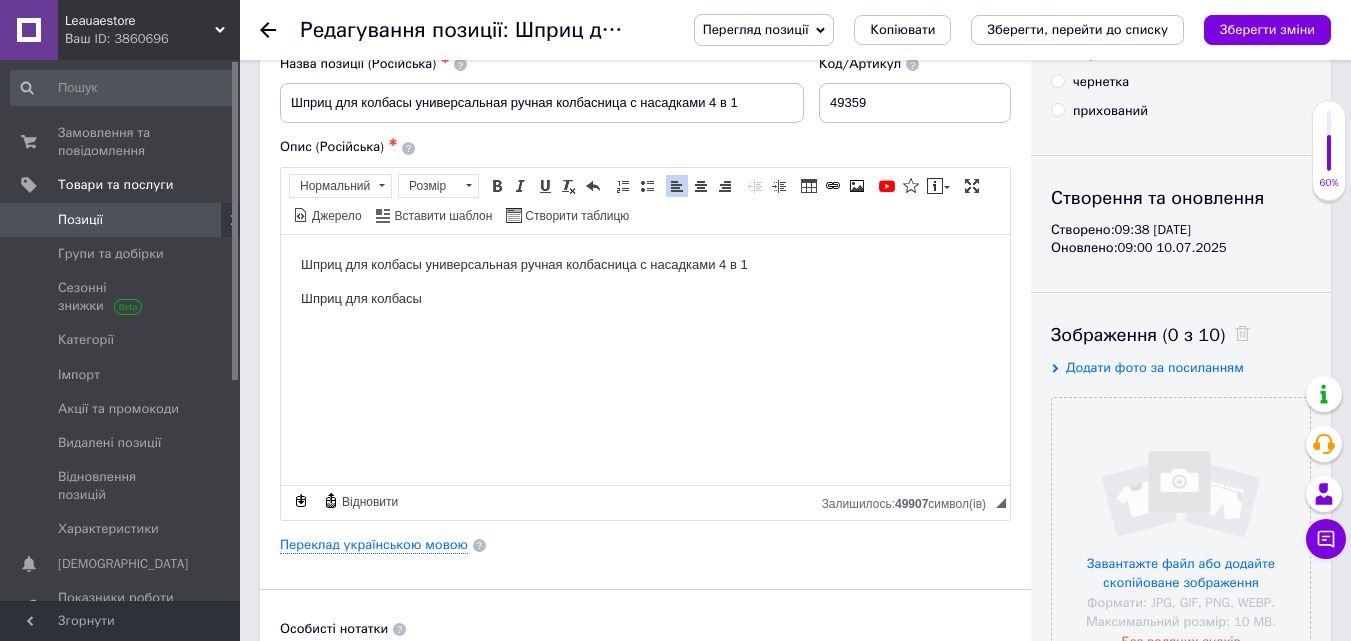 type 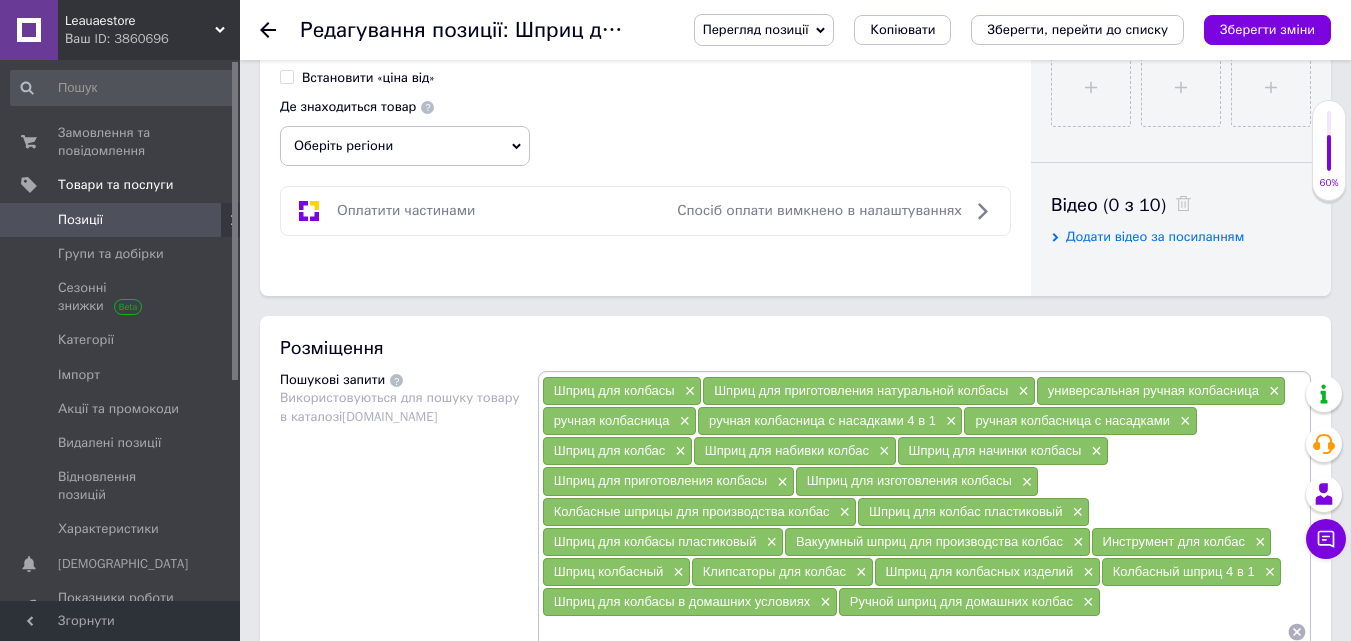 scroll, scrollTop: 1000, scrollLeft: 0, axis: vertical 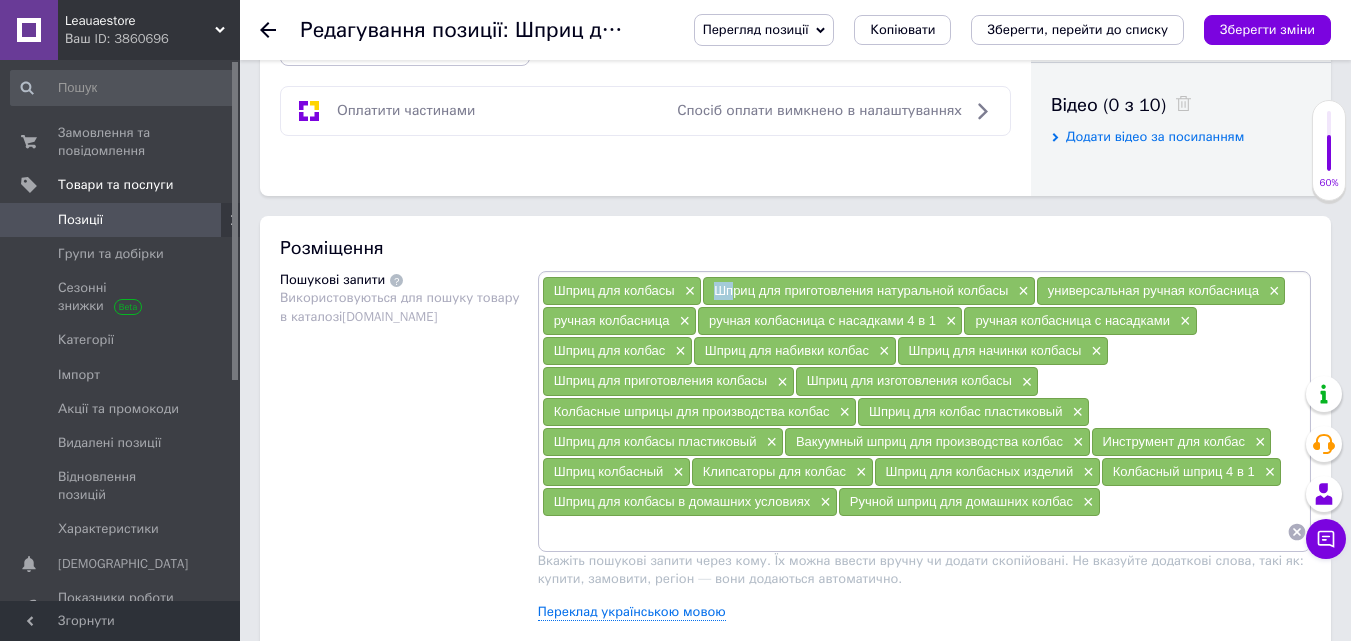 drag, startPoint x: 716, startPoint y: 295, endPoint x: 734, endPoint y: 292, distance: 18.248287 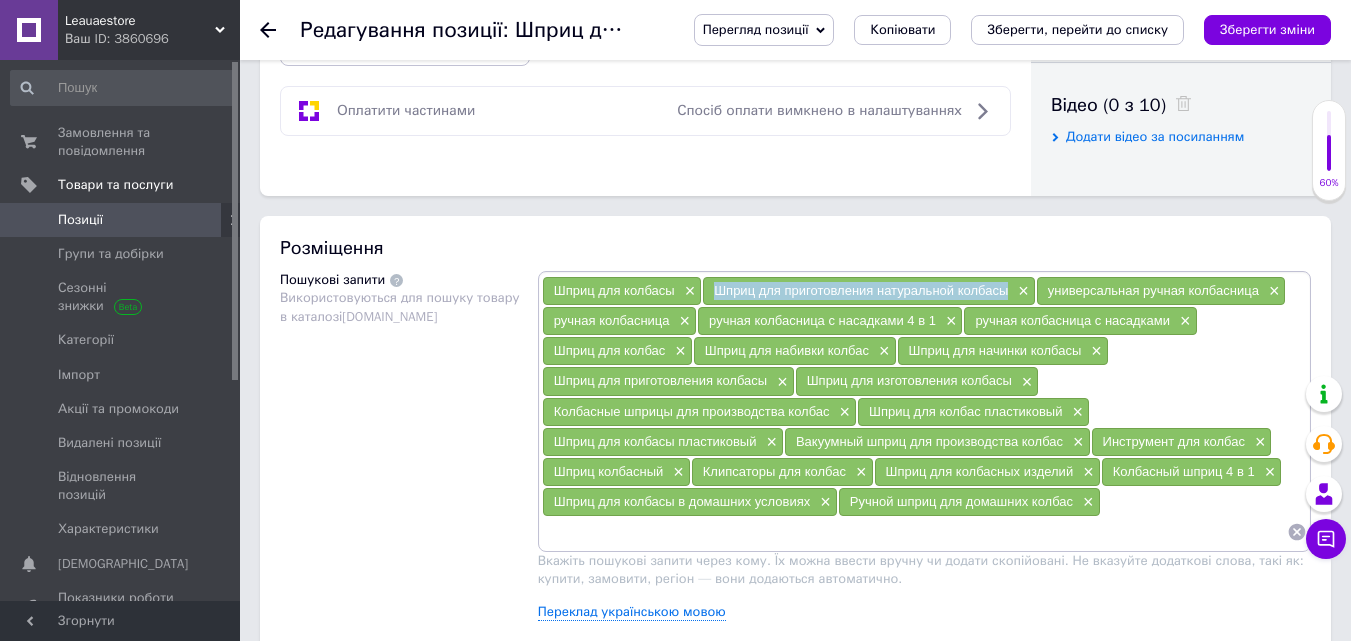 drag, startPoint x: 713, startPoint y: 292, endPoint x: 1008, endPoint y: 290, distance: 295.00677 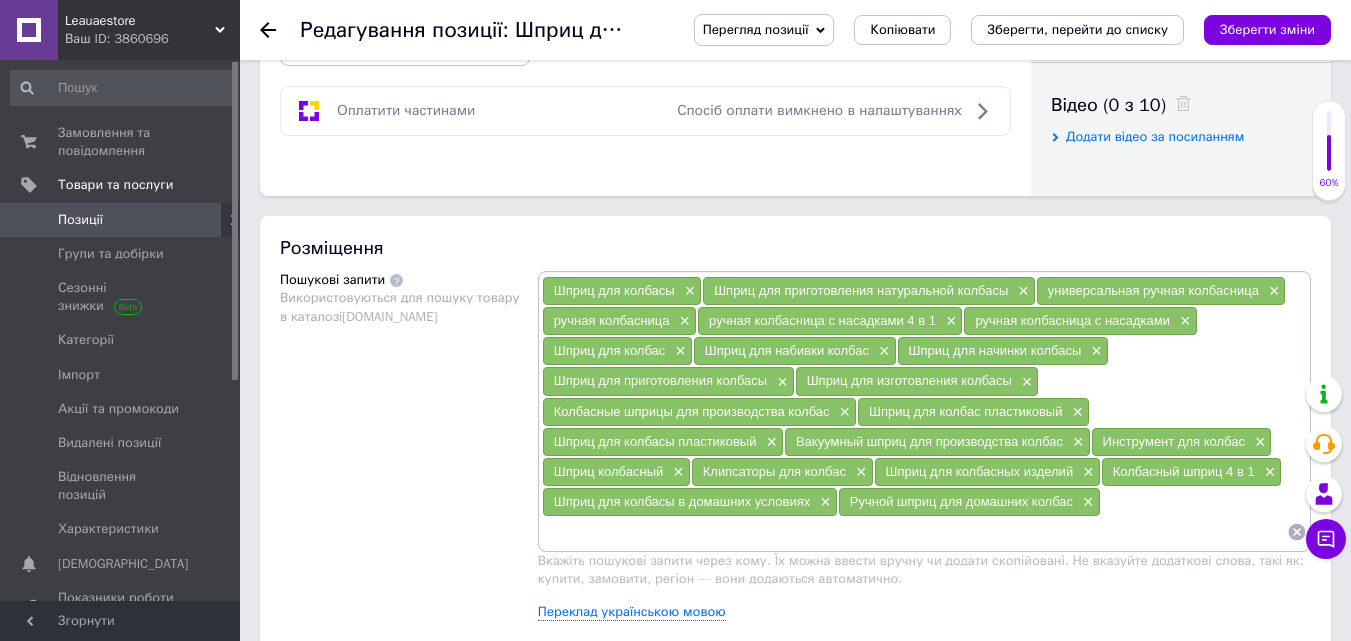 click on "Розміщення Пошукові запити Використовуються для пошуку товару в каталозі  [DOMAIN_NAME] Шприц для колбасы × Шприц для приготовления натуральной колбасы × универсальная ручная колбасница × ручная колбасница × ручная колбасница с насадками 4 в 1 × ручная колбасница с насадками × Шприц для колбас × Шприц для набивки колбас × Шприц для начинки колбасы × Шприц для приготовления колбасы × Шприц для изготовления колбасы × Колбасные шприцы для производства колбас × Шприц для колбас пластиковый × Шприц для колбасы пластиковый × Вакуумный шприц для производства колбас" at bounding box center (795, 544) 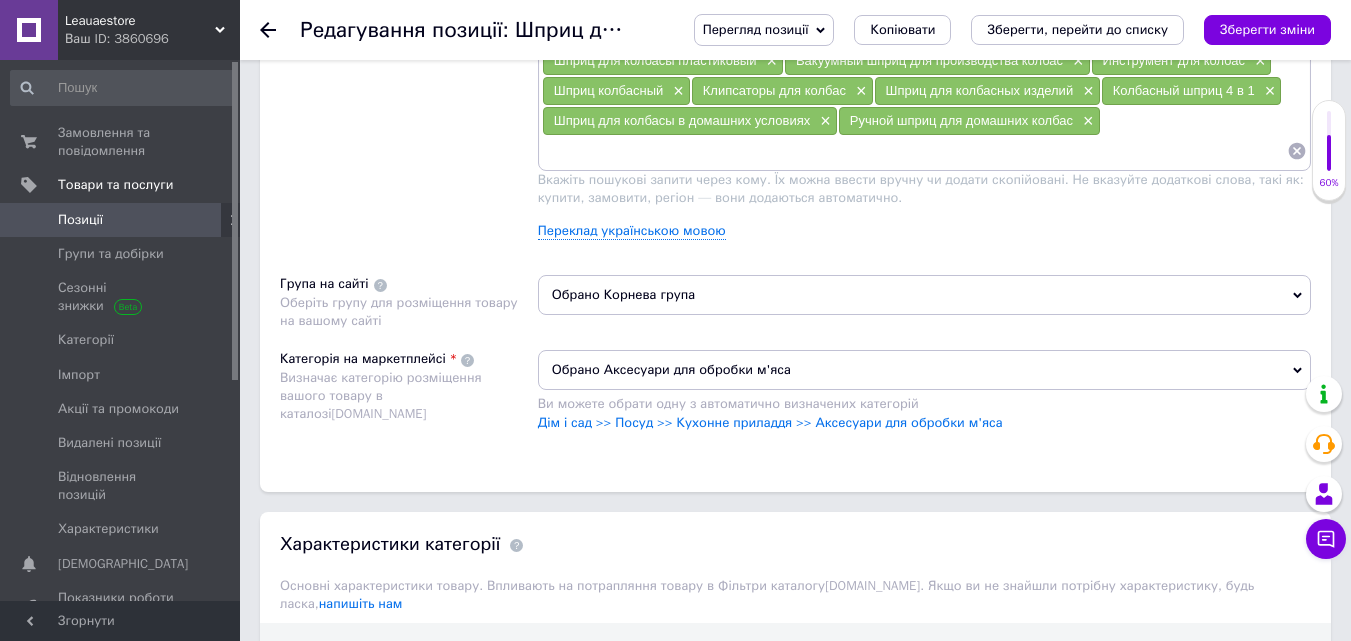 scroll, scrollTop: 1300, scrollLeft: 0, axis: vertical 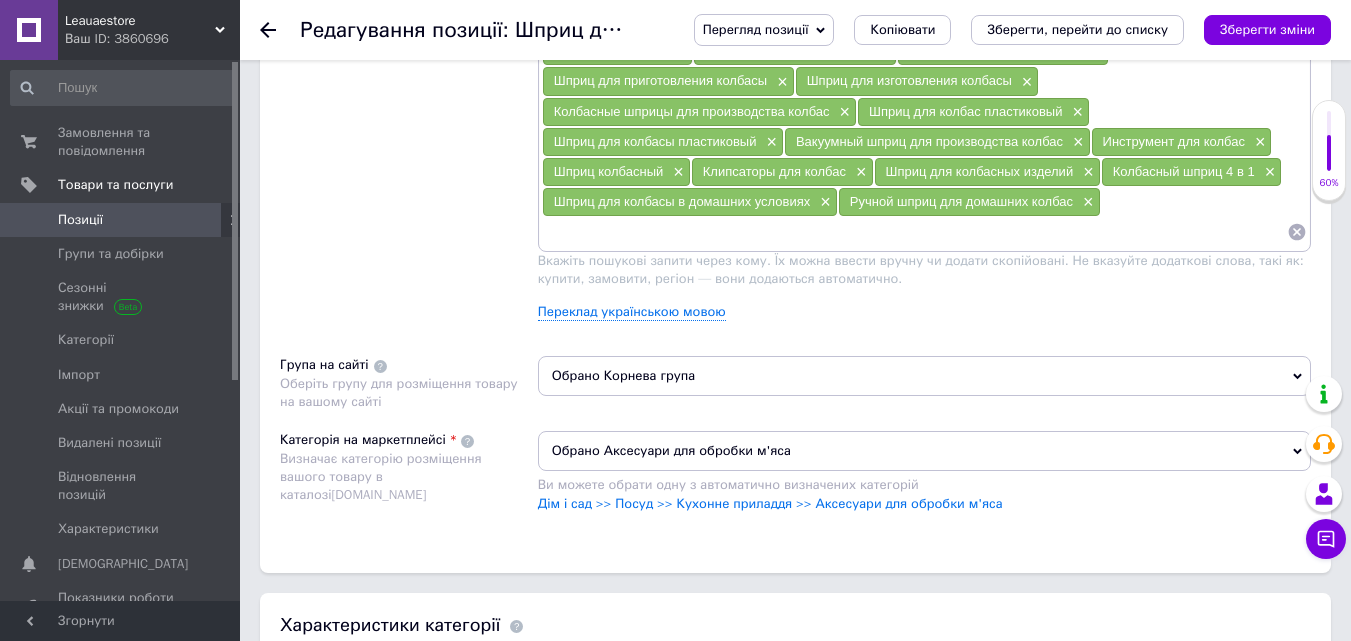 click at bounding box center [914, 232] 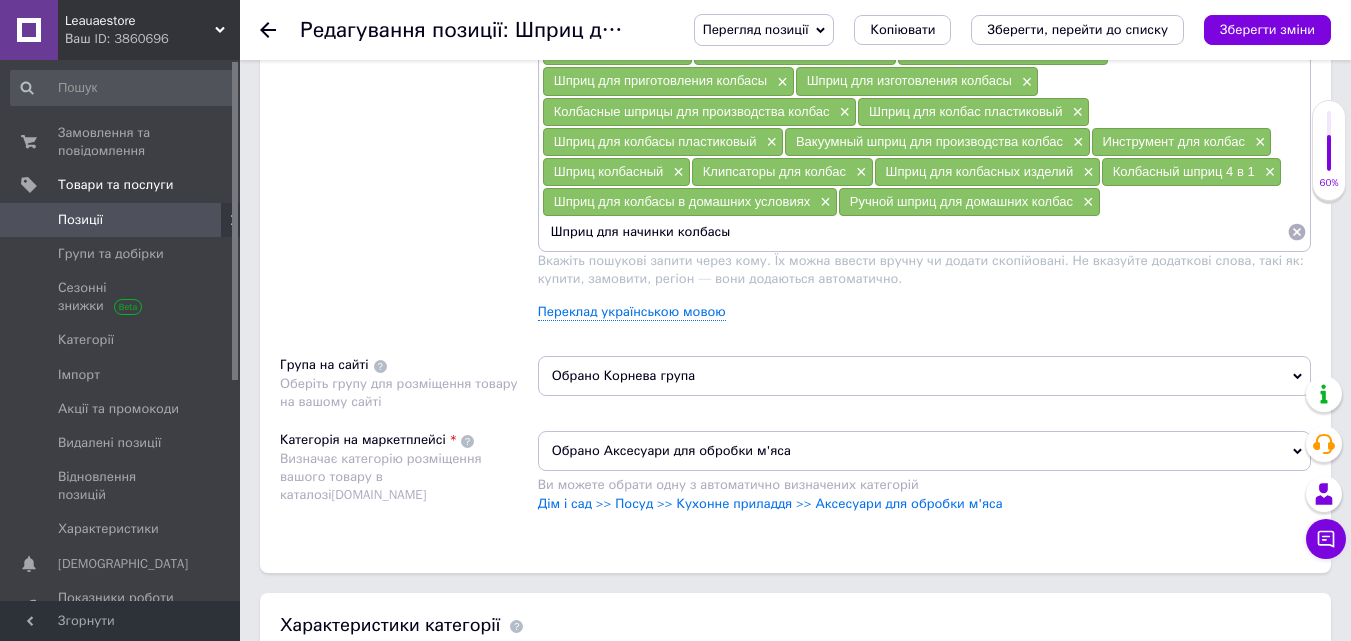 drag, startPoint x: 718, startPoint y: 230, endPoint x: 548, endPoint y: 233, distance: 170.02647 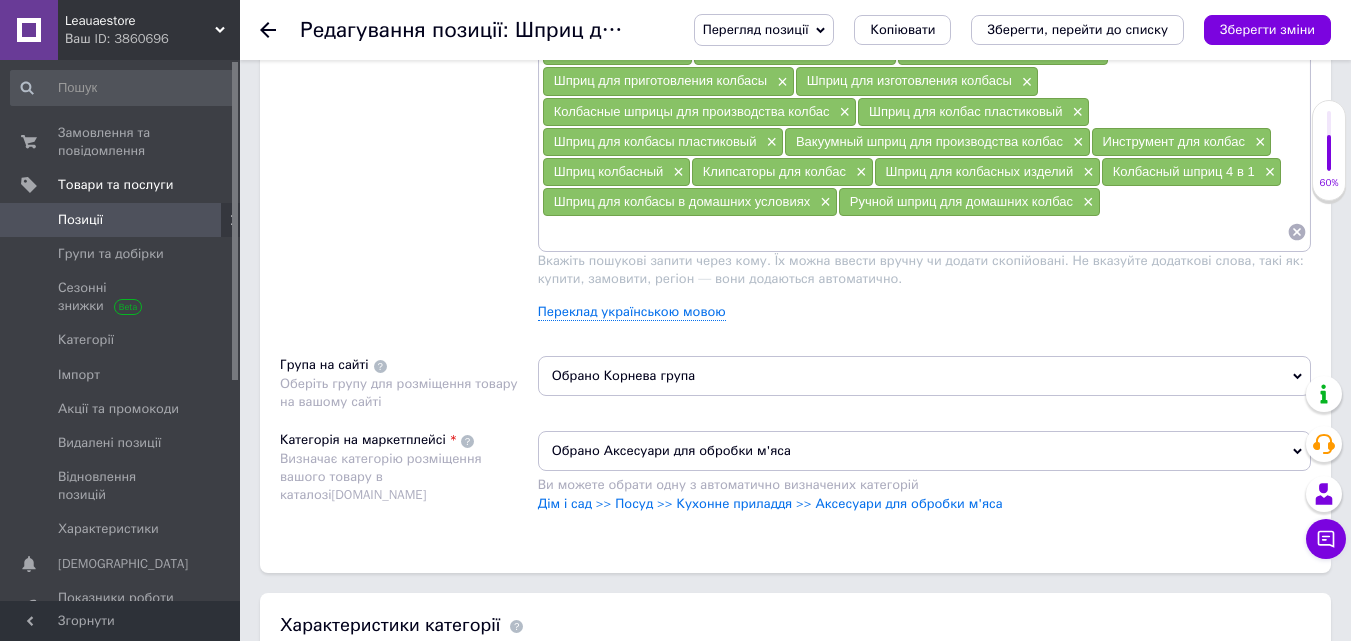 click on "Пошукові запити Використовуються для пошуку товару в каталозі  [DOMAIN_NAME]" at bounding box center [409, 153] 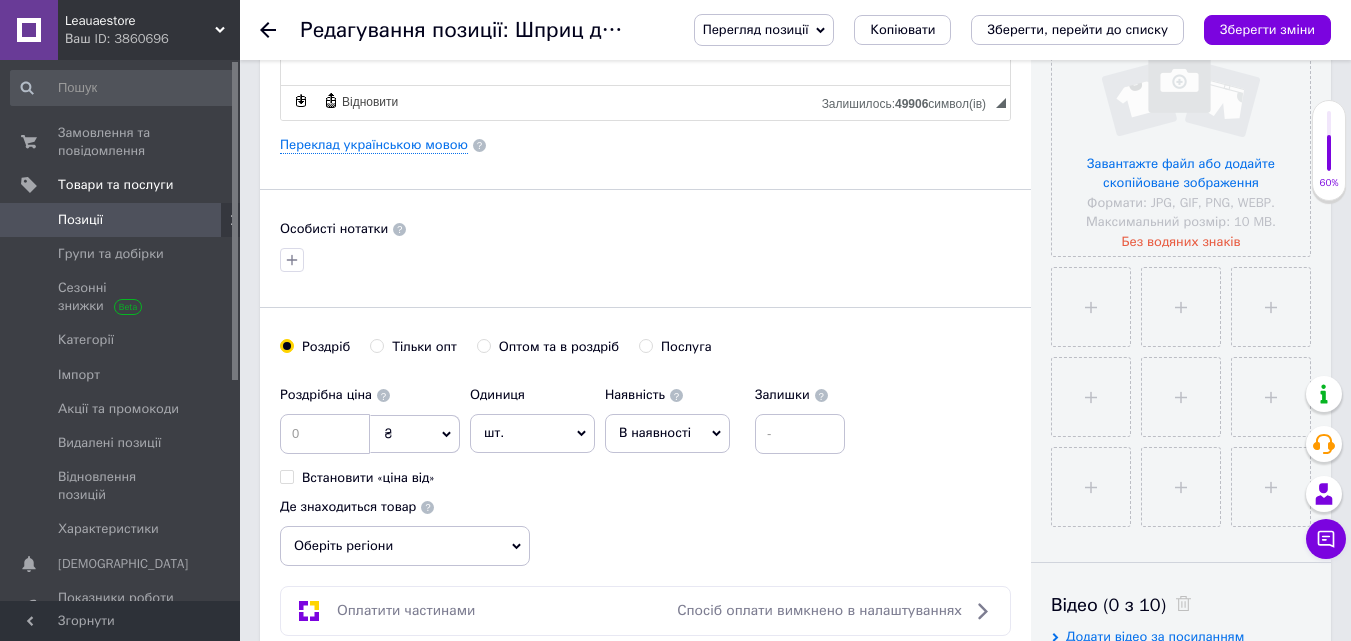 scroll, scrollTop: 0, scrollLeft: 0, axis: both 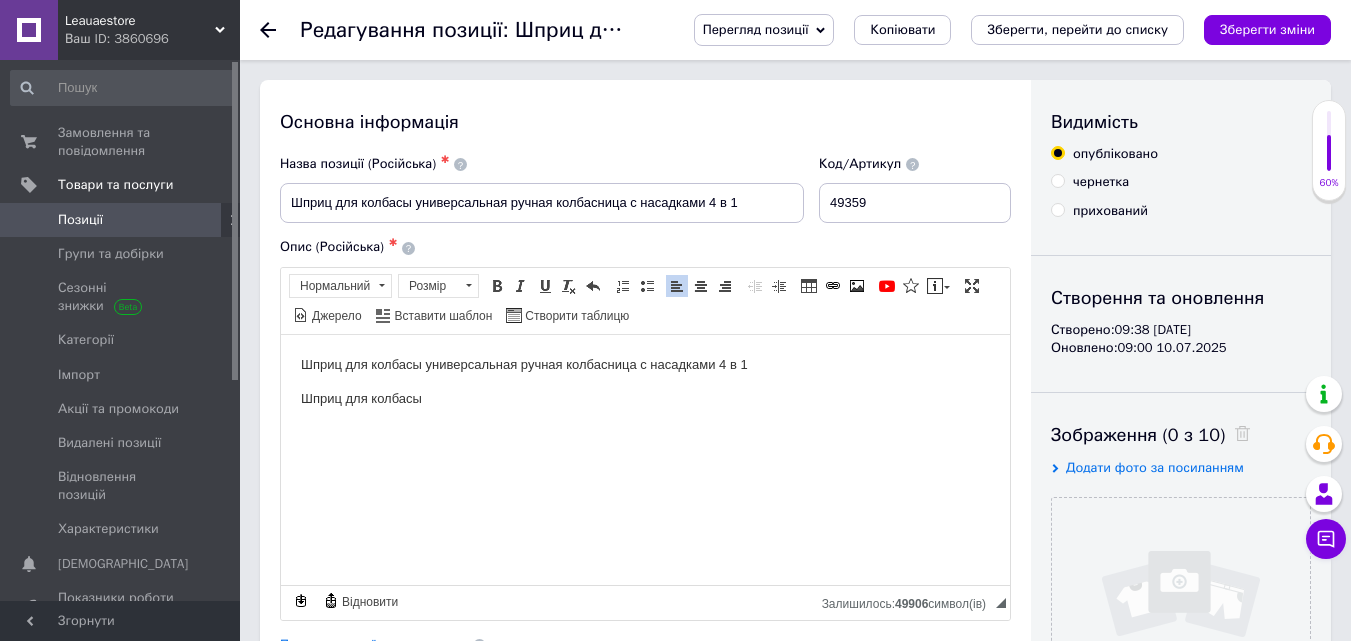 drag, startPoint x: 447, startPoint y: 399, endPoint x: 284, endPoint y: 399, distance: 163 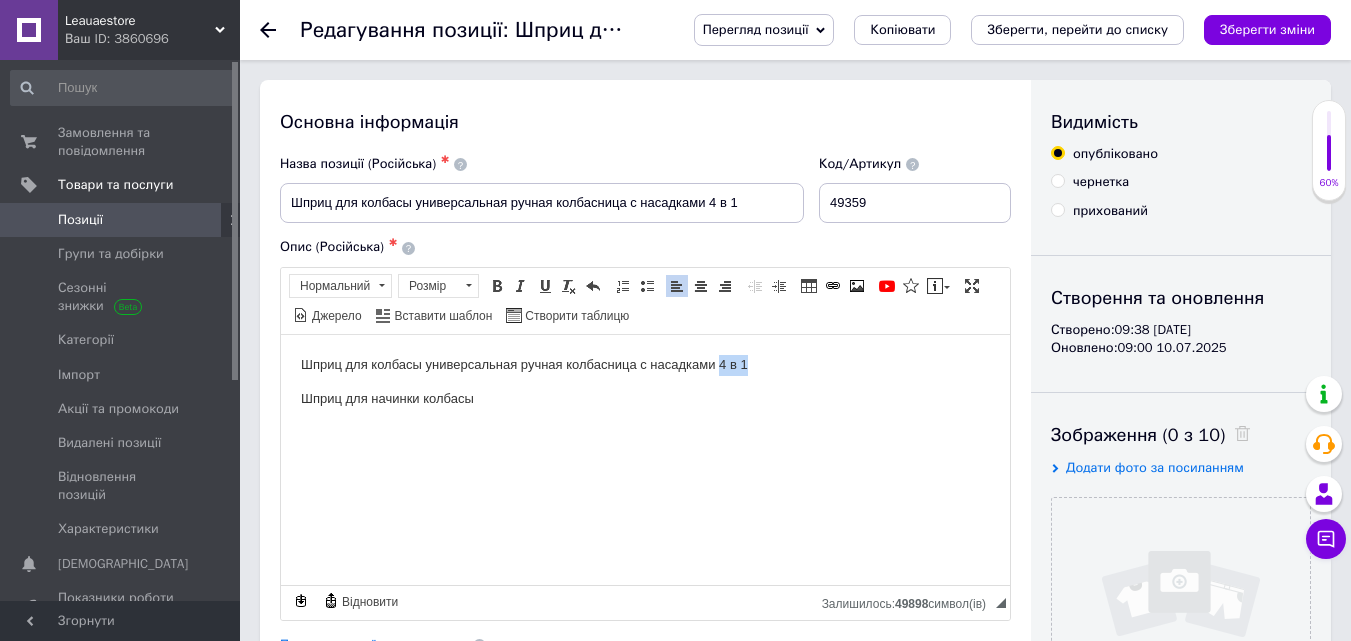 drag, startPoint x: 719, startPoint y: 365, endPoint x: 765, endPoint y: 365, distance: 46 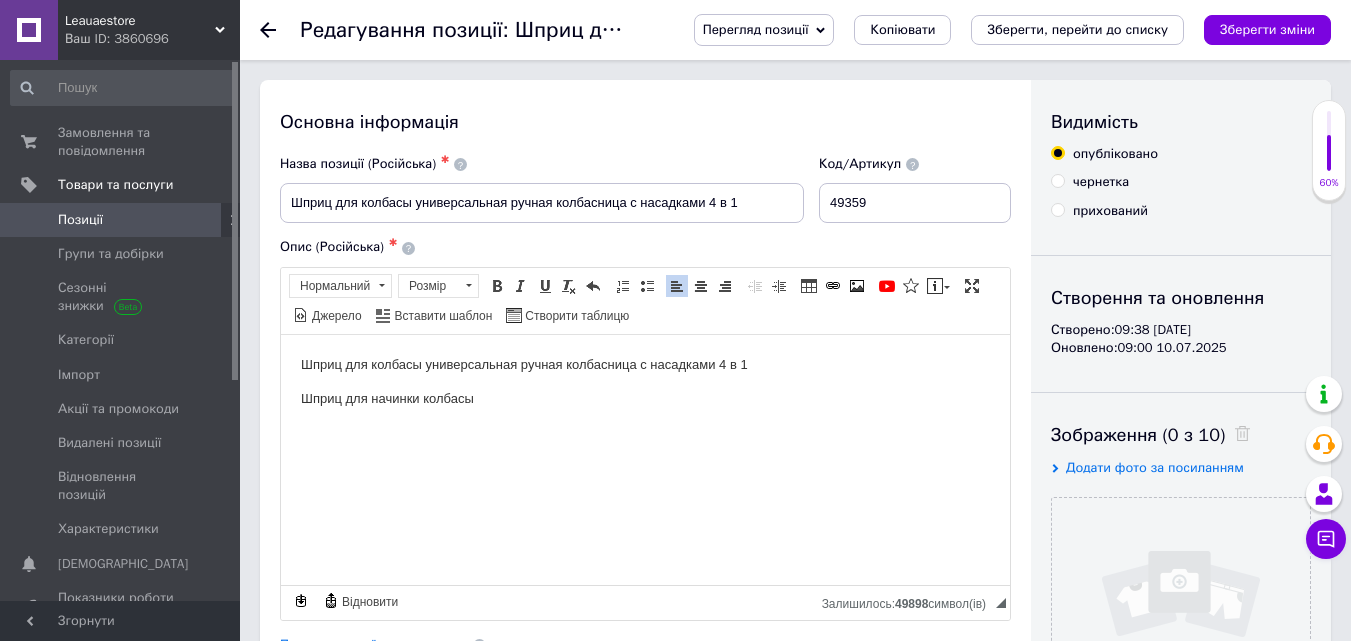 click on "Шприц для начинки колбасы" at bounding box center (645, 398) 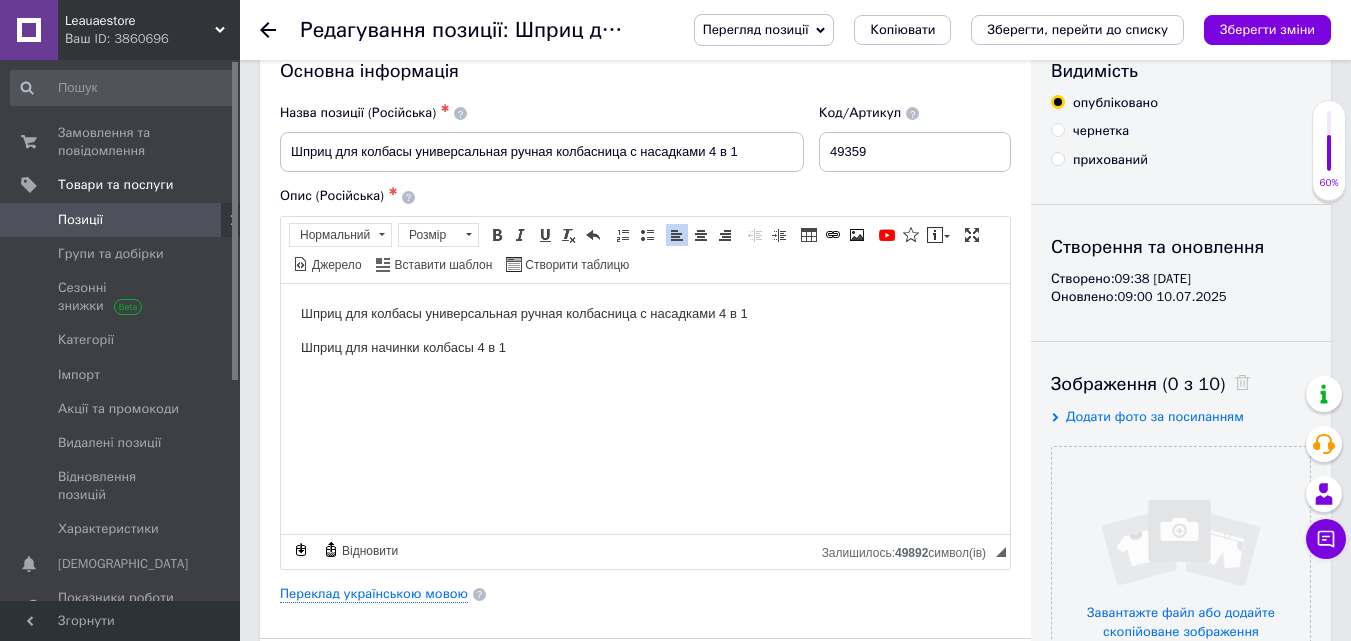 scroll, scrollTop: 100, scrollLeft: 0, axis: vertical 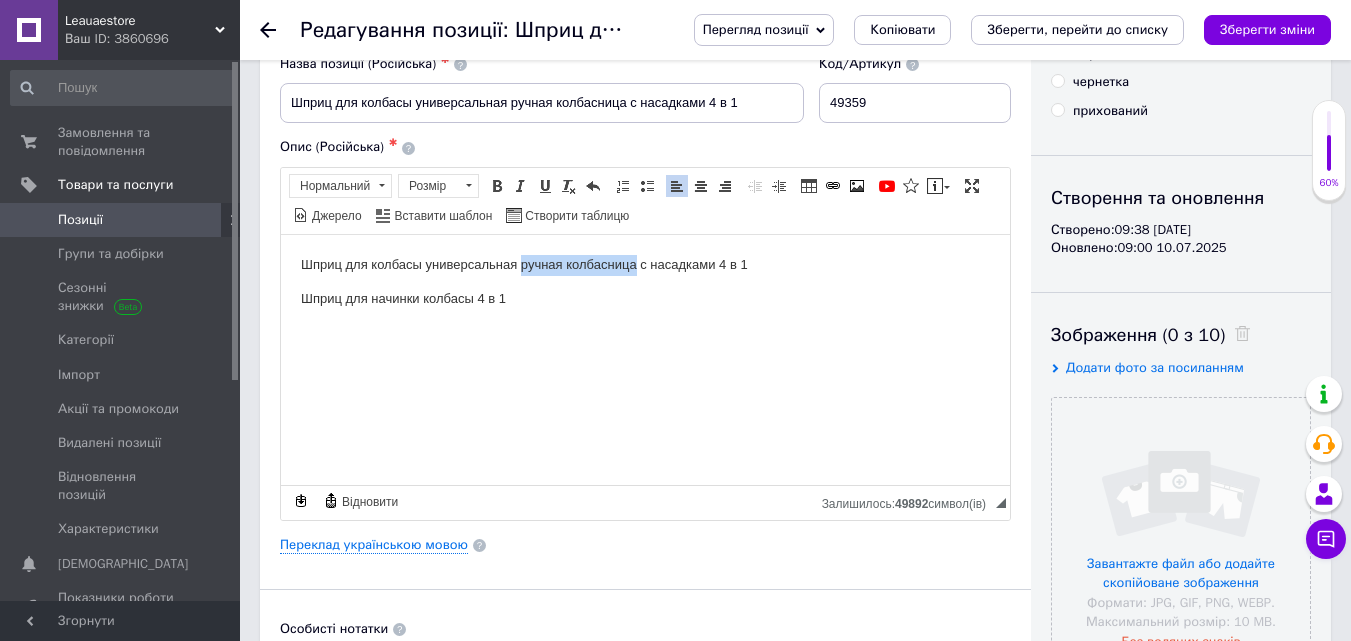 drag, startPoint x: 520, startPoint y: 264, endPoint x: 636, endPoint y: 263, distance: 116.00431 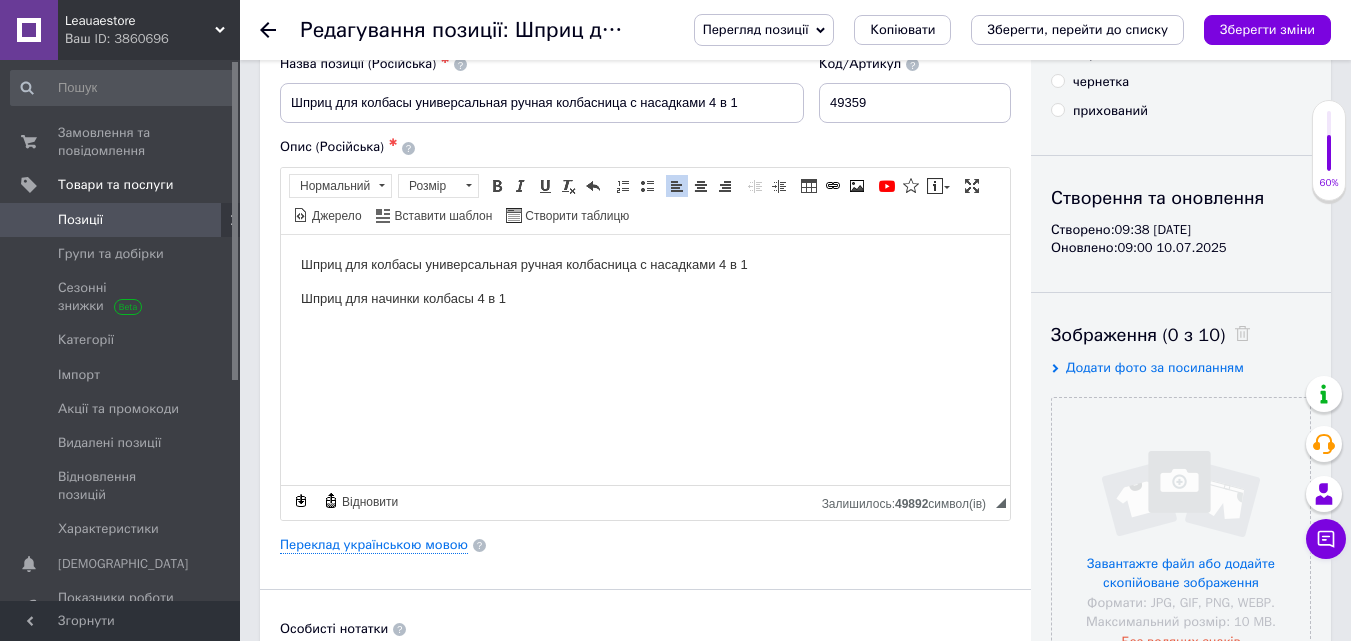 click on "Шприц для начинки колбасы 4 в 1" at bounding box center (645, 298) 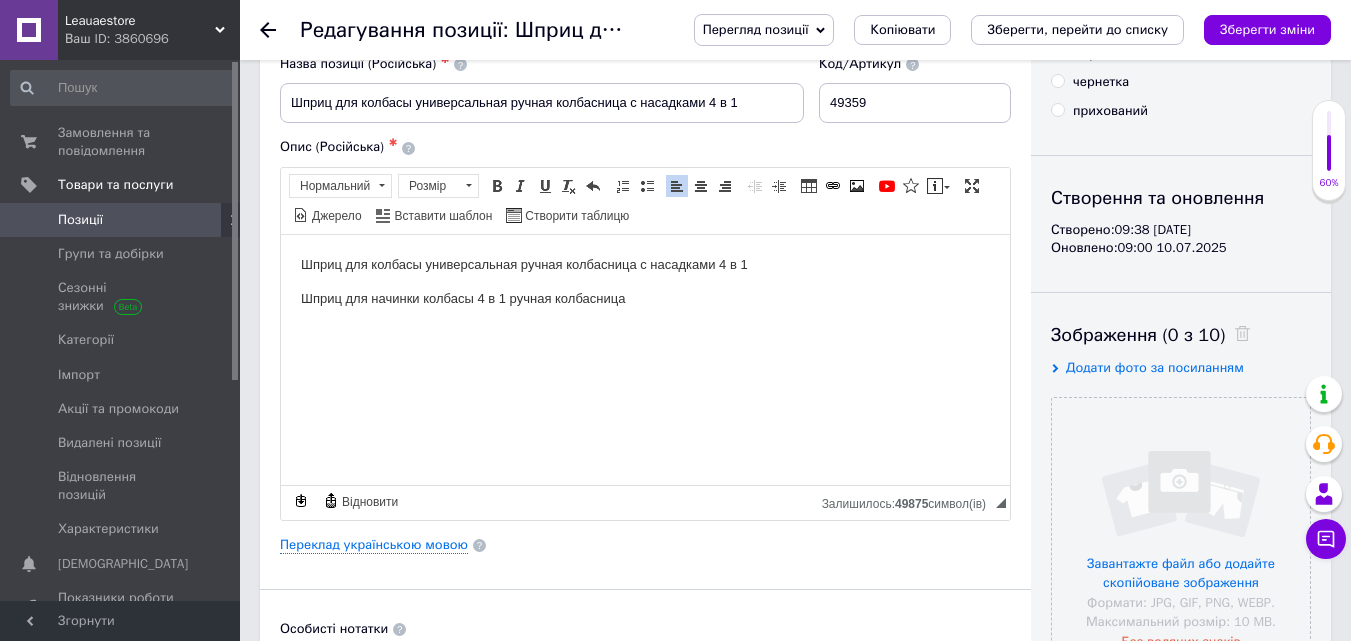click on "Шприц для начинки колбасы 4 в 1 ручная колбасница" at bounding box center (645, 298) 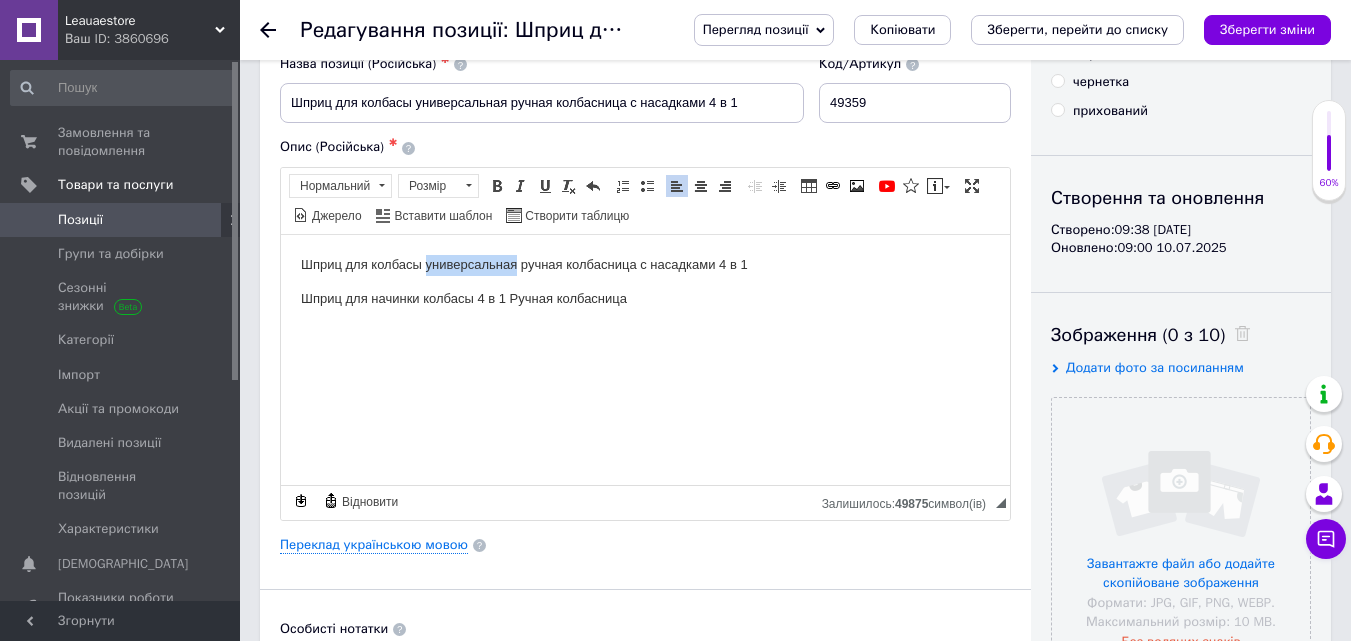 drag, startPoint x: 428, startPoint y: 264, endPoint x: 518, endPoint y: 265, distance: 90.005554 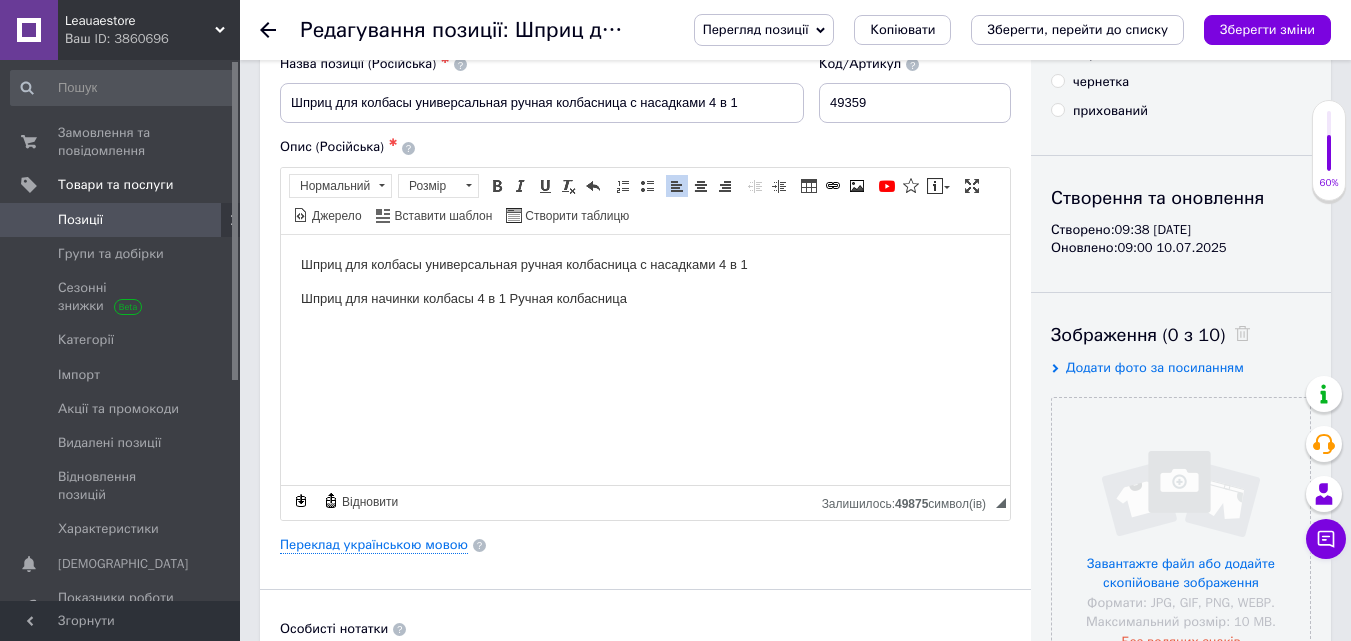 click on "Шприц для начинки колбасы 4 в 1 Ручная колбасница" at bounding box center [645, 298] 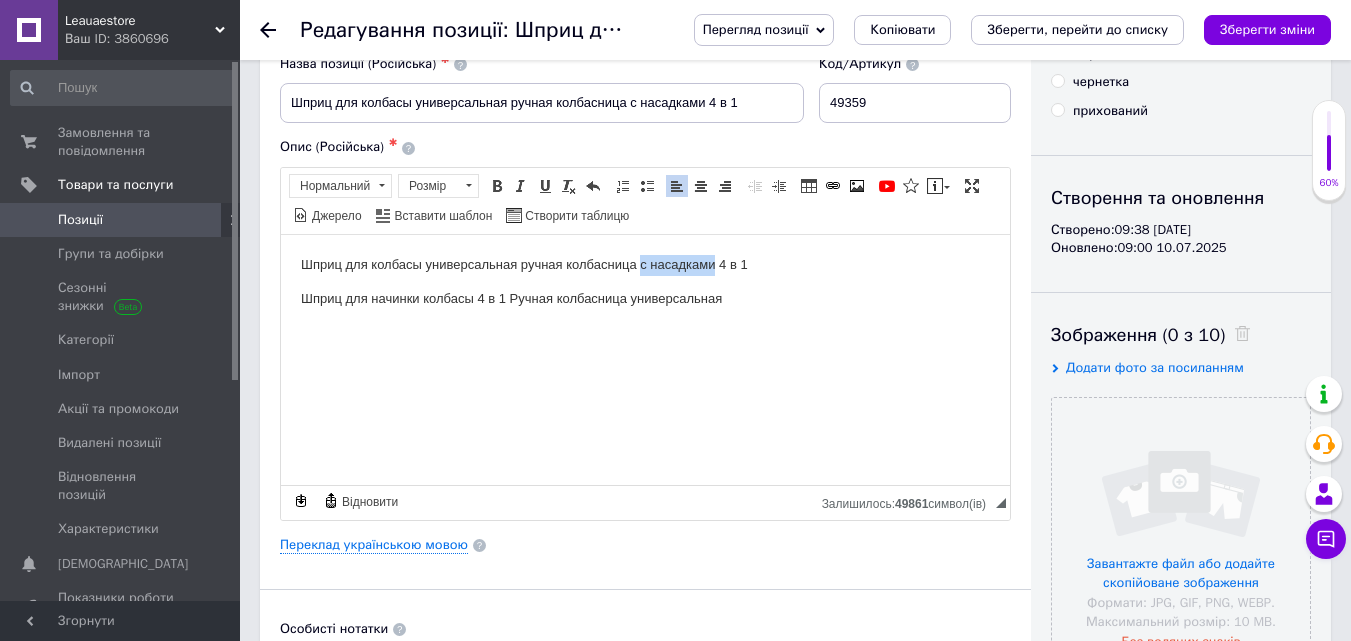 drag, startPoint x: 641, startPoint y: 262, endPoint x: 712, endPoint y: 260, distance: 71.02816 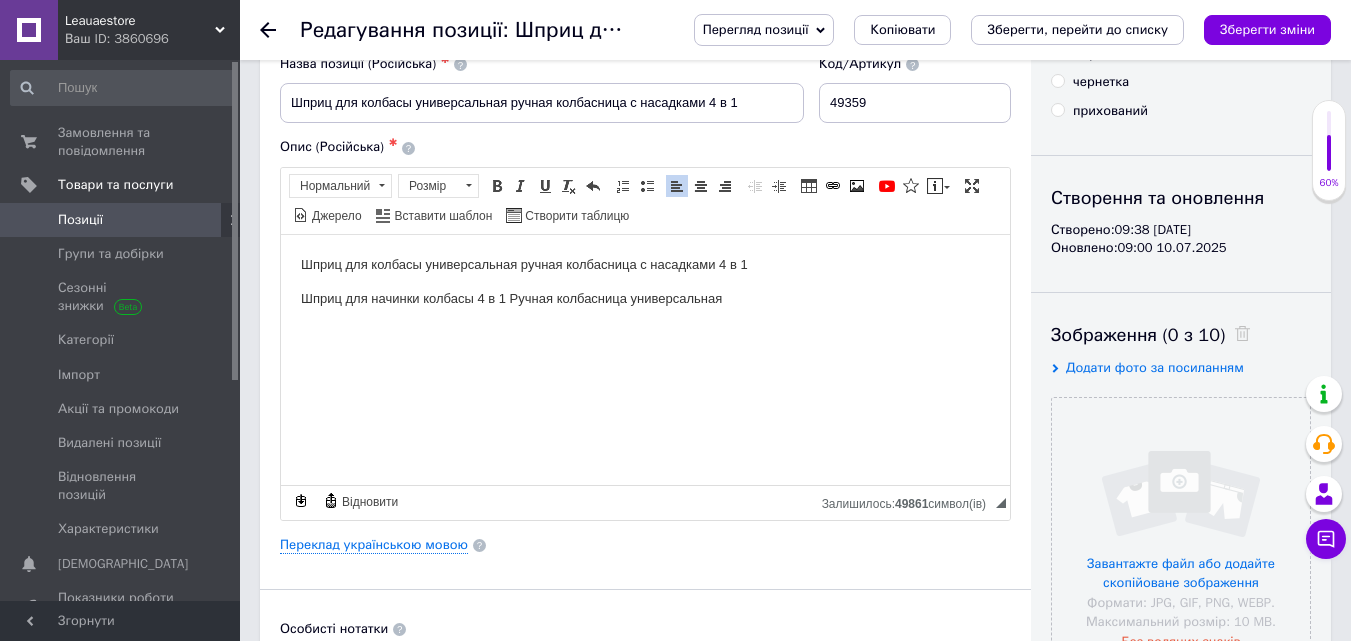 click on "Шприц для начинки колбасы 4 в 1 Ручная колбасница универсальная" at bounding box center [645, 298] 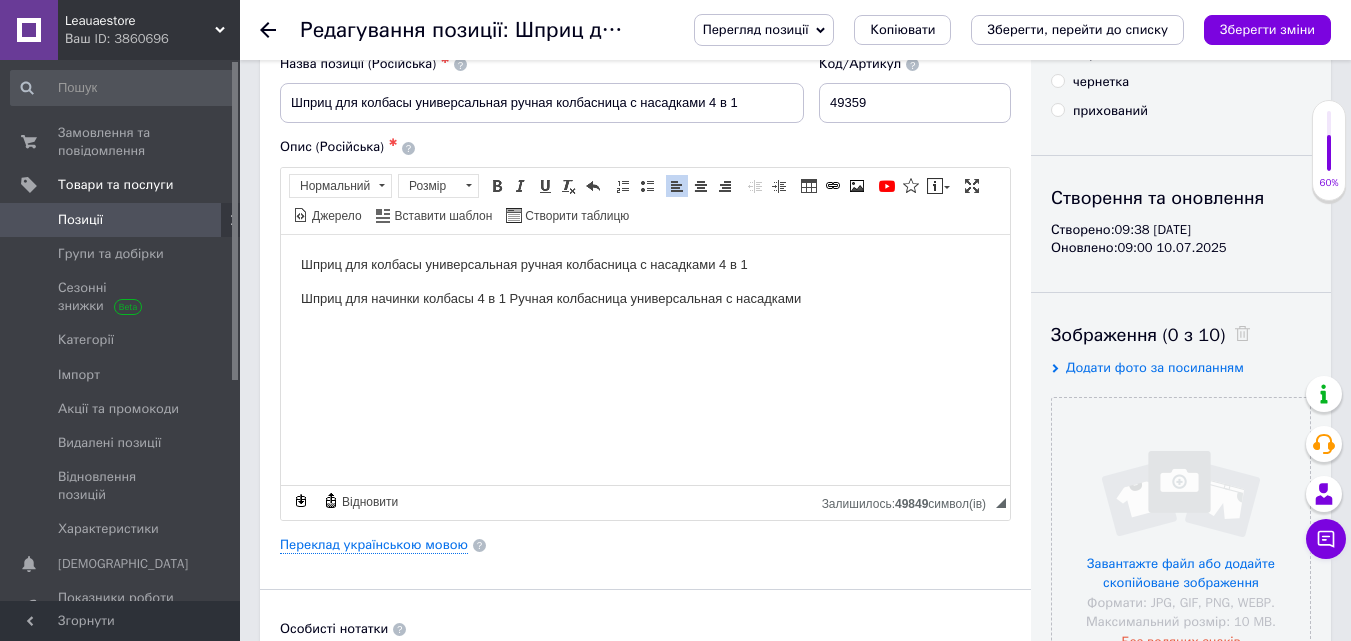 click on "Опис (Російська) ✱ Шприц для колбасы универсальная ручная колбасница с насадками 4 в 1
Шприц для начинки колбасы 4 в 1 Ручная колбасница универсальная с насадками
Розширений текстовий редактор, 61CA71A5-3FE1-4DC1-A6C5-B14763A07289 Панель інструментів редактора Форматування Нормальний Розмір Розмір   Жирний  Сполучення клавіш Ctrl+B   Курсив  Сполучення клавіш Ctrl+I   Підкреслений  Сполучення клавіш Ctrl+U   Видалити форматування   Повернути  Сполучення клавіш Ctrl+Z   Вставити/видалити нумерований список   Вставити/видалити маркований список   По лівому краю" at bounding box center (645, 329) 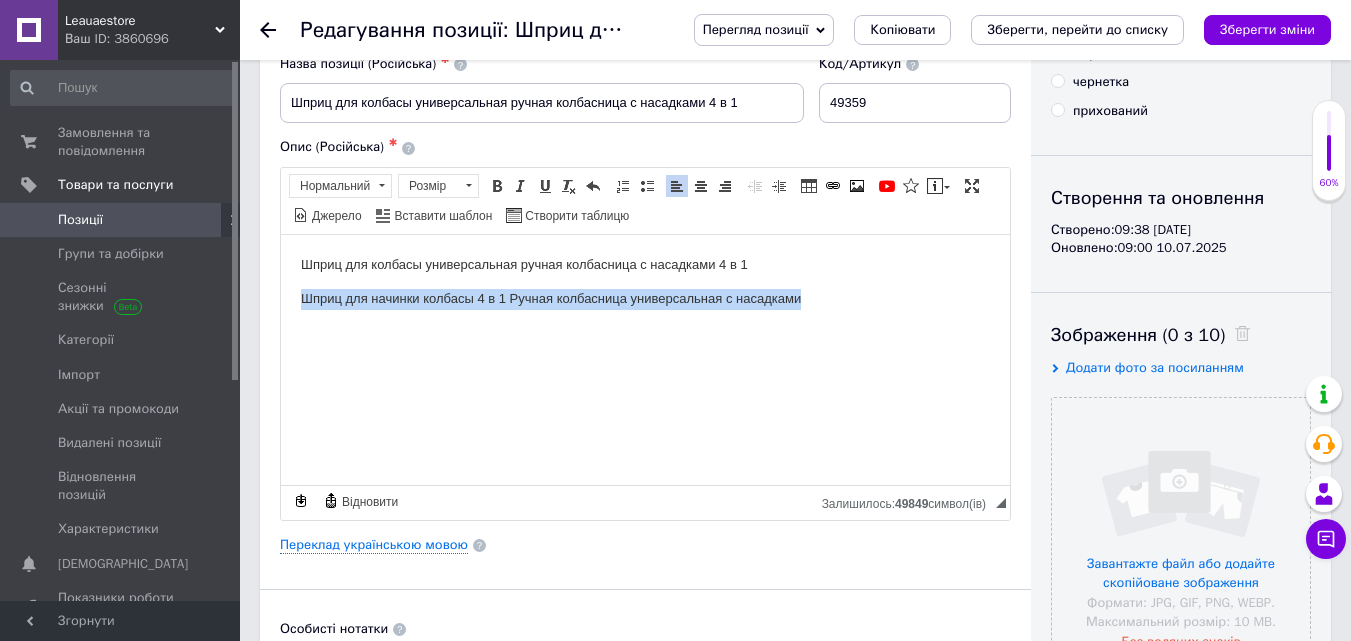 drag, startPoint x: 804, startPoint y: 299, endPoint x: 557, endPoint y: 529, distance: 337.50406 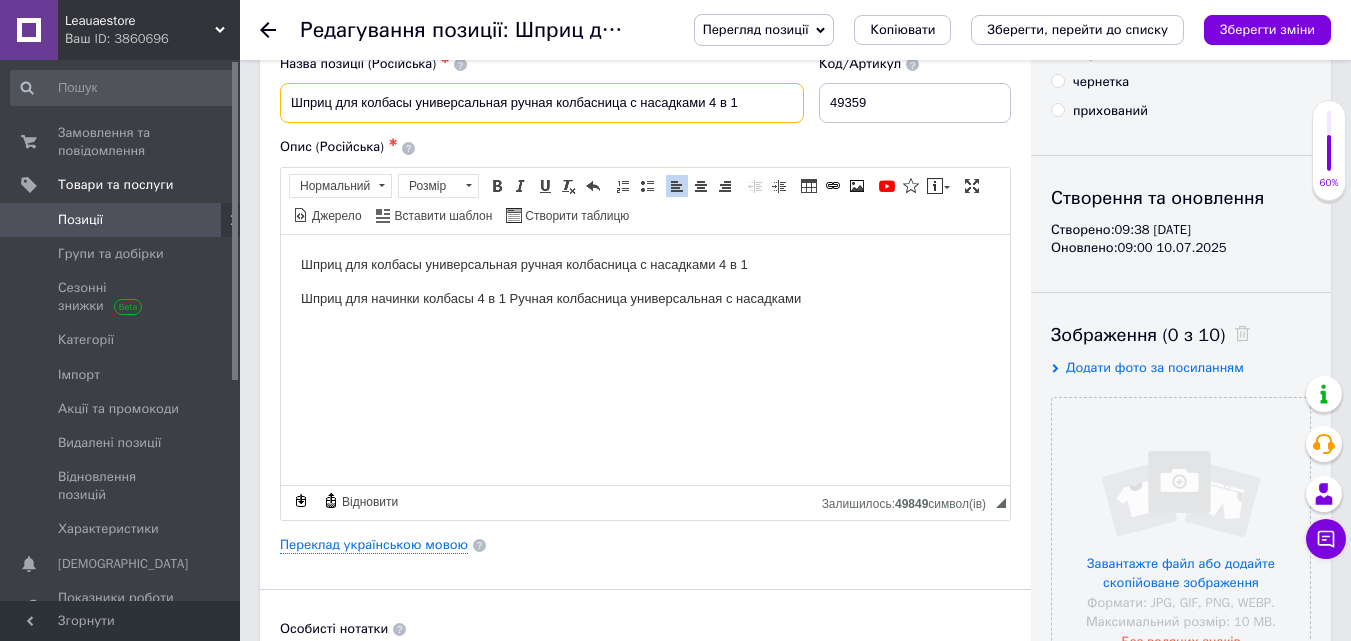 click on "Шприц для колбасы универсальная ручная колбасница с насадками 4 в 1" at bounding box center [542, 103] 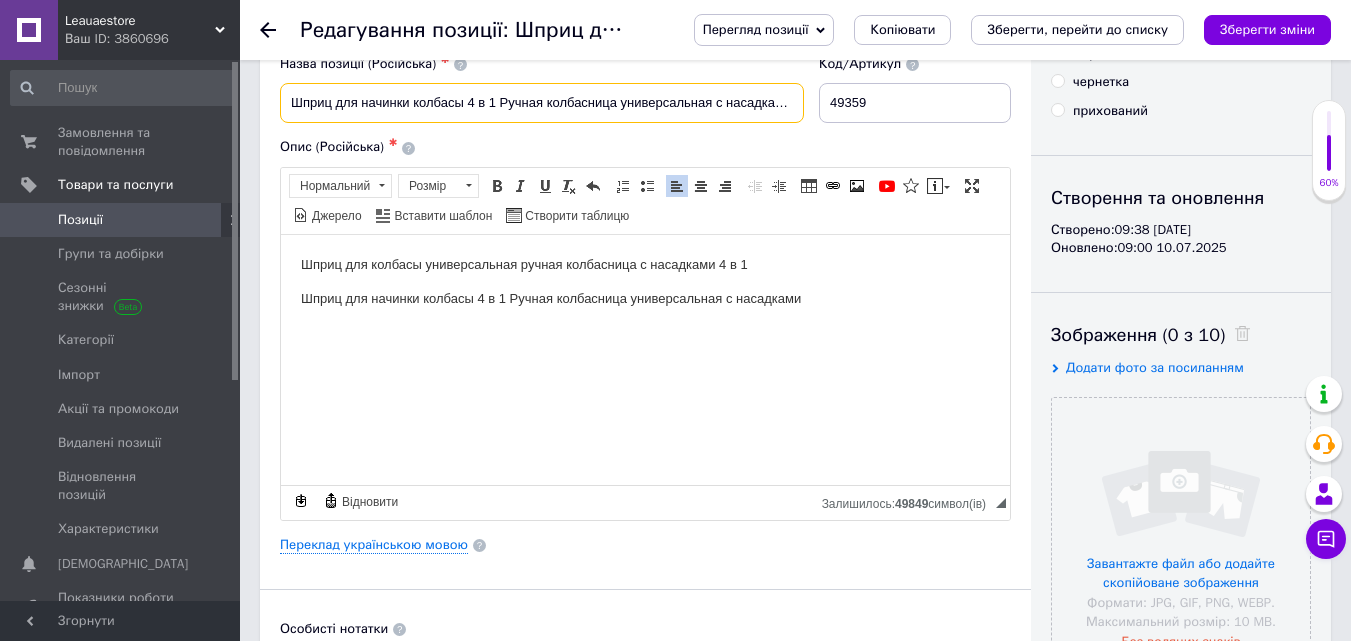 type on "Шприц для начинки колбасы 4 в 1 Ручная колбасница универсальная с насадками" 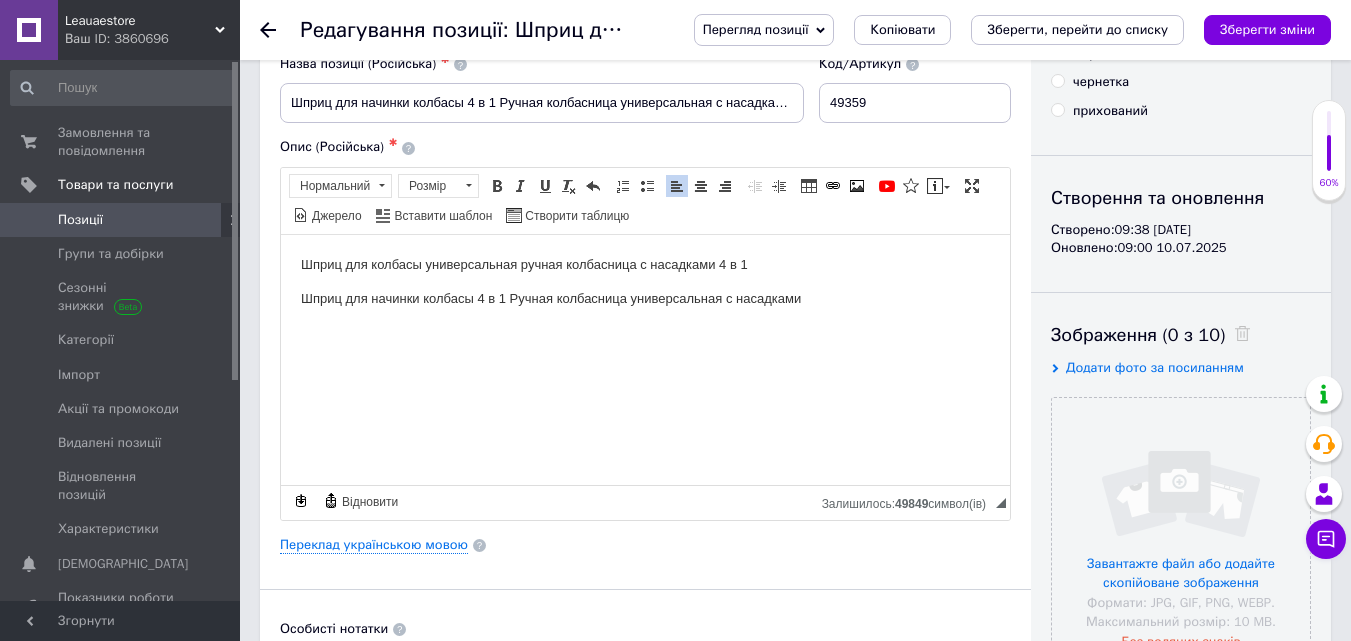 click on "Опис (Російська) ✱ Шприц для колбасы универсальная ручная колбасница с насадками 4 в 1
Шприц для начинки колбасы4 в 1 Ручная колбасницауниверсальнаяс насадками Розширений текстовий редактор, 61CA71A5-3FE1-4DC1-A6C5-B14763A07289 Панель інструментів редактора Форматування Нормальний Розмір Розмір   Жирний  Сполучення клавіш Ctrl+B   Курсив  Сполучення клавіш Ctrl+I   Підкреслений  Сполучення клавіш Ctrl+U   Видалити форматування   Повернути  Сполучення клавіш Ctrl+Z   Вставити/видалити нумерований список   Вставити/видалити маркований список   По лівому краю   По центру" at bounding box center (645, 329) 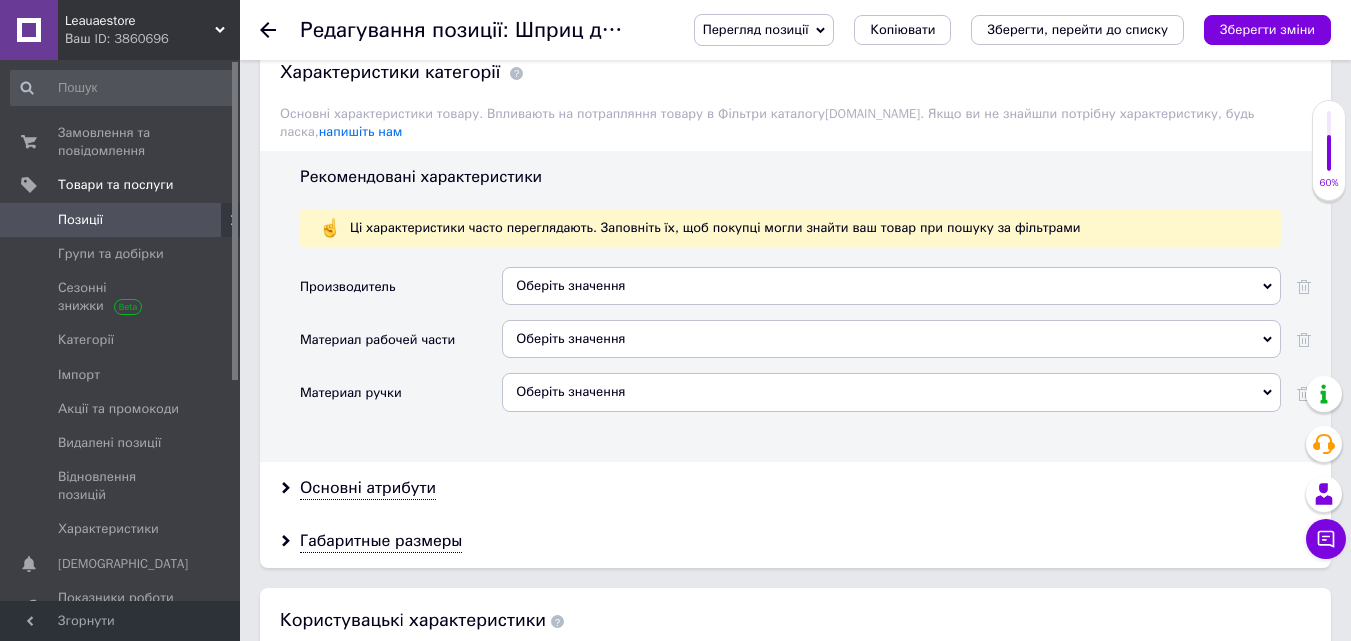 scroll, scrollTop: 1900, scrollLeft: 0, axis: vertical 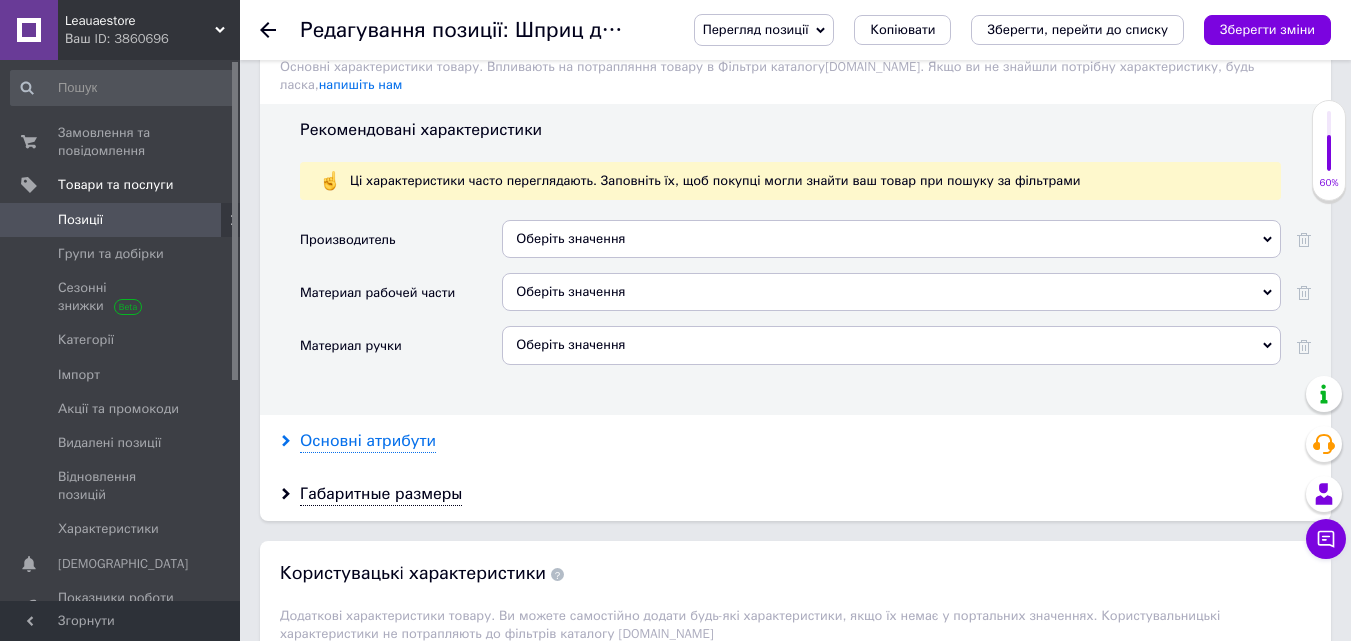 click on "Основні атрибути" at bounding box center [368, 441] 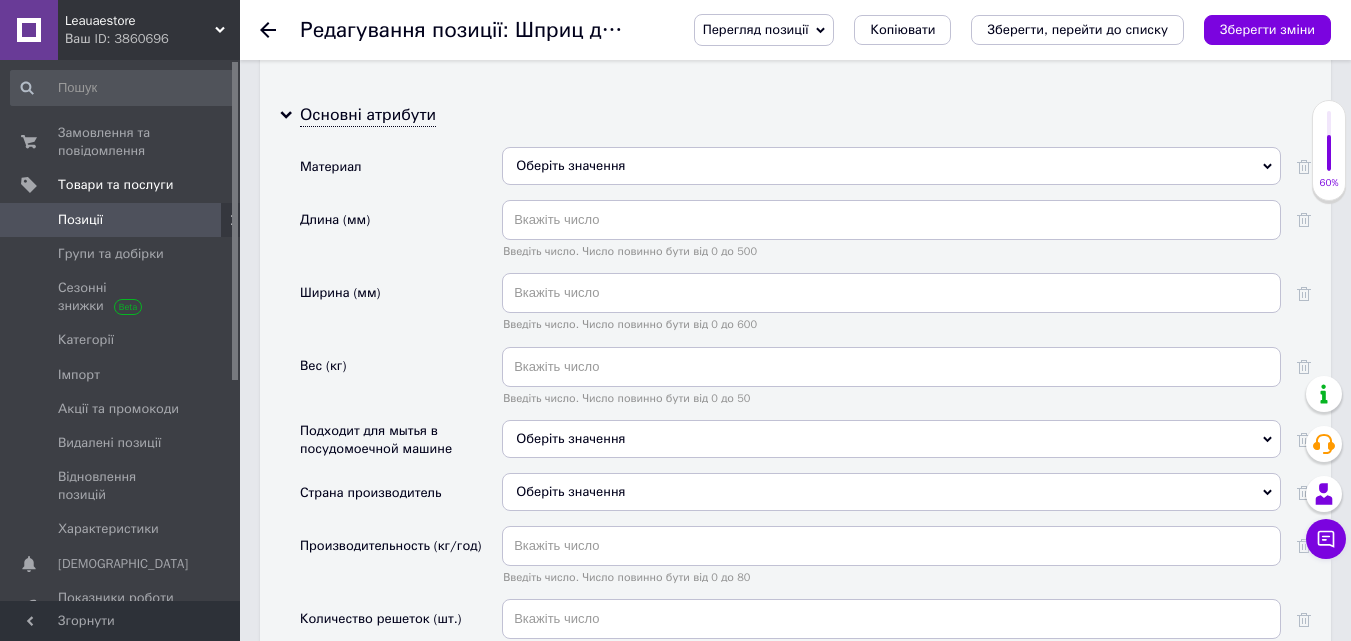 scroll, scrollTop: 2100, scrollLeft: 0, axis: vertical 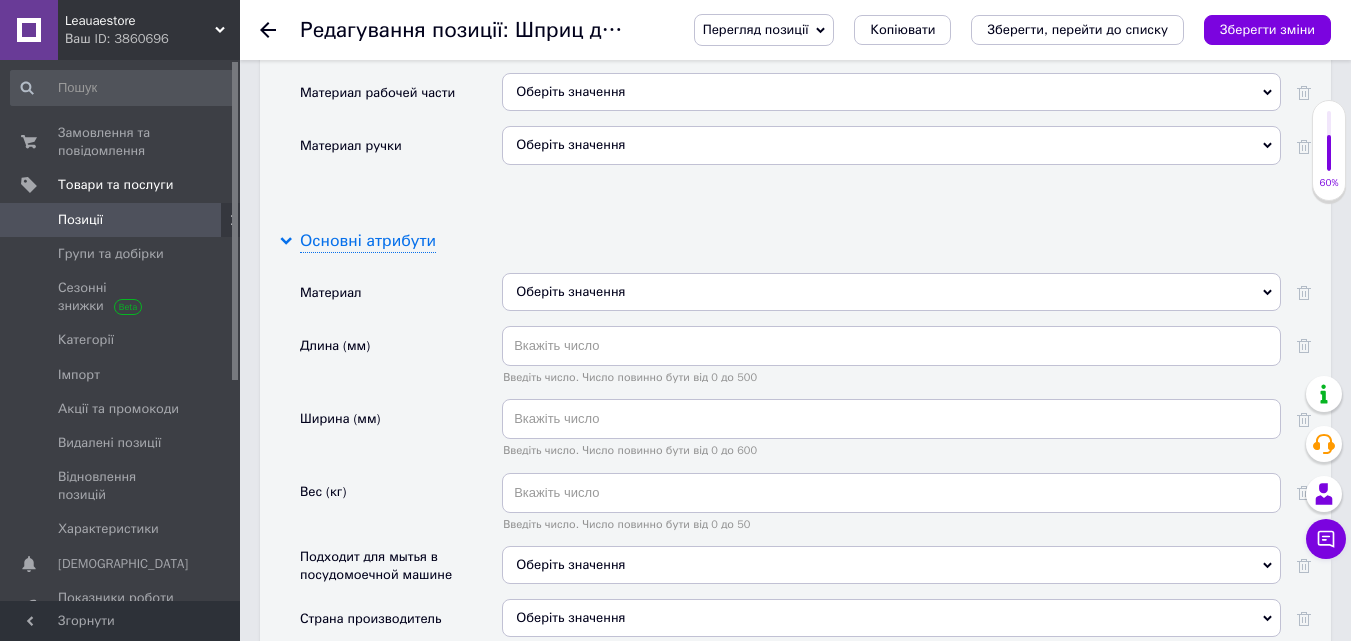 click on "Основні атрибути" at bounding box center (368, 241) 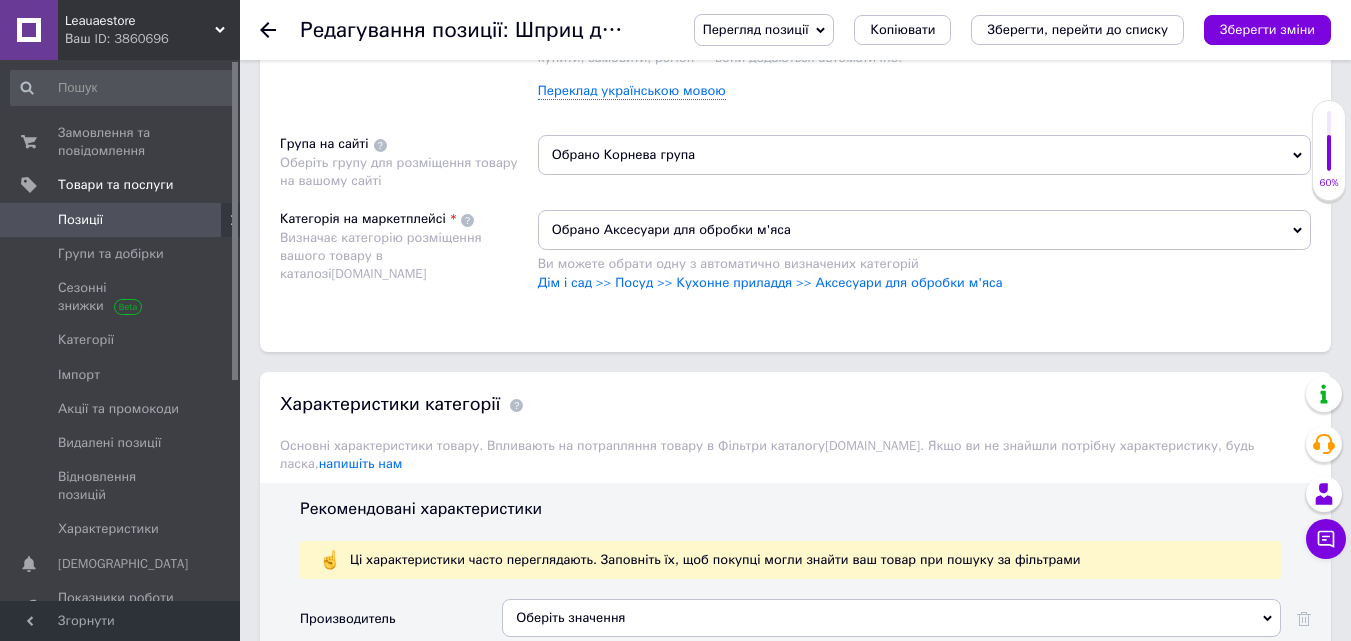 scroll, scrollTop: 1500, scrollLeft: 0, axis: vertical 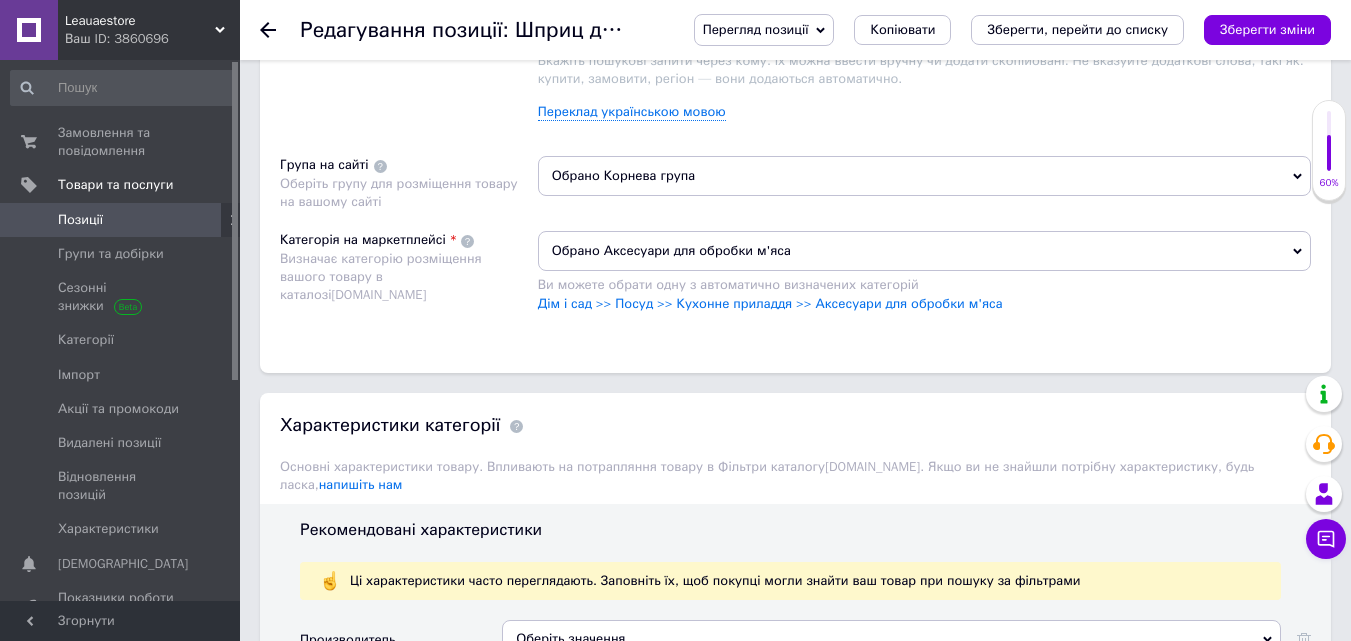 click on "Обрано Аксесуари для обробки м'яса" at bounding box center (924, 251) 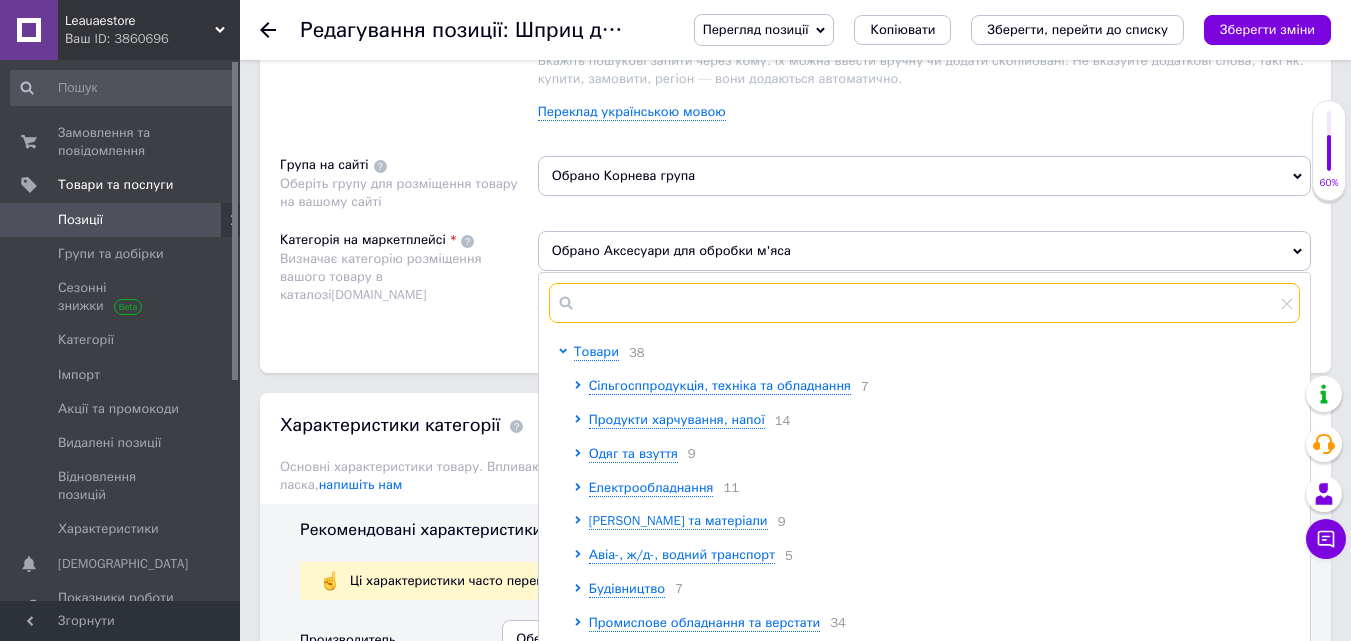 click at bounding box center (924, 303) 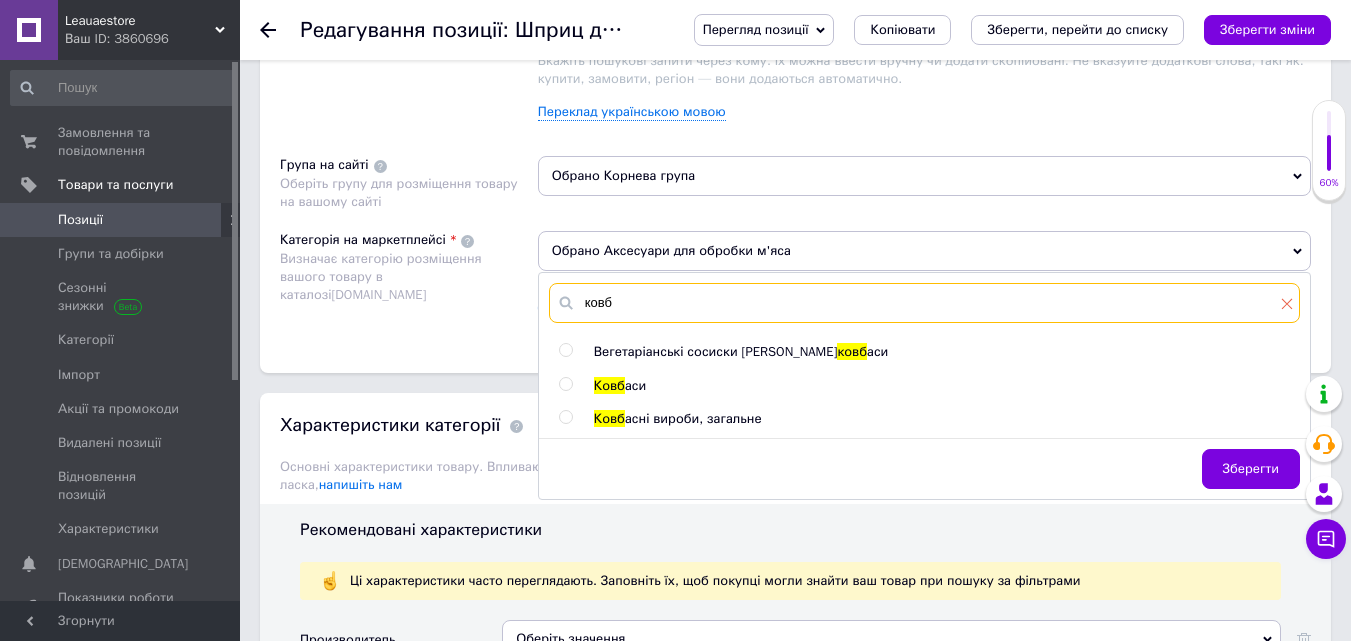 type on "ковб" 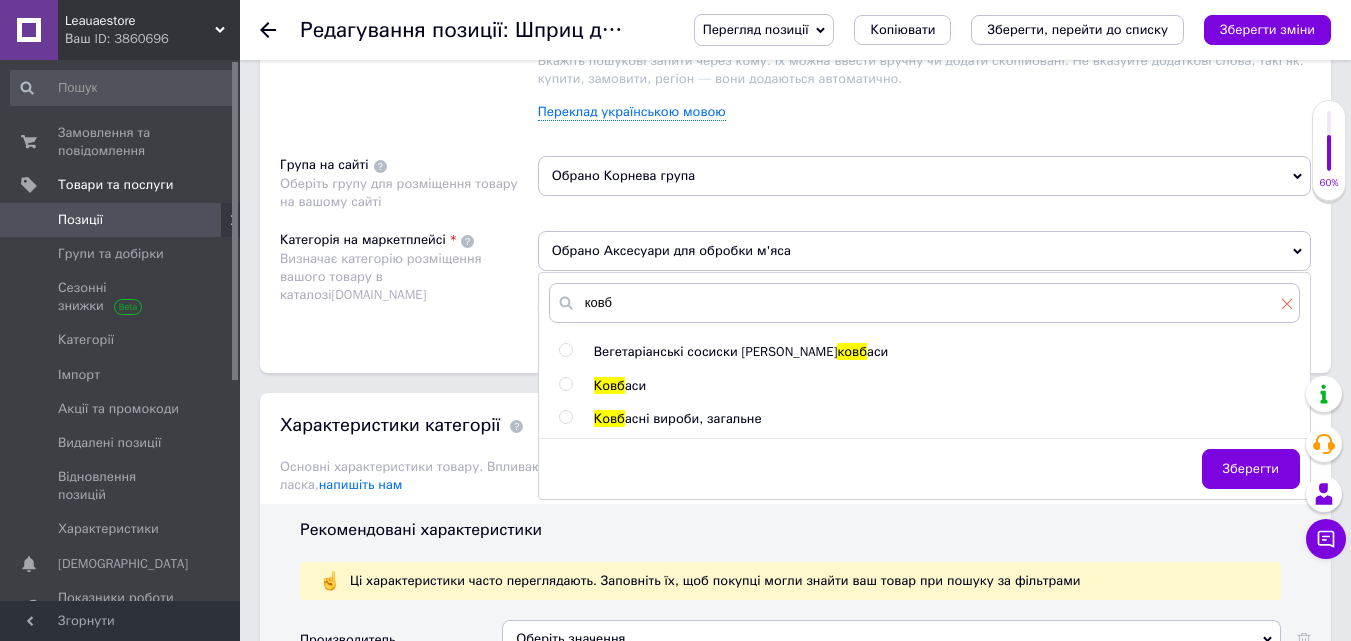click 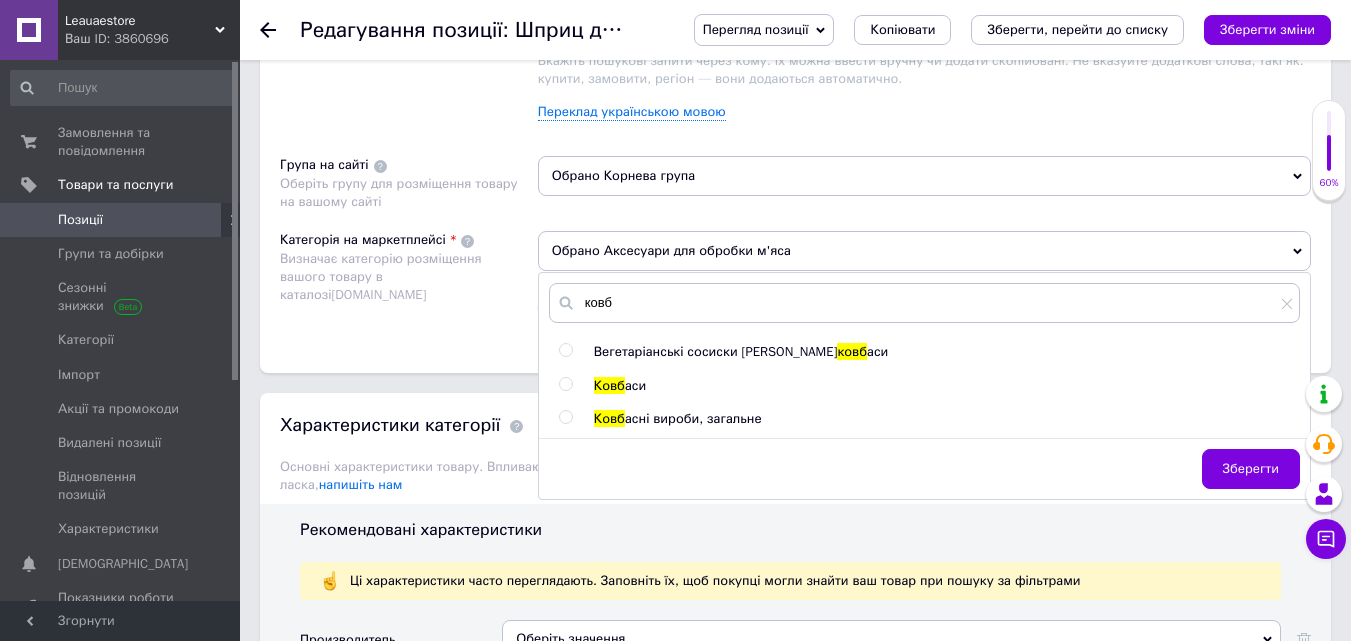 type 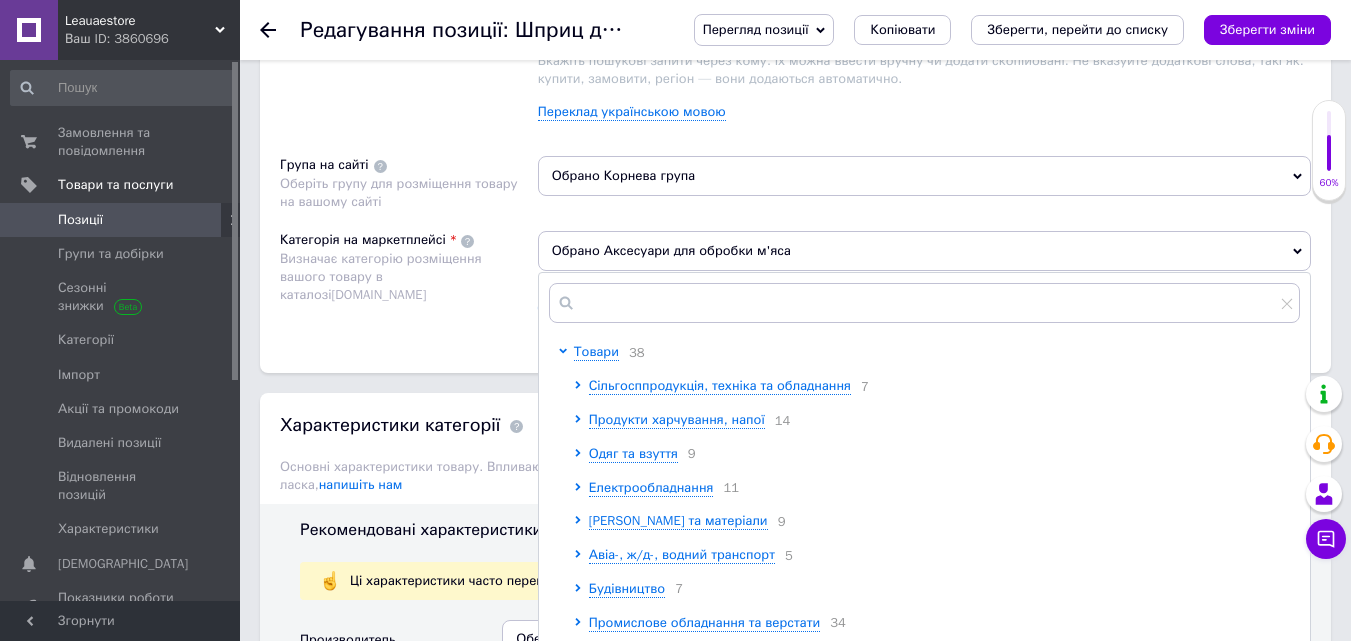 click on "Категорія на маркетплейсі Визначає категорію розміщення вашого товару в каталозі  [DOMAIN_NAME]" at bounding box center (409, 281) 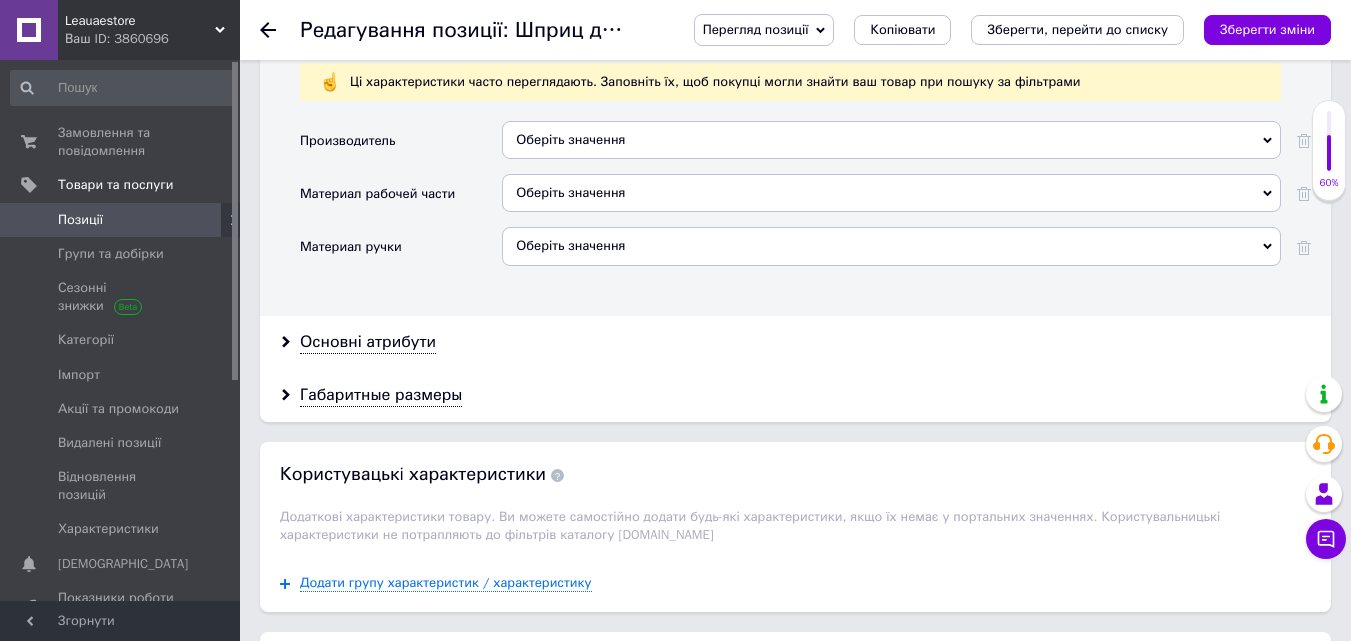 scroll, scrollTop: 2000, scrollLeft: 0, axis: vertical 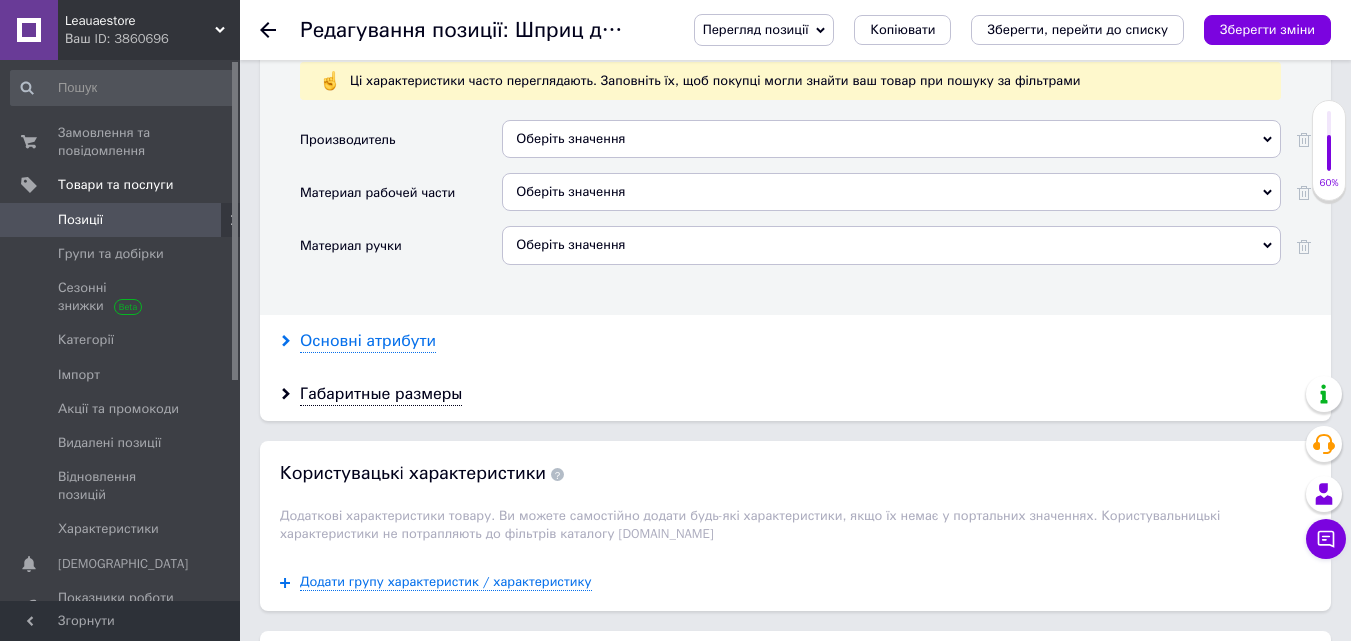 click on "Основні атрибути" at bounding box center (368, 341) 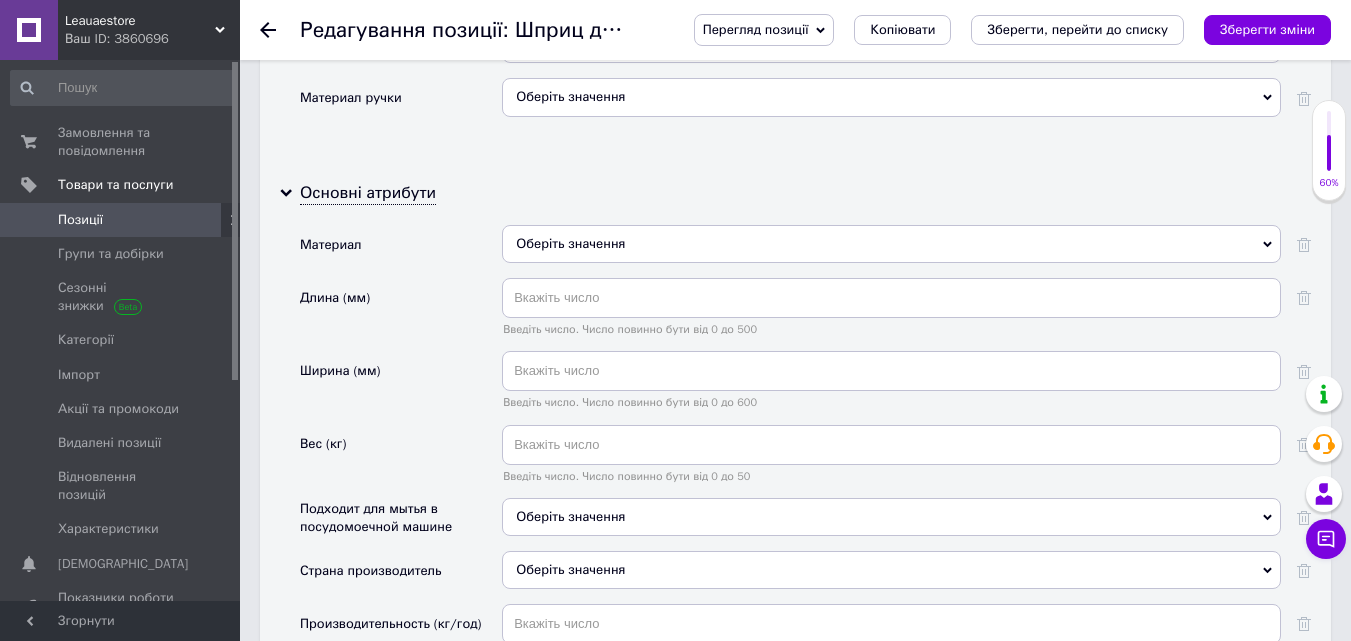 scroll, scrollTop: 2100, scrollLeft: 0, axis: vertical 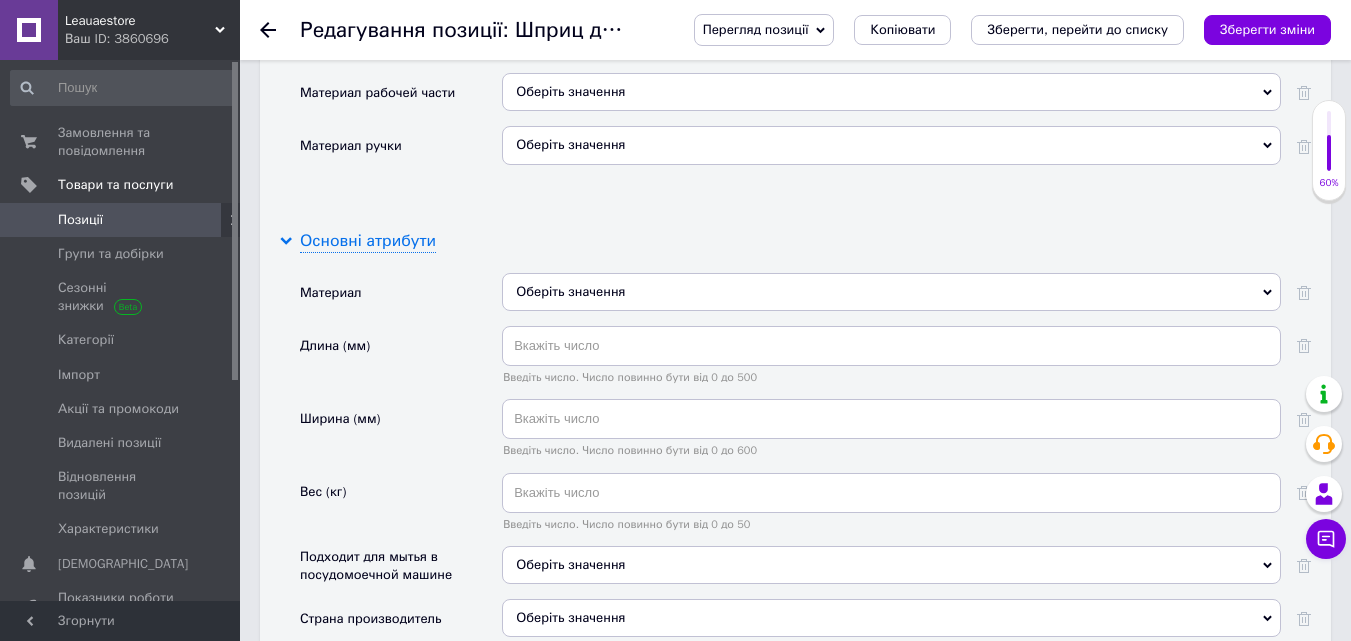 click on "Основні атрибути" at bounding box center [368, 241] 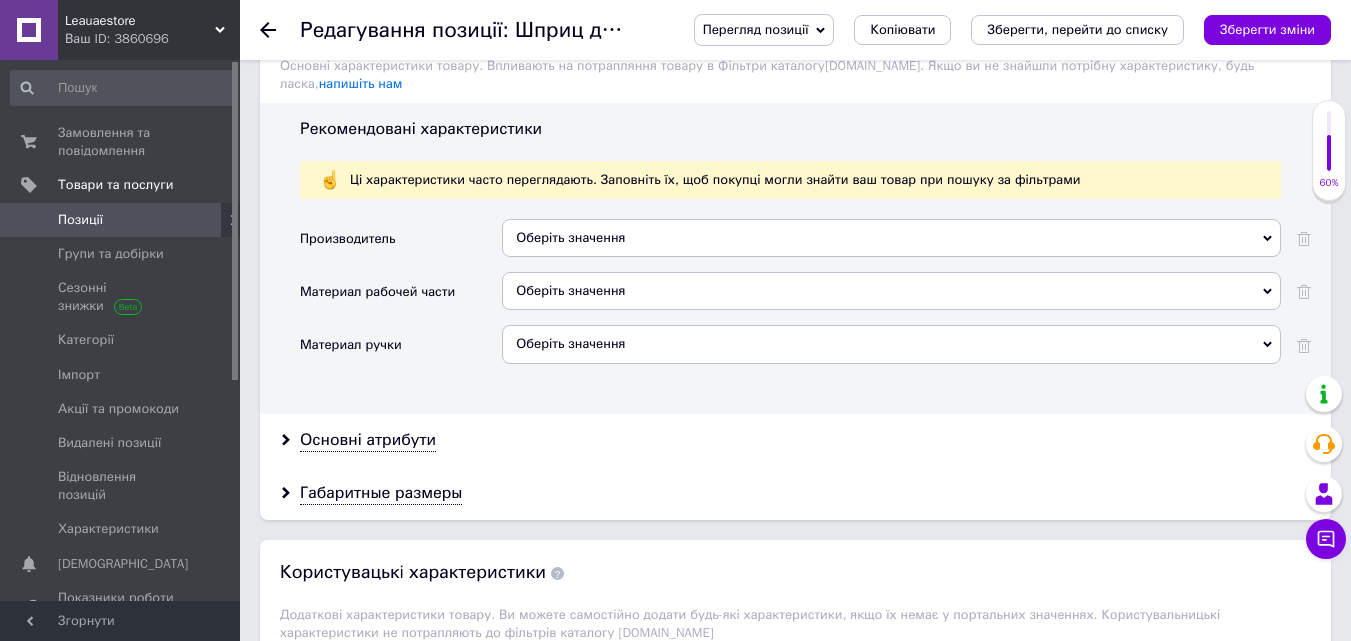 scroll, scrollTop: 1900, scrollLeft: 0, axis: vertical 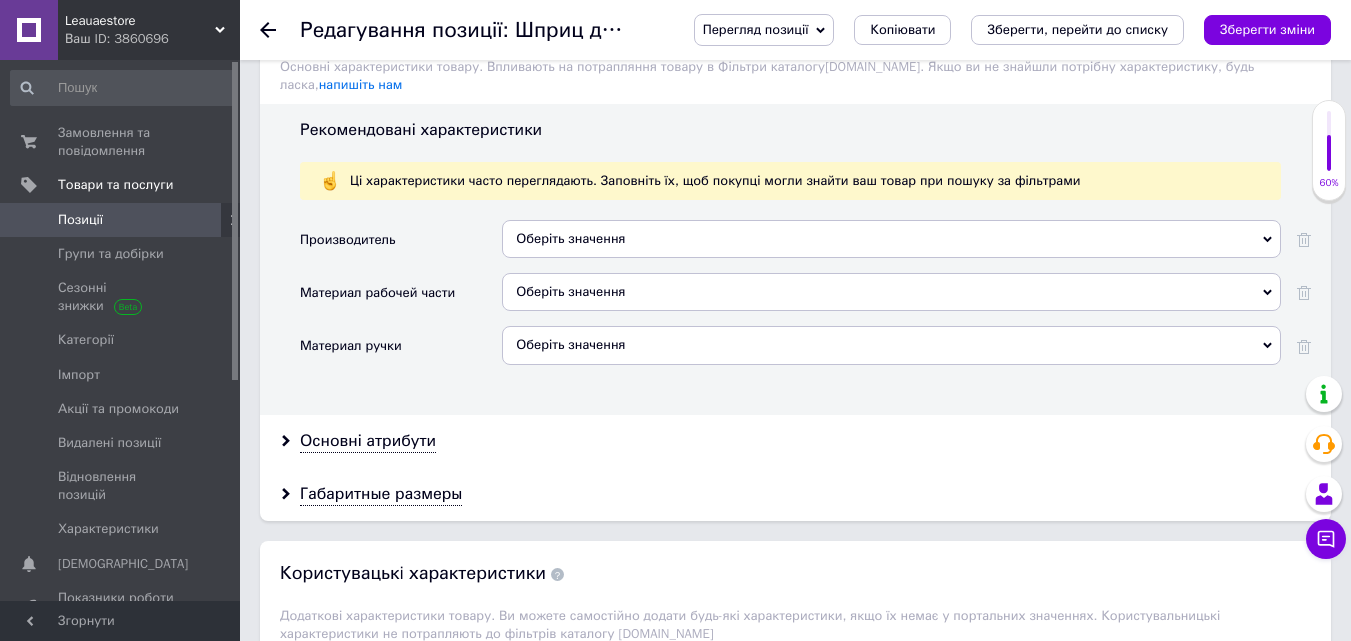 drag, startPoint x: 560, startPoint y: 285, endPoint x: 554, endPoint y: 305, distance: 20.880613 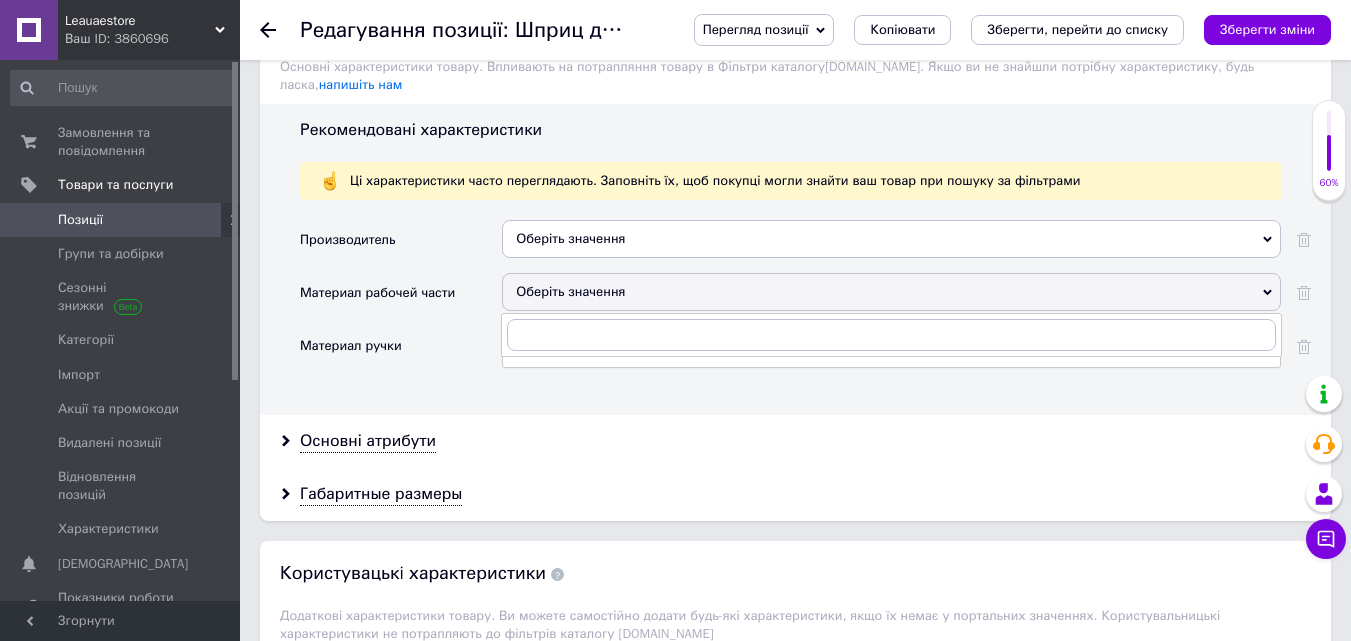 click on "Материал ручки" at bounding box center (401, 352) 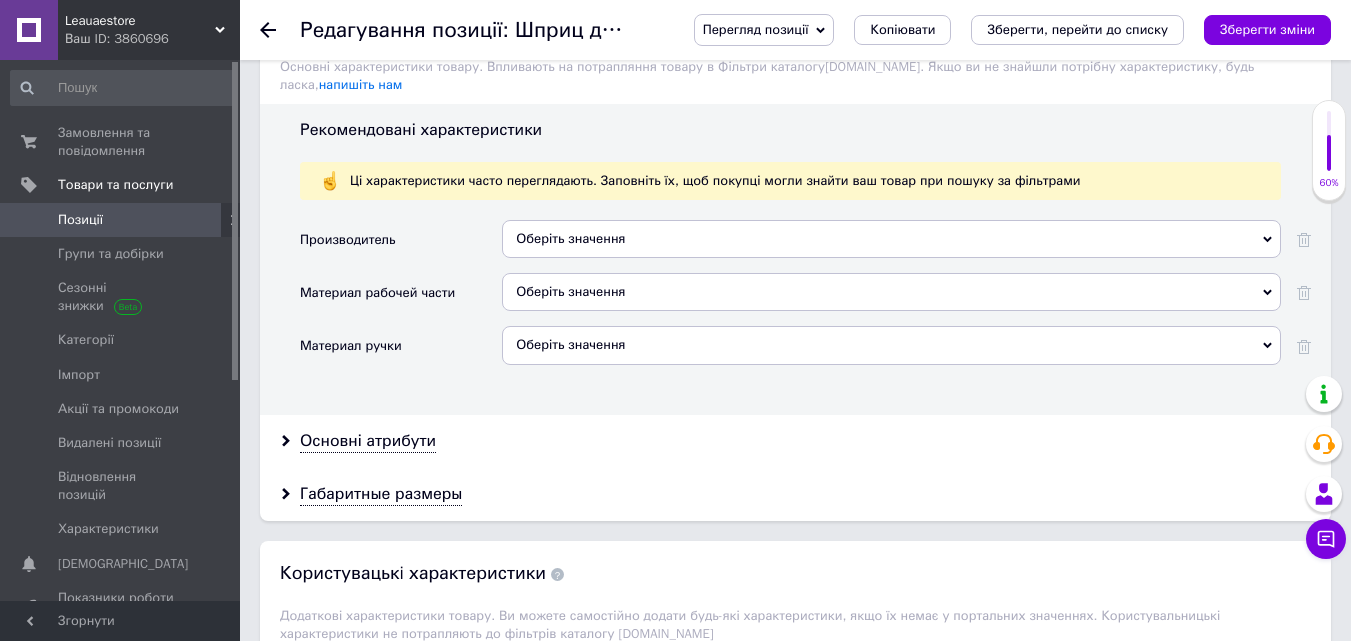 click on "Оберіть значення" at bounding box center (891, 292) 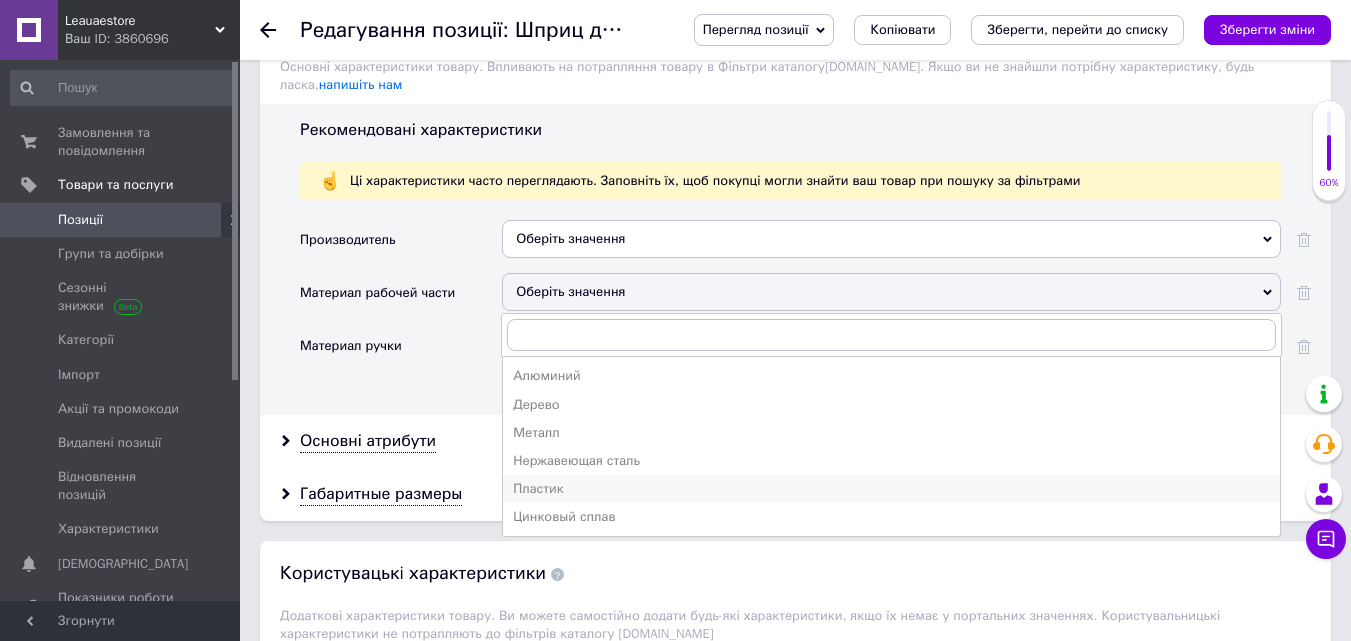 click on "Пластик" at bounding box center [891, 489] 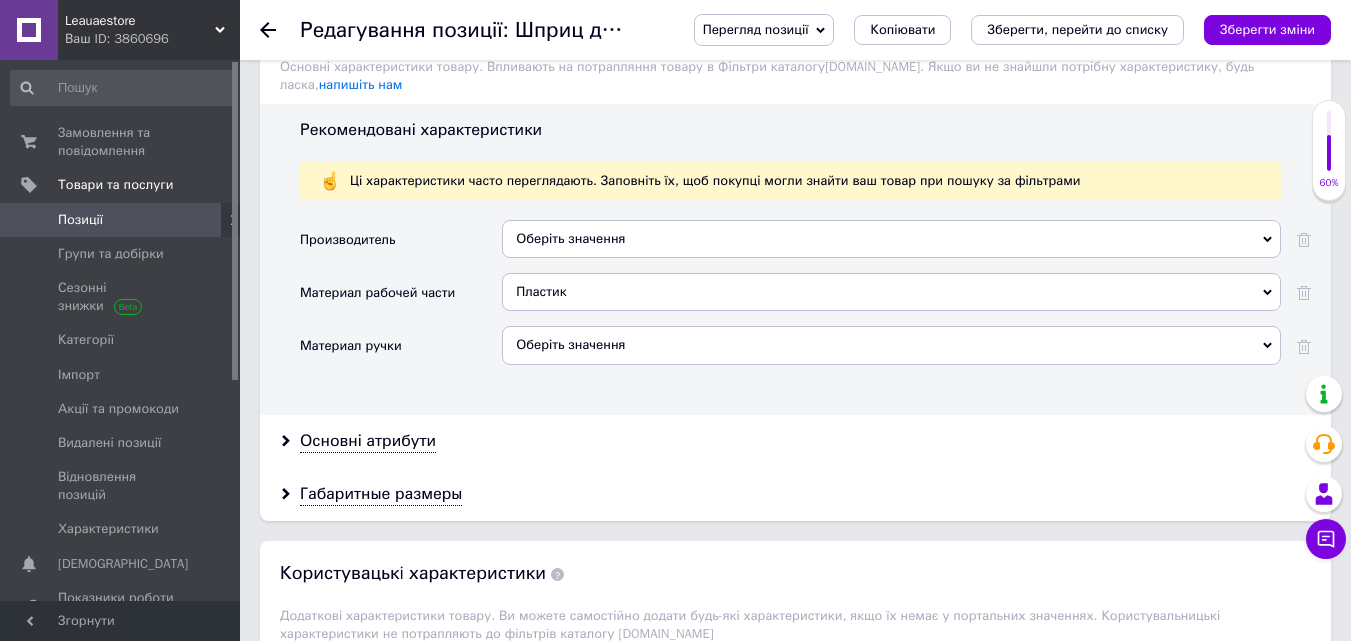 click on "Оберіть значення" at bounding box center (891, 345) 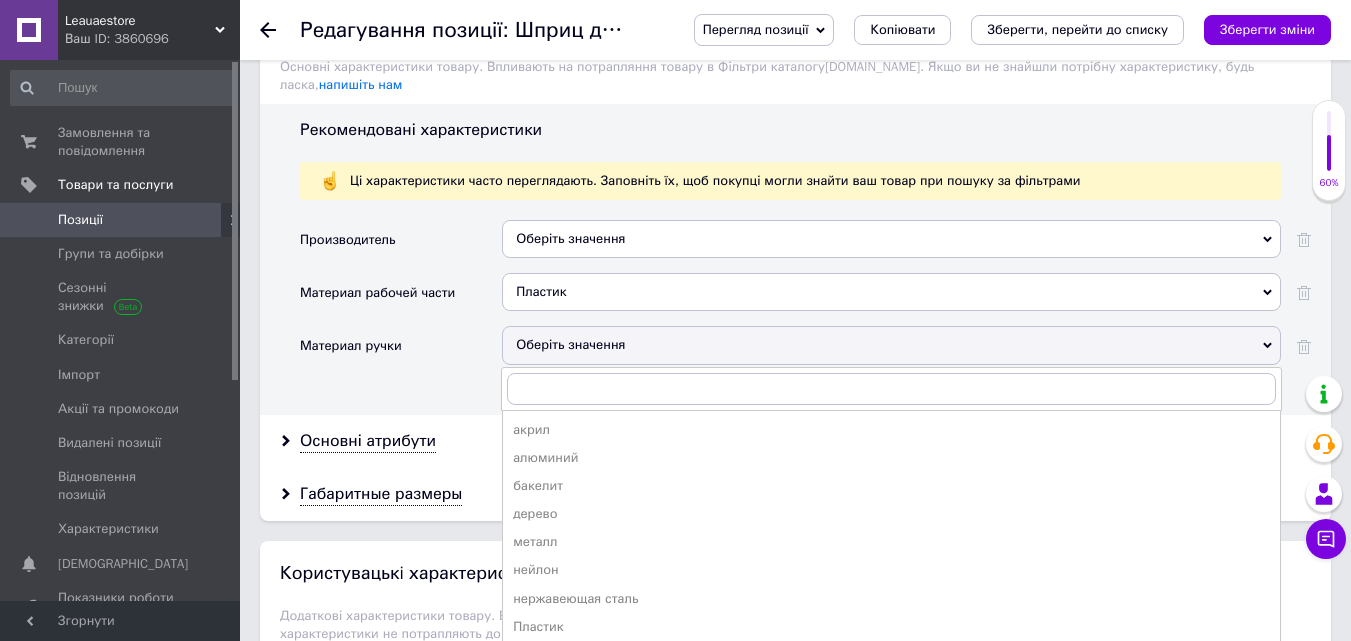click on "Пластик" at bounding box center [891, 627] 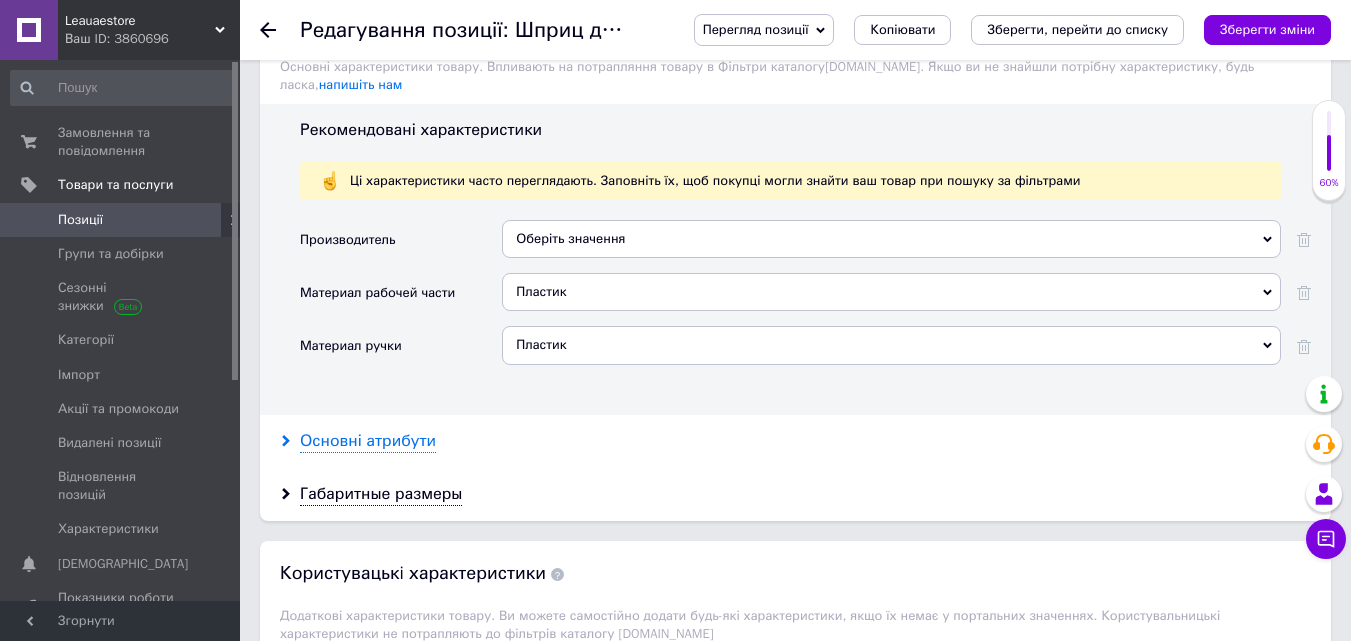 click on "Основні атрибути" at bounding box center (368, 441) 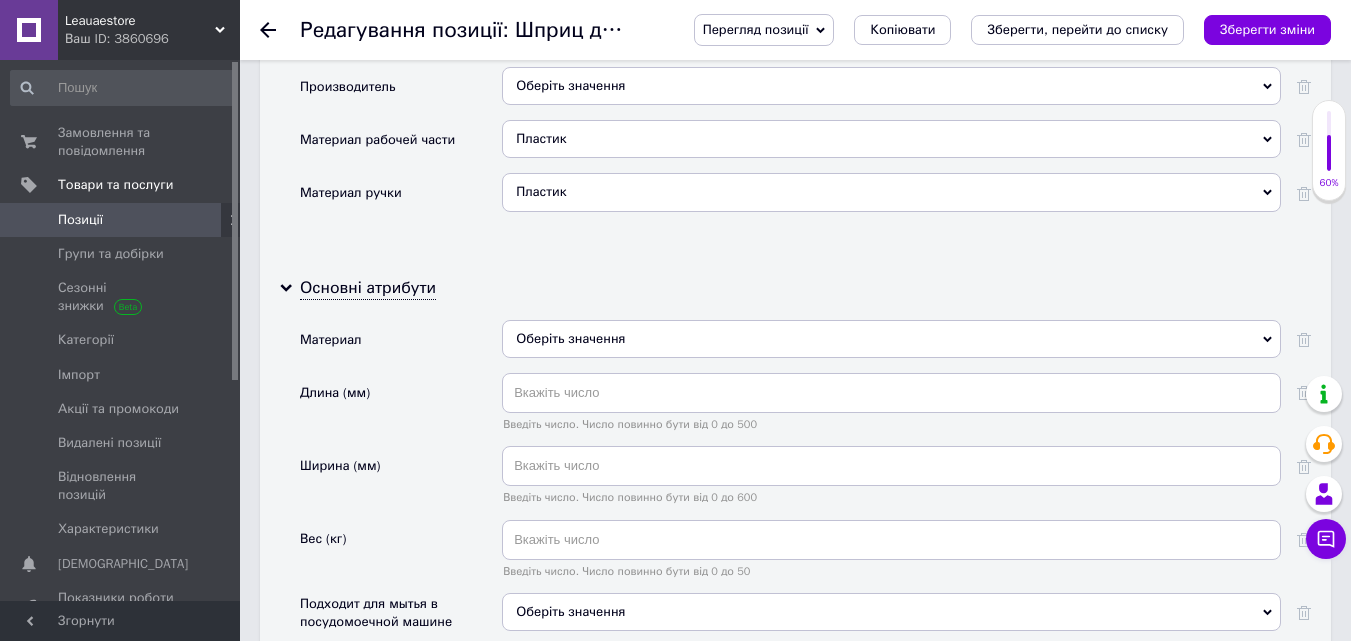 scroll, scrollTop: 2100, scrollLeft: 0, axis: vertical 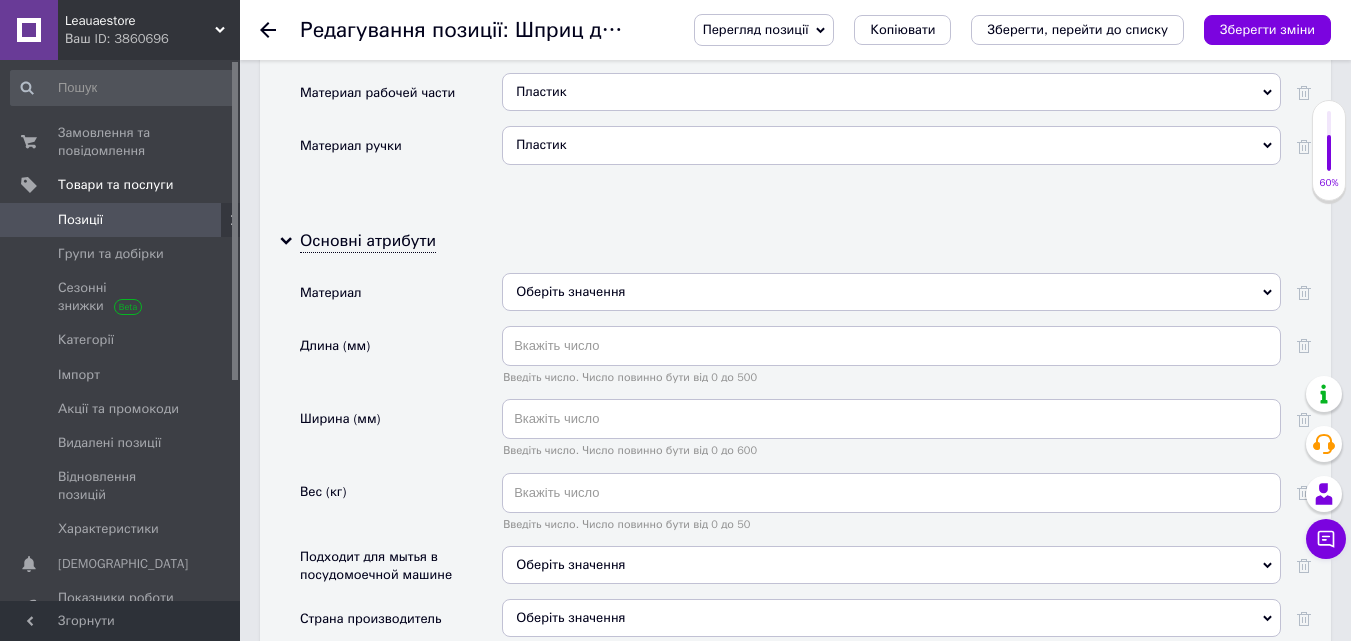 click on "Оберіть значення" at bounding box center (891, 292) 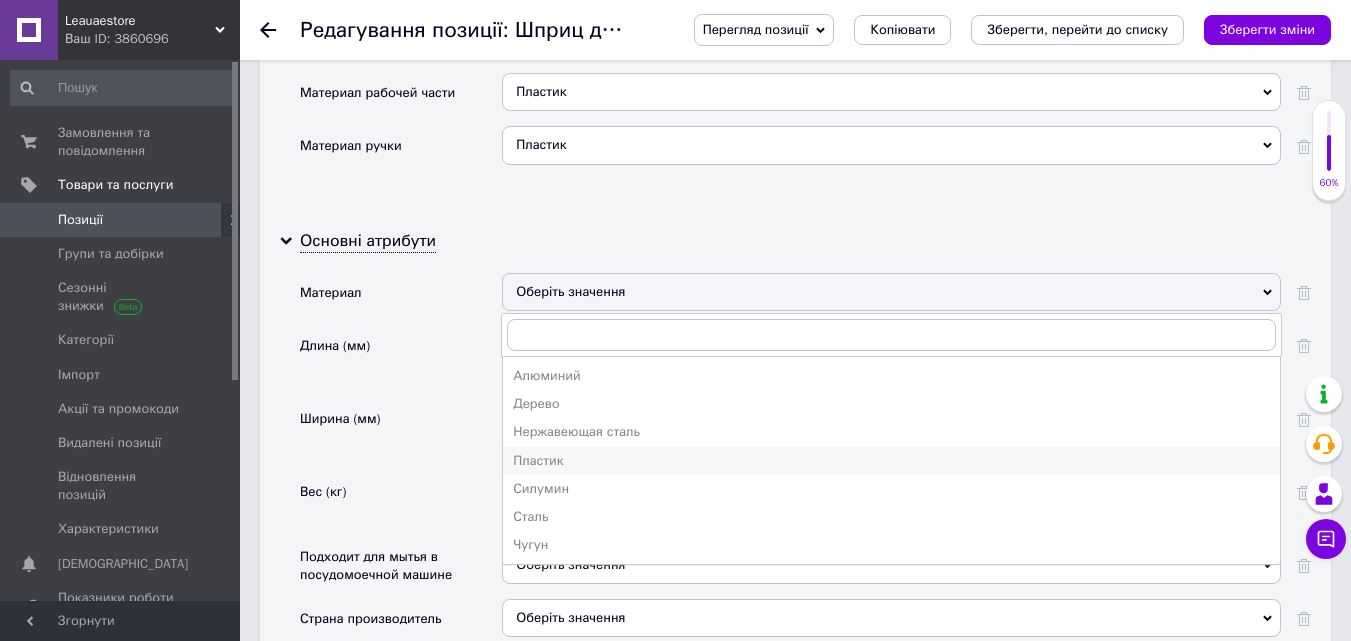 click on "Пластик" at bounding box center [891, 461] 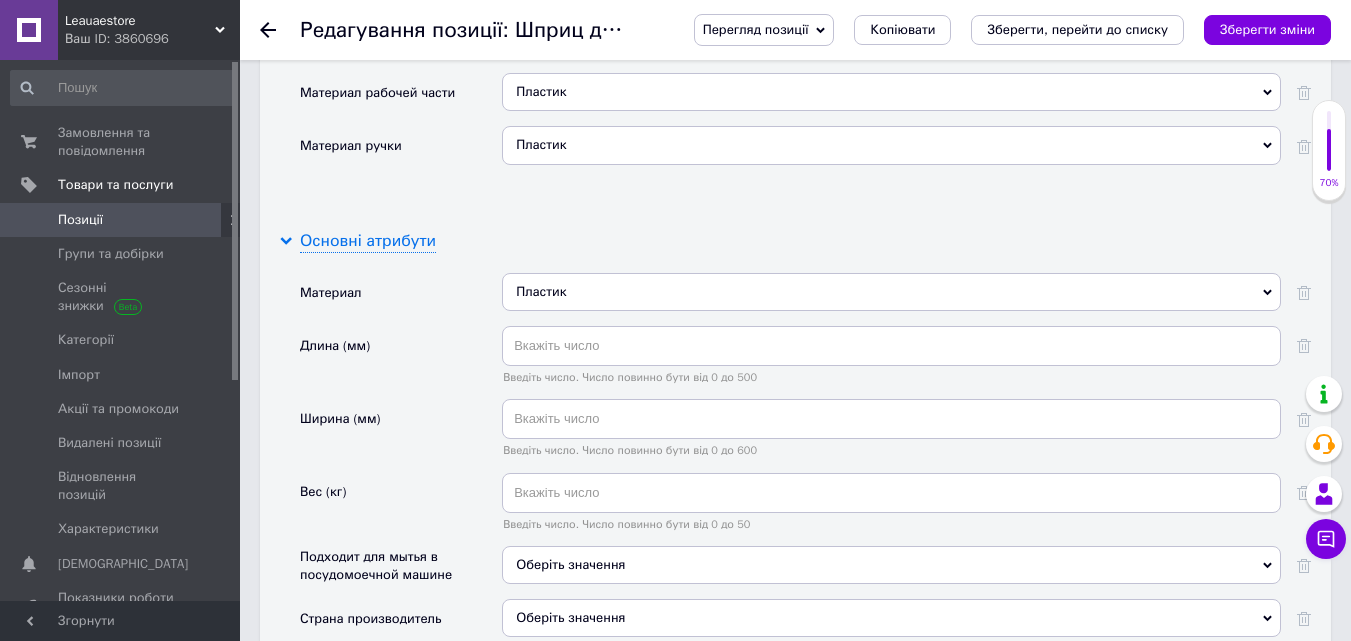 click on "Основні атрибути" at bounding box center [368, 241] 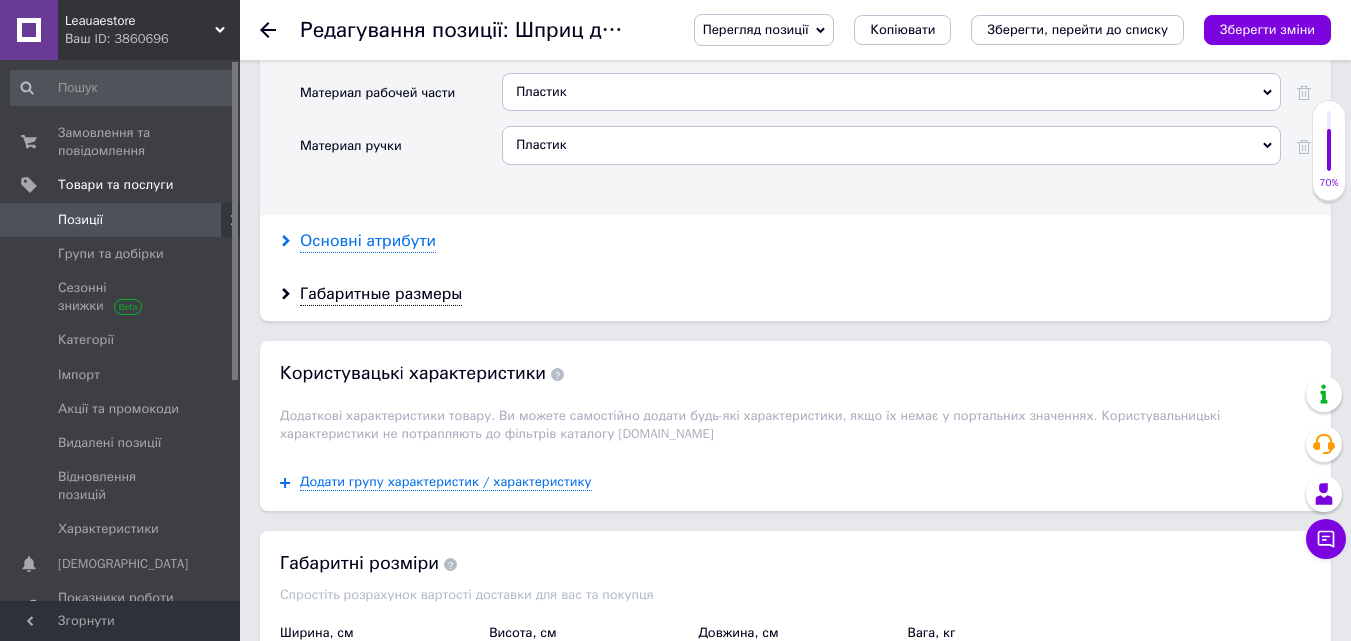 click on "Основні атрибути" at bounding box center [368, 241] 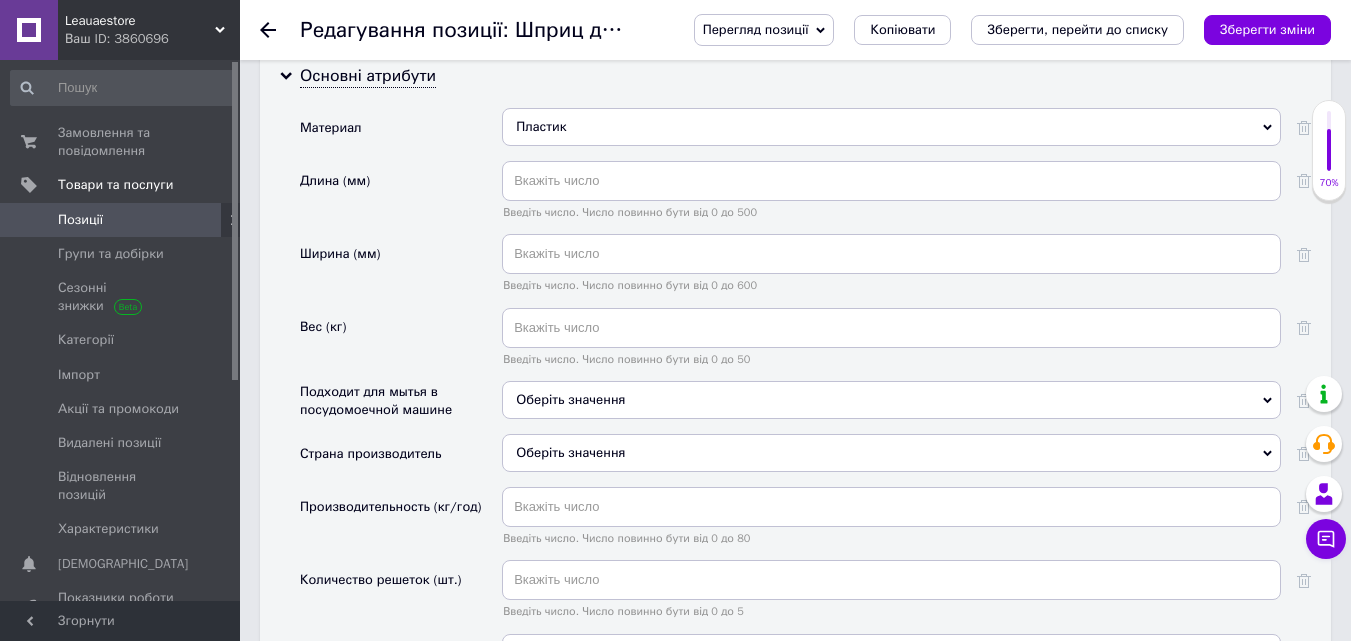 scroll, scrollTop: 2400, scrollLeft: 0, axis: vertical 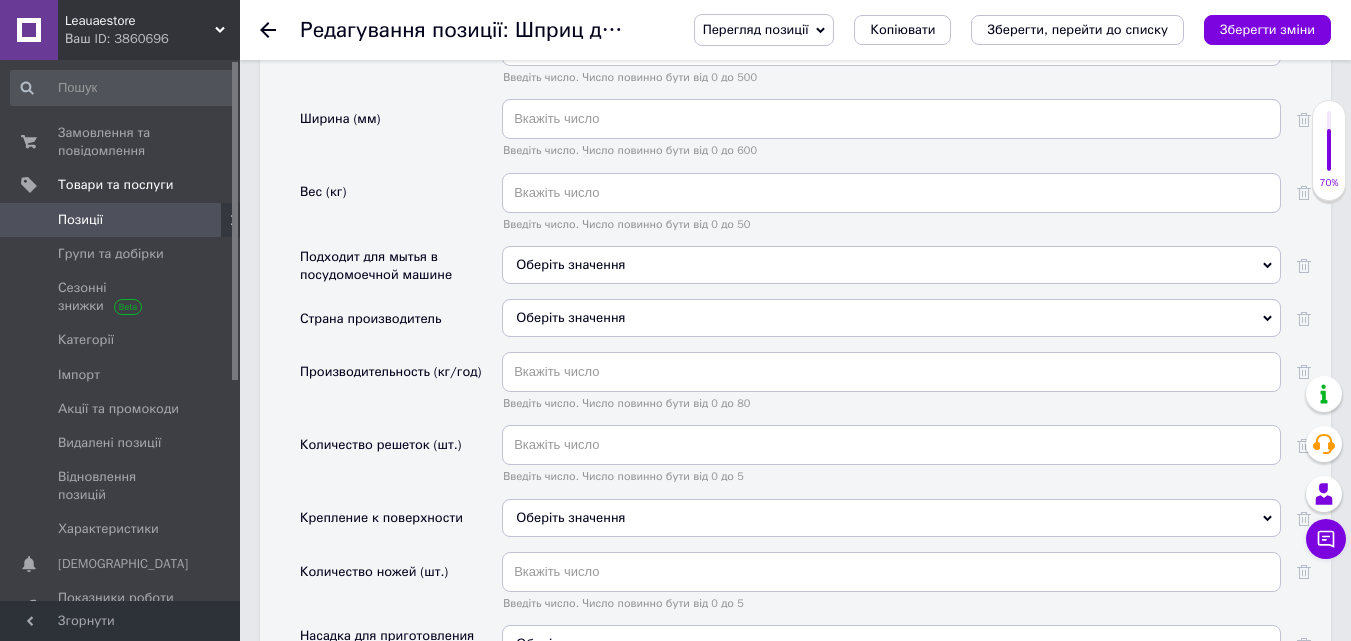 click on "Оберіть значення" at bounding box center [891, 318] 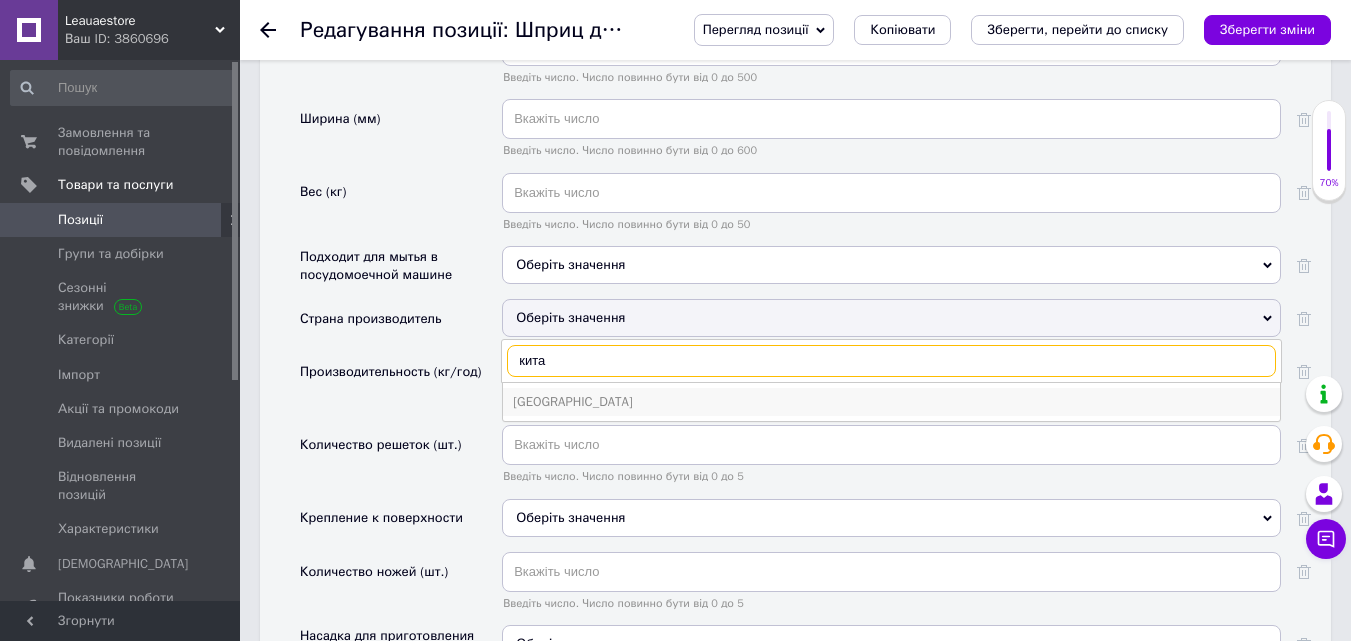 type on "кита" 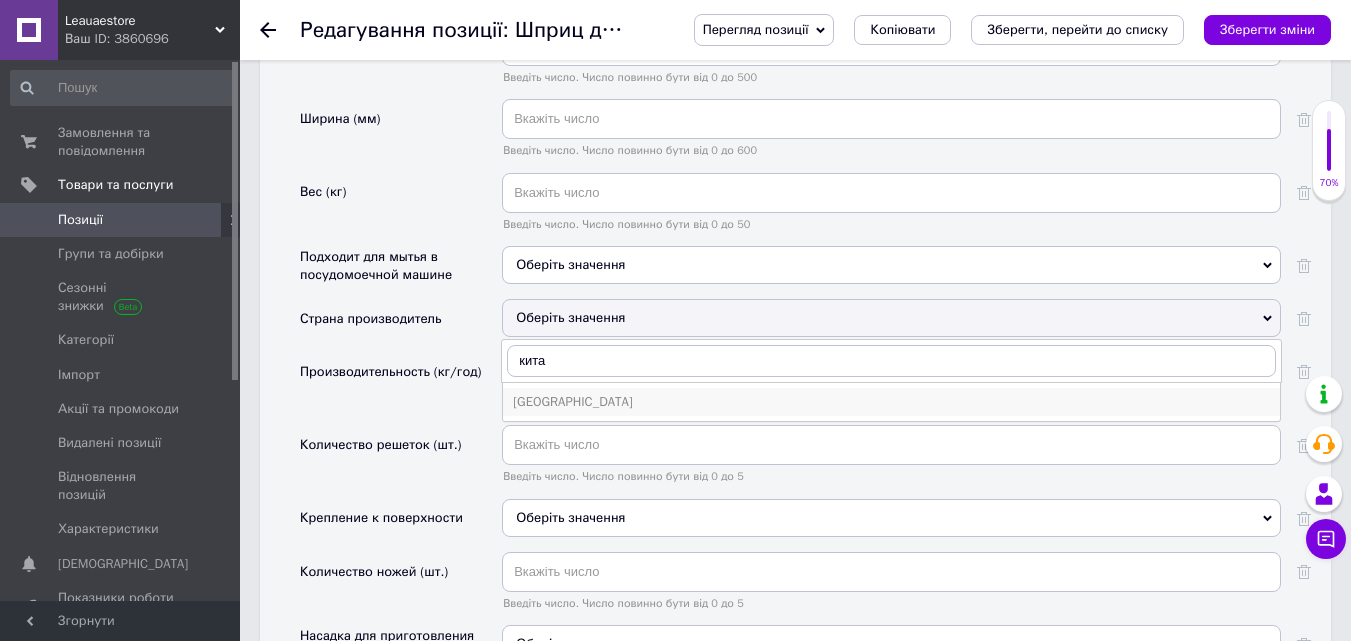 click on "[GEOGRAPHIC_DATA]" at bounding box center [891, 402] 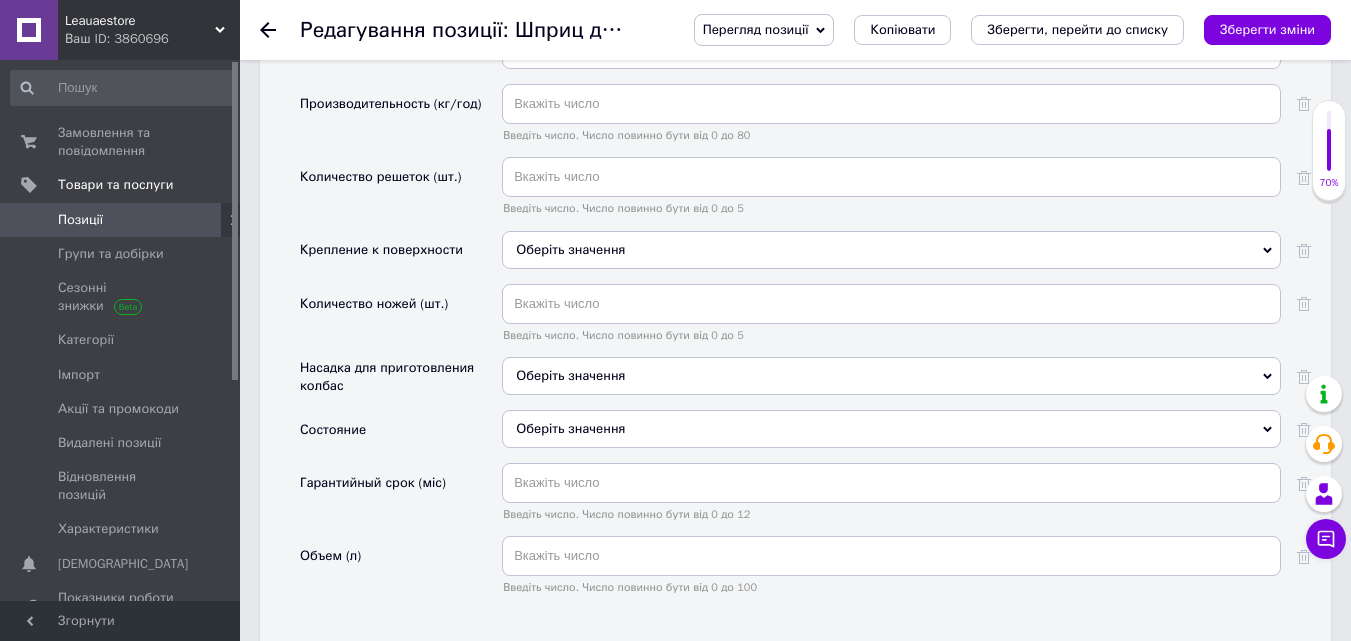 scroll, scrollTop: 2700, scrollLeft: 0, axis: vertical 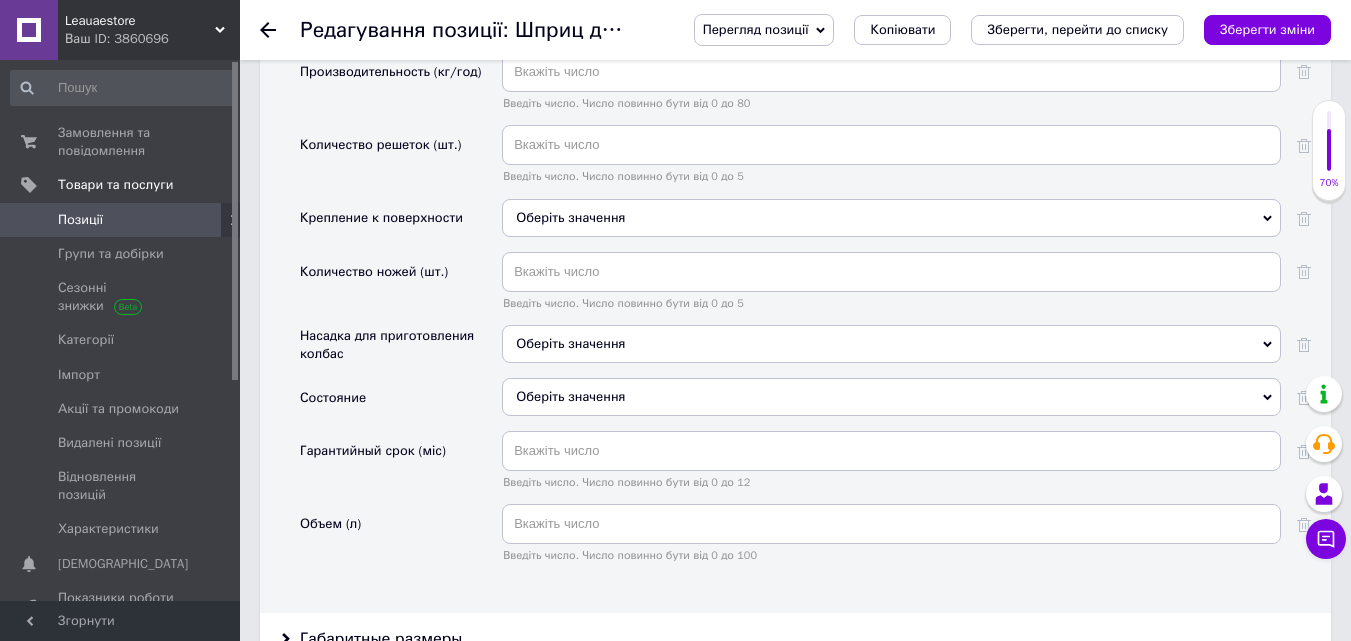 click on "Оберіть значення" at bounding box center (570, 343) 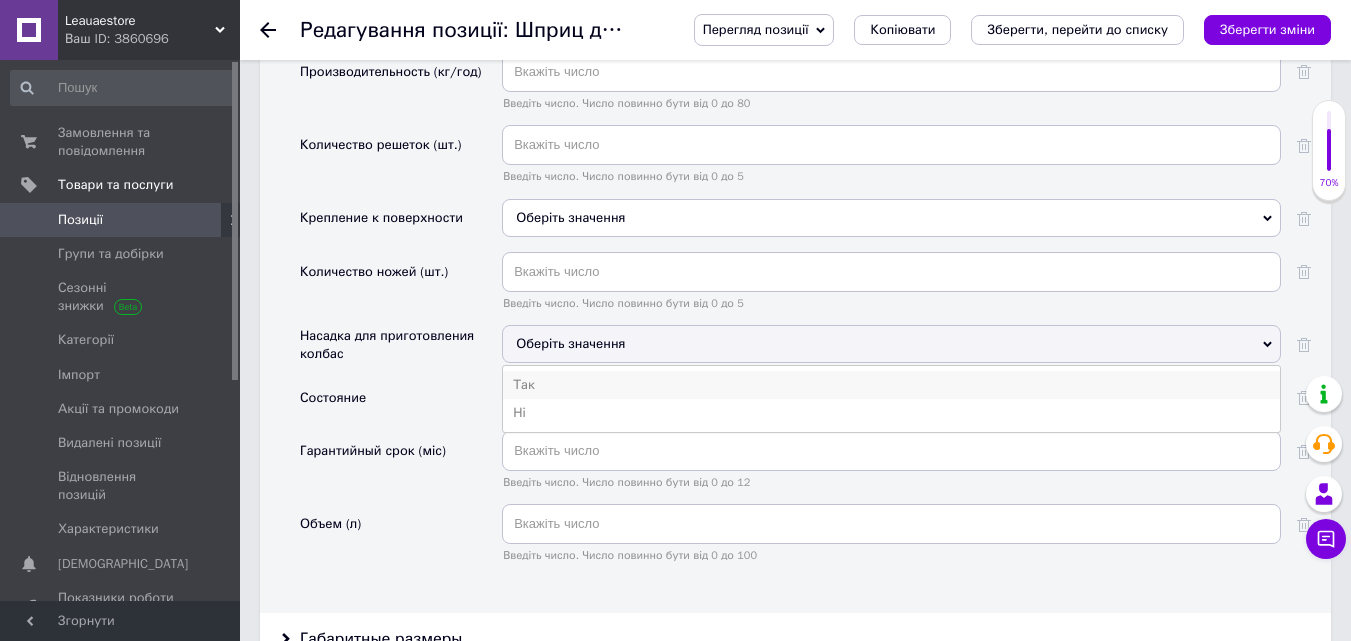 click on "Так" at bounding box center [891, 385] 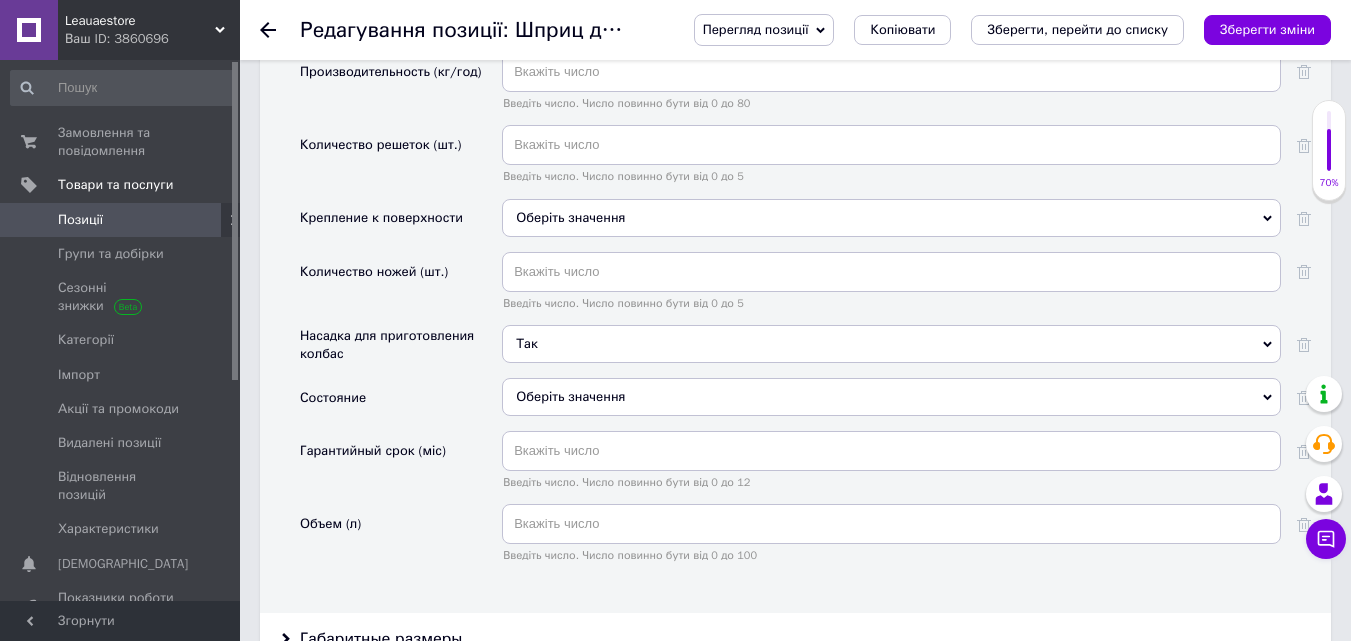 click on "Оберіть значення" at bounding box center (891, 397) 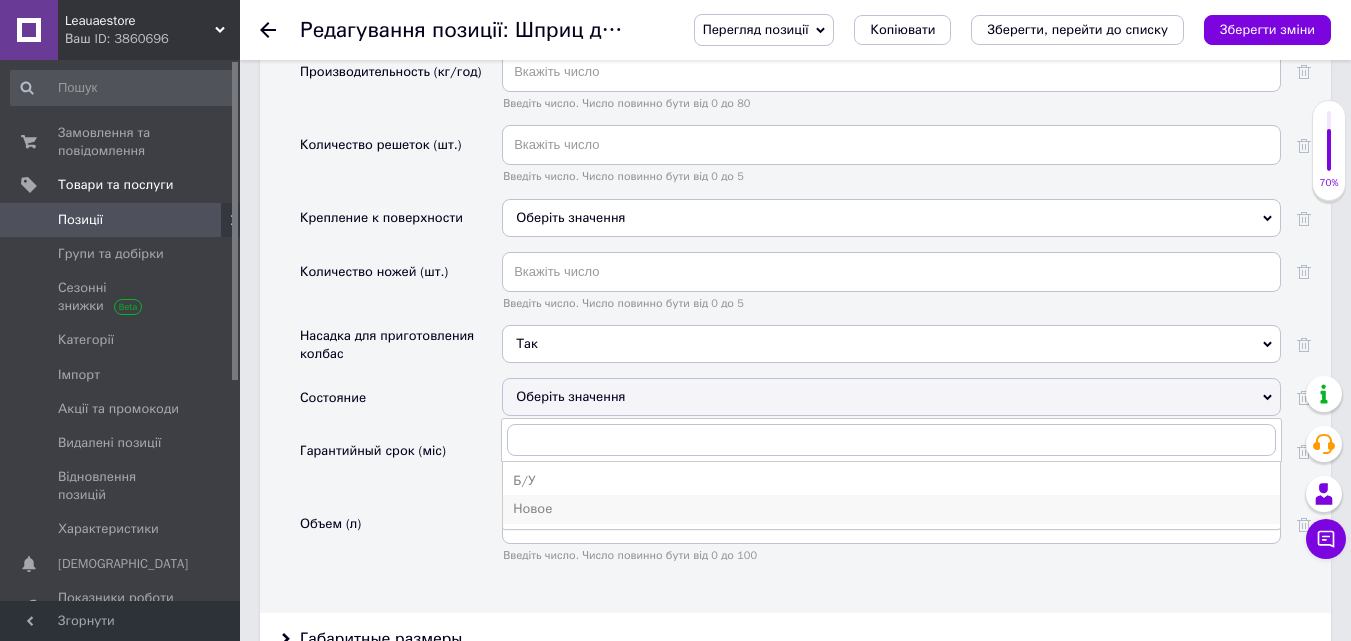 click on "Новое" at bounding box center (891, 509) 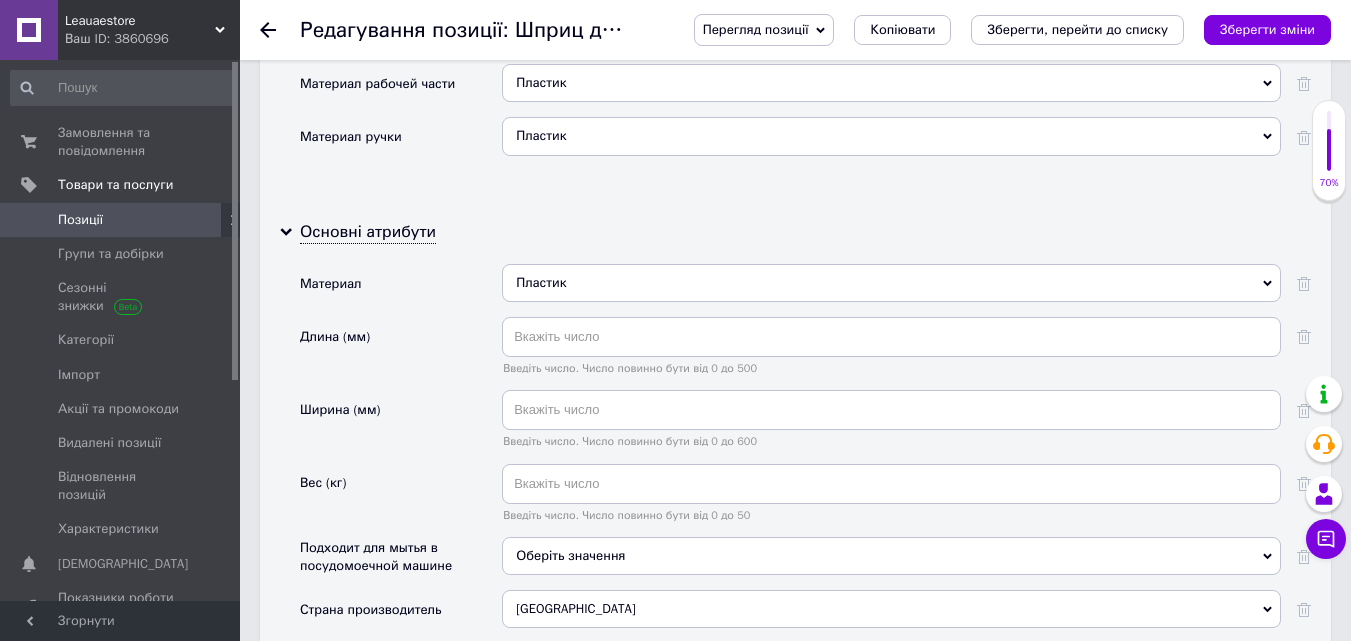 scroll, scrollTop: 2100, scrollLeft: 0, axis: vertical 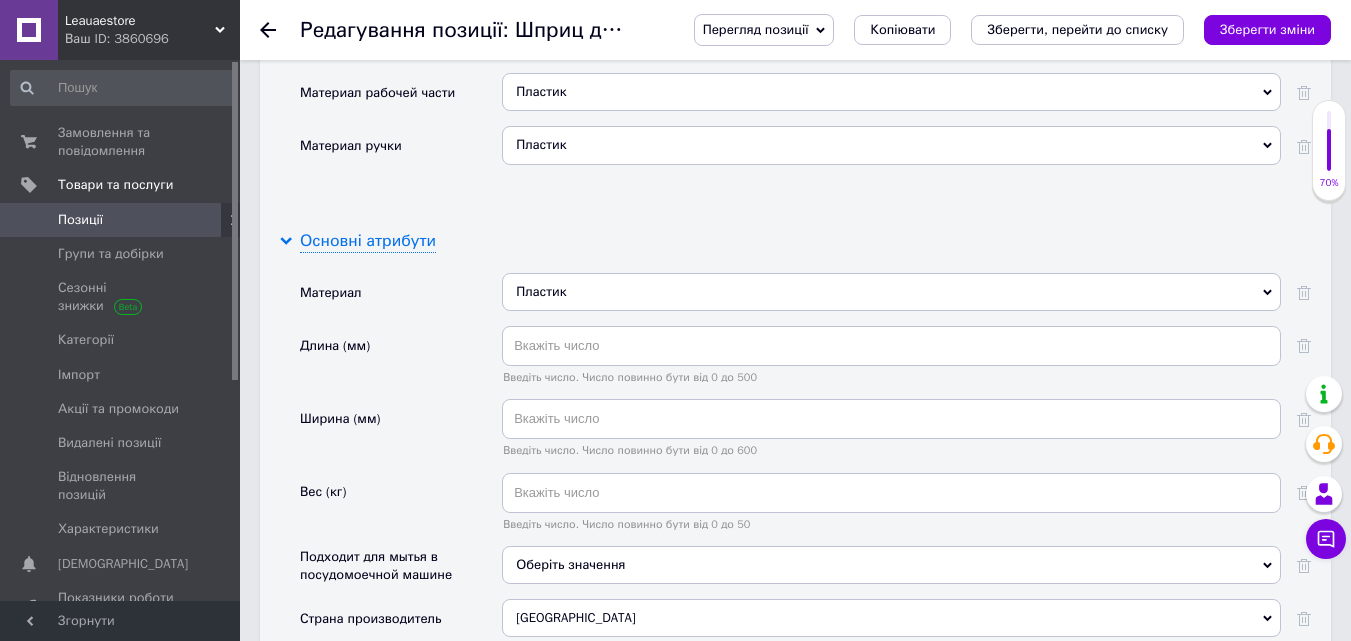 click on "Основні атрибути" at bounding box center [368, 241] 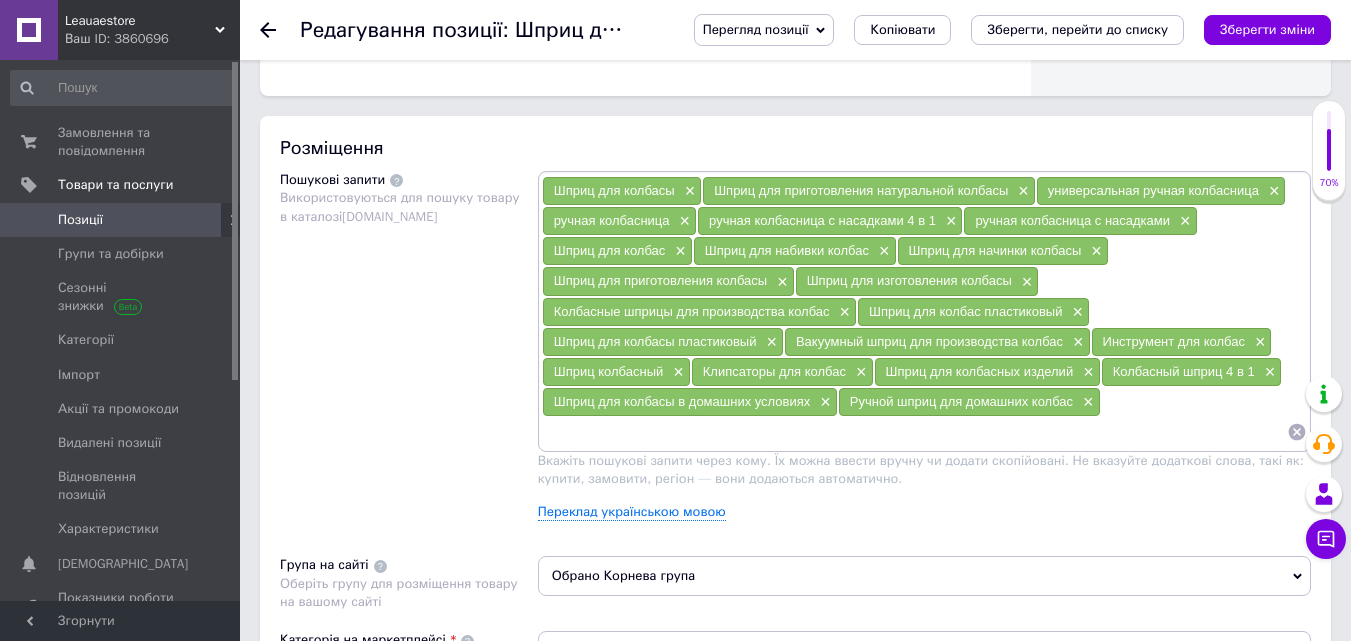 scroll, scrollTop: 1400, scrollLeft: 0, axis: vertical 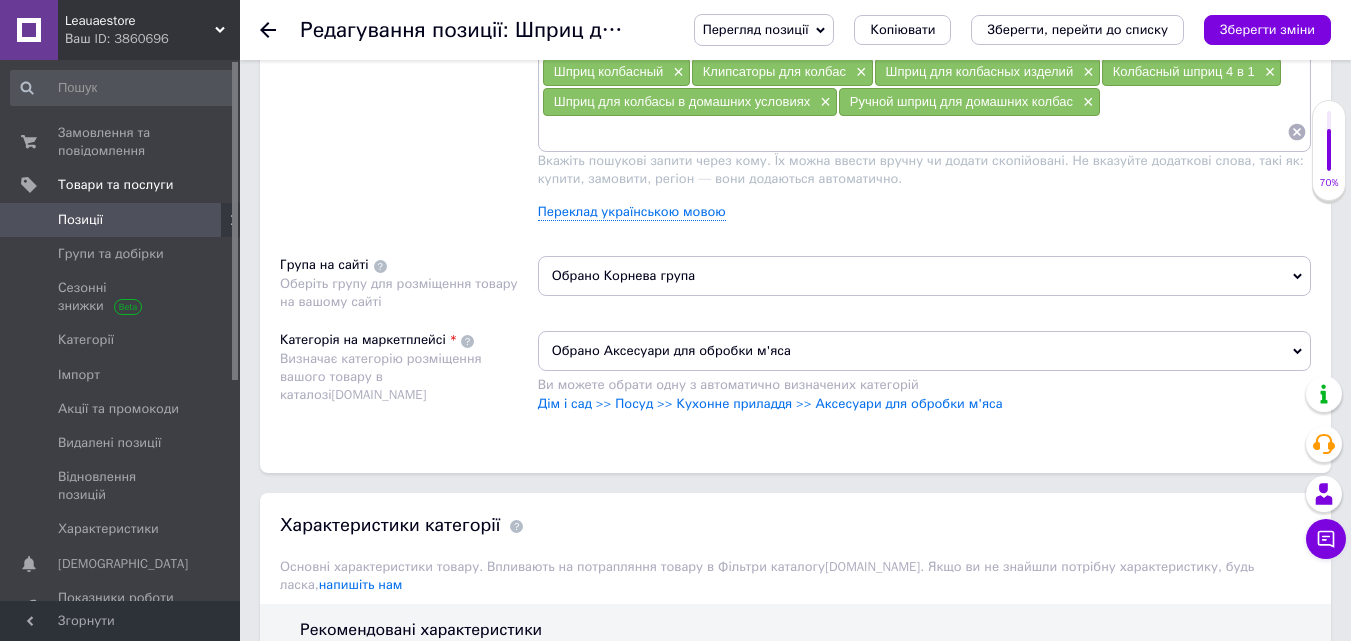 click on "Обрано Корнева група" at bounding box center [924, 276] 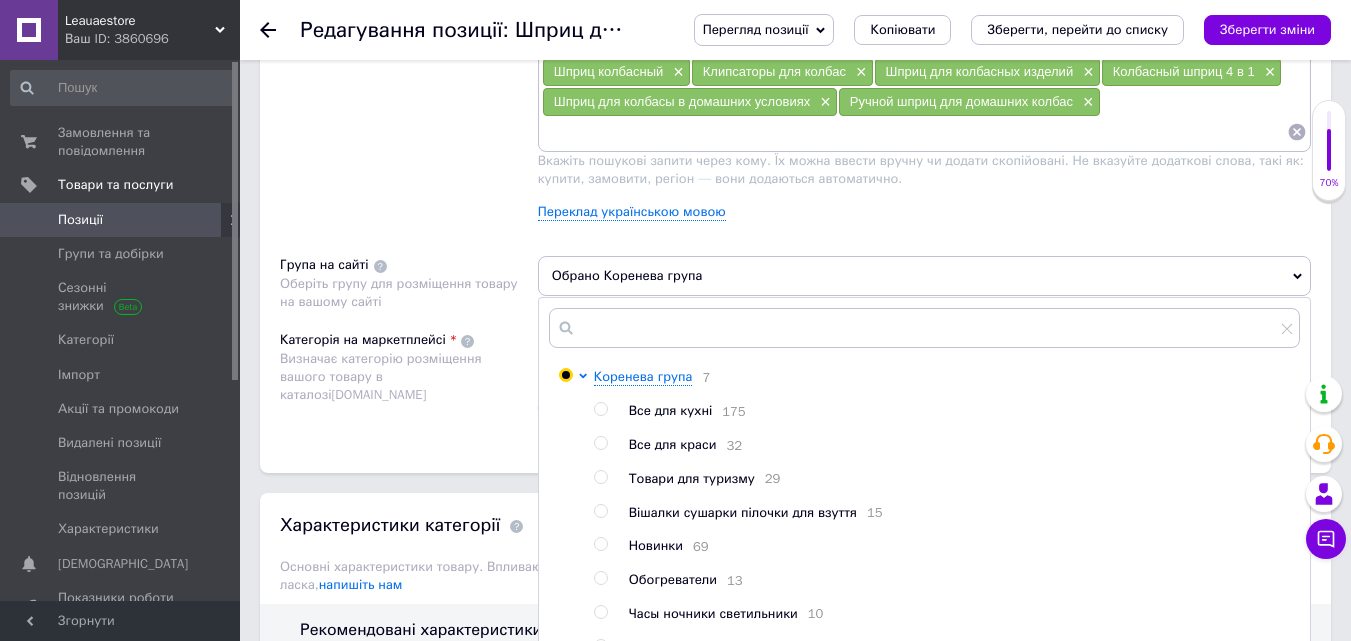 click at bounding box center [586, 580] 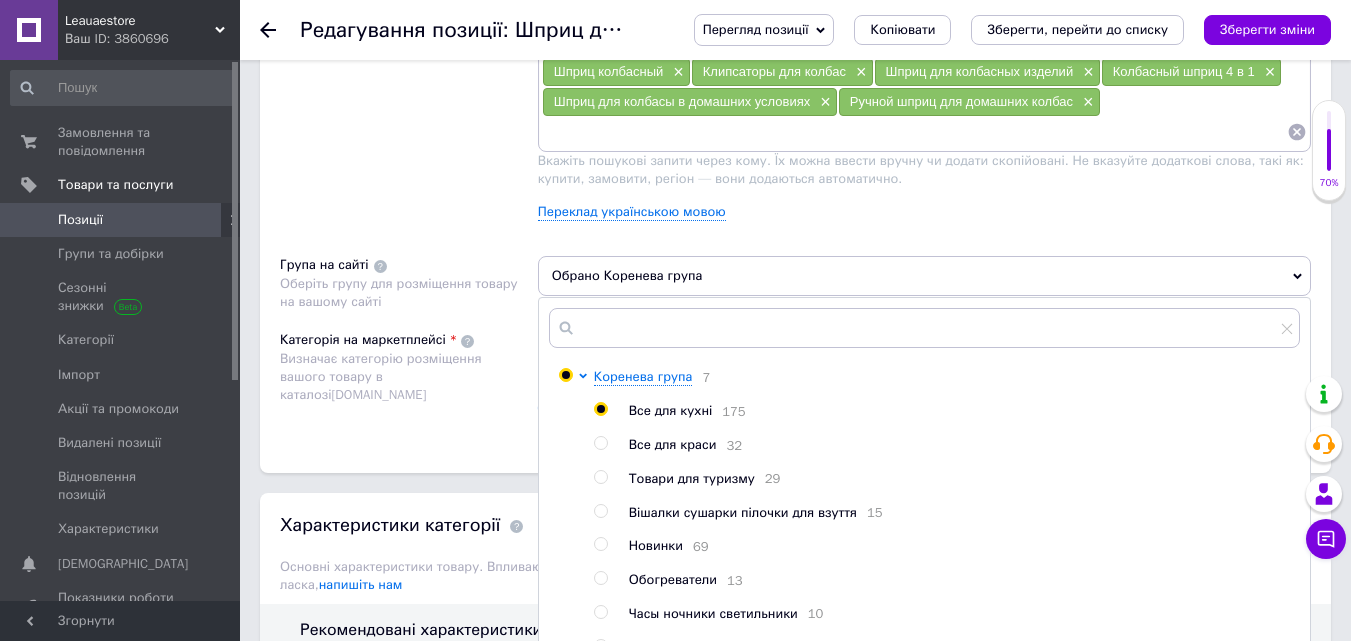 radio on "true" 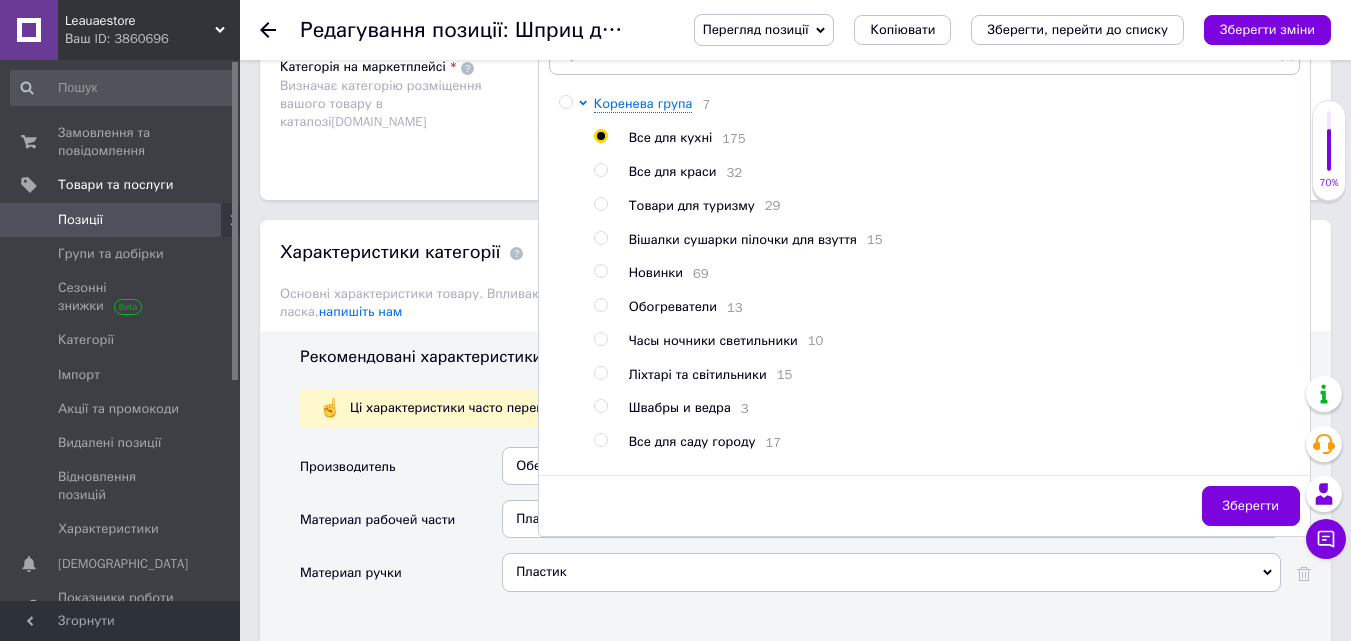 scroll, scrollTop: 1700, scrollLeft: 0, axis: vertical 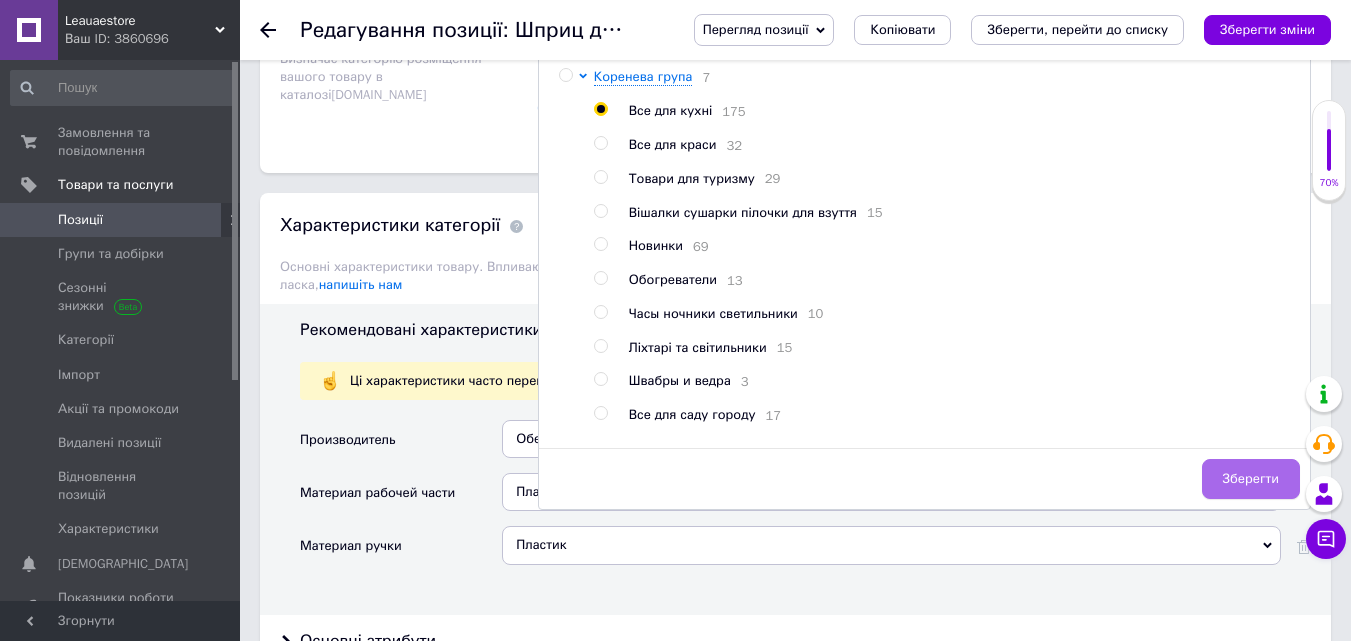 click on "Зберегти" at bounding box center [1251, 479] 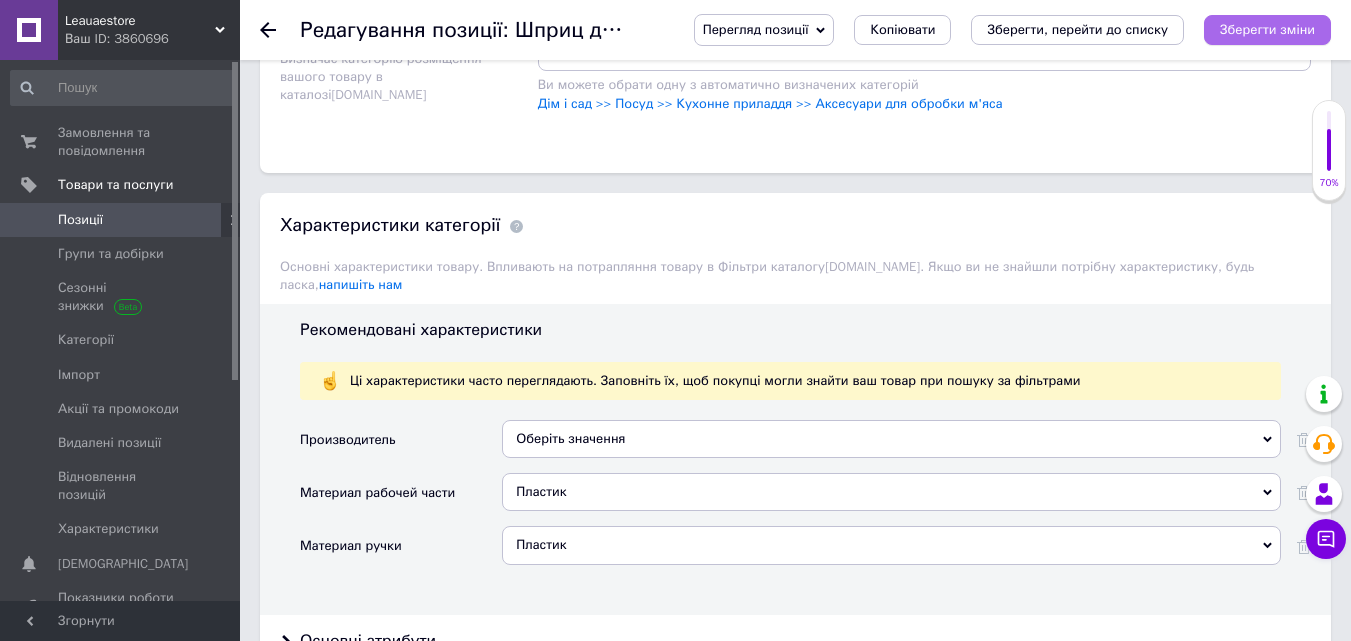 click on "Зберегти зміни" at bounding box center [1267, 29] 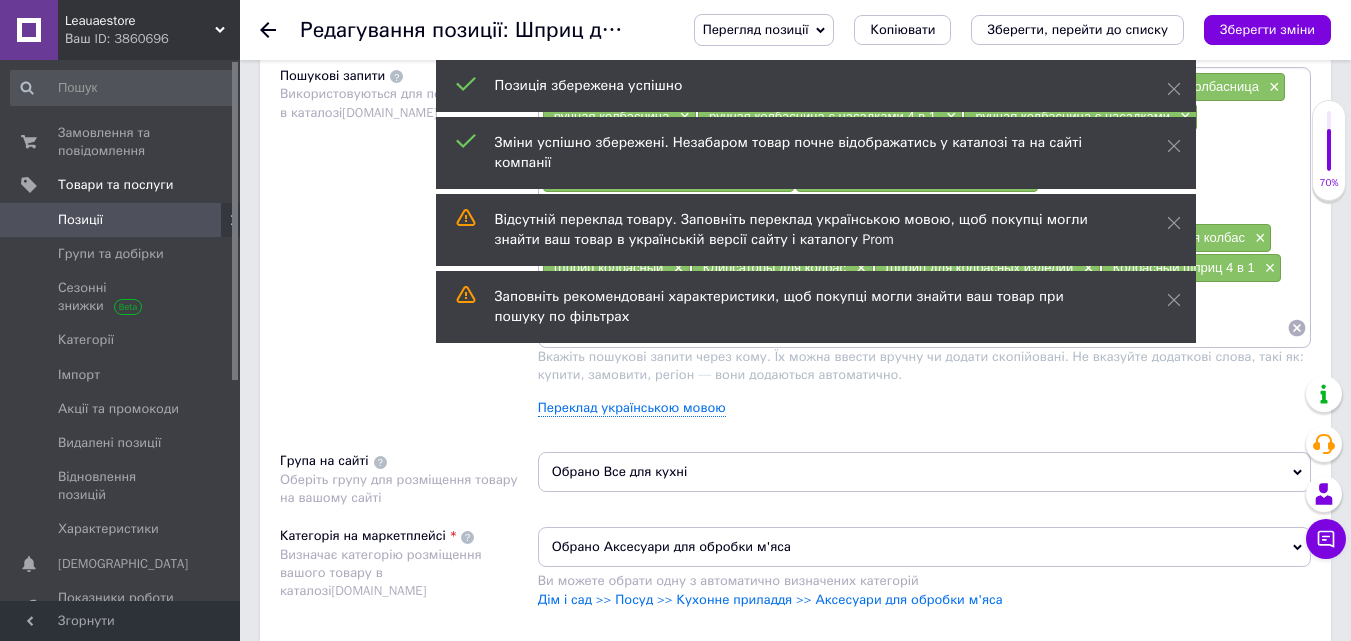 scroll, scrollTop: 1200, scrollLeft: 0, axis: vertical 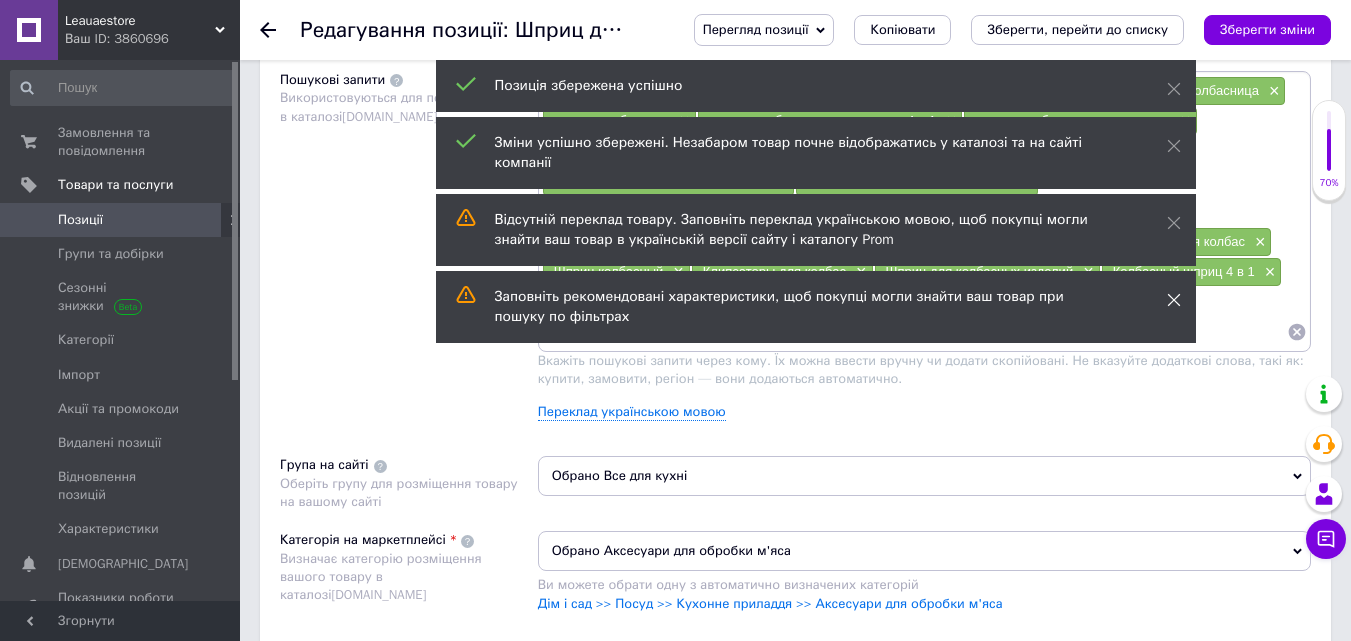 click 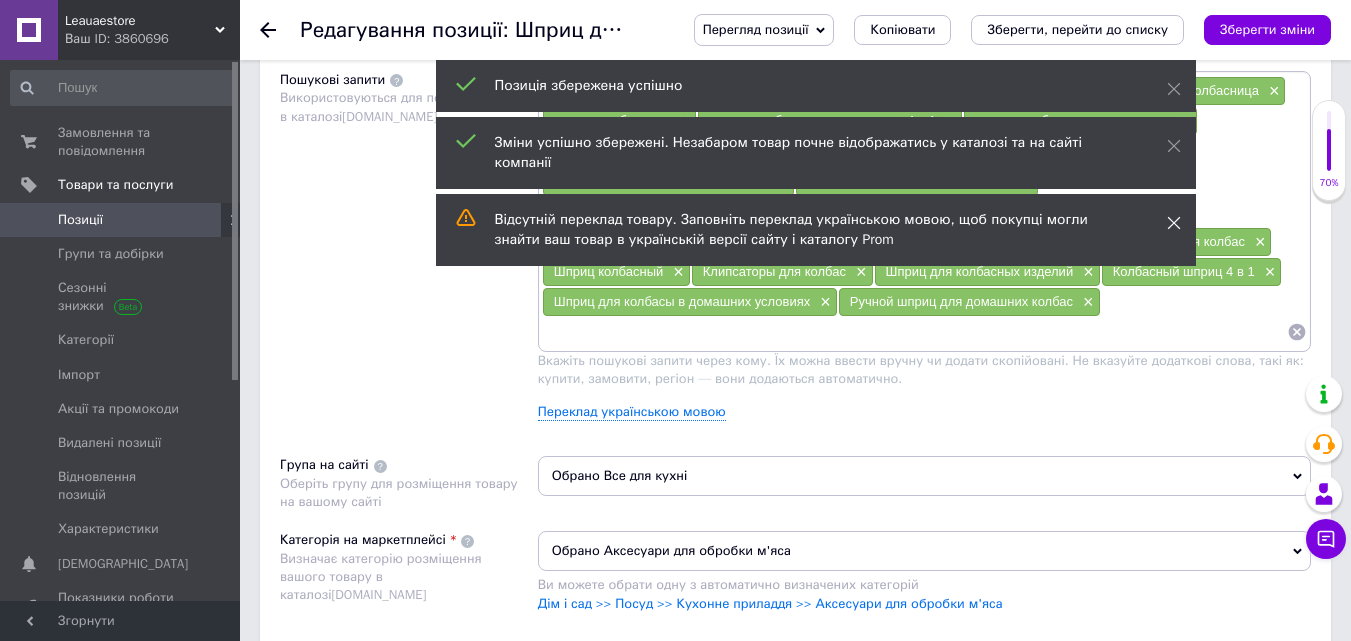 click 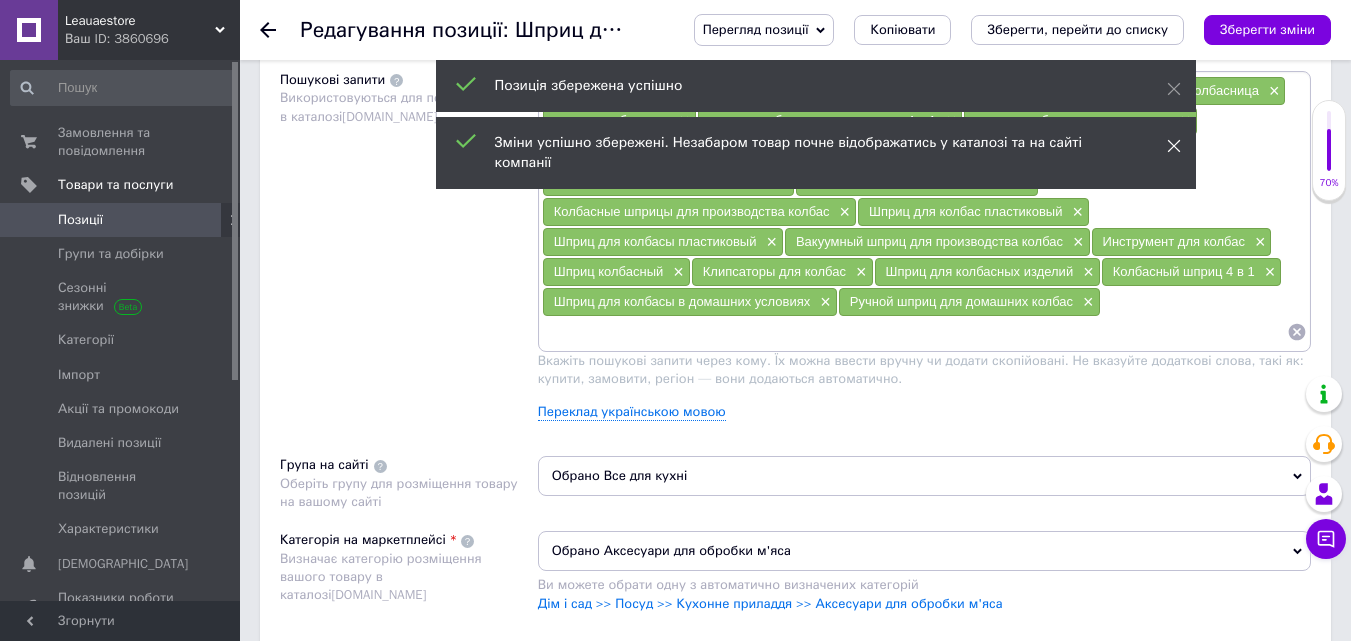 click 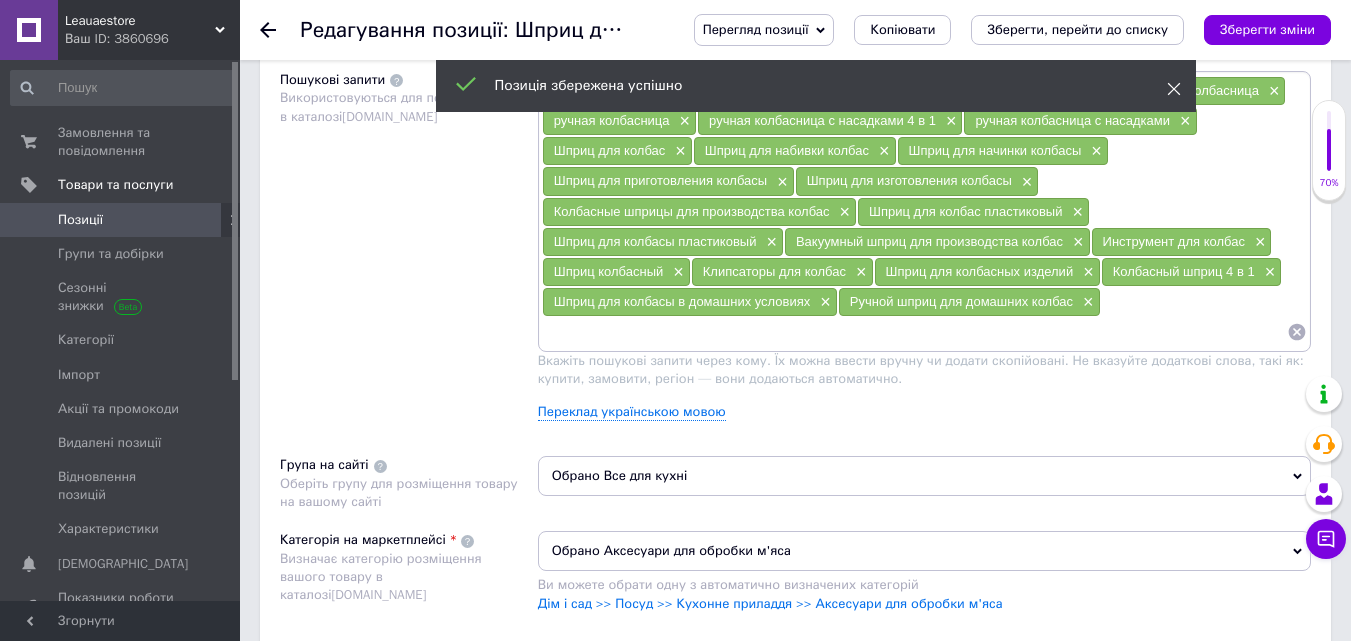 click at bounding box center [1174, 89] 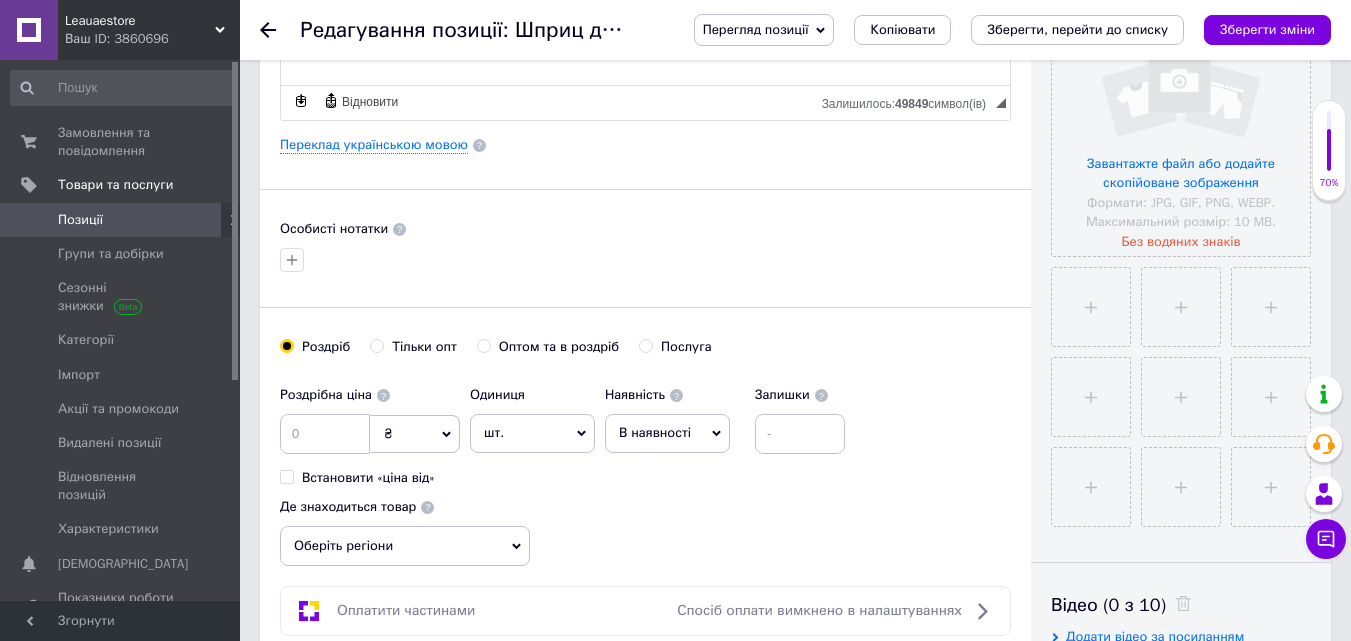 scroll, scrollTop: 0, scrollLeft: 0, axis: both 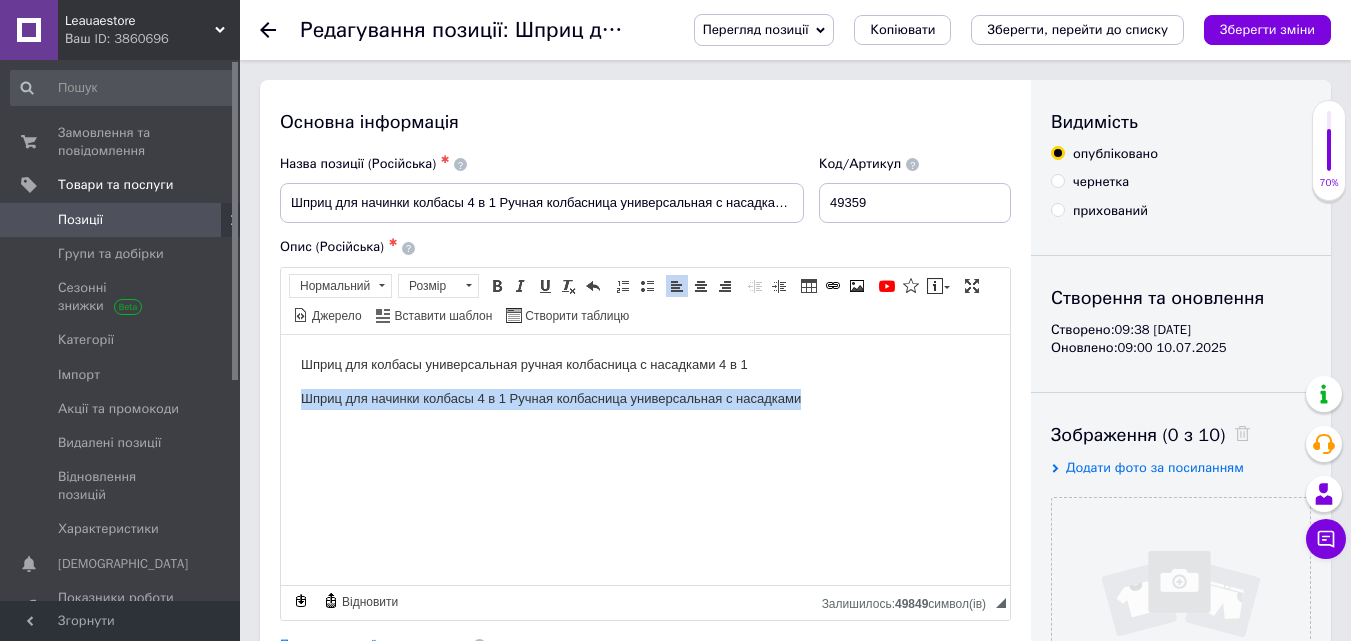 drag, startPoint x: 302, startPoint y: 399, endPoint x: 826, endPoint y: 404, distance: 524.02386 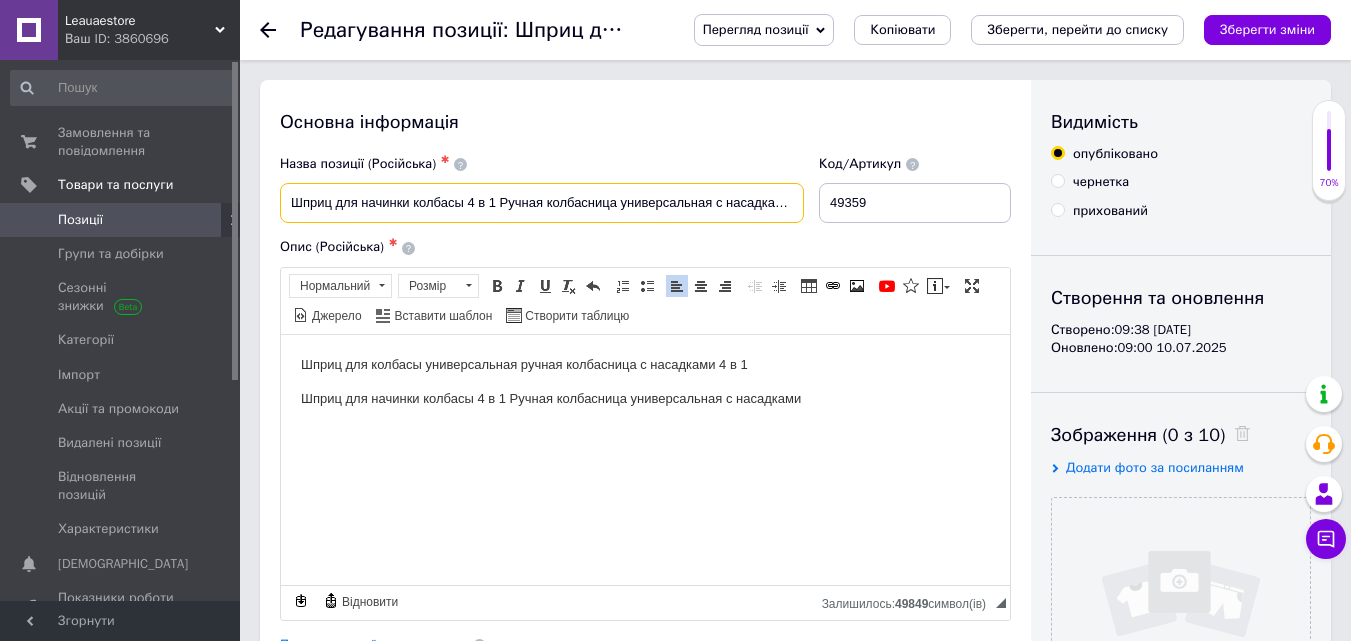 click on "Шприц для начинки колбасы 4 в 1 Ручная колбасница универсальная с насадками" at bounding box center (542, 203) 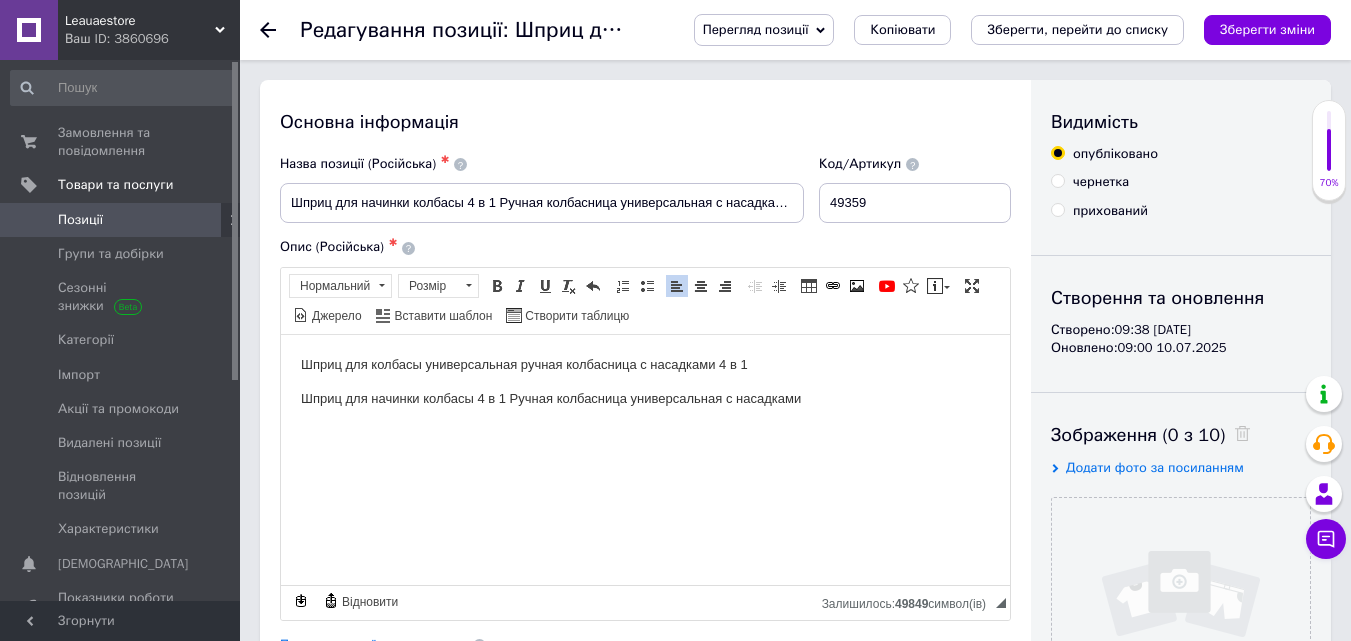 click on "Основна інформація" at bounding box center [645, 122] 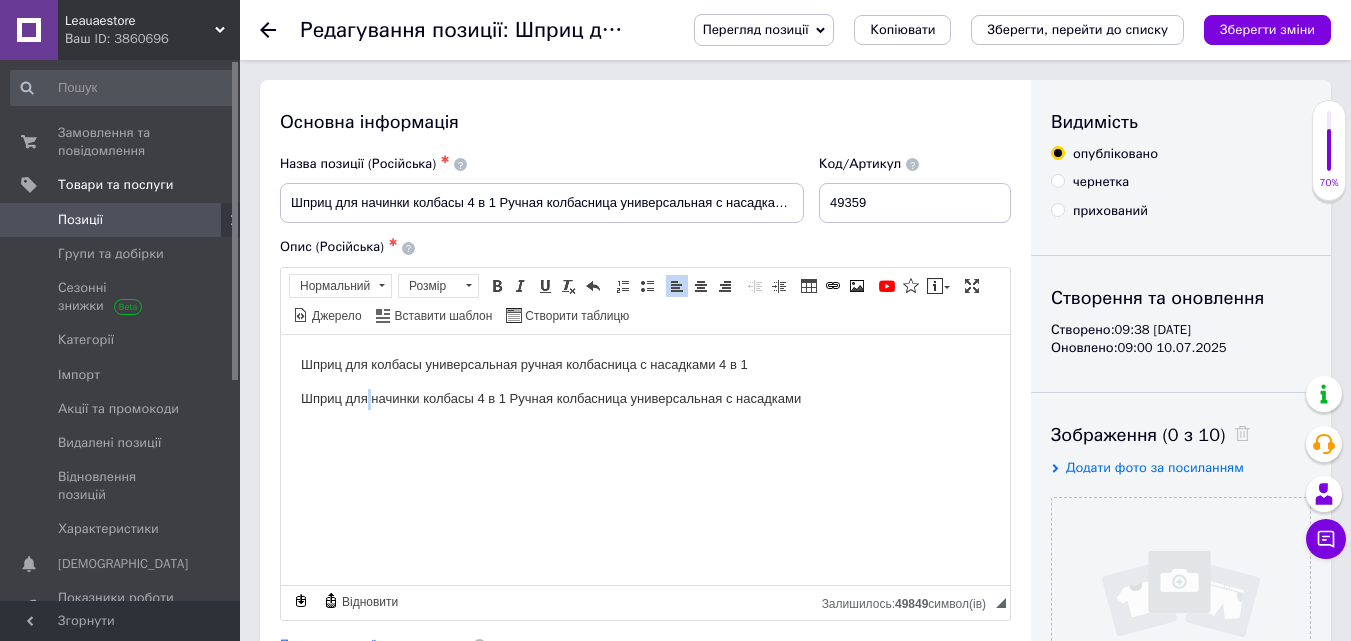 click on "Шприц для начинки колбасы 4 в 1 Ручная колбасница универсальная с насадками" at bounding box center (645, 398) 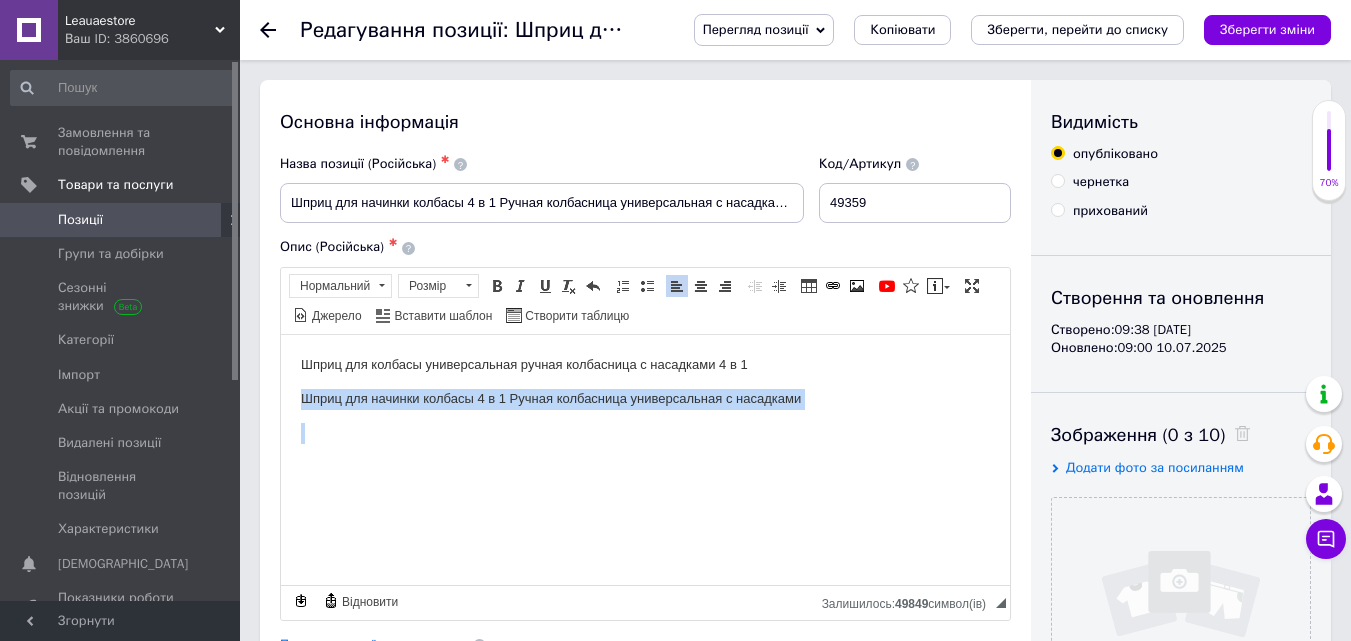 click on "Шприц для начинки колбасы 4 в 1 Ручная колбасница универсальная с насадками" at bounding box center (645, 398) 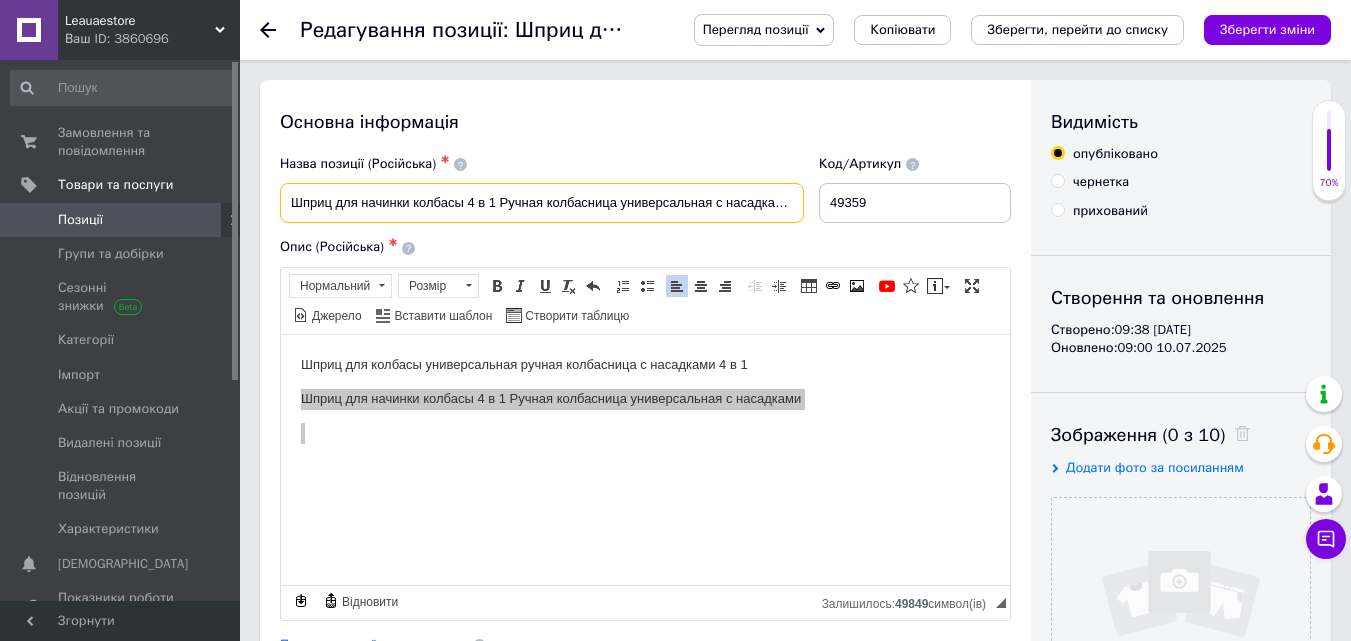 click on "Шприц для начинки колбасы 4 в 1 Ручная колбасница универсальная с насадками" at bounding box center (542, 203) 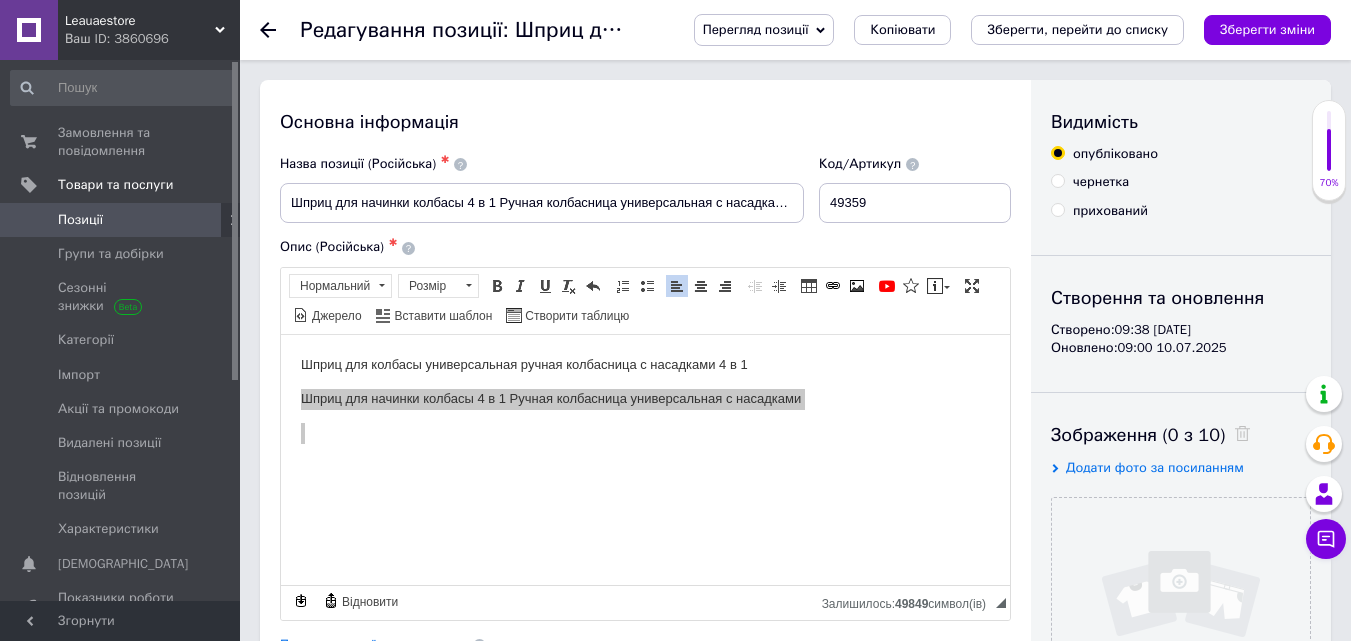 click on "Основна інформація" at bounding box center [645, 122] 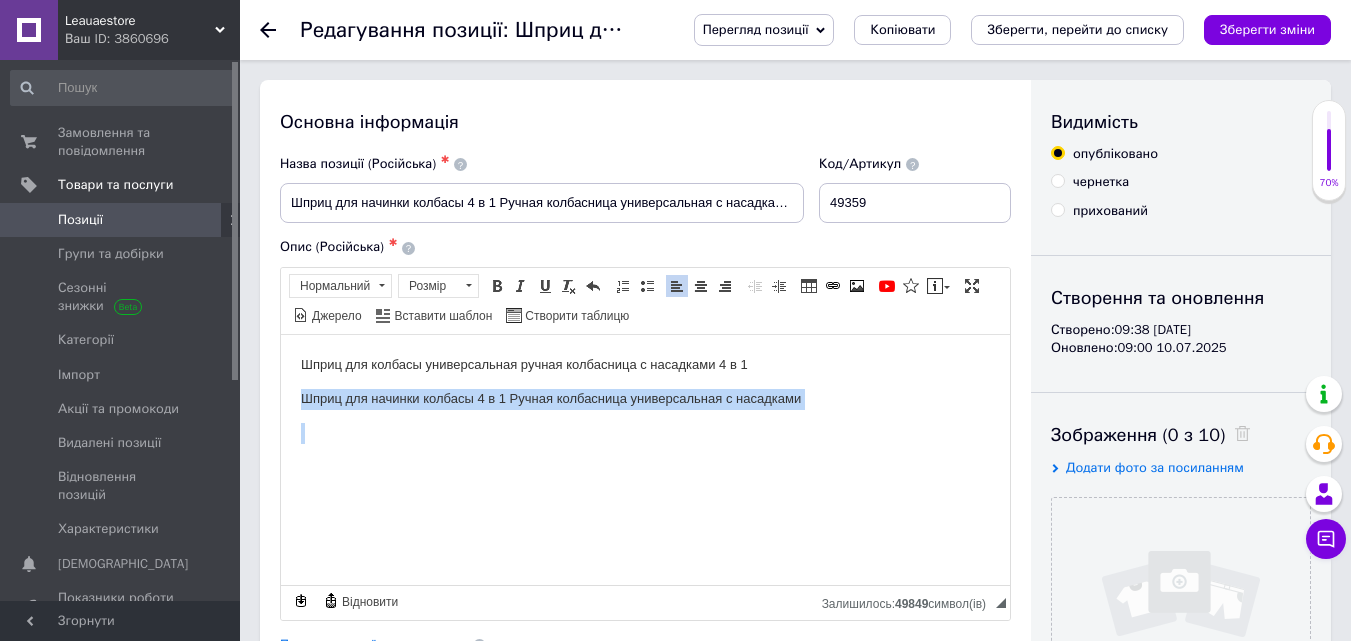 click on "Шприц для начинки колбасы 4 в 1 Ручная колбасница универсальная с насадками" at bounding box center [645, 398] 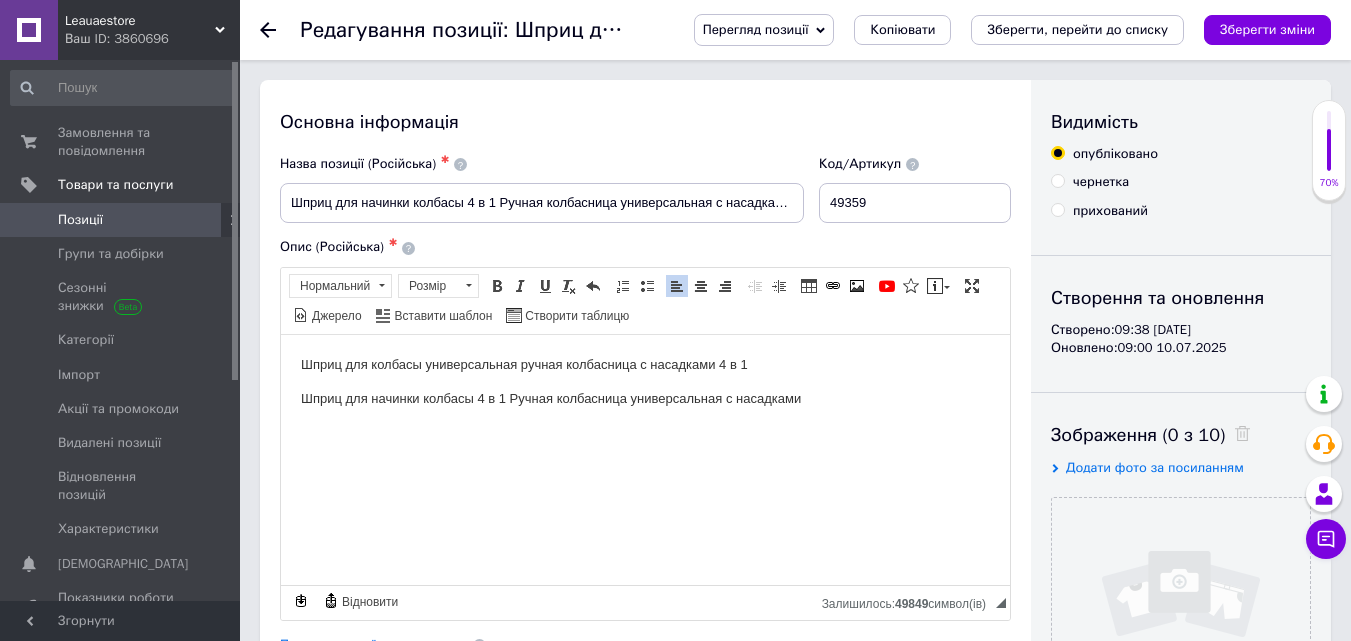 click on "Опис (Російська) ✱ Шприц для колбасы универсальная ручная колбасница с насадками 4 в 1
Шприц для начинки колбасы4 в 1 Ручная колбасницауниверсальнаяс насадками Розширений текстовий редактор, 61CA71A5-3FE1-4DC1-A6C5-B14763A07289 Панель інструментів редактора Форматування Нормальний Розмір Розмір   Жирний  Сполучення клавіш Ctrl+B   Курсив  Сполучення клавіш Ctrl+I   Підкреслений  Сполучення клавіш Ctrl+U   Видалити форматування   Повернути  Сполучення клавіш Ctrl+Z   Вставити/видалити нумерований список   Вставити/видалити маркований список   По лівому краю   По центру" at bounding box center [645, 429] 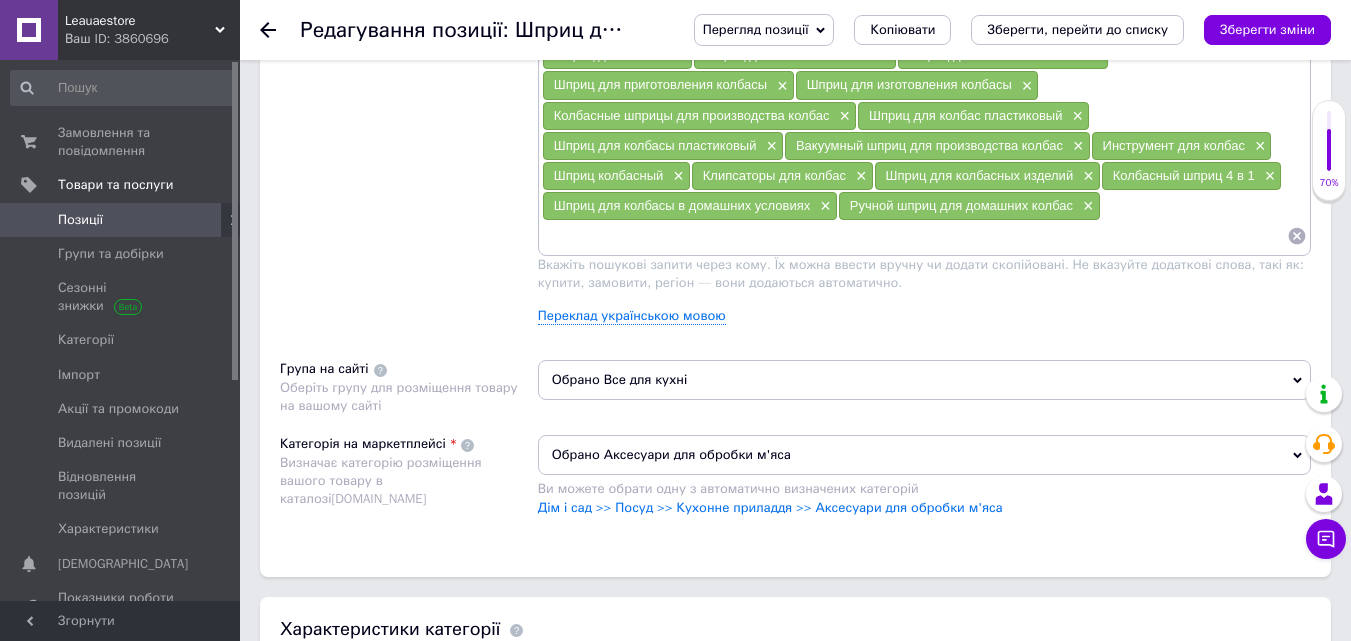 scroll, scrollTop: 1800, scrollLeft: 0, axis: vertical 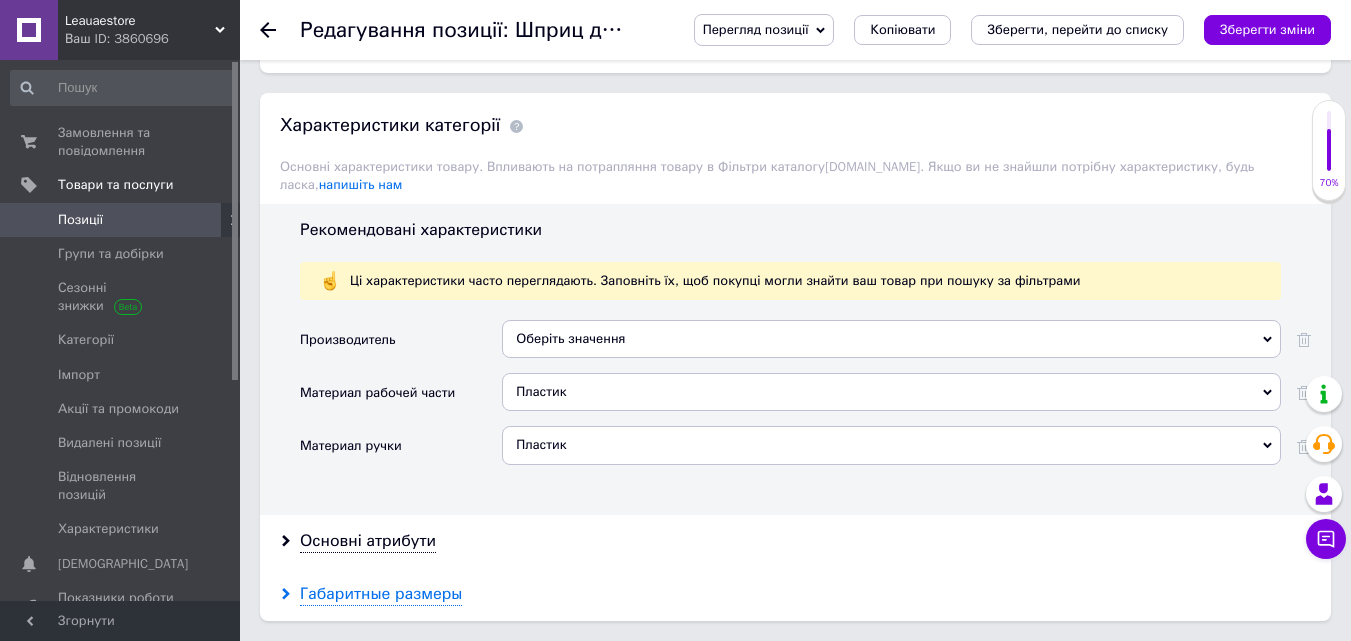click on "Габаритные размеры" at bounding box center (381, 594) 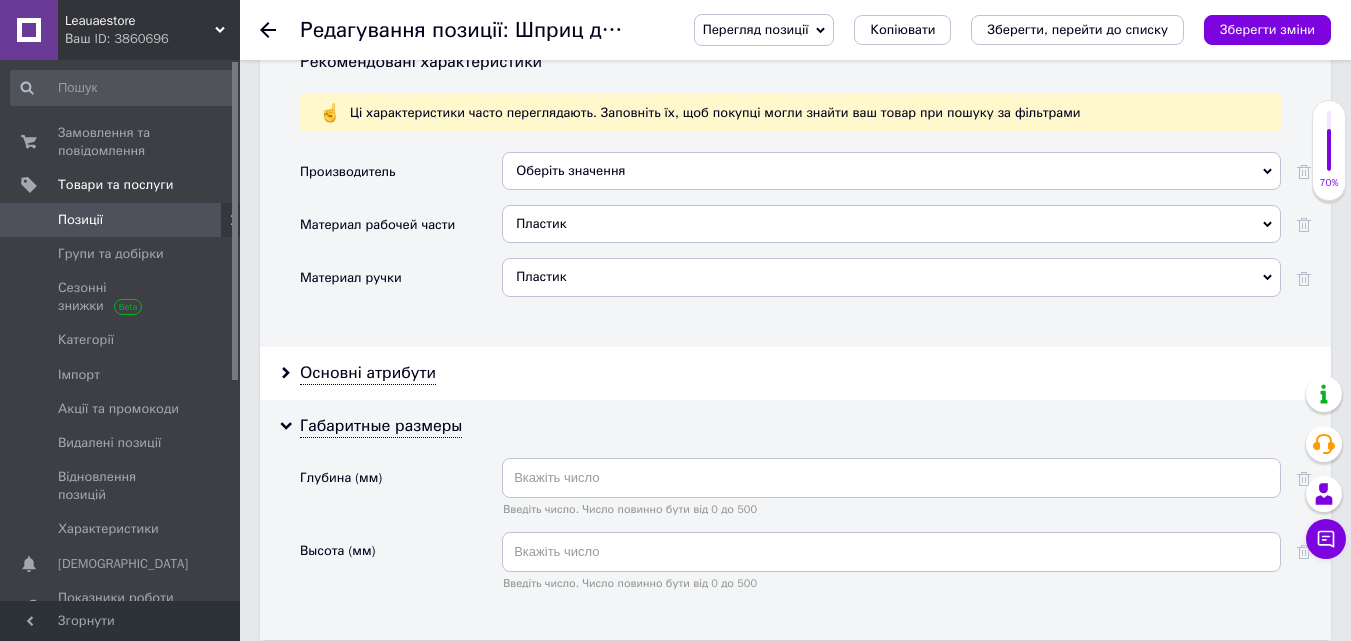scroll, scrollTop: 2100, scrollLeft: 0, axis: vertical 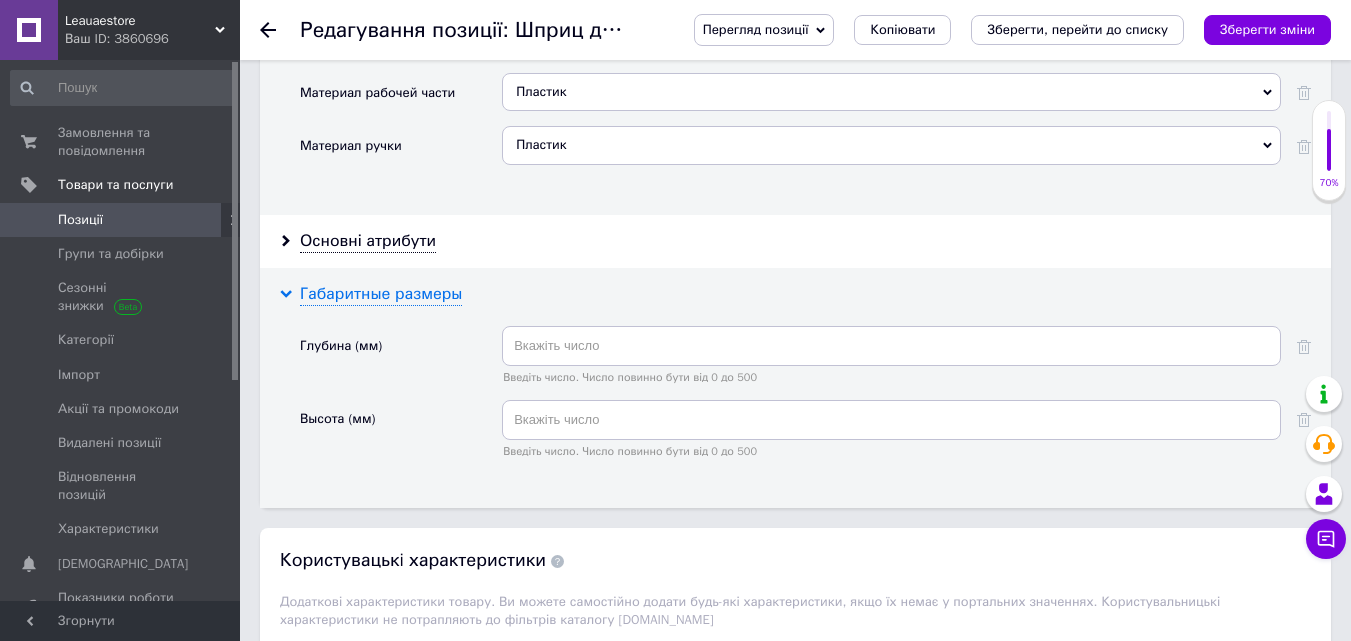 click on "Габаритные размеры" at bounding box center [381, 294] 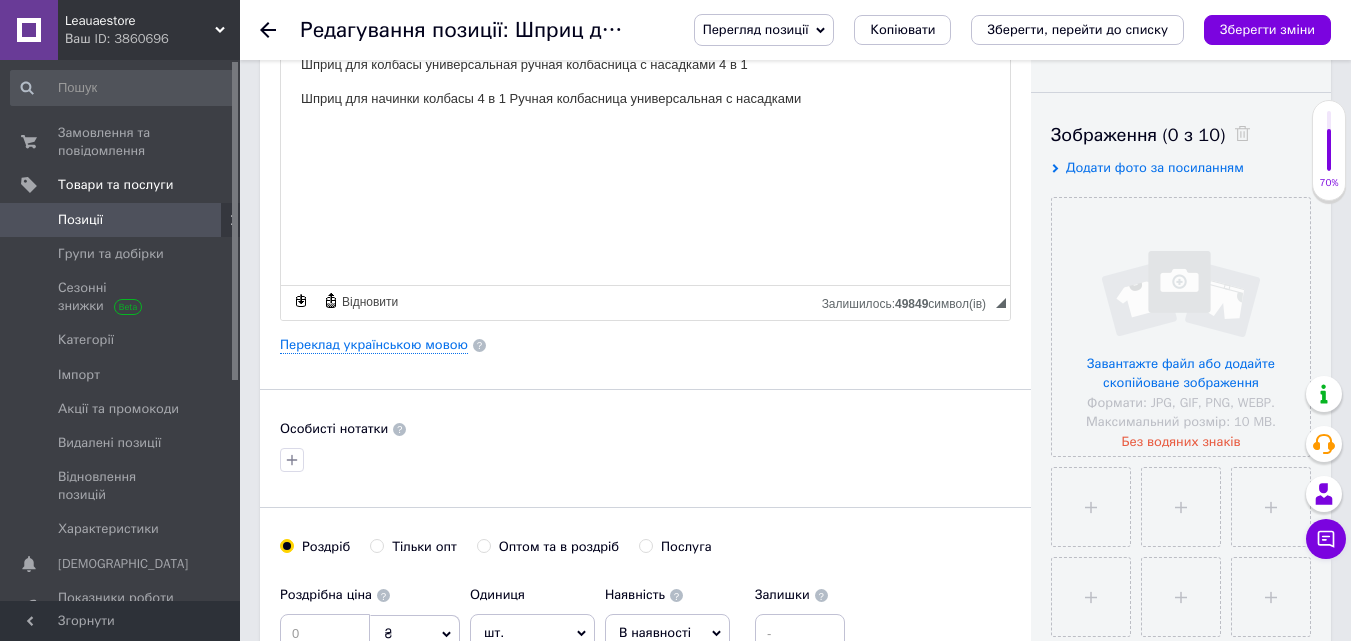 scroll, scrollTop: 0, scrollLeft: 0, axis: both 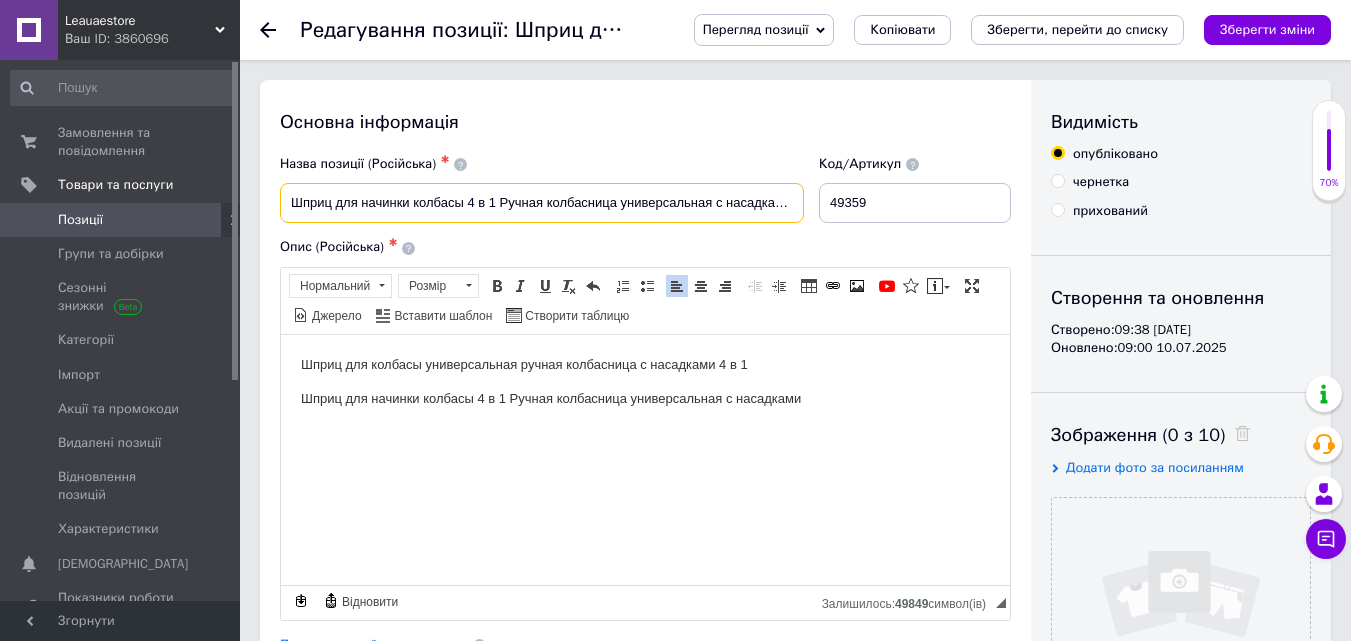 click on "Шприц для начинки колбасы 4 в 1 Ручная колбасница универсальная с насадками" at bounding box center [542, 203] 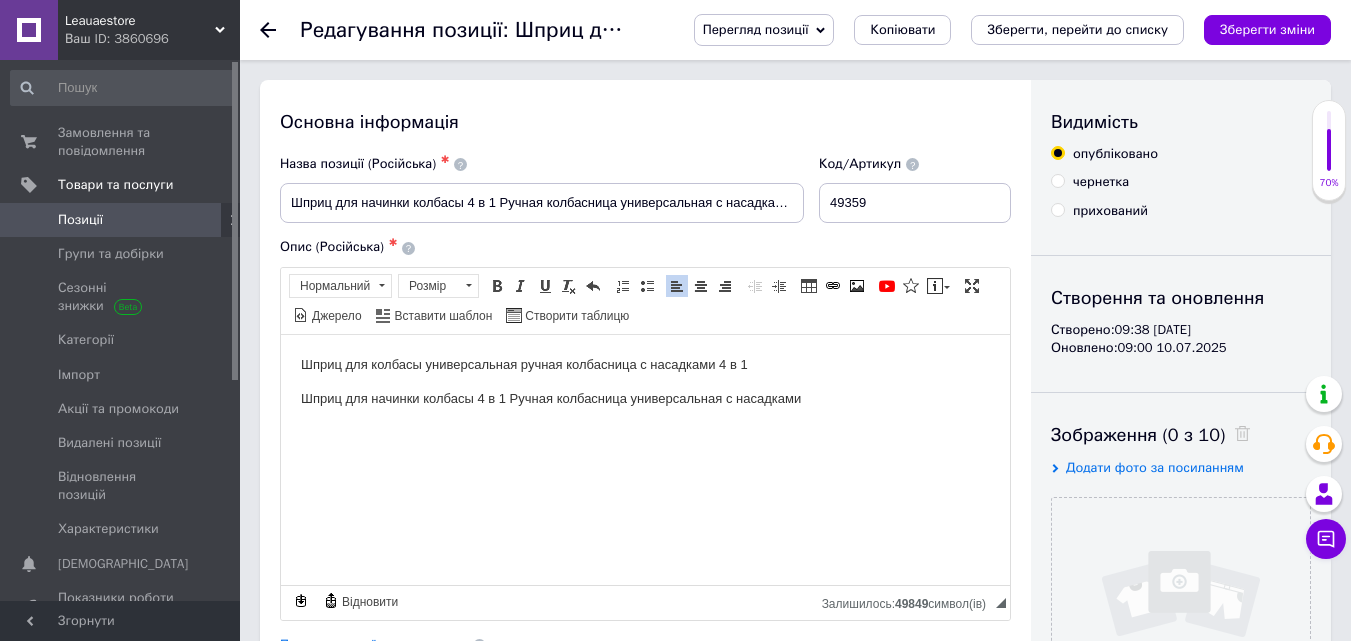 click on "Основна інформація Назва позиції (Російська) ✱ Шприц для начинки колбасы 4 в 1 Ручная колбасница универсальная с насадками Код/Артикул 49359 Опис (Російська) ✱ Шприц для колбасы универсальная ручная колбасница с насадками 4 в 1
Шприц для начинки колбасы4 в 1 Ручная колбасницауниверсальнаяс насадками Розширений текстовий редактор, 61CA71A5-3FE1-4DC1-A6C5-B14763A07289 Панель інструментів редактора Форматування Нормальний Розмір Розмір   Жирний  Сполучення клавіш Ctrl+B   Курсив  Сполучення клавіш Ctrl+I   Підкреслений  Сполучення клавіш Ctrl+U   Видалити форматування" at bounding box center (645, 638) 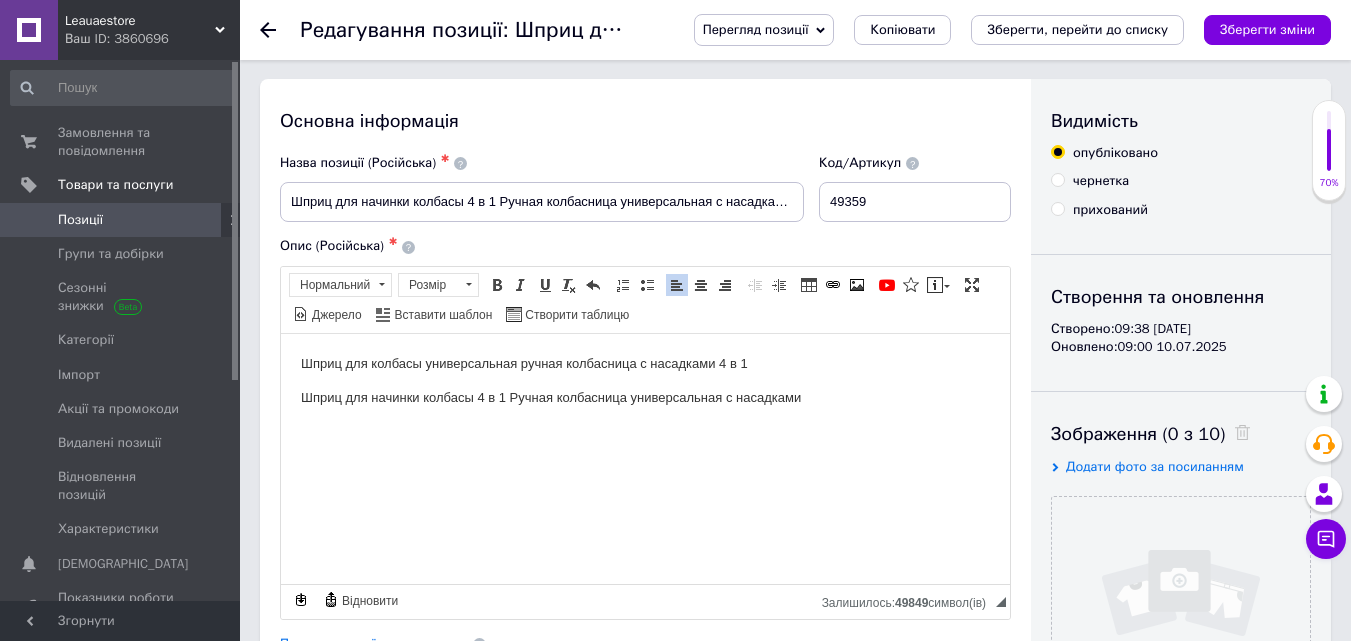 scroll, scrollTop: 0, scrollLeft: 0, axis: both 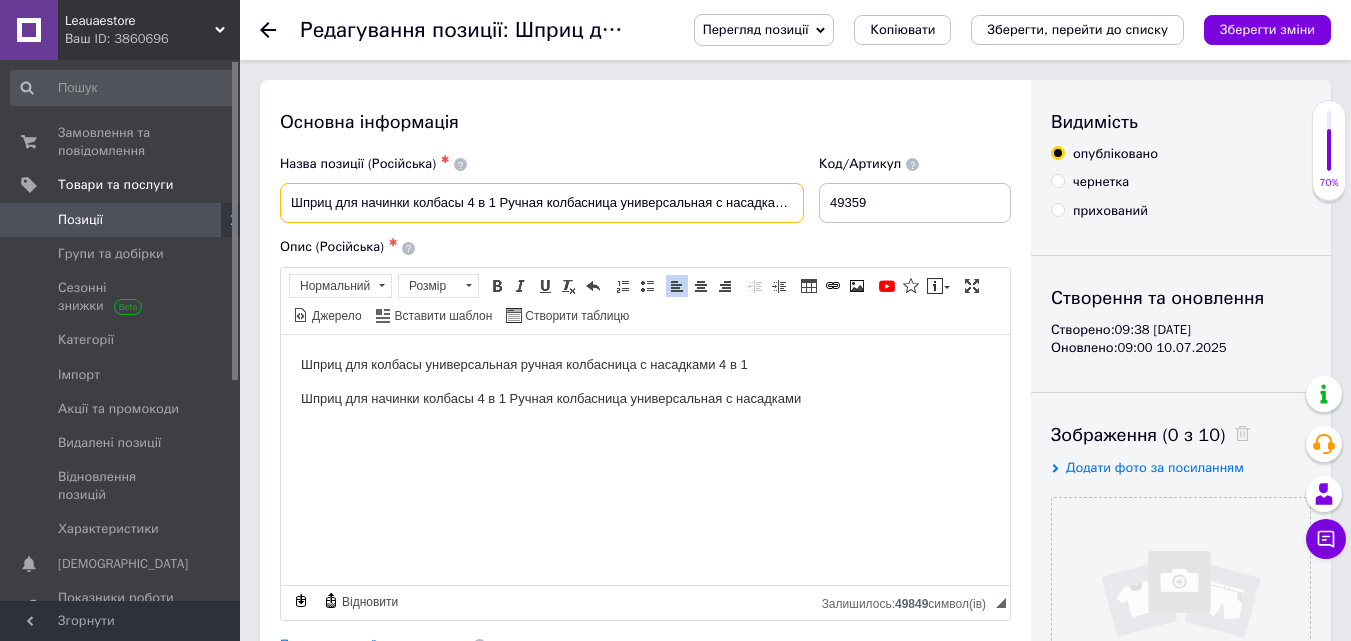click on "Шприц для начинки колбасы 4 в 1 Ручная колбасница универсальная с насадками" at bounding box center [542, 203] 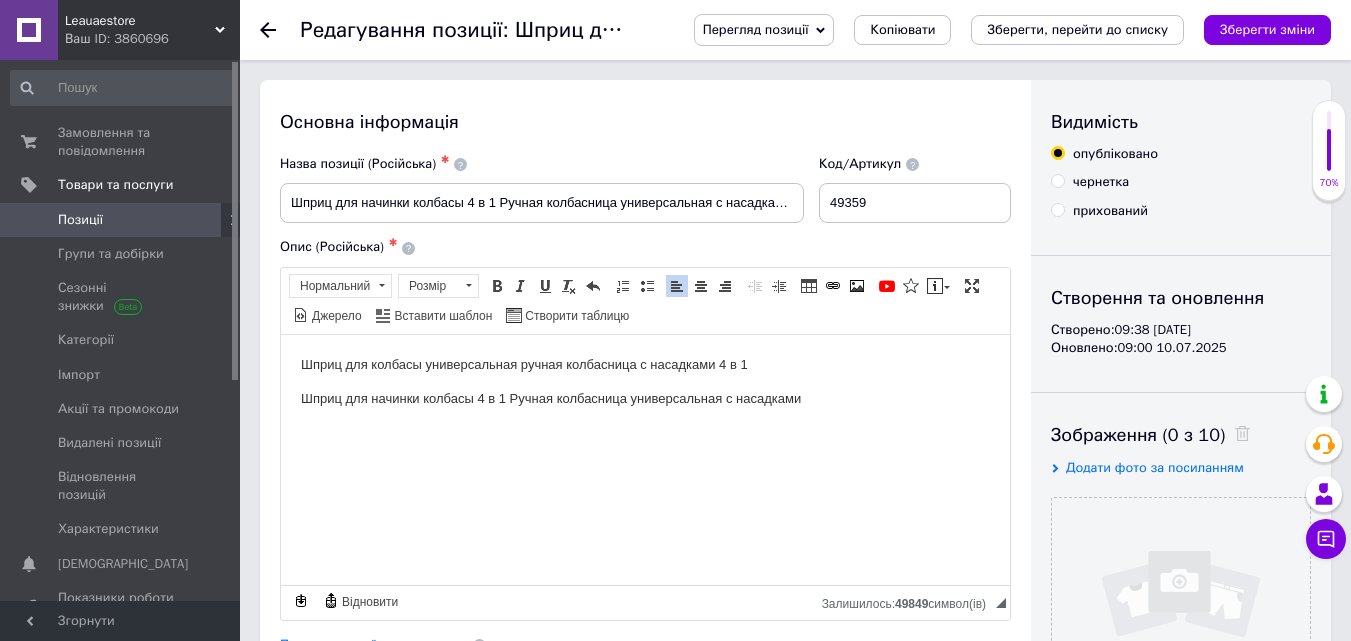 click on "Основна інформація Назва позиції (Російська) ✱ Шприц для начинки колбасы 4 в 1 Ручная колбасница универсальная с насадками Код/Артикул 49359 Опис (Російська) ✱ Шприц для колбасы универсальная ручная колбасница с насадками 4 в 1
Шприц для начинки колбасы4 в 1 Ручная колбасницауниверсальнаяс насадками Розширений текстовий редактор, 61CA71A5-3FE1-4DC1-A6C5-B14763A07289 Панель інструментів редактора Форматування Нормальний Розмір Розмір   Жирний  Сполучення клавіш Ctrl+B   Курсив  Сполучення клавіш Ctrl+I   Підкреслений  Сполучення клавіш Ctrl+U   Видалити форматування" at bounding box center (645, 638) 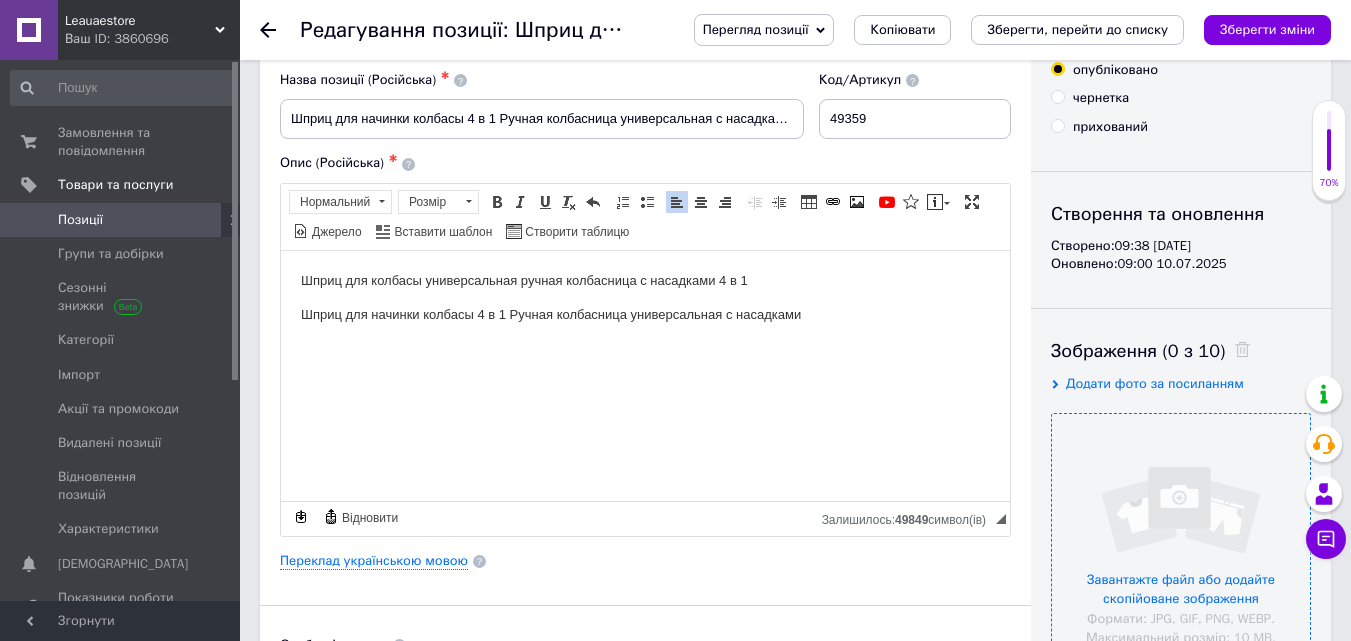 scroll, scrollTop: 200, scrollLeft: 0, axis: vertical 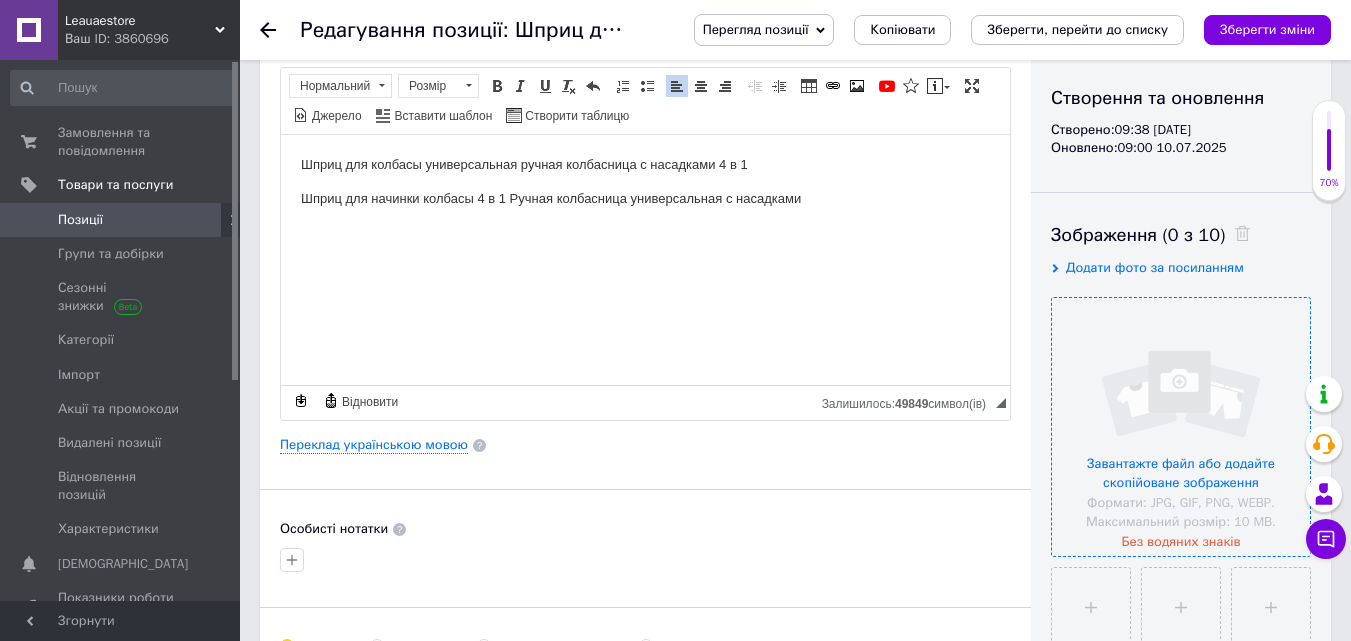 click at bounding box center (1181, 427) 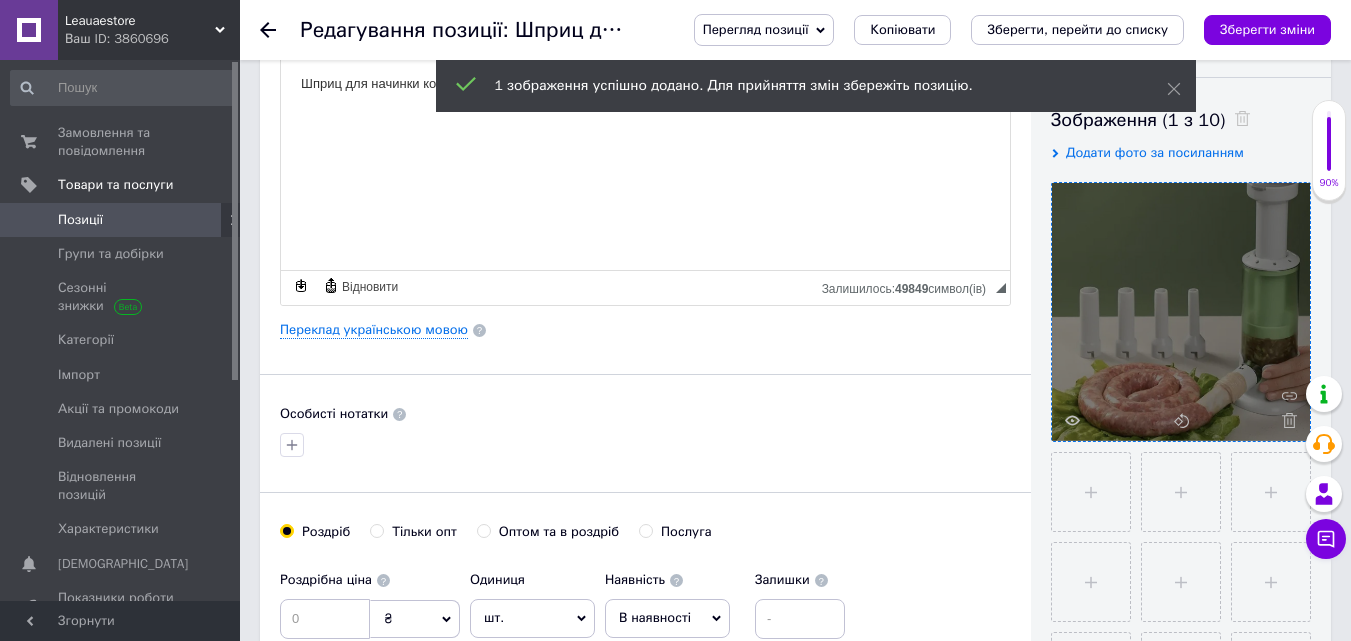 scroll, scrollTop: 500, scrollLeft: 0, axis: vertical 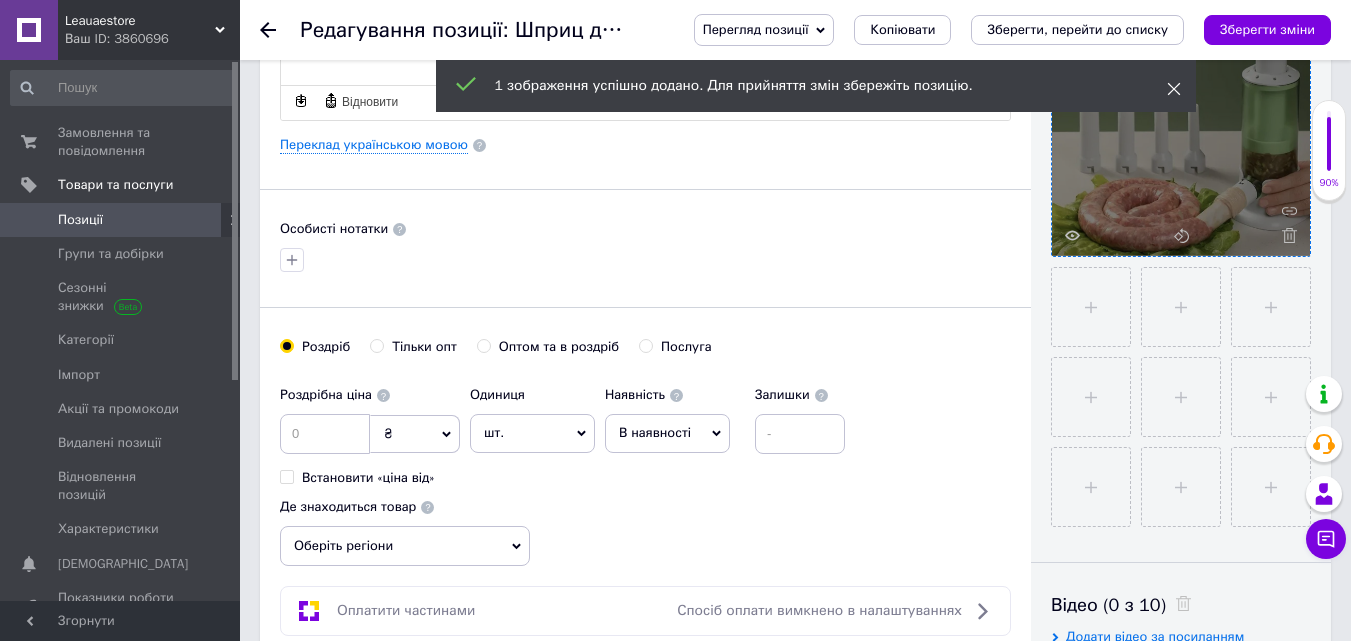 click 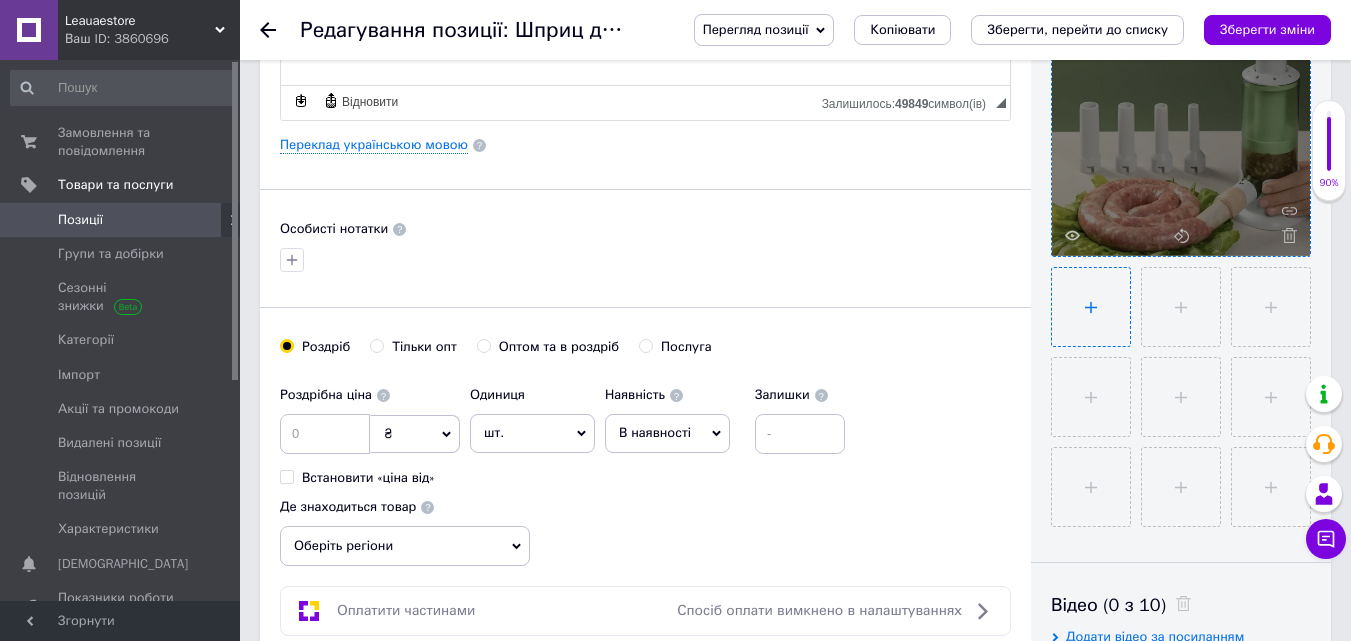 click at bounding box center (1091, 307) 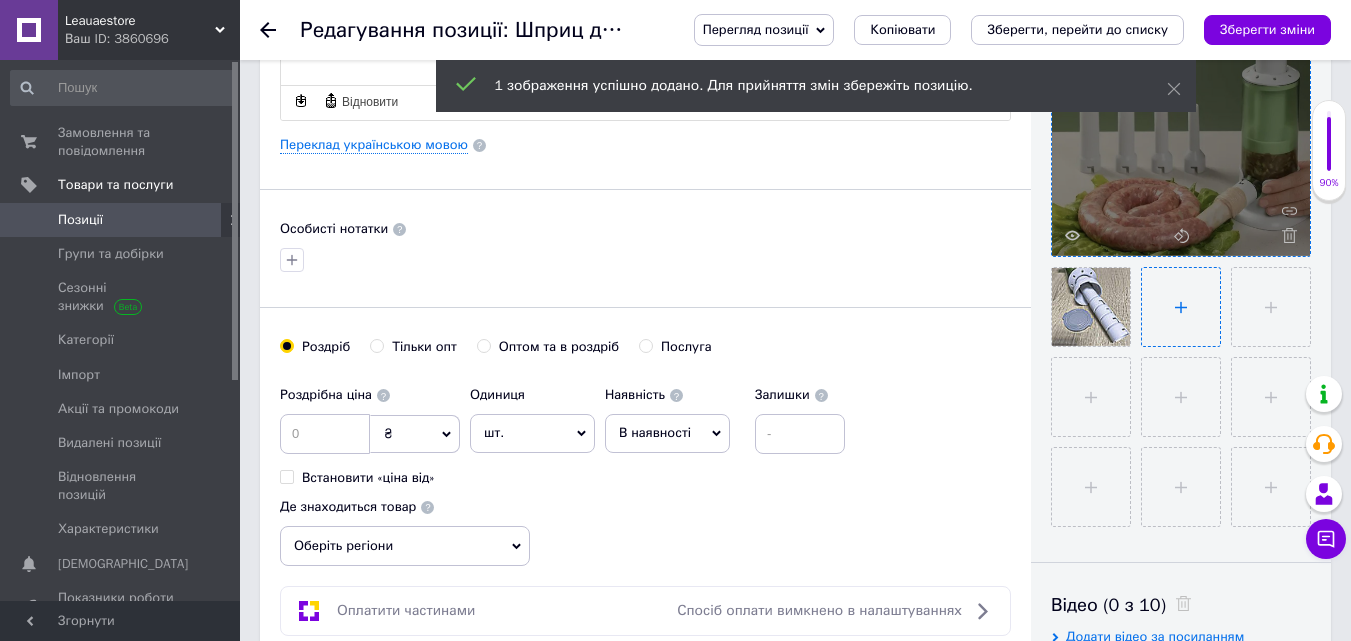 click at bounding box center [1181, 307] 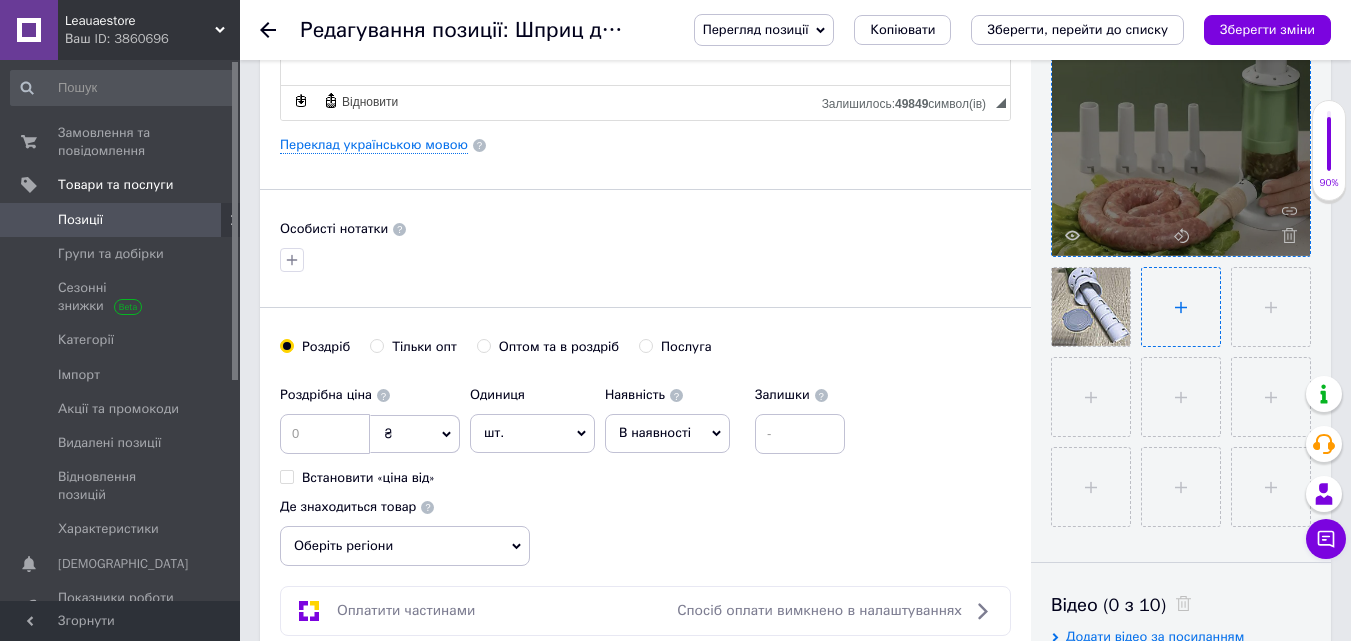 type on "C:\fakepath\Шприц для начинки колбасы 4 в 1 Ручная колбасница универсальная с насадками 3.jpg" 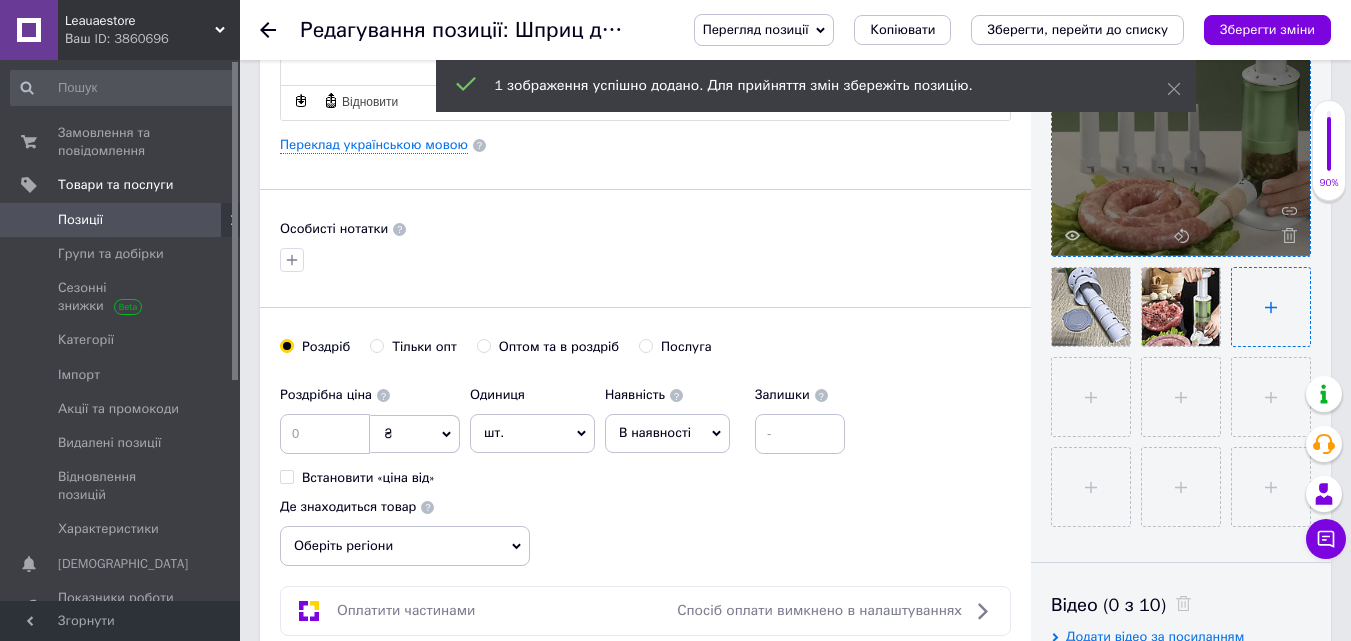 click at bounding box center (1271, 307) 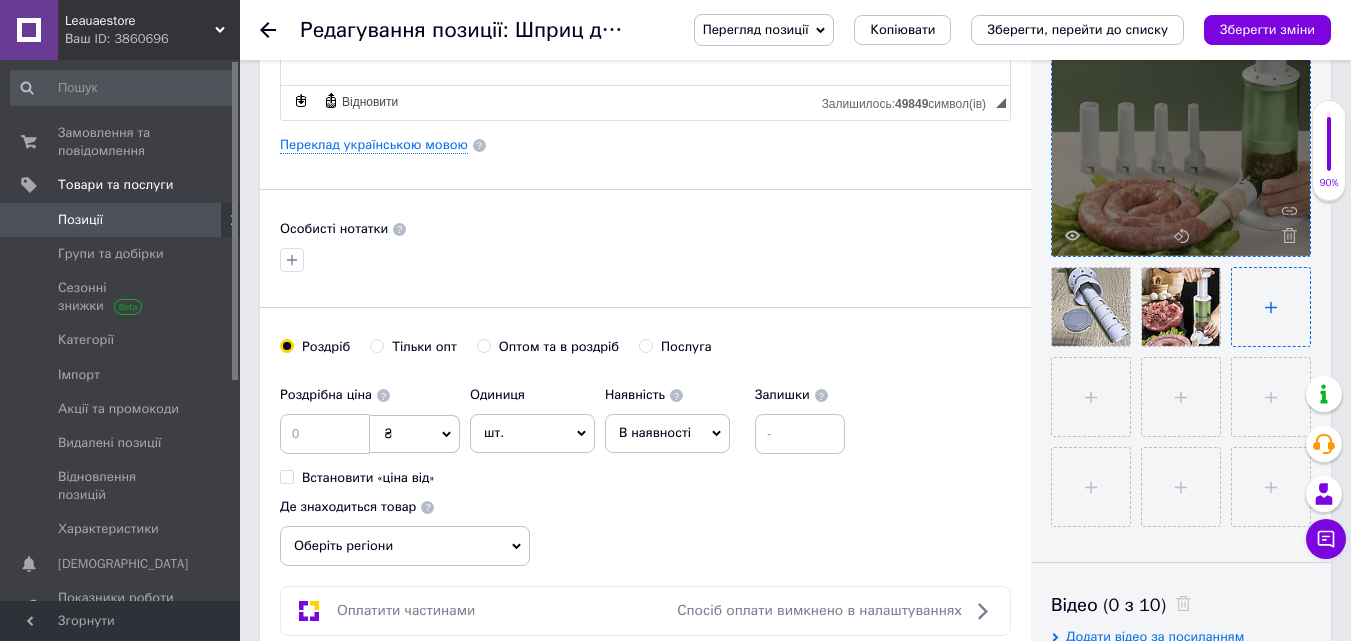 type on "C:\fakepath\Шприц для начинки колбасы 4 в 1 Ручная колбасница универсальная с насадками 4.jpg" 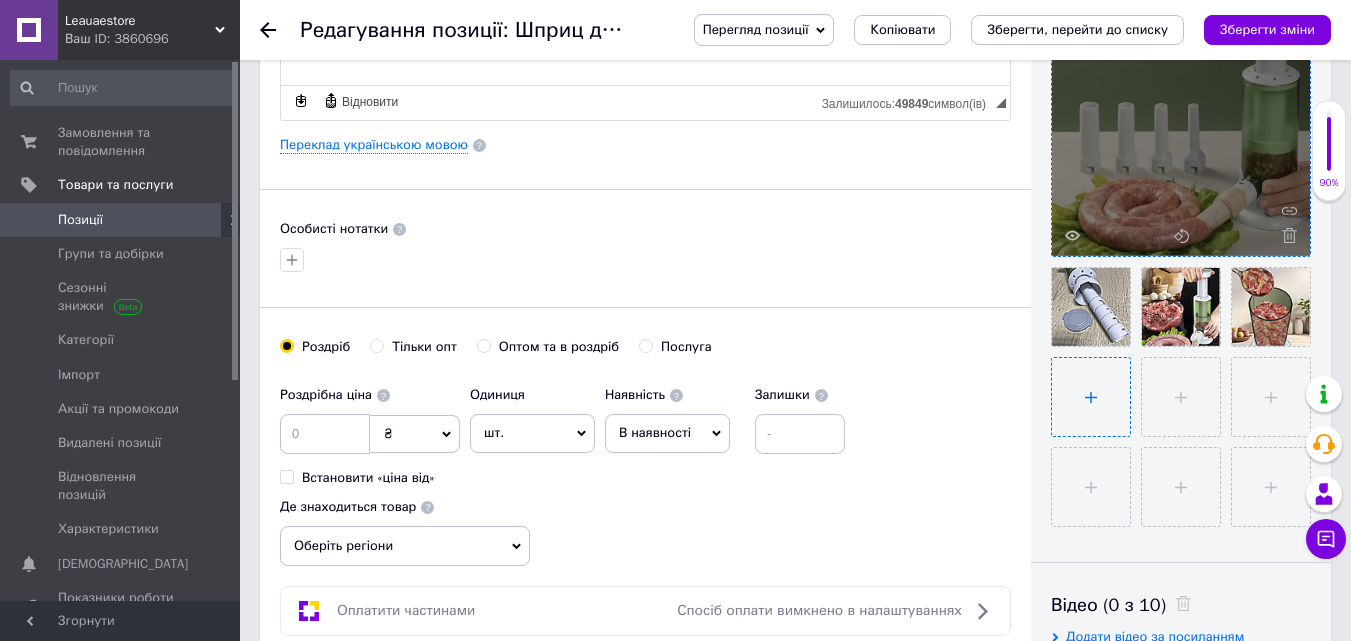 click at bounding box center [1091, 397] 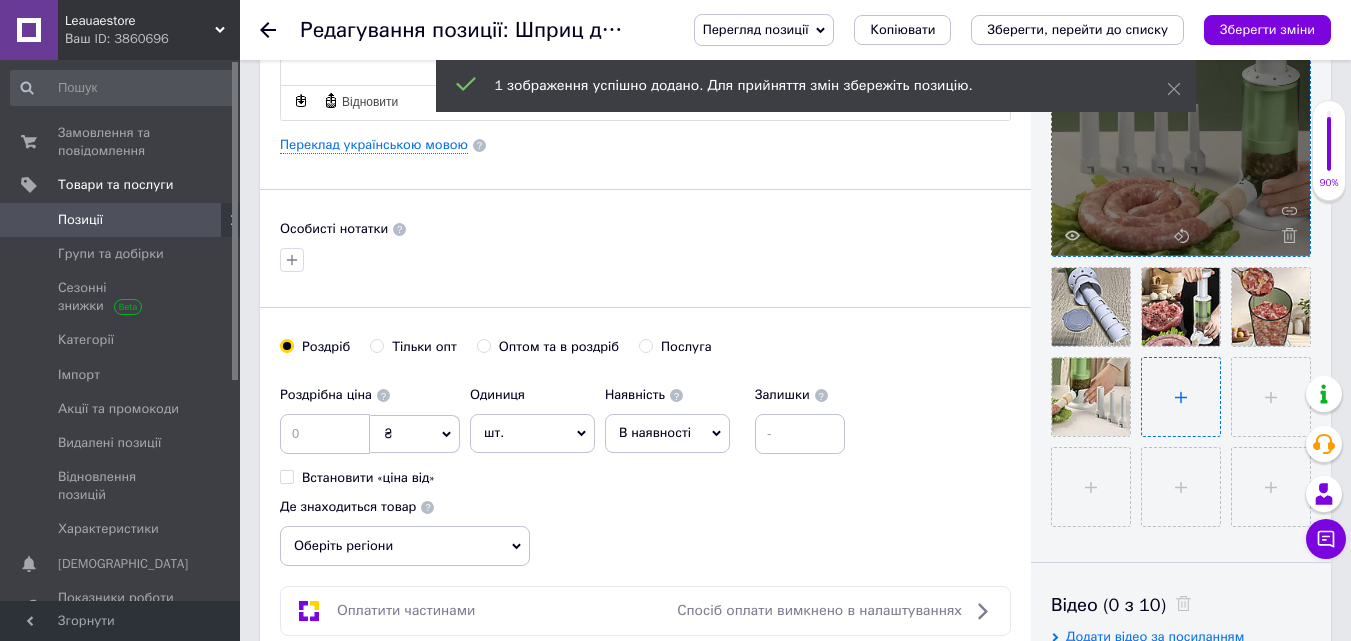 click at bounding box center [1181, 397] 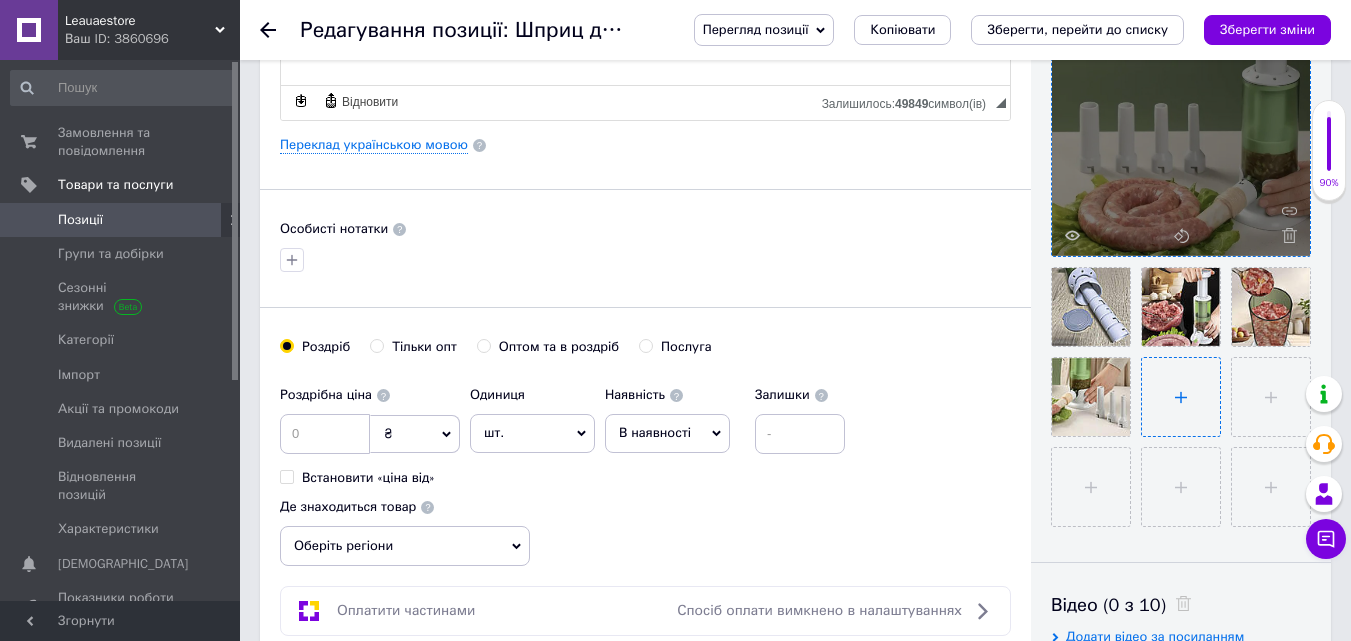type on "C:\fakepath\Шприц для начинки колбасы 4 в 1 Ручная колбасница универсальная с насадками 6.jpg" 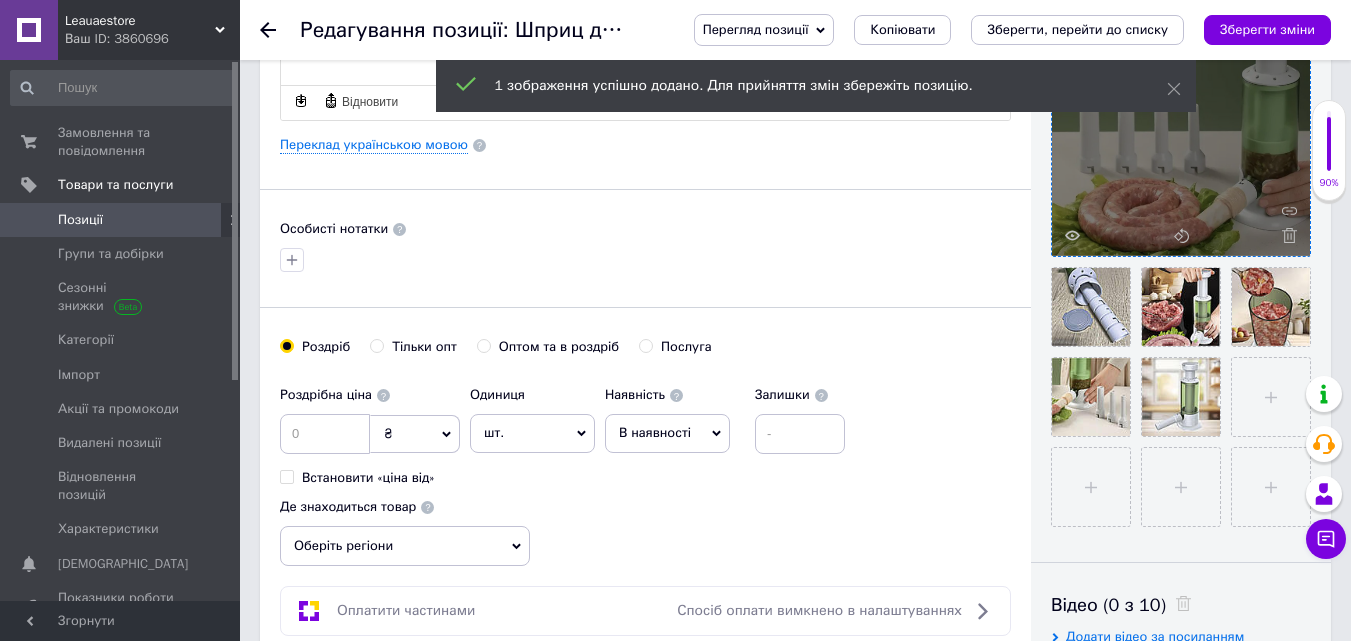 drag, startPoint x: 708, startPoint y: 239, endPoint x: 645, endPoint y: 237, distance: 63.03174 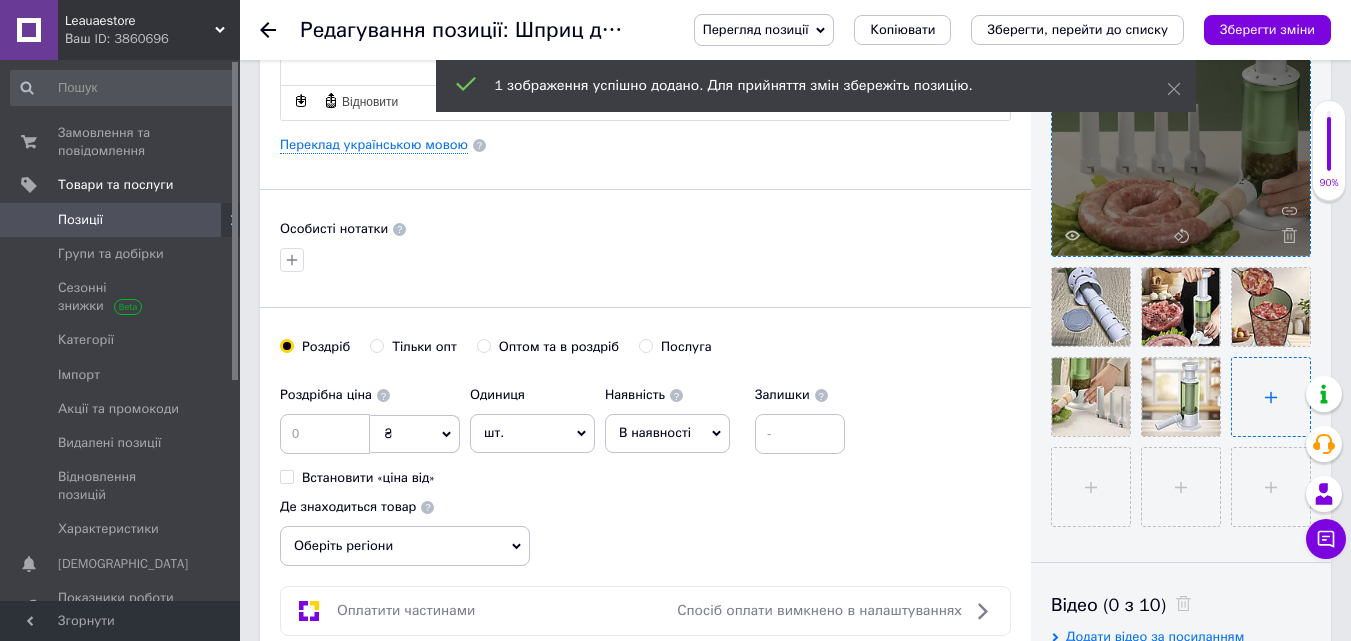 click at bounding box center [1271, 397] 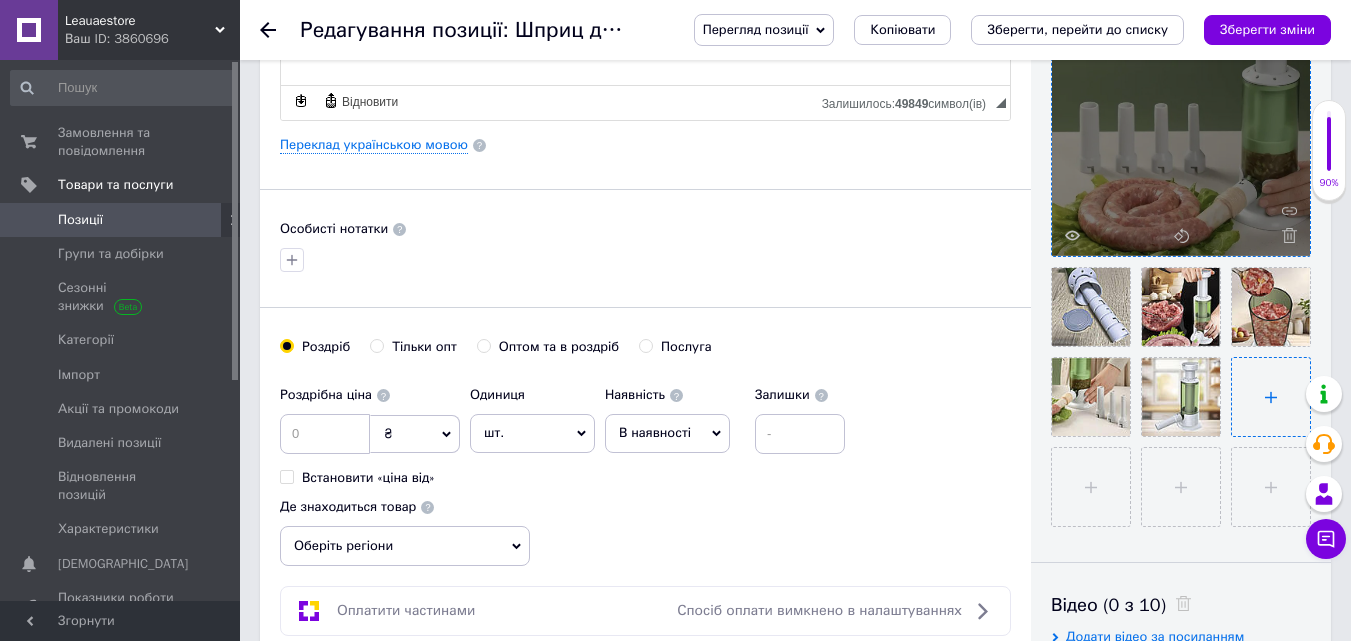 type on "C:\fakepath\Шприц для начинки колбасы 4 в 1 Ручная колбасница универсальная с насадками 7.jpg" 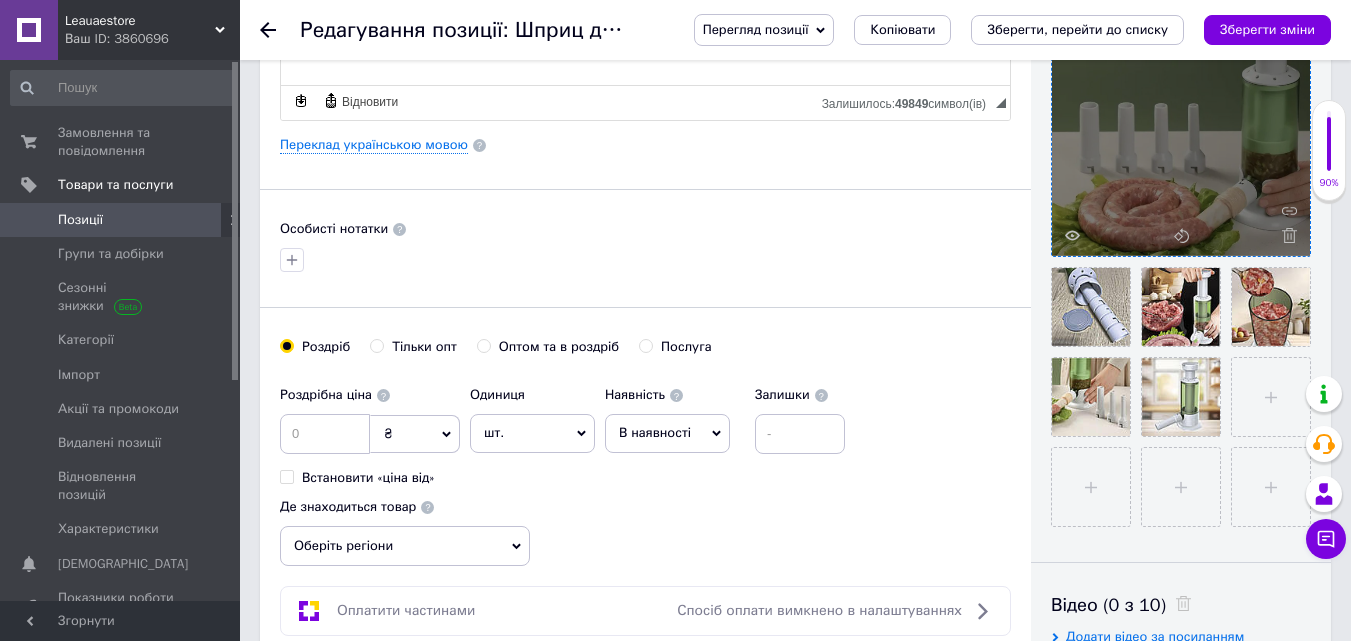 type 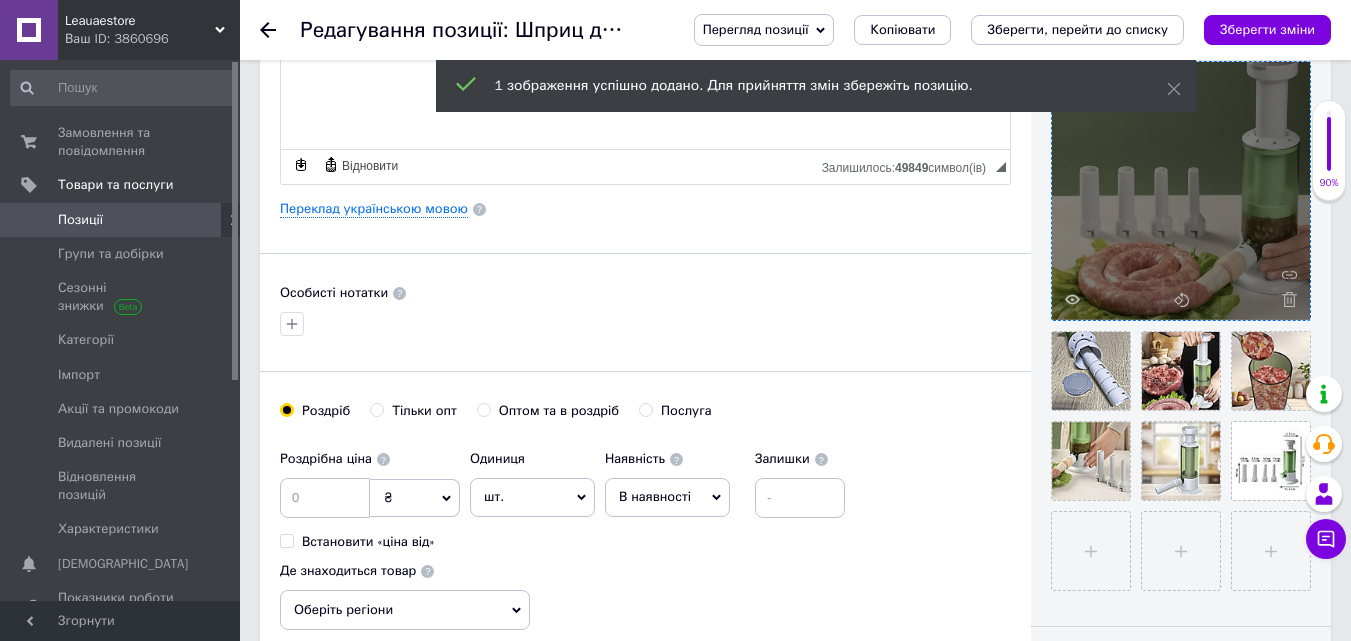 scroll, scrollTop: 400, scrollLeft: 0, axis: vertical 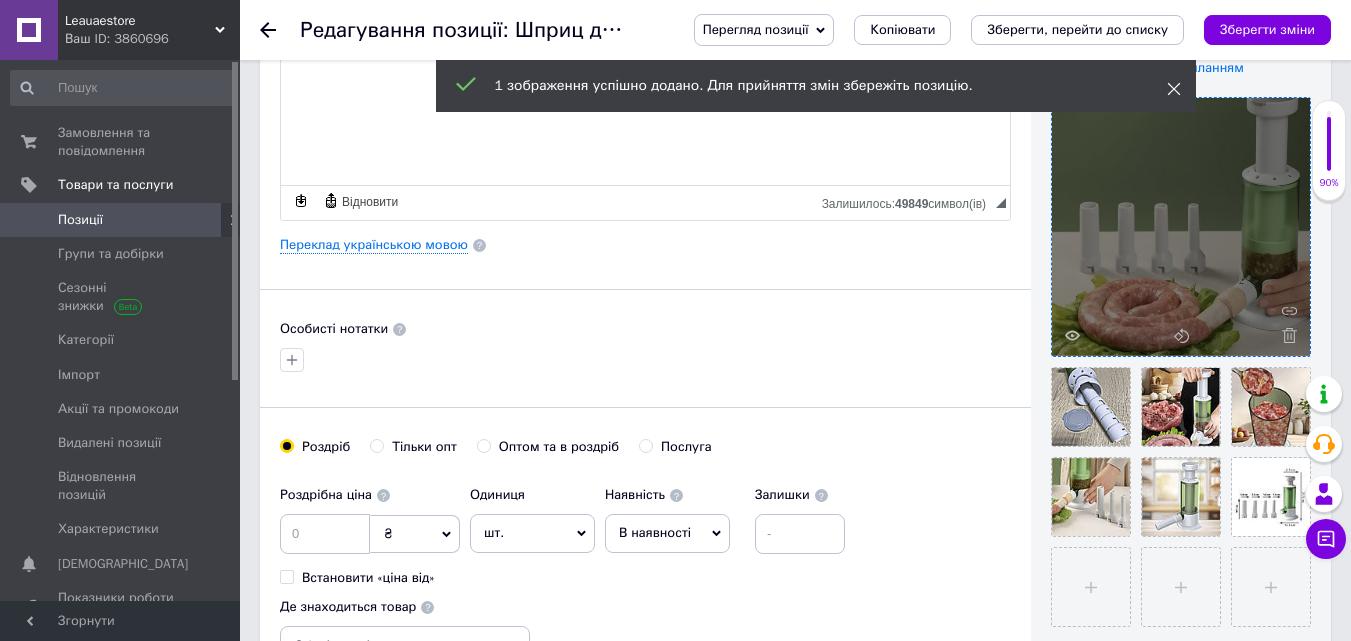 click 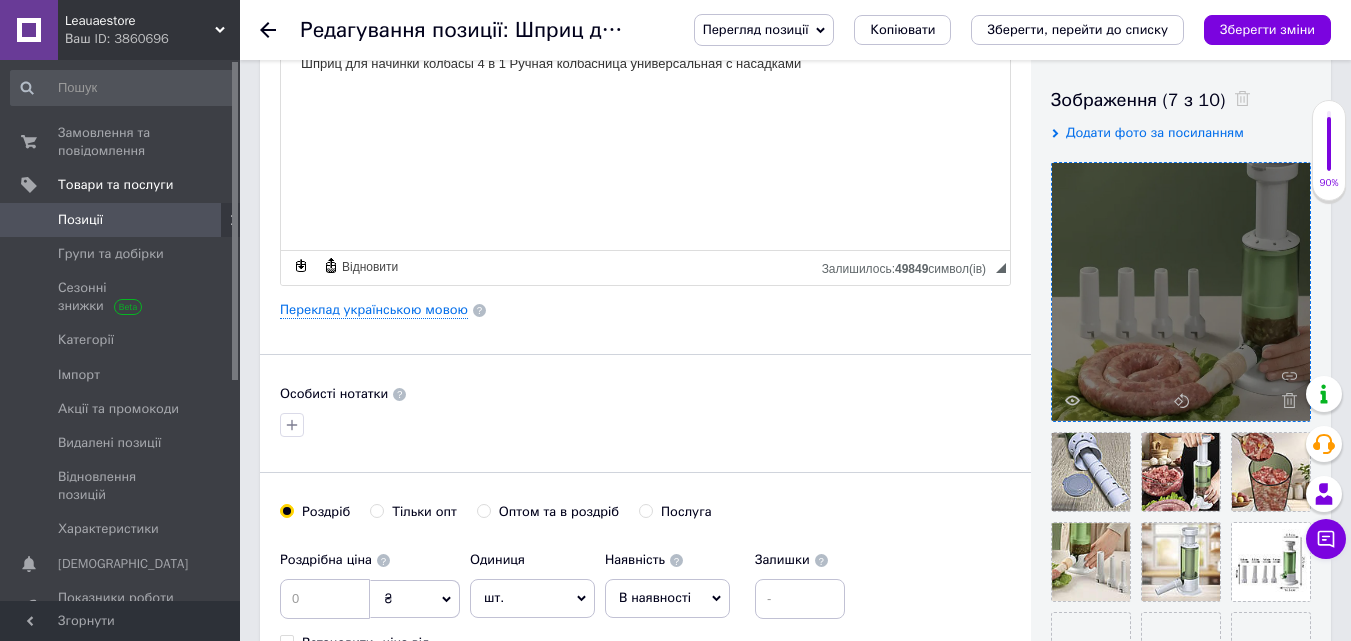 scroll, scrollTop: 100, scrollLeft: 0, axis: vertical 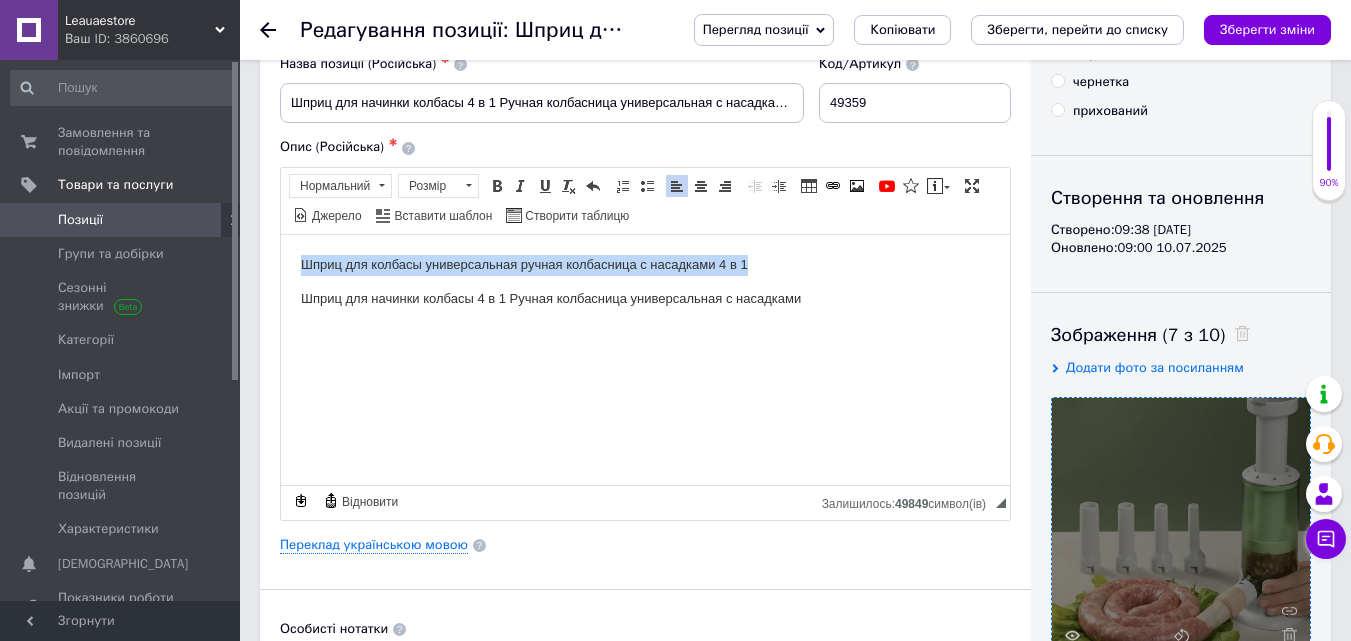 drag, startPoint x: 643, startPoint y: 258, endPoint x: 290, endPoint y: 257, distance: 353.0014 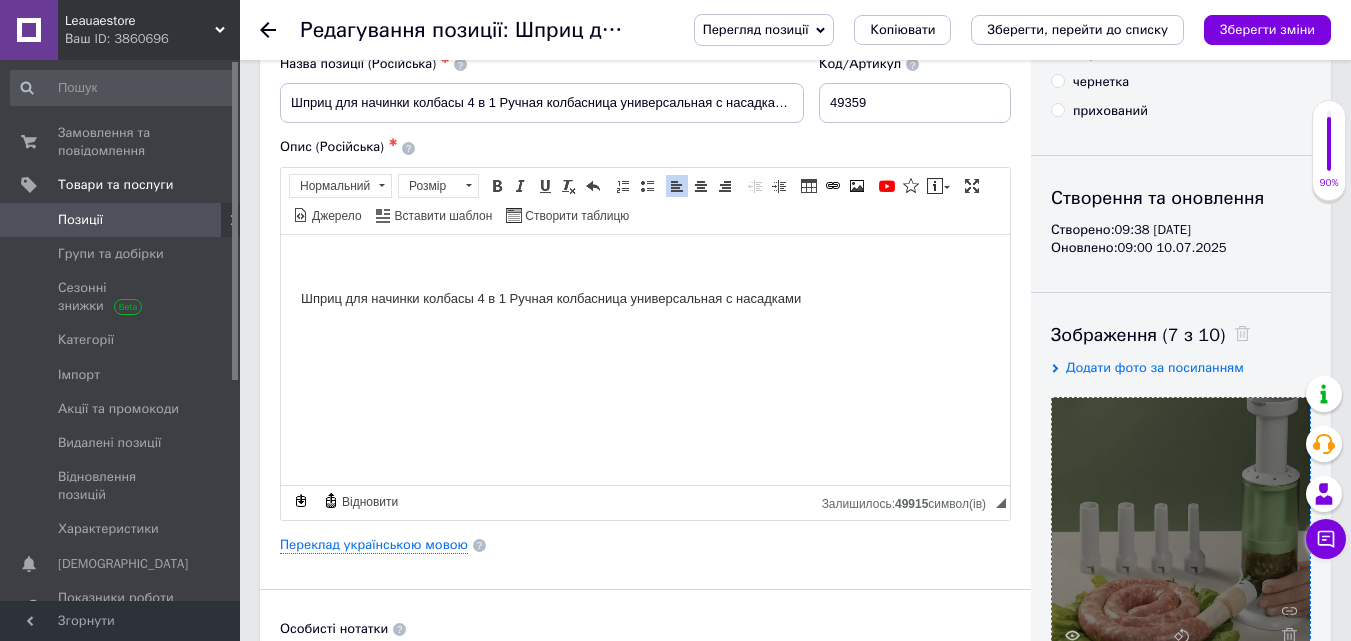 click on "Шприц для начинки колбасы 4 в 1 Ручная колбасница универсальная с насадками" at bounding box center (645, 315) 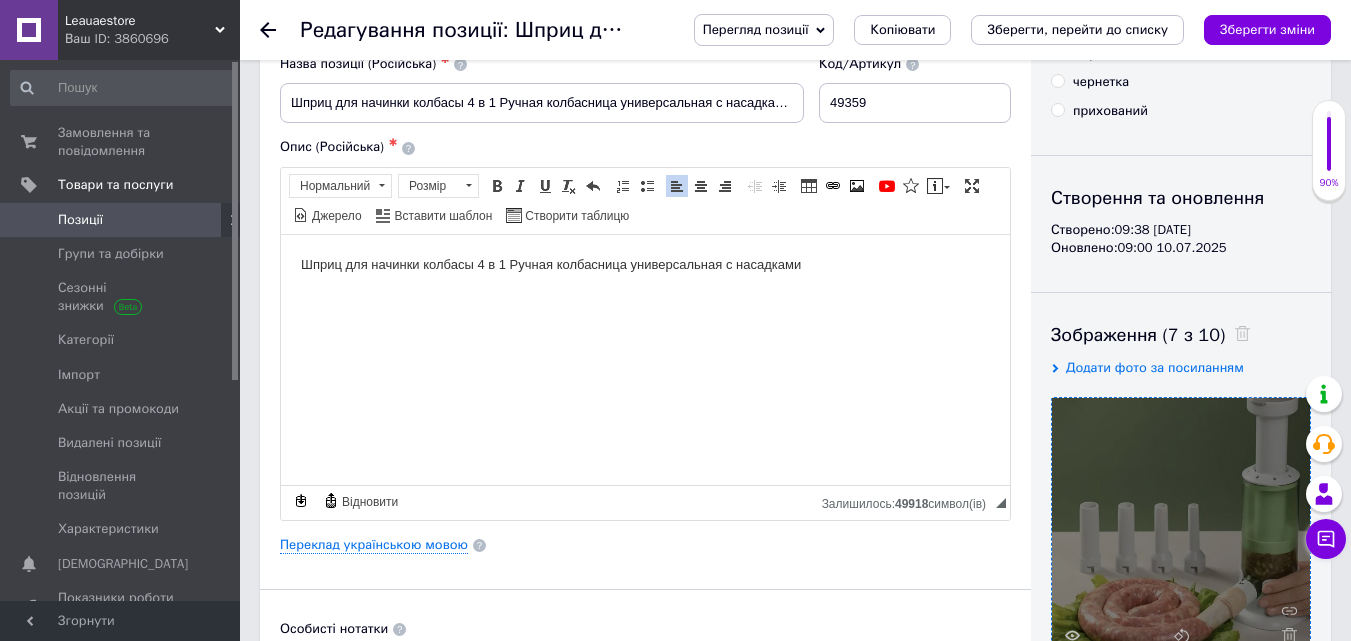 click on "Панель інструментів редактора Форматування Нормальний Розмір Розмір   Жирний  Сполучення клавіш Ctrl+B   Курсив  Сполучення клавіш Ctrl+I   Підкреслений  Сполучення клавіш Ctrl+U   Видалити форматування   Повернути  Сполучення клавіш Ctrl+Z   Вставити/видалити нумерований список   Вставити/видалити маркований список   По лівому краю   По центру   По правому краю   Зменшити відступ   Збільшити відступ   Таблиця   Вставити/Редагувати посилання  Сполучення клавіш Ctrl+L   Зображення   YouTube   {label}   Вставити повідомлення   Максимізувати   [PERSON_NAME]   Вставити шаблон" at bounding box center [645, 201] 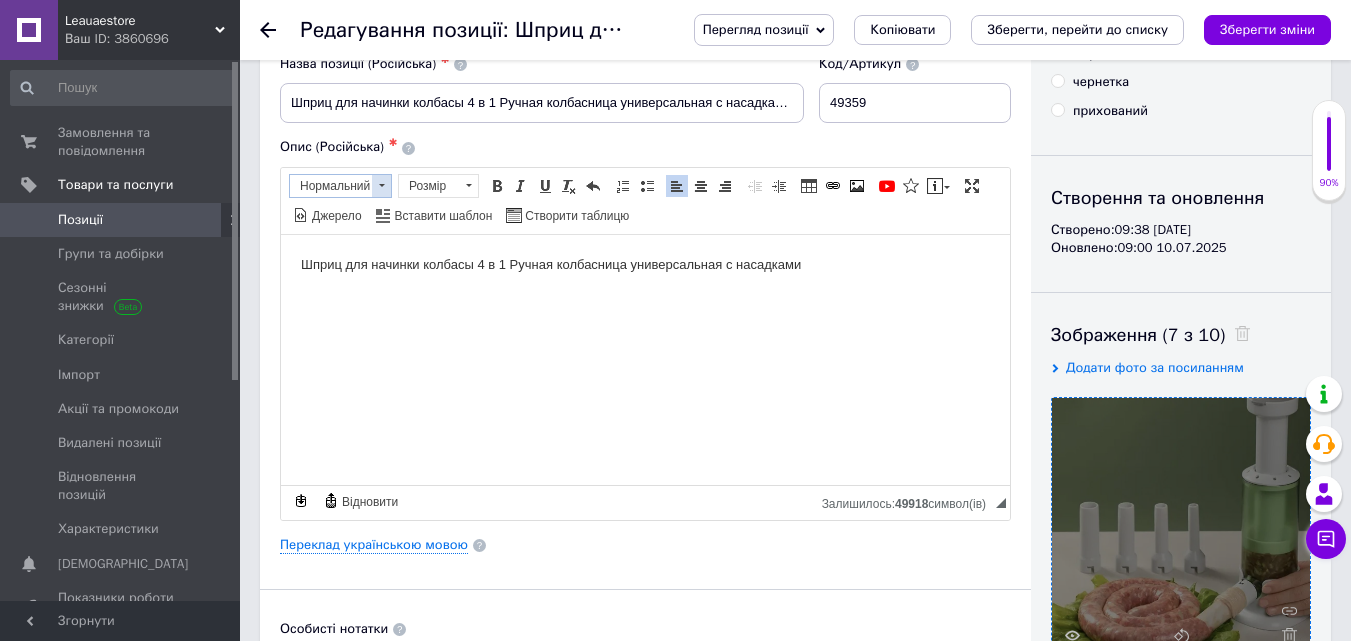 click at bounding box center (381, 186) 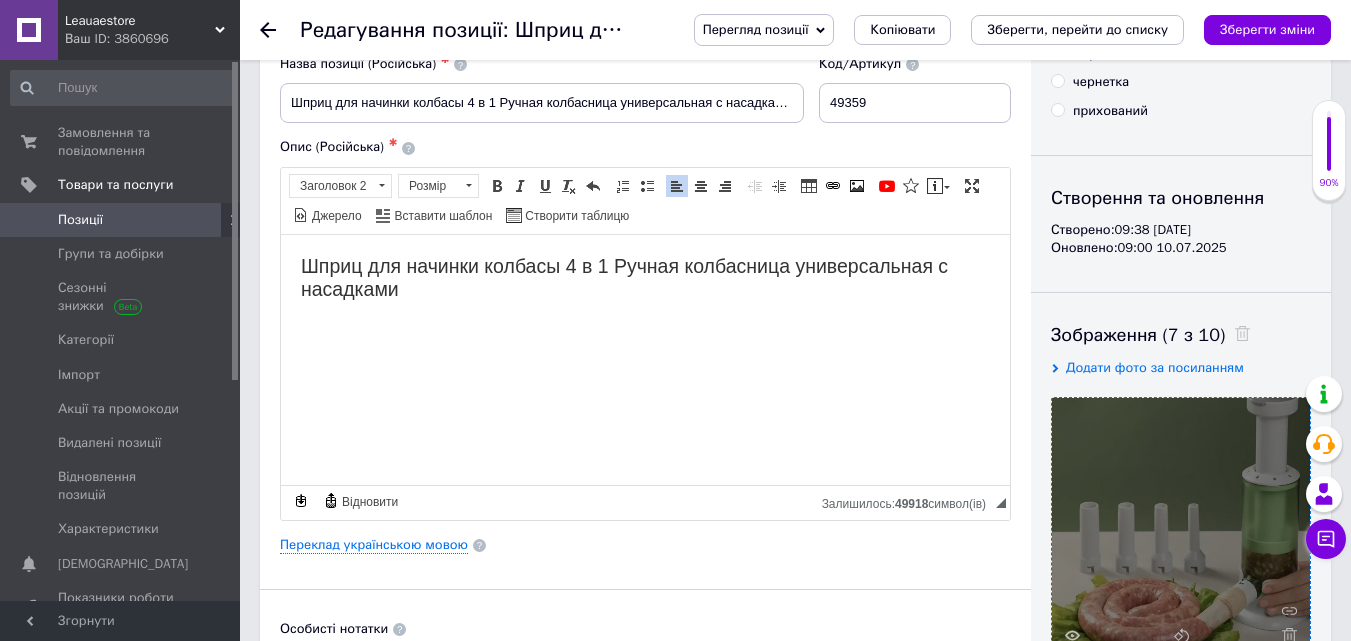 scroll, scrollTop: 0, scrollLeft: 0, axis: both 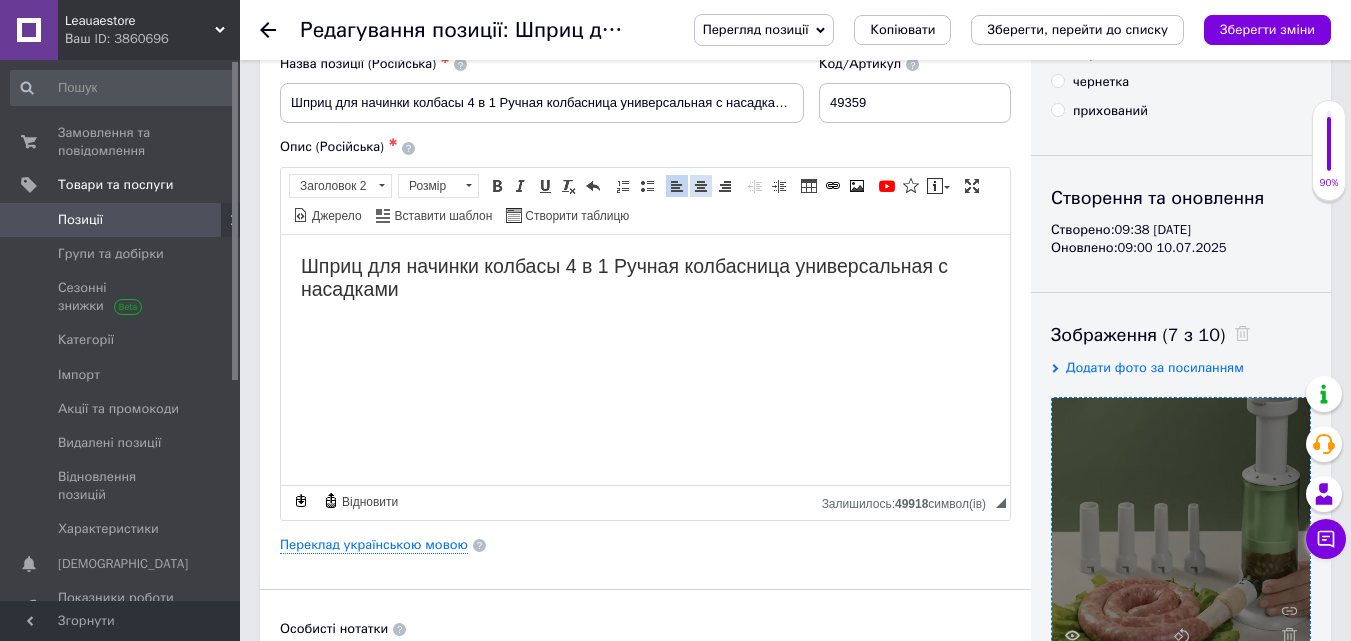 click on "По центру" at bounding box center (701, 186) 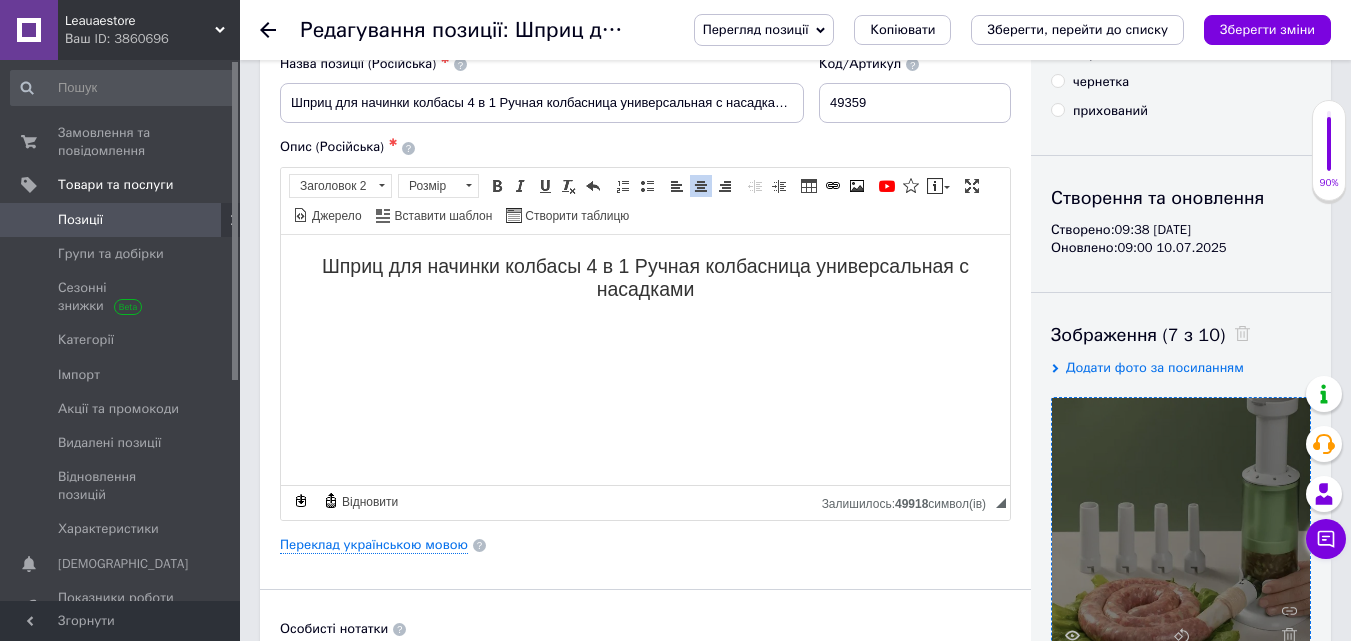 click on "Шприц для начинки колбасы 4 в 1 Ручная колбасница универсальная с насадками" at bounding box center (645, 277) 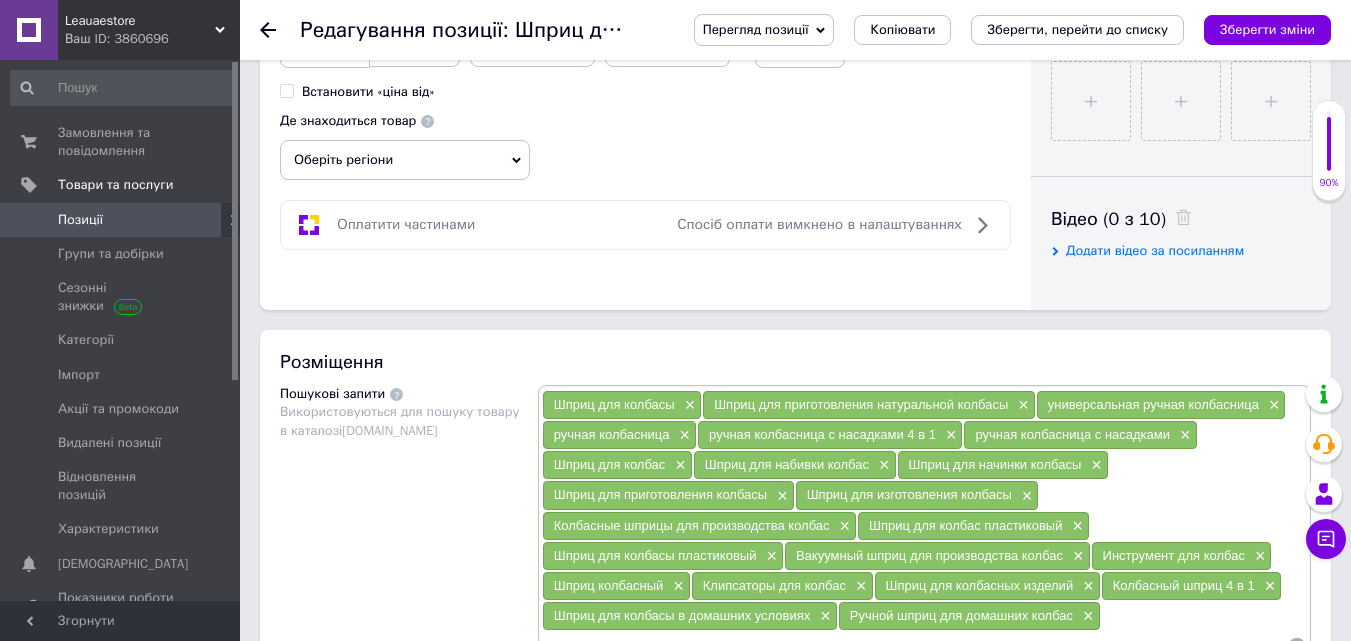 scroll, scrollTop: 1100, scrollLeft: 0, axis: vertical 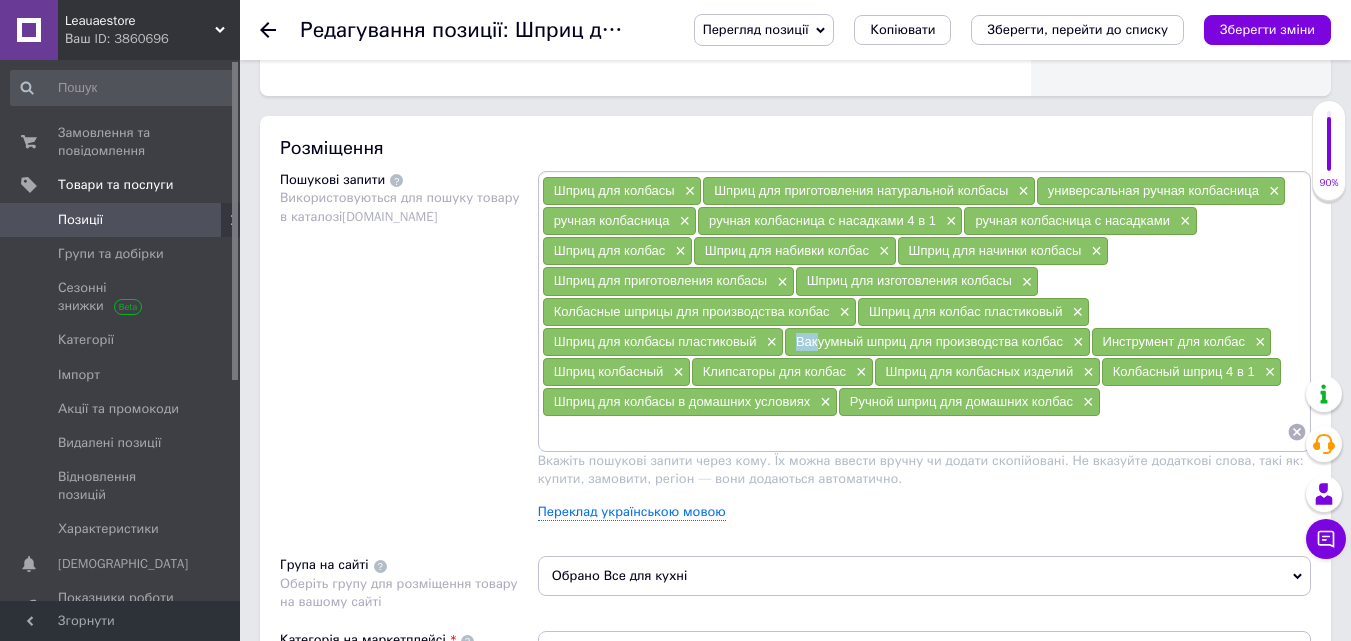 drag, startPoint x: 800, startPoint y: 338, endPoint x: 815, endPoint y: 340, distance: 15.132746 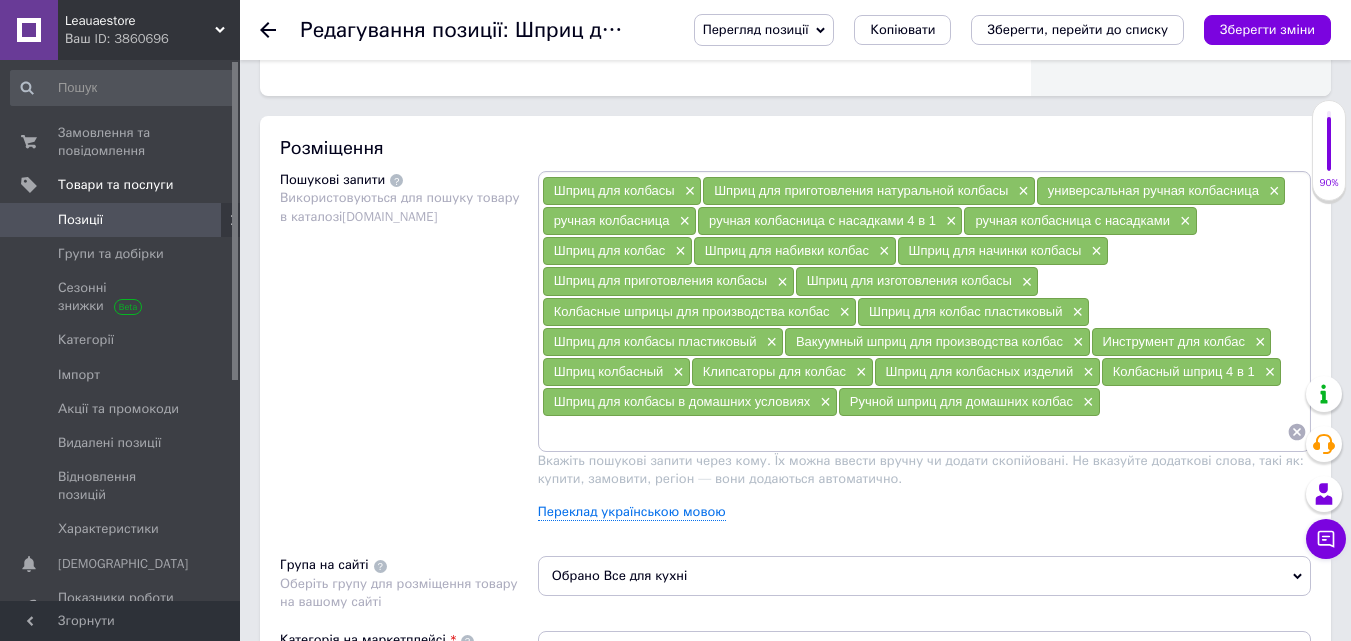 click on "Пошукові запити Використовуються для пошуку товару в каталозі  [DOMAIN_NAME]" at bounding box center (409, 353) 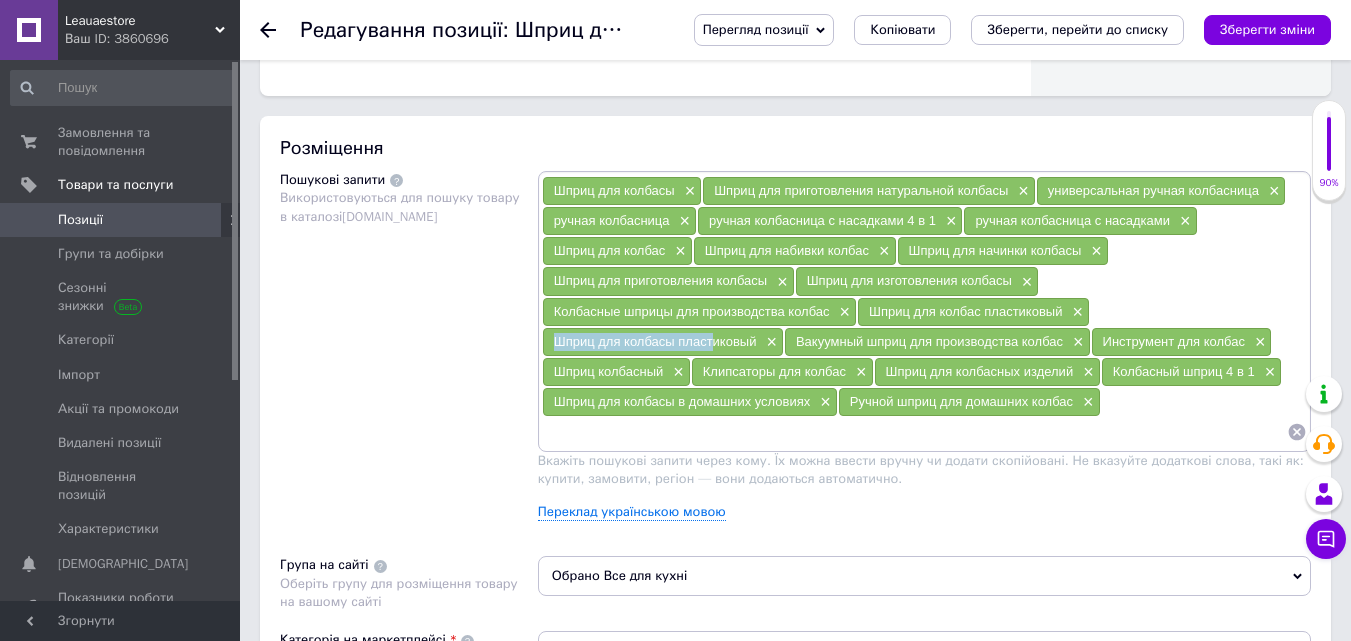 drag, startPoint x: 542, startPoint y: 343, endPoint x: 714, endPoint y: 340, distance: 172.02615 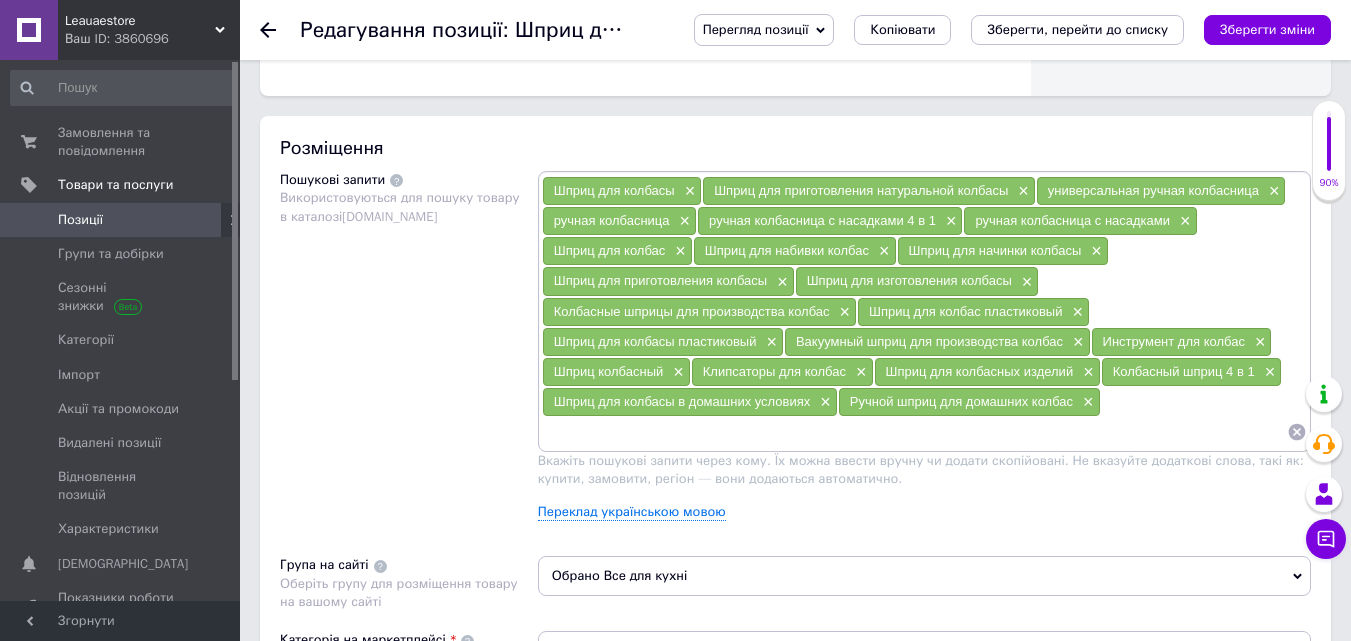 drag, startPoint x: 445, startPoint y: 307, endPoint x: 493, endPoint y: 321, distance: 50 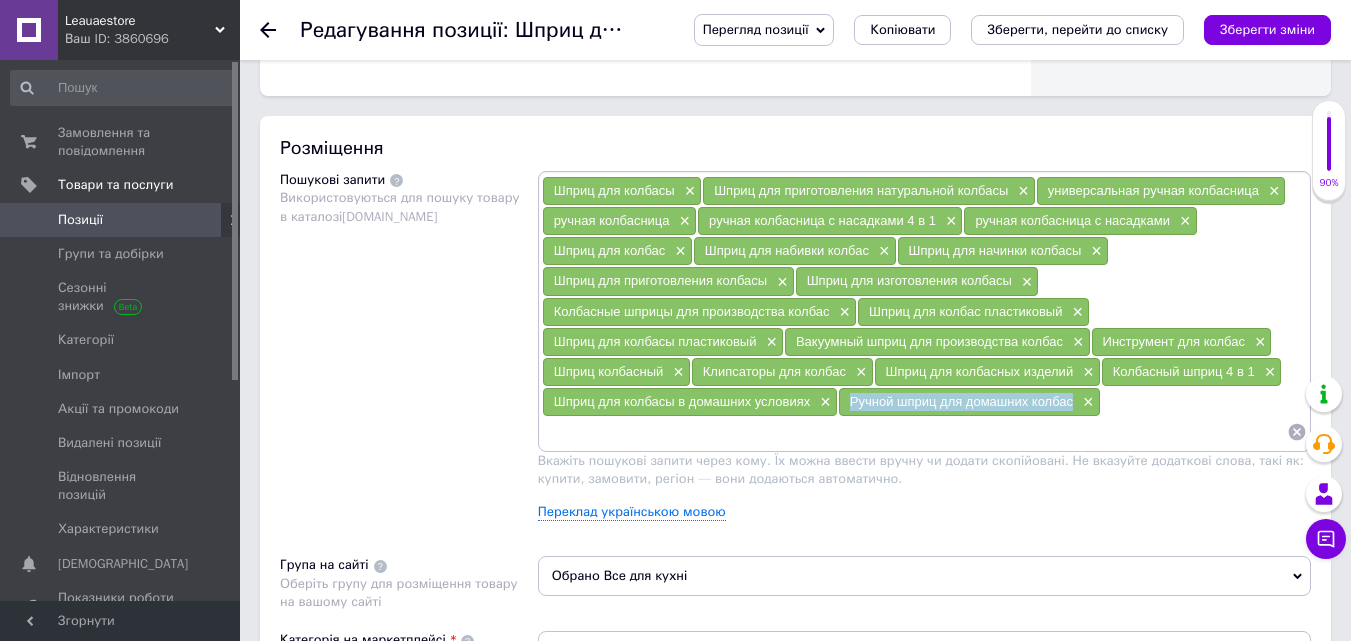 drag, startPoint x: 850, startPoint y: 398, endPoint x: 1071, endPoint y: 400, distance: 221.00905 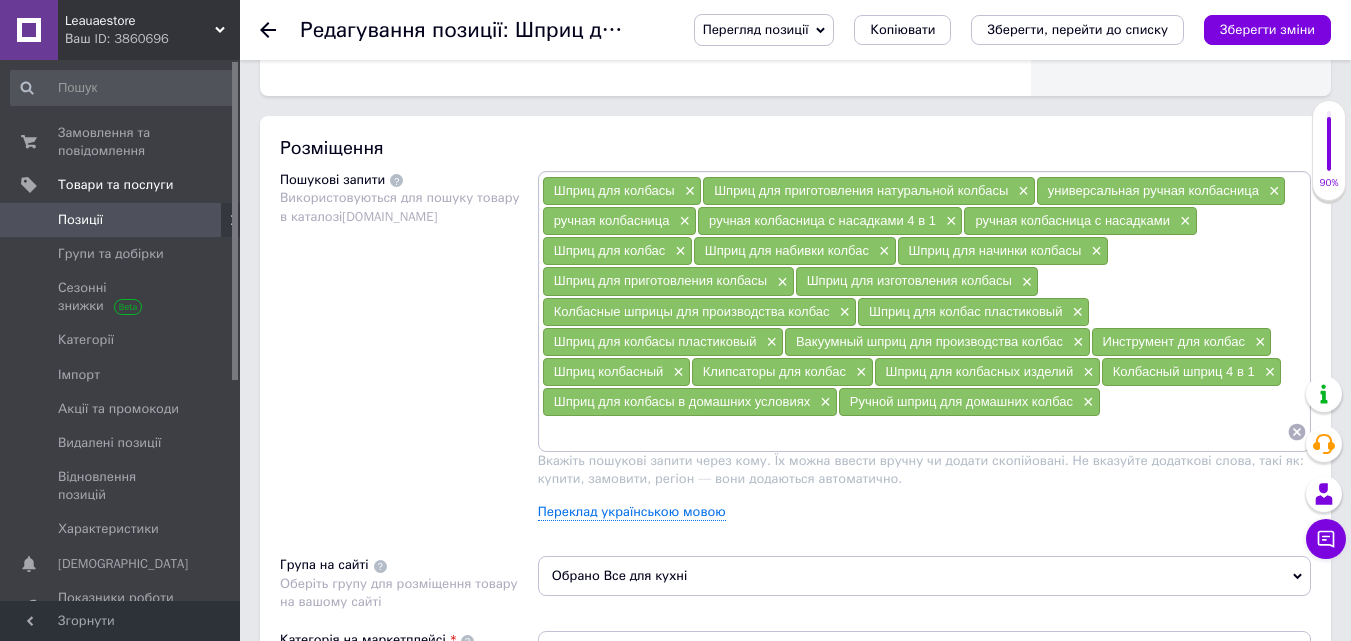 click on "Пошукові запити Використовуються для пошуку товару в каталозі  [DOMAIN_NAME]" at bounding box center (409, 353) 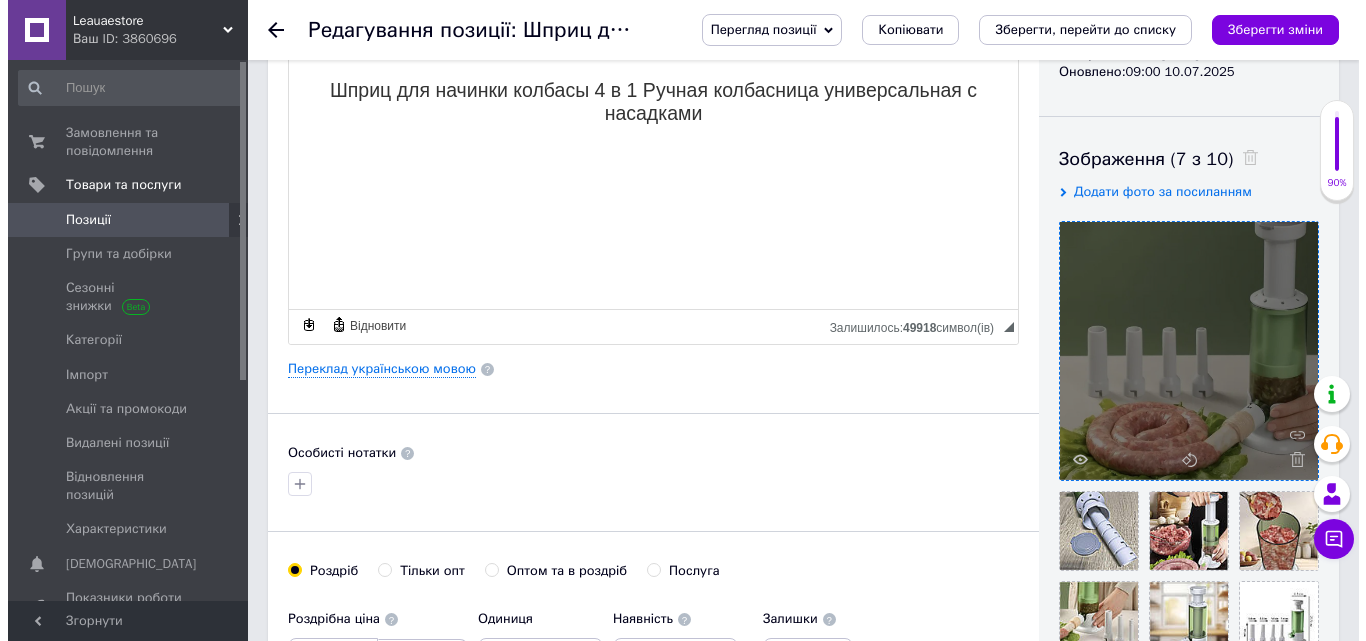scroll, scrollTop: 0, scrollLeft: 0, axis: both 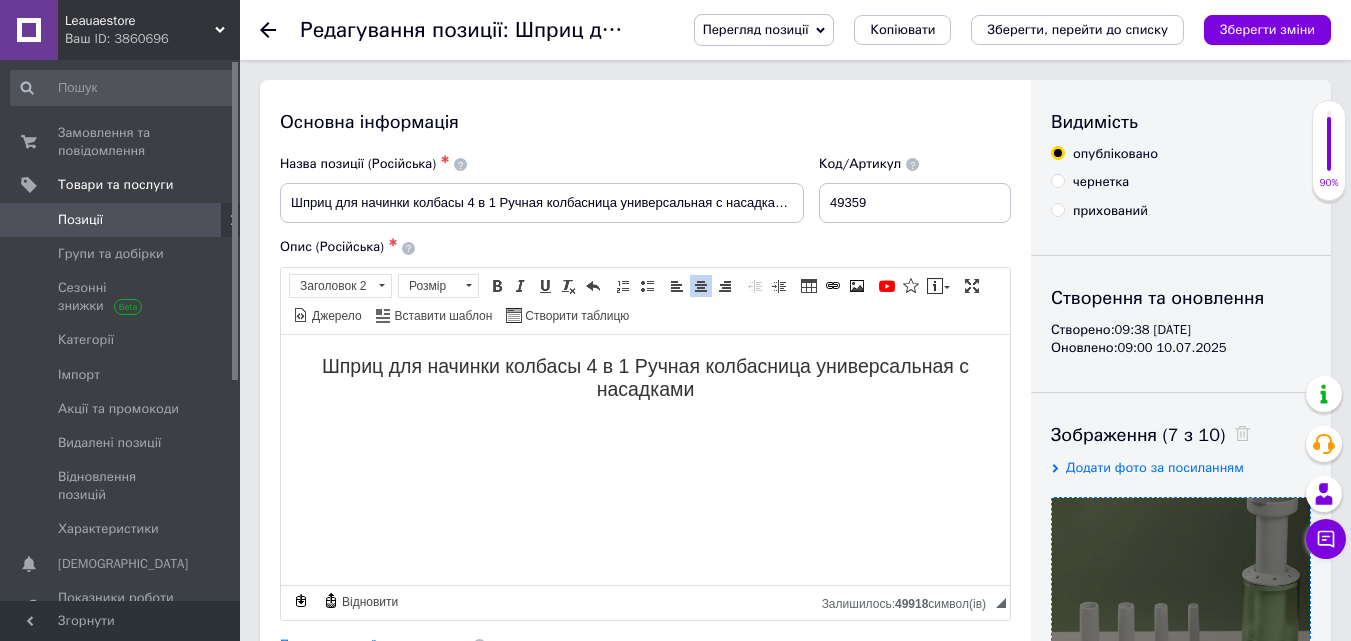 click on "Шприц для начинки колбасы 4 в 1 Ручная колбасница универсальная с насадками" at bounding box center (645, 377) 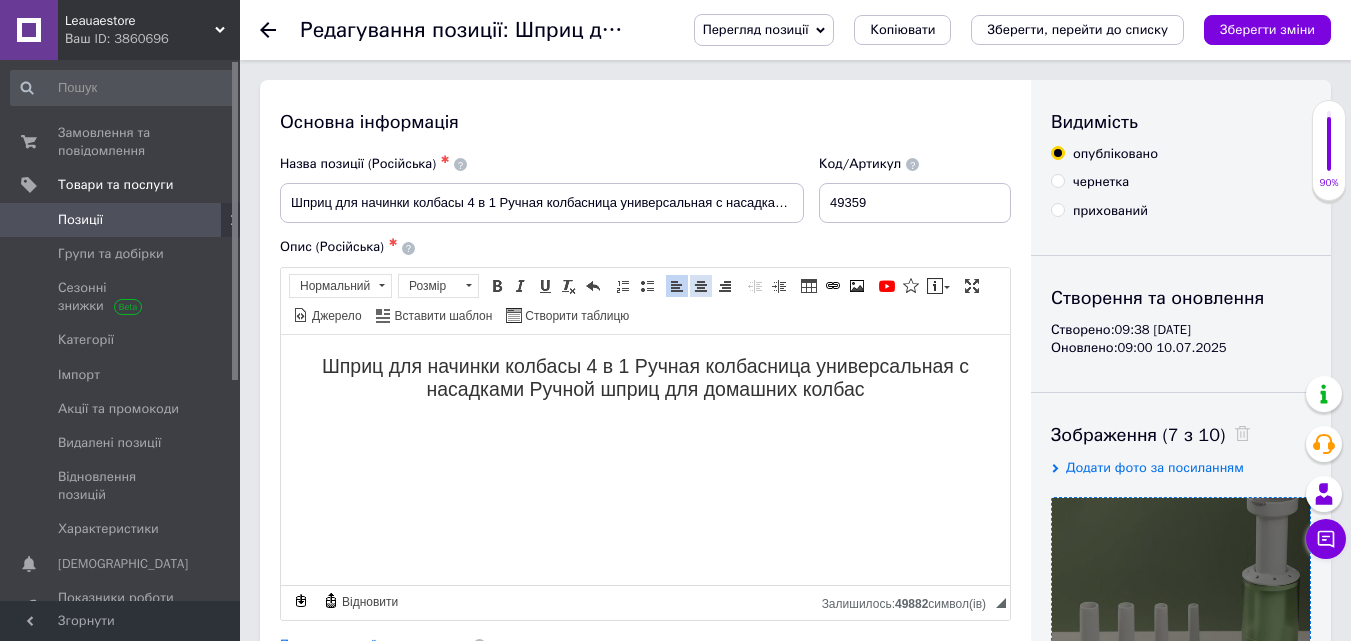 click at bounding box center (701, 286) 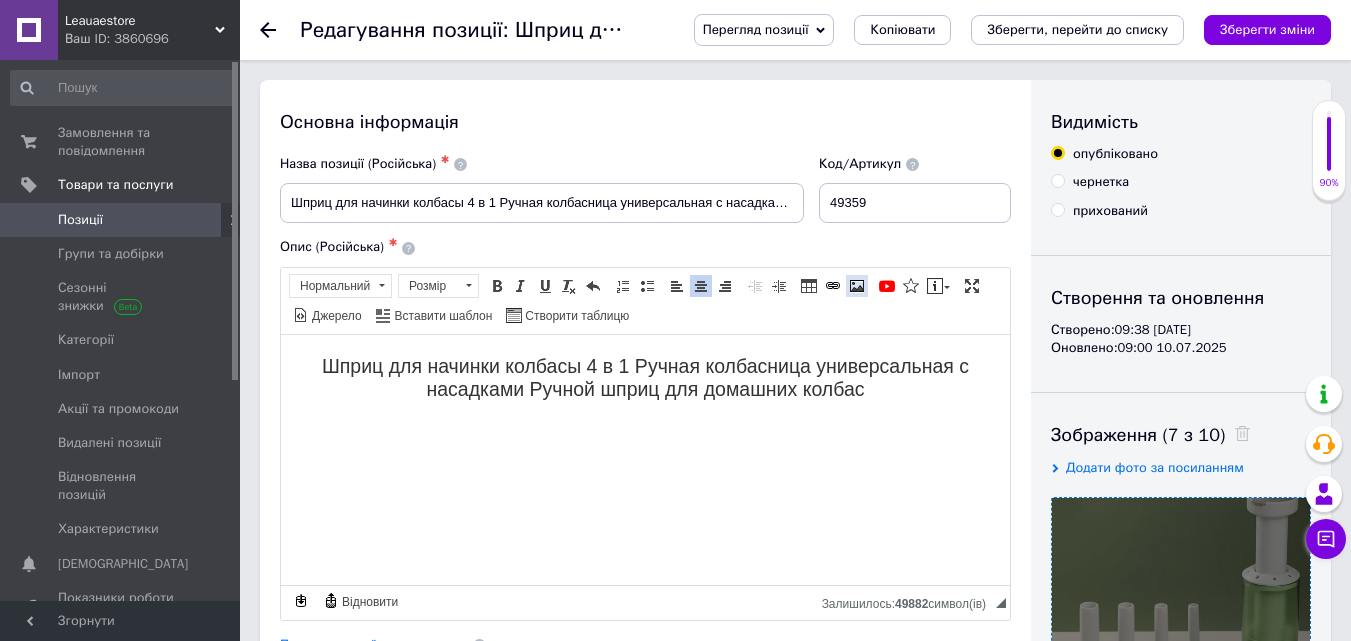 click on "Зображення" at bounding box center (857, 286) 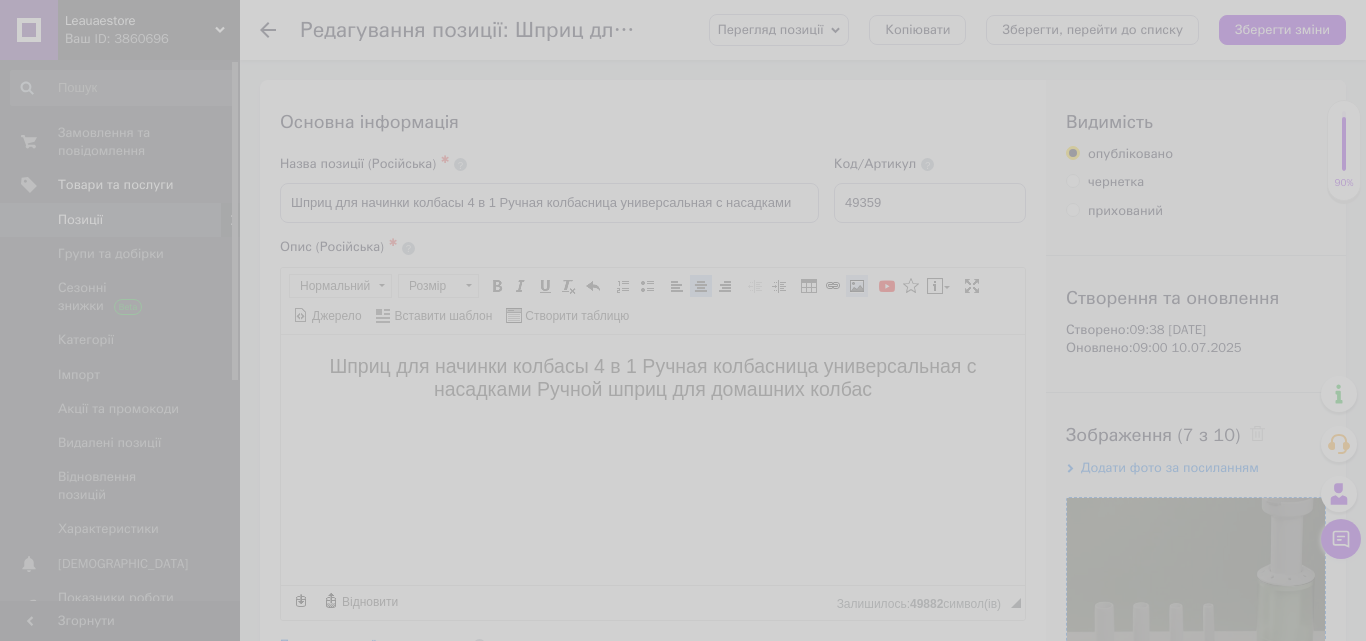 select 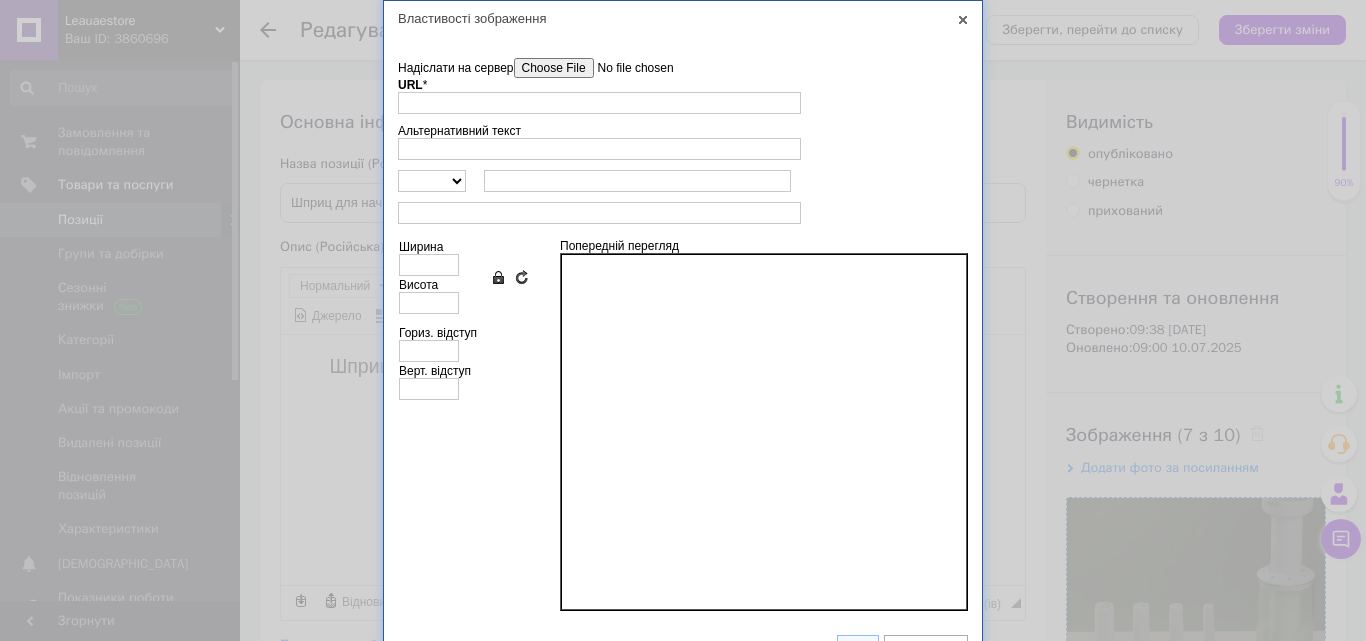click on "Надіслати на сервер" at bounding box center (627, 68) 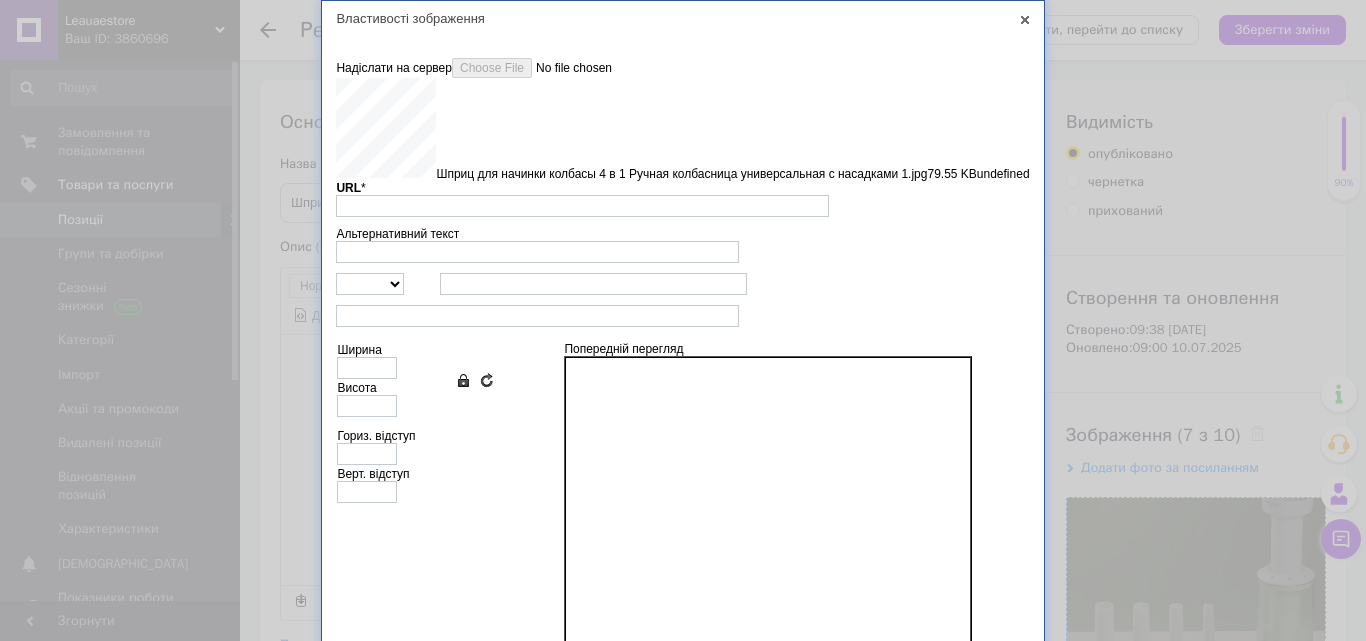 type on "[URL][DOMAIN_NAME]" 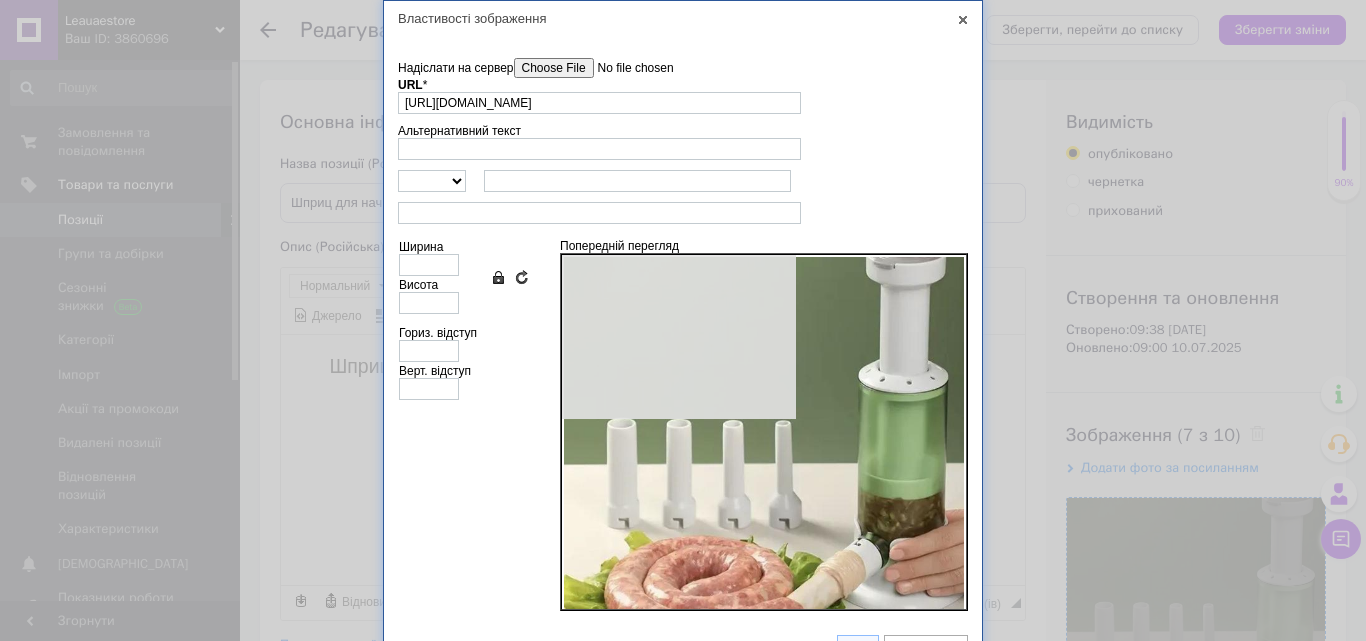 type on "640" 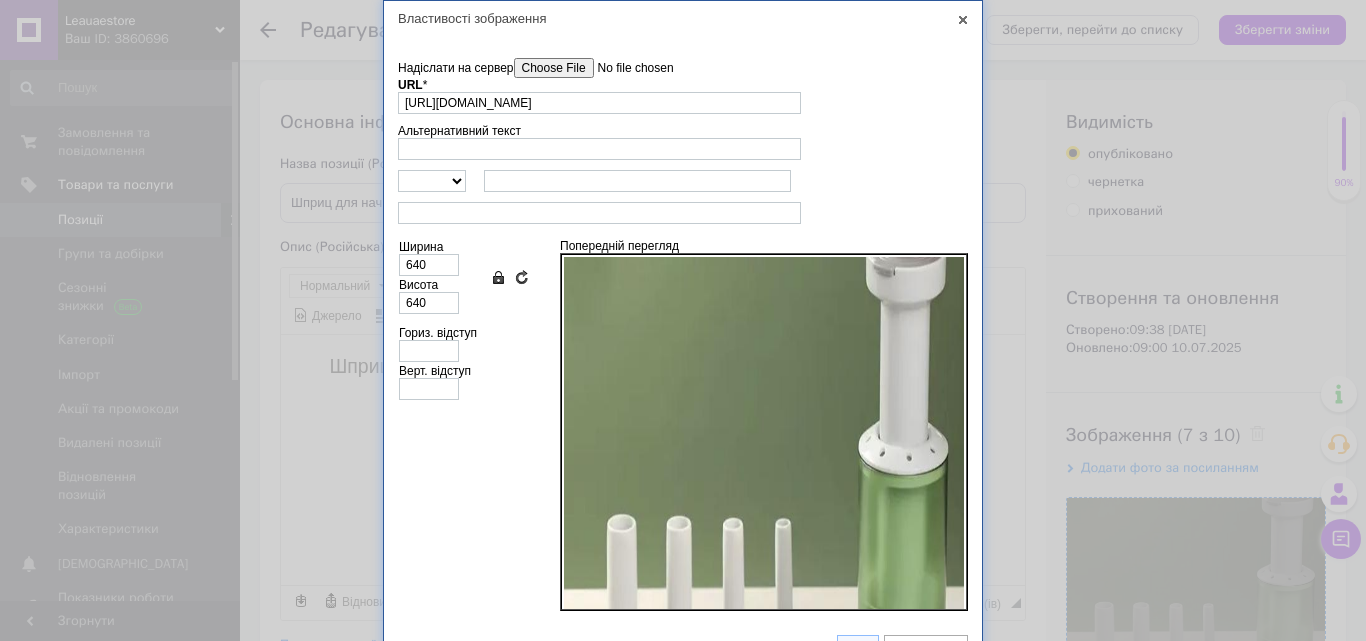 drag, startPoint x: 506, startPoint y: 444, endPoint x: 459, endPoint y: 379, distance: 80.21222 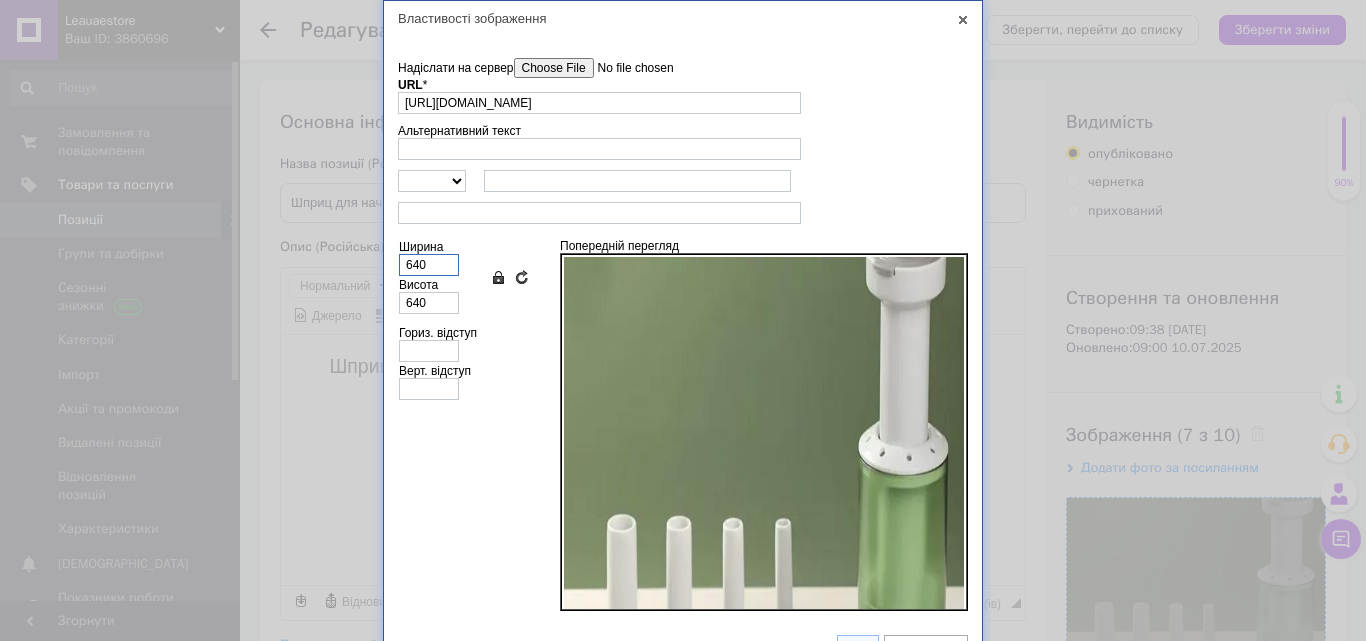 drag, startPoint x: 431, startPoint y: 259, endPoint x: 389, endPoint y: 262, distance: 42.107006 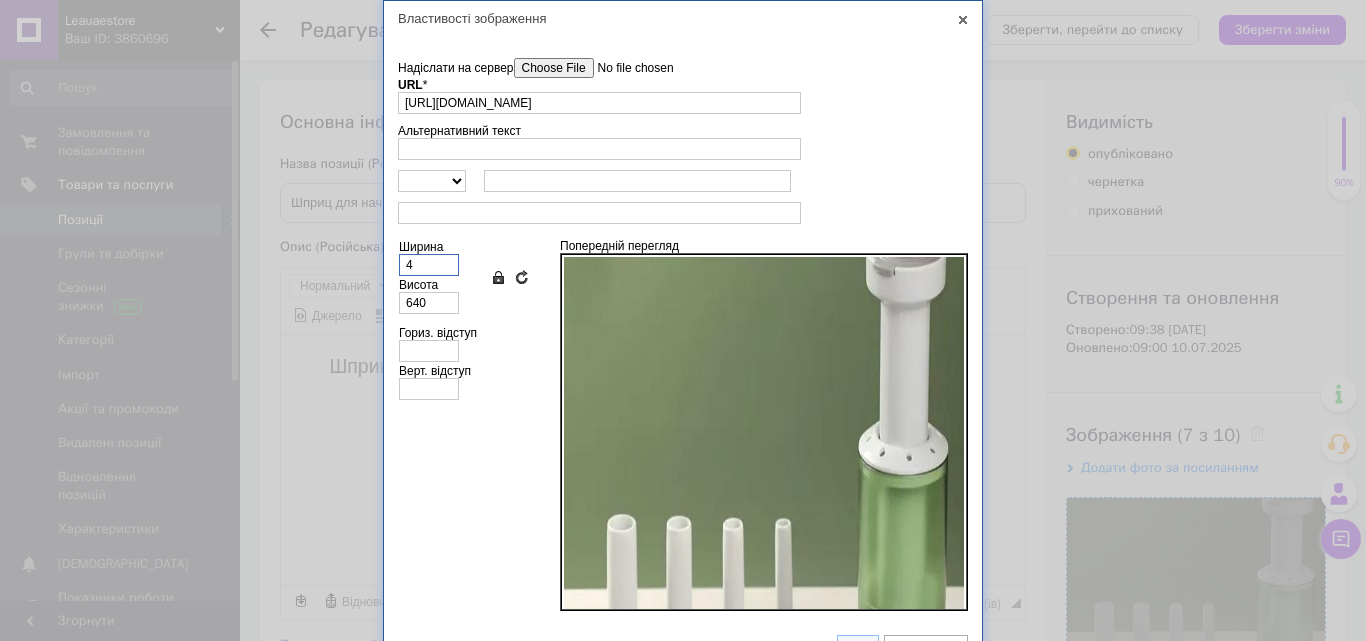 type on "4" 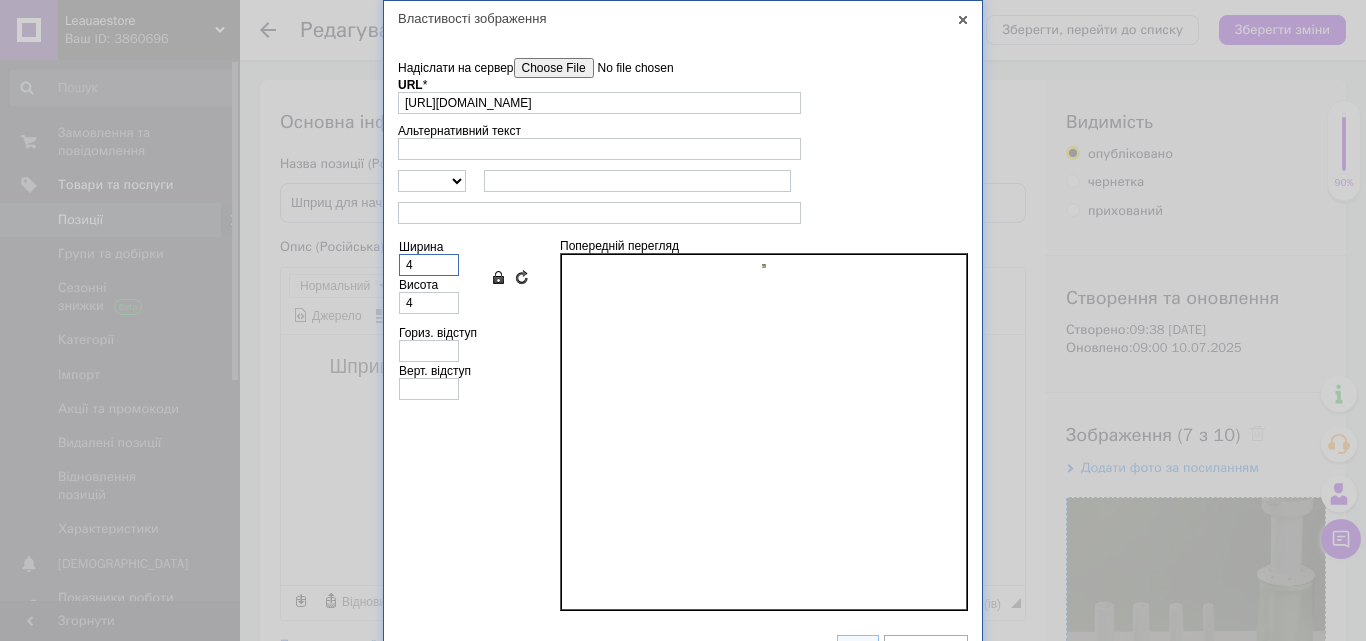 type on "42" 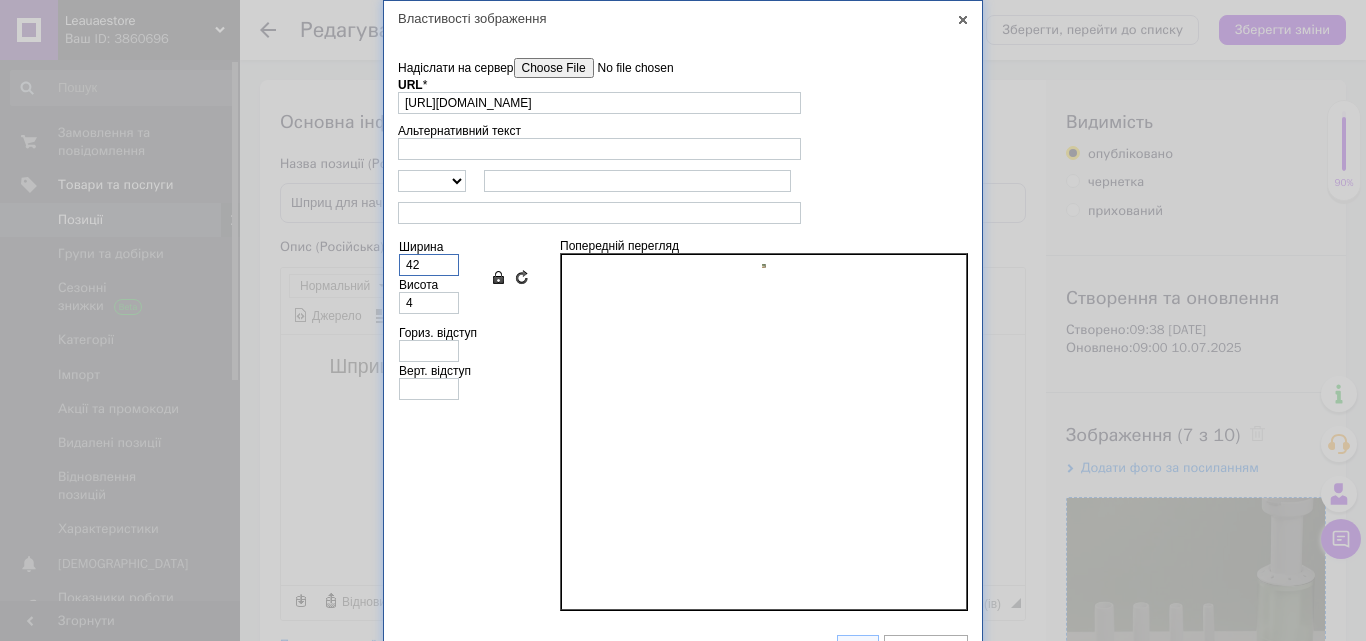 type on "42" 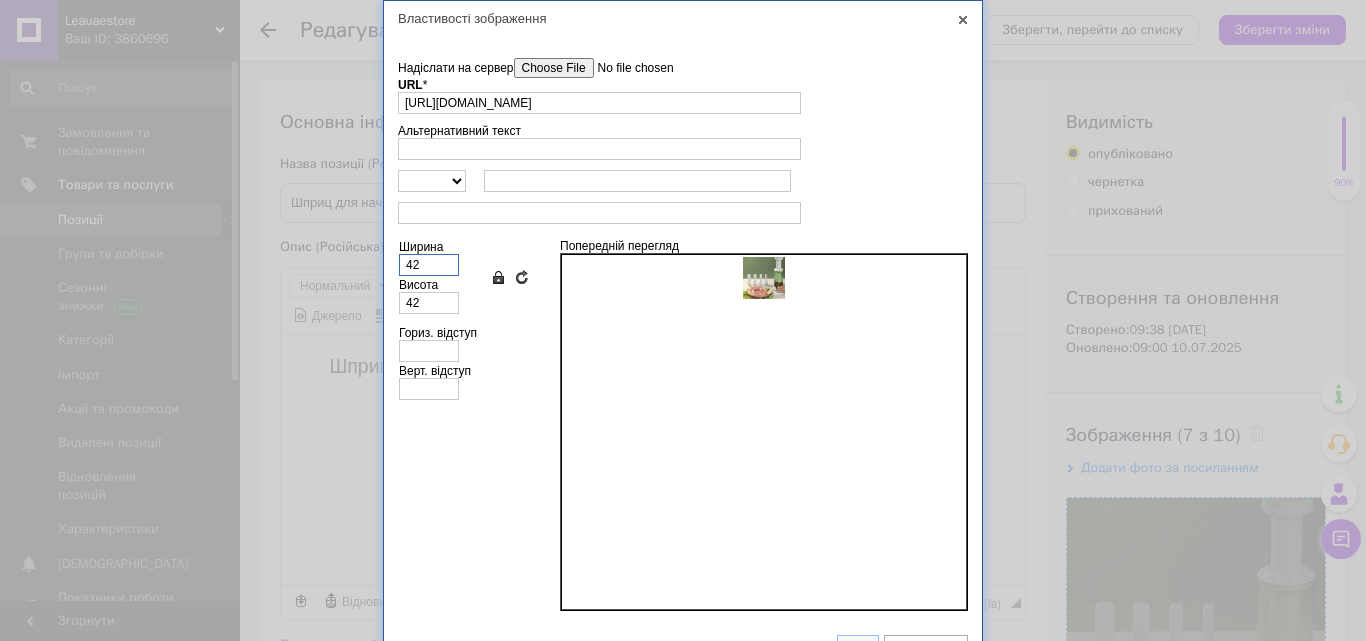 type on "420" 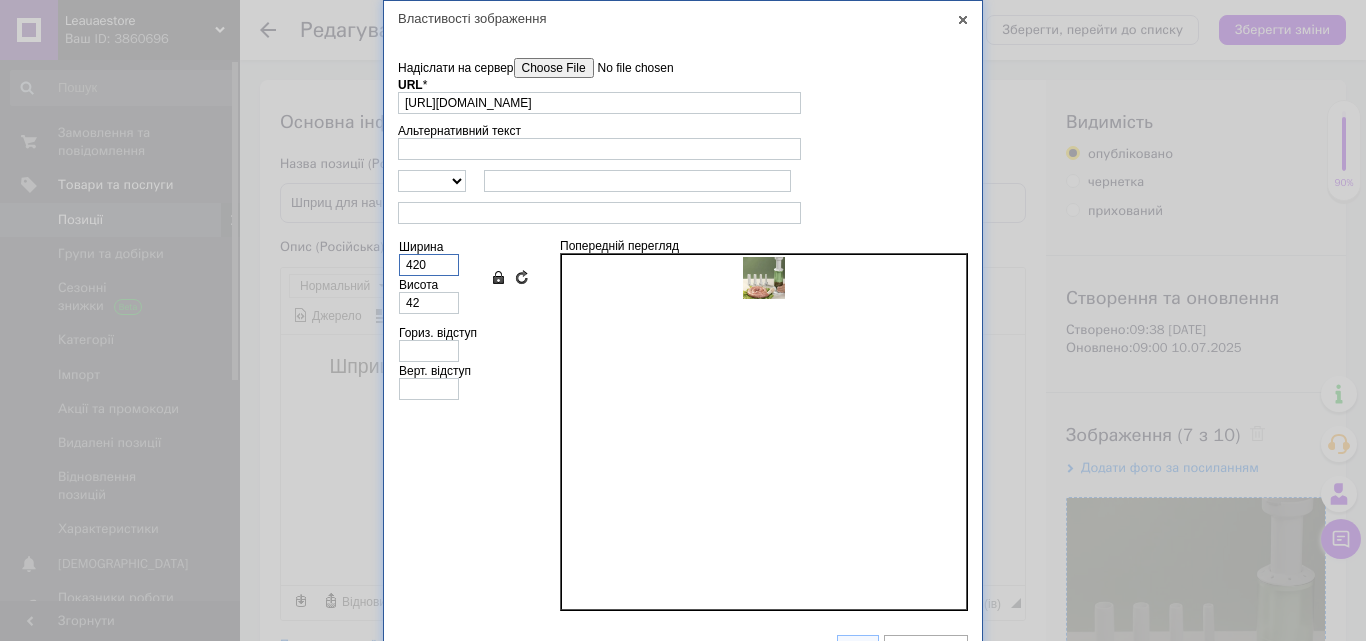 type on "420" 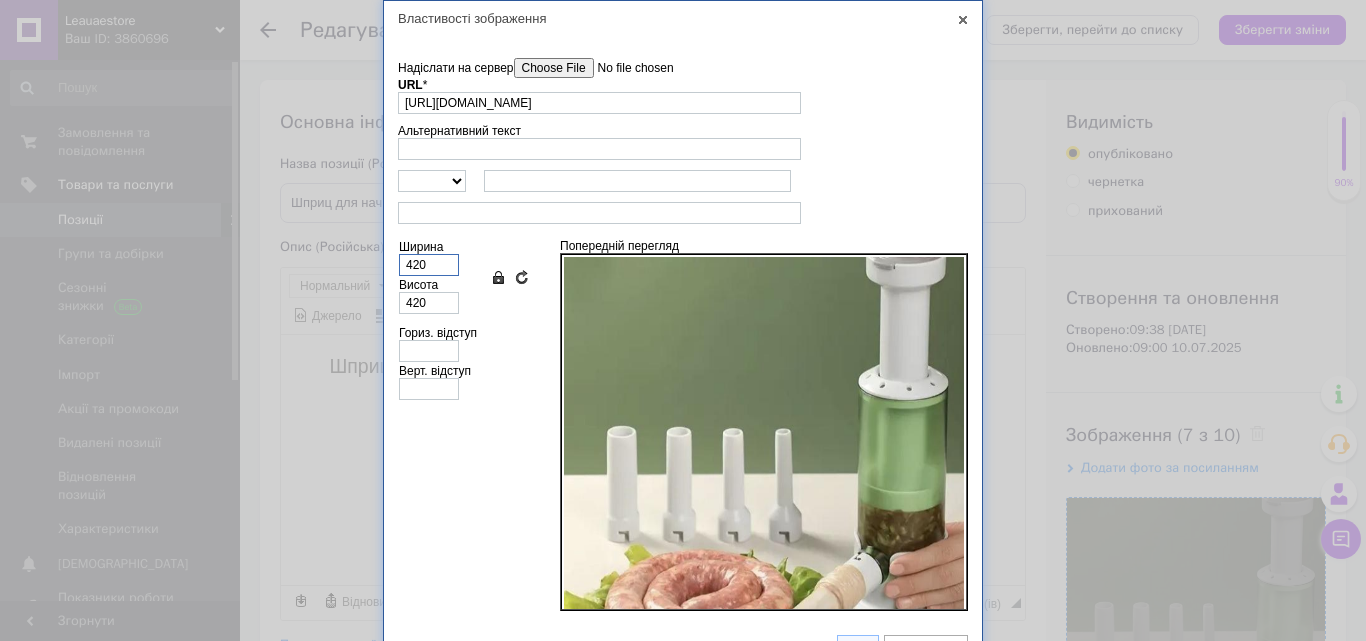 type on "420" 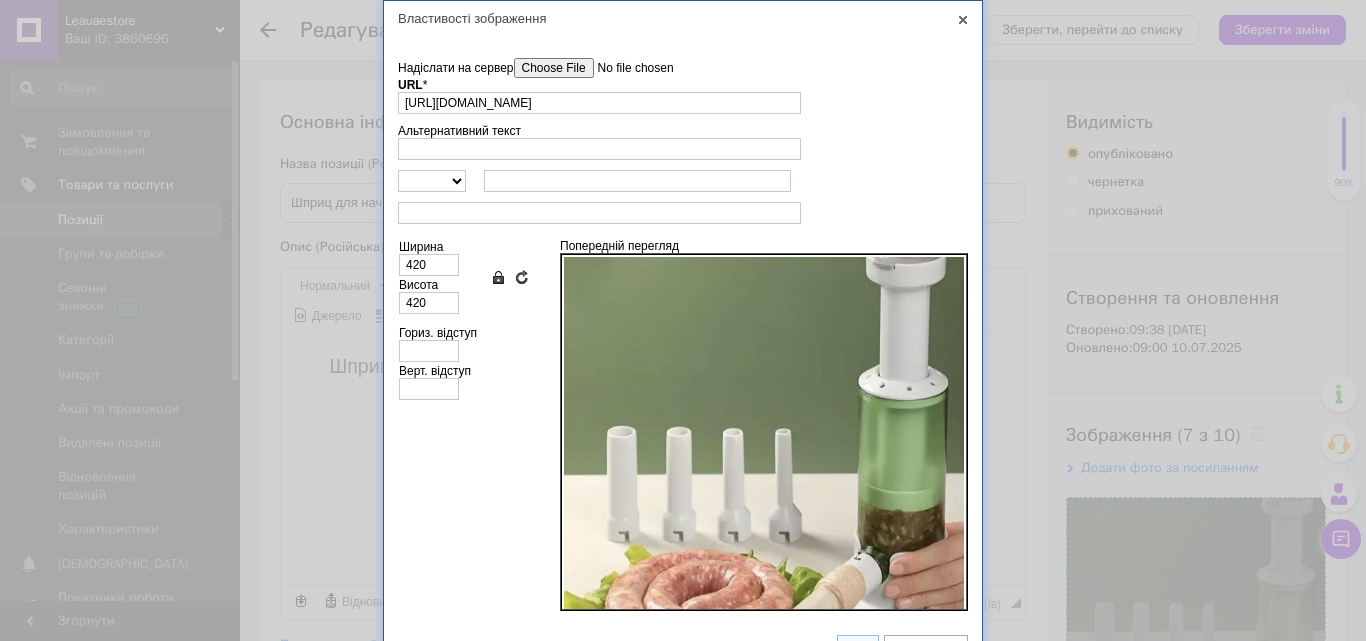 click on "Ширина 420 Висота 420 Зберегти пропорції Очистити поля розмірів Гориз. відступ Верт. відступ" at bounding box center (469, 425) 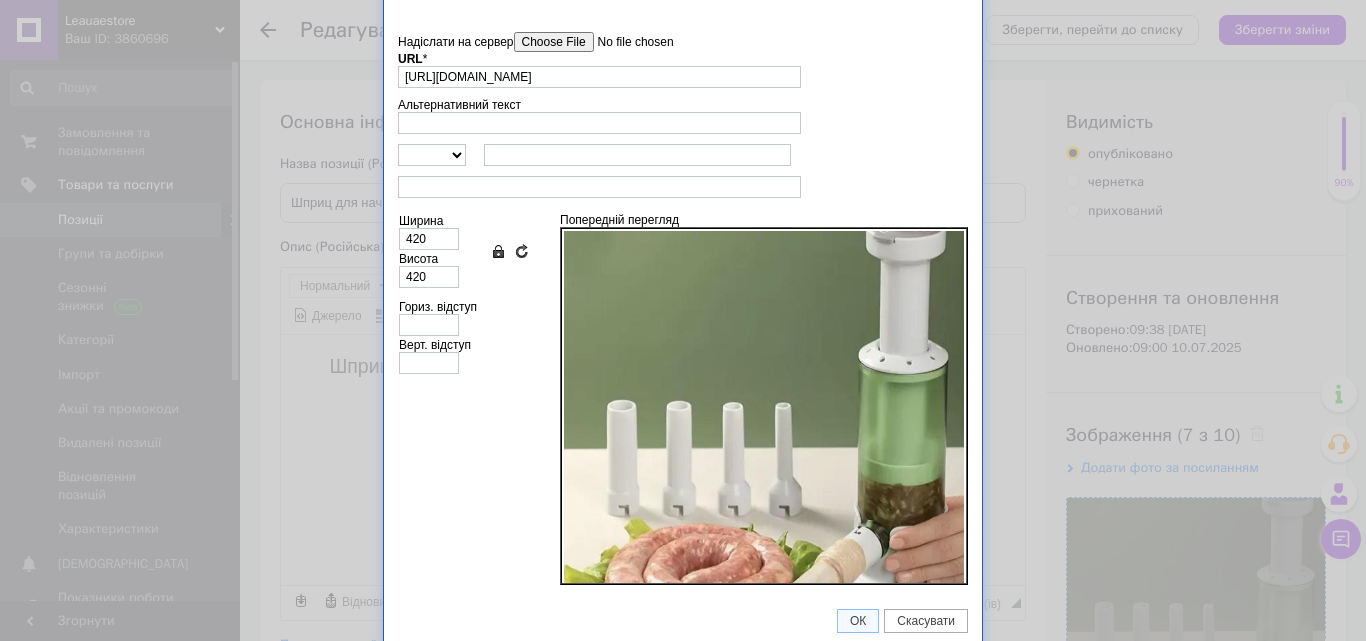 scroll, scrollTop: 33, scrollLeft: 0, axis: vertical 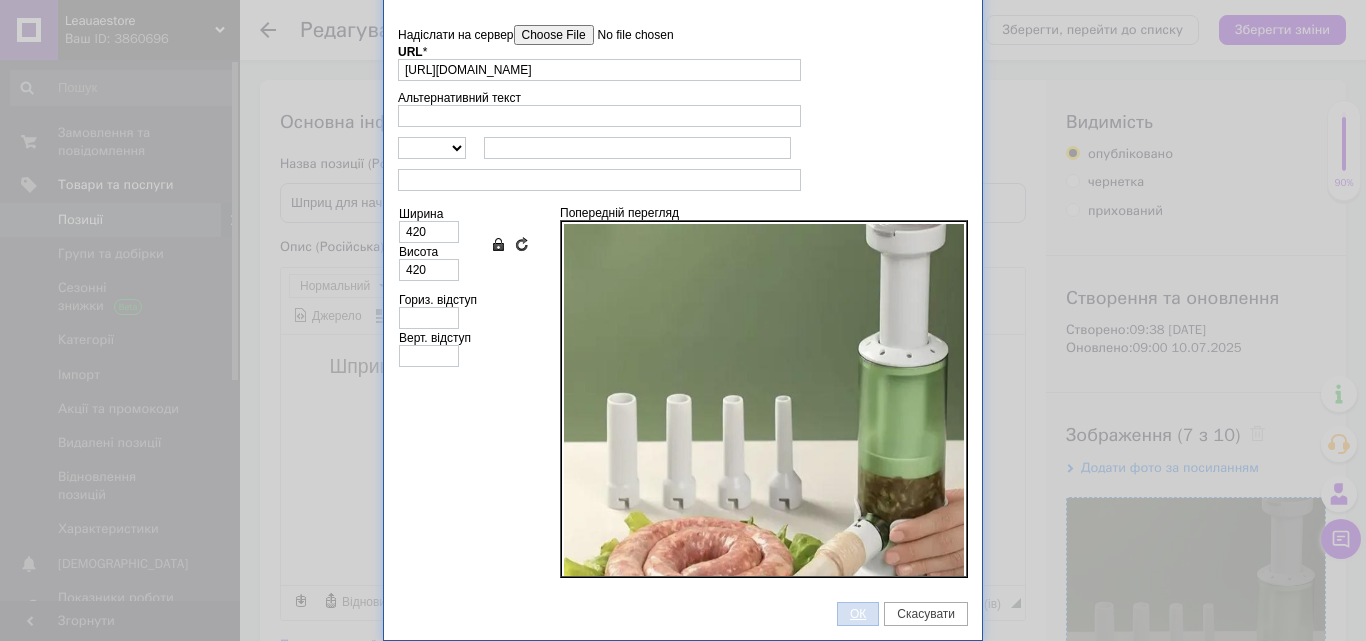 click on "ОК" at bounding box center (858, 614) 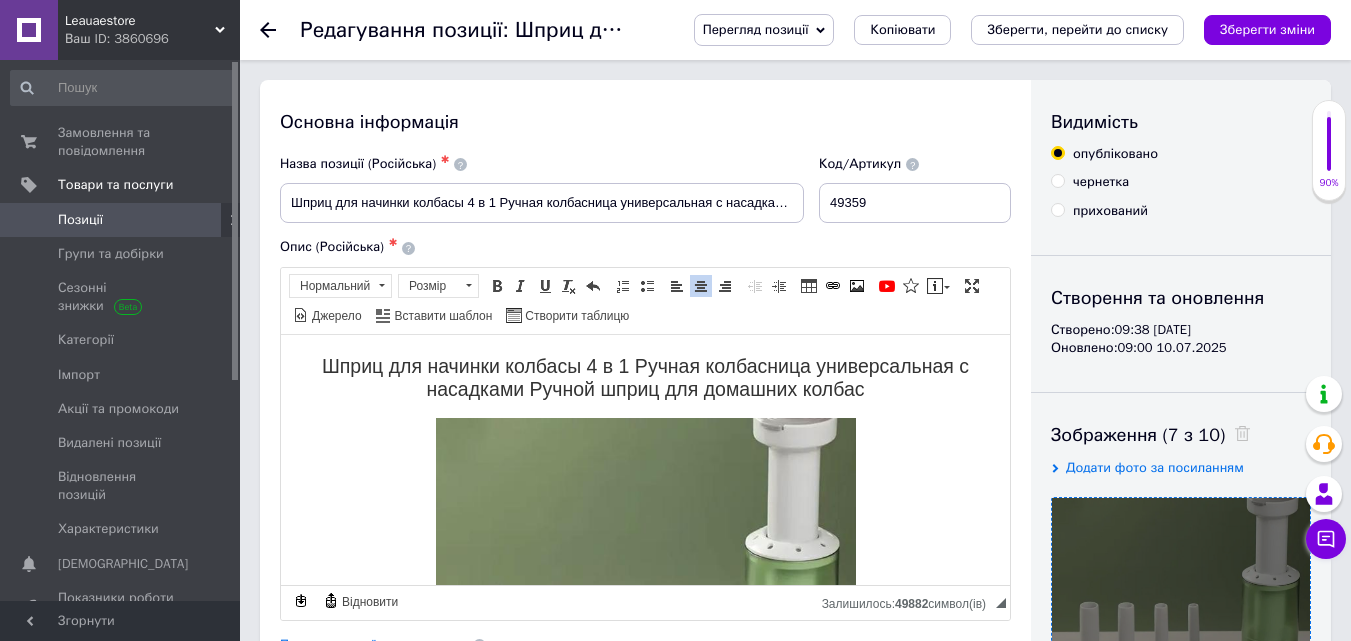 scroll, scrollTop: 256, scrollLeft: 0, axis: vertical 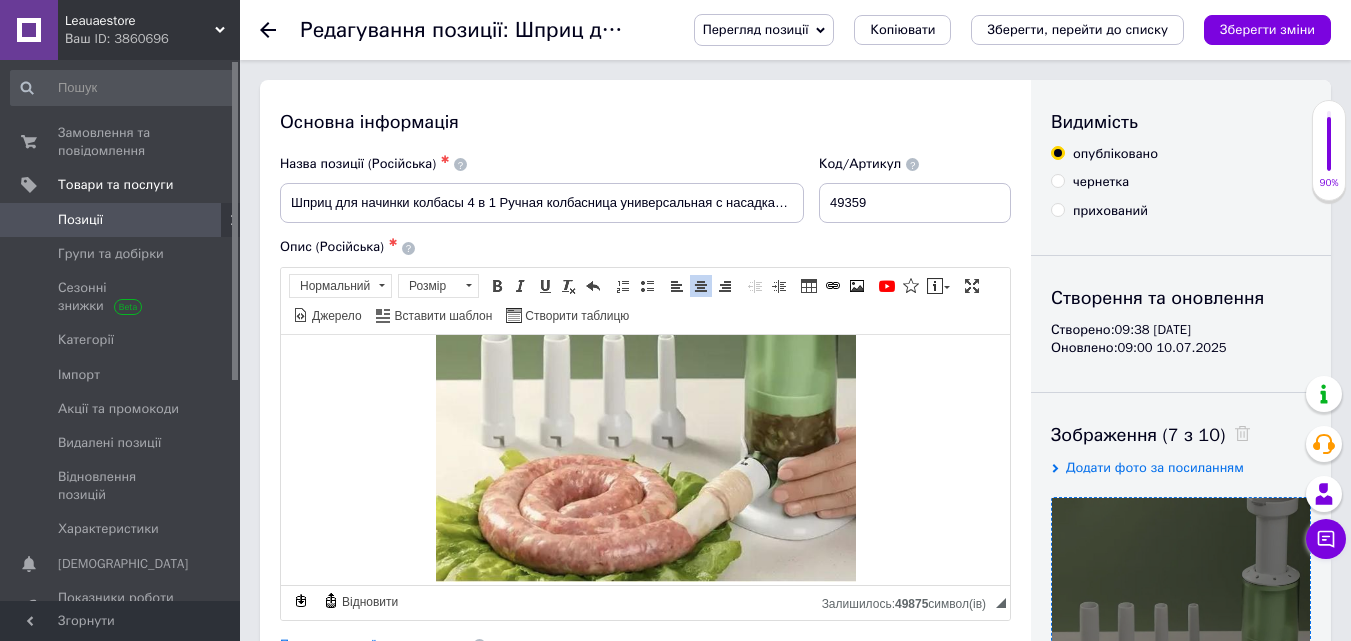 click on "​​​​​​​" at bounding box center [645, 374] 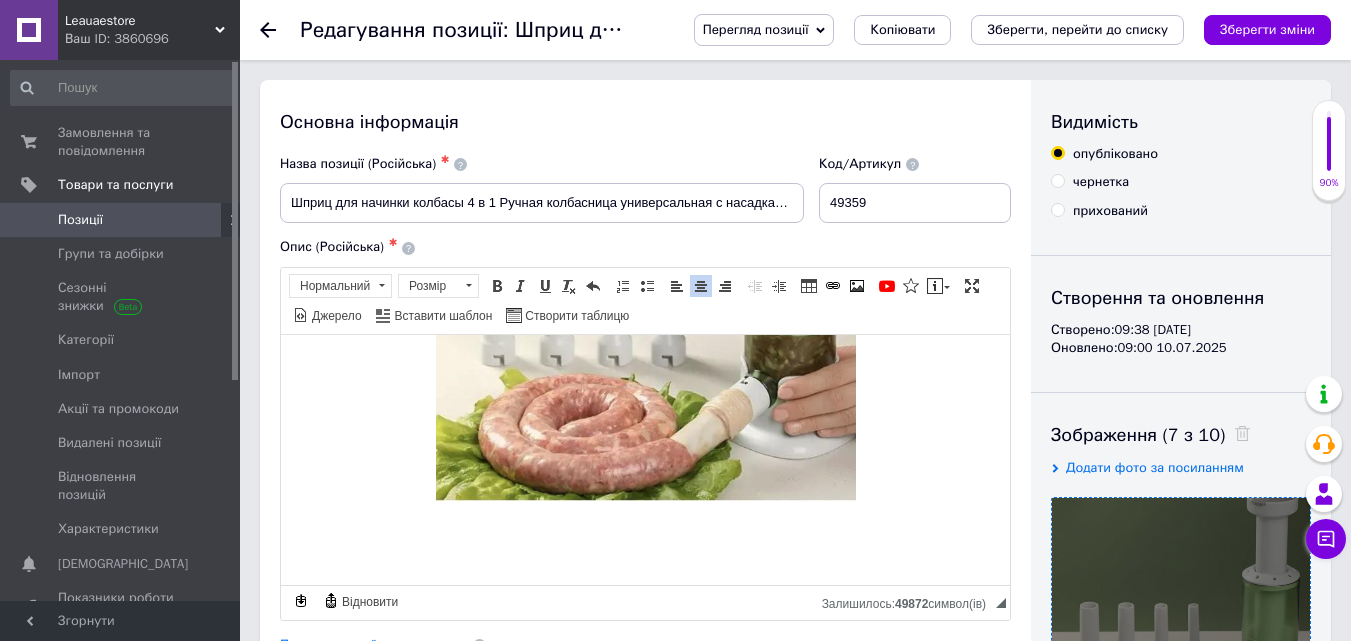 scroll, scrollTop: 381, scrollLeft: 0, axis: vertical 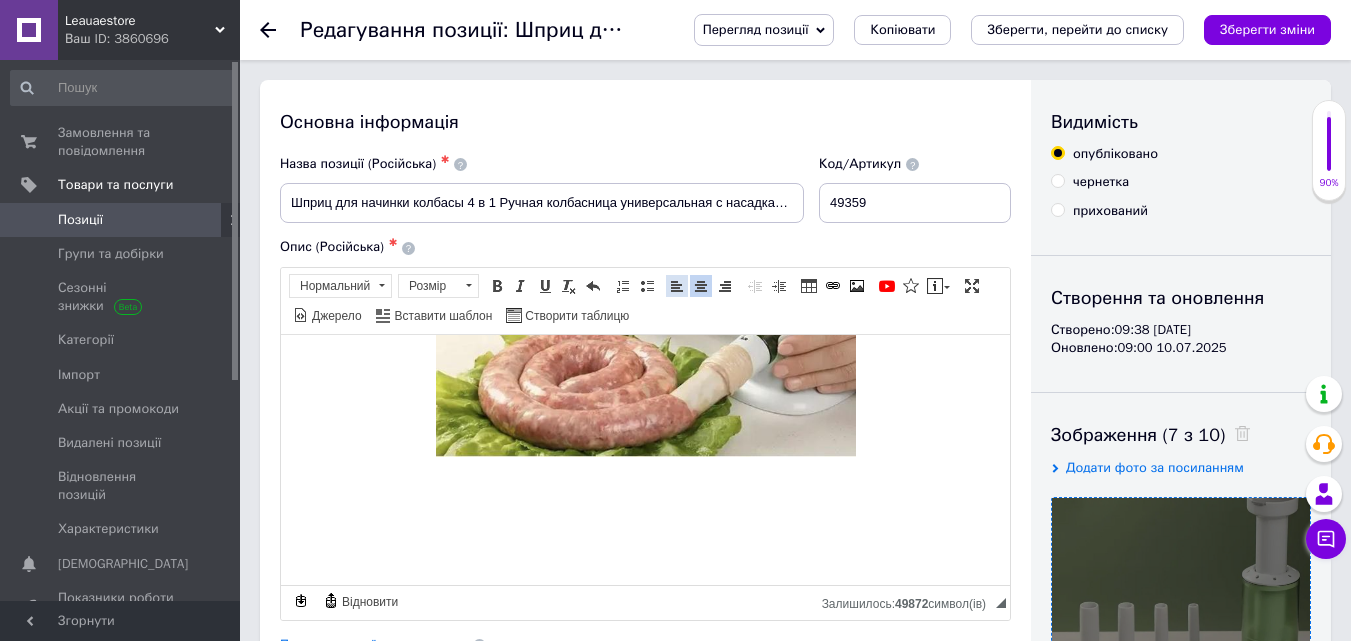 click at bounding box center (677, 286) 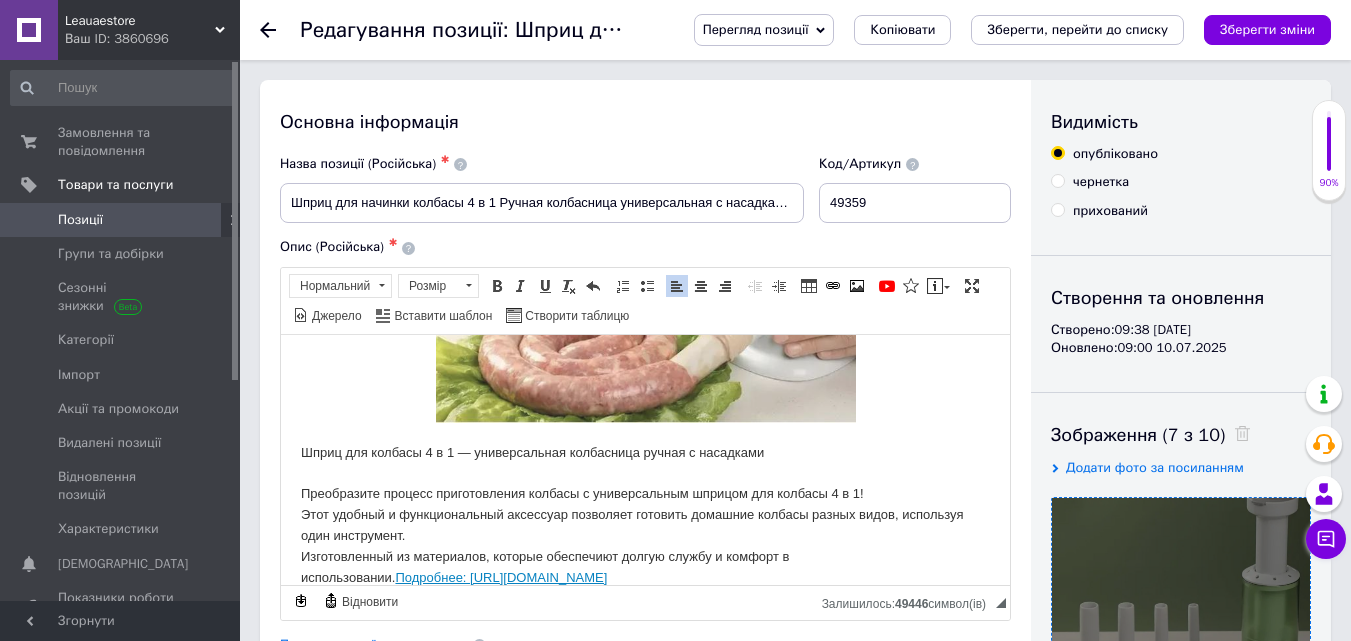 scroll, scrollTop: 506, scrollLeft: 0, axis: vertical 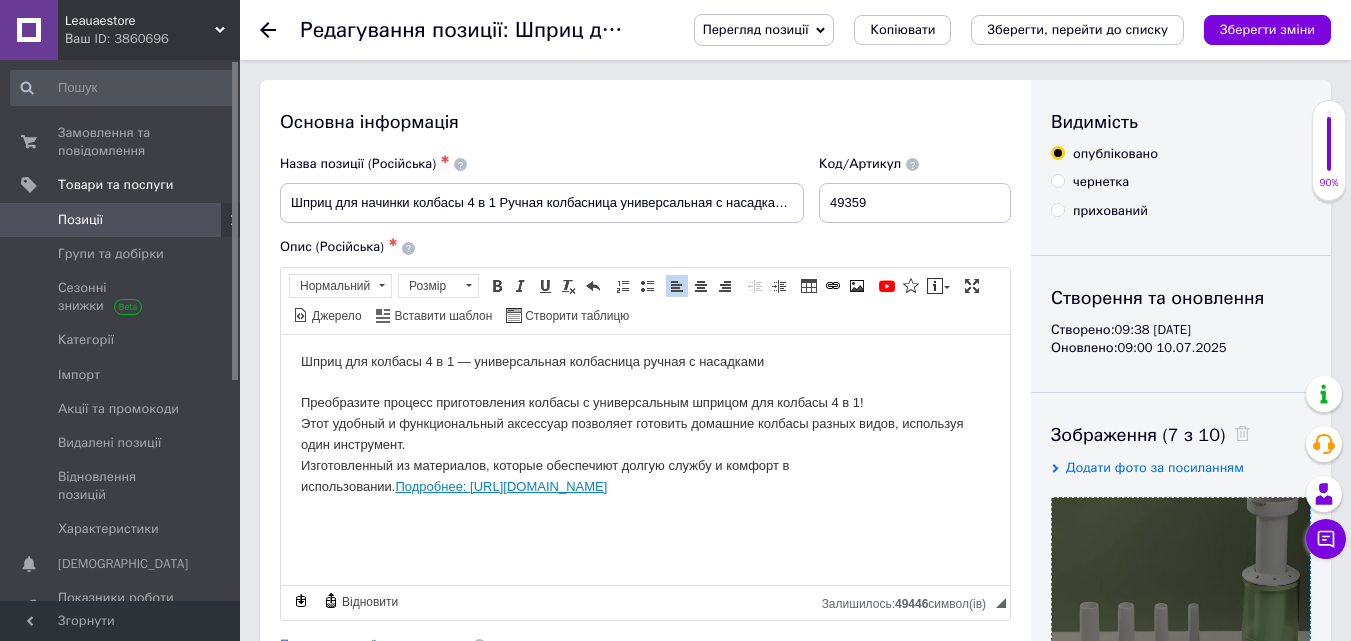 drag, startPoint x: 733, startPoint y: 494, endPoint x: 297, endPoint y: 489, distance: 436.02866 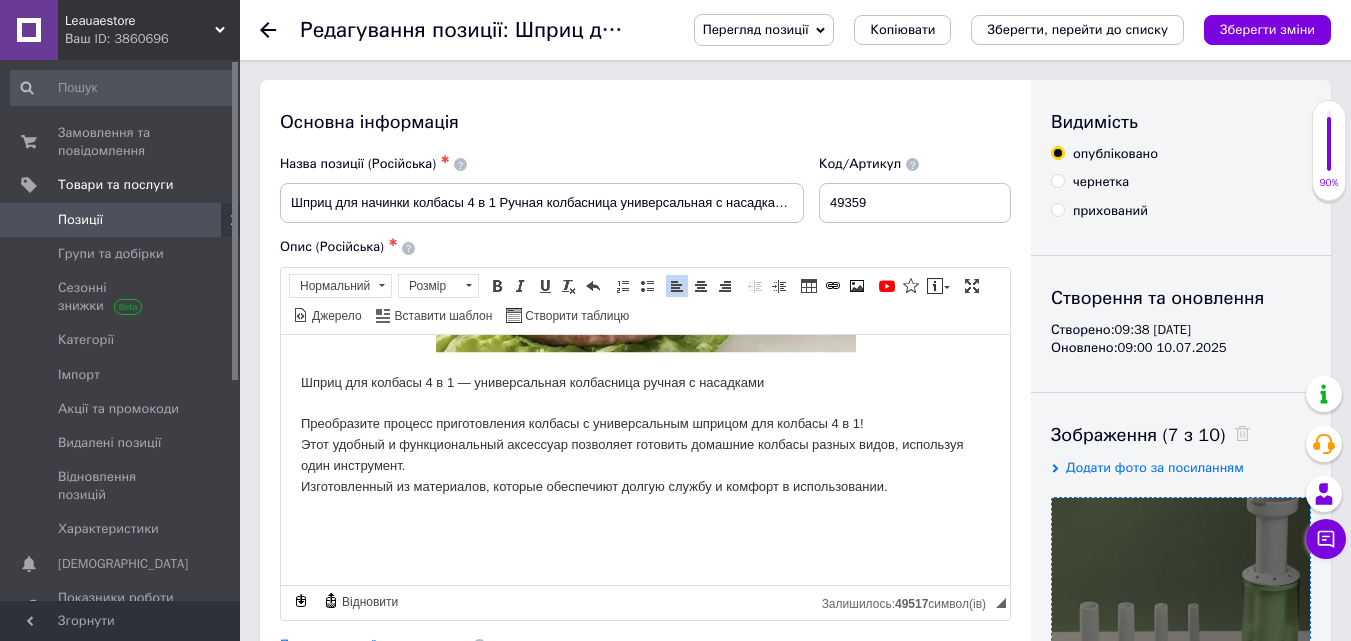 click on "Шприц для начинки колбасы 4 в 1 Ручная колбасница универсальная с насадками Ручной шприц для домашних колбас Шприц для колбасы 4 в 1 — универсальная колбасница ручная с насадками Преобразите процесс приготовления колбасы с универсальным шприцом для колбасы 4 в 1! Этот удобный и функциональный аксессуар позволяет готовить домашние колбасы разных видов, используя один инструмент. Изготовленный из материалов, которые обеспечиют долгую службу и комфорт в использовании." at bounding box center (645, 216) 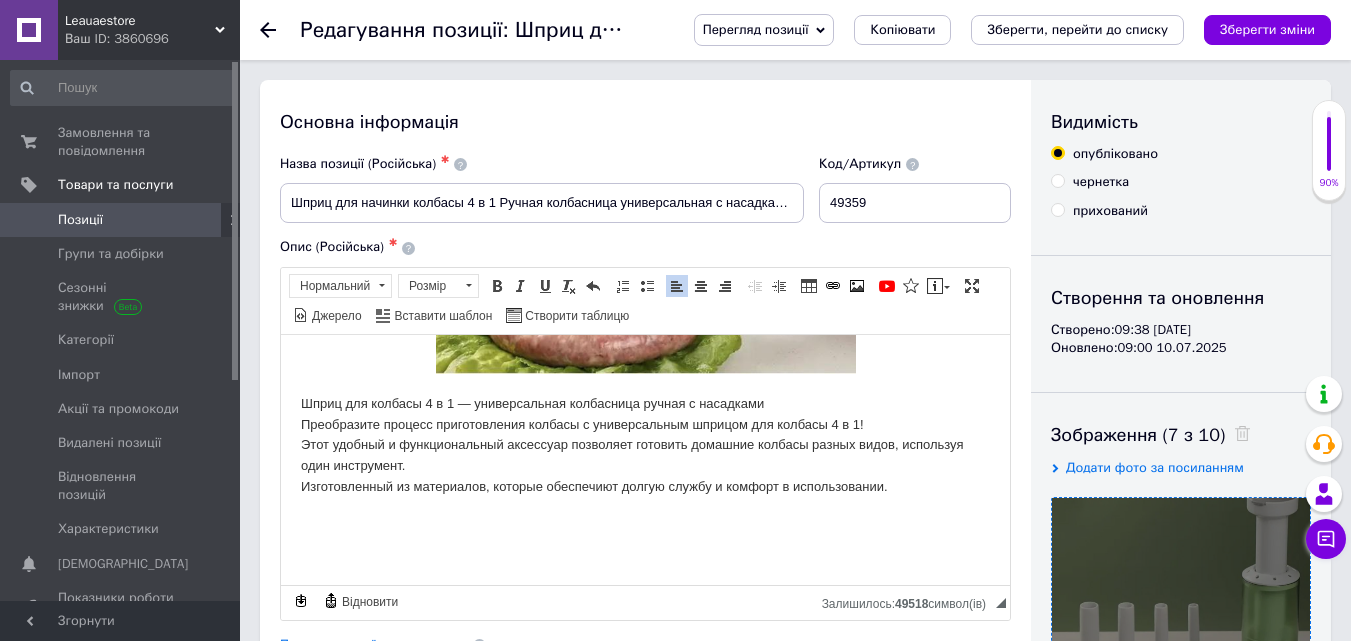 scroll, scrollTop: 464, scrollLeft: 0, axis: vertical 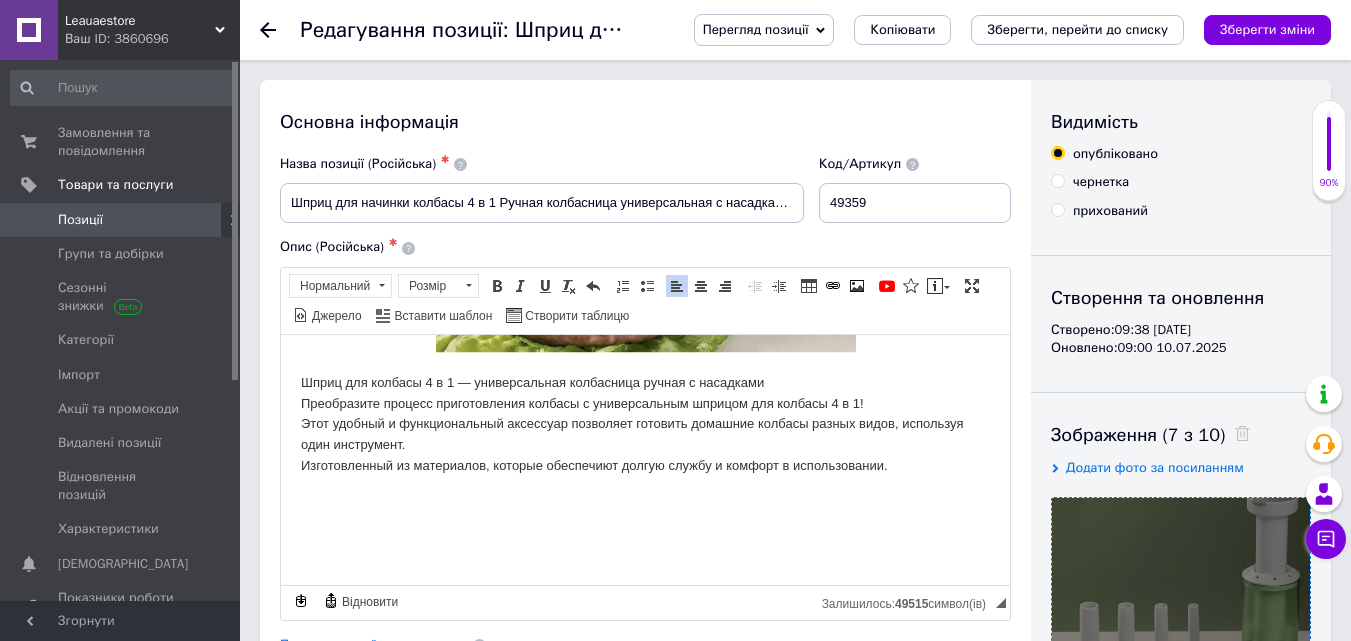 click on "Шприц для начинки колбасы 4 в 1 Ручная колбасница универсальная с насадками Ручной шприц для домашних колбас Шприц для колбасы 4 в 1 — универсальная колбасница ручная с насадками Преобразите процесс приготовления колбасы с универсальным шприцом для колбасы 4 в 1! Этот удобный и функциональный аксессуар позволяет готовить домашние колбасы разных видов, используя один инструмент. Изготовленный из материалов, которые обеспечиют долгую службу и комфорт в использовании." at bounding box center [645, 223] 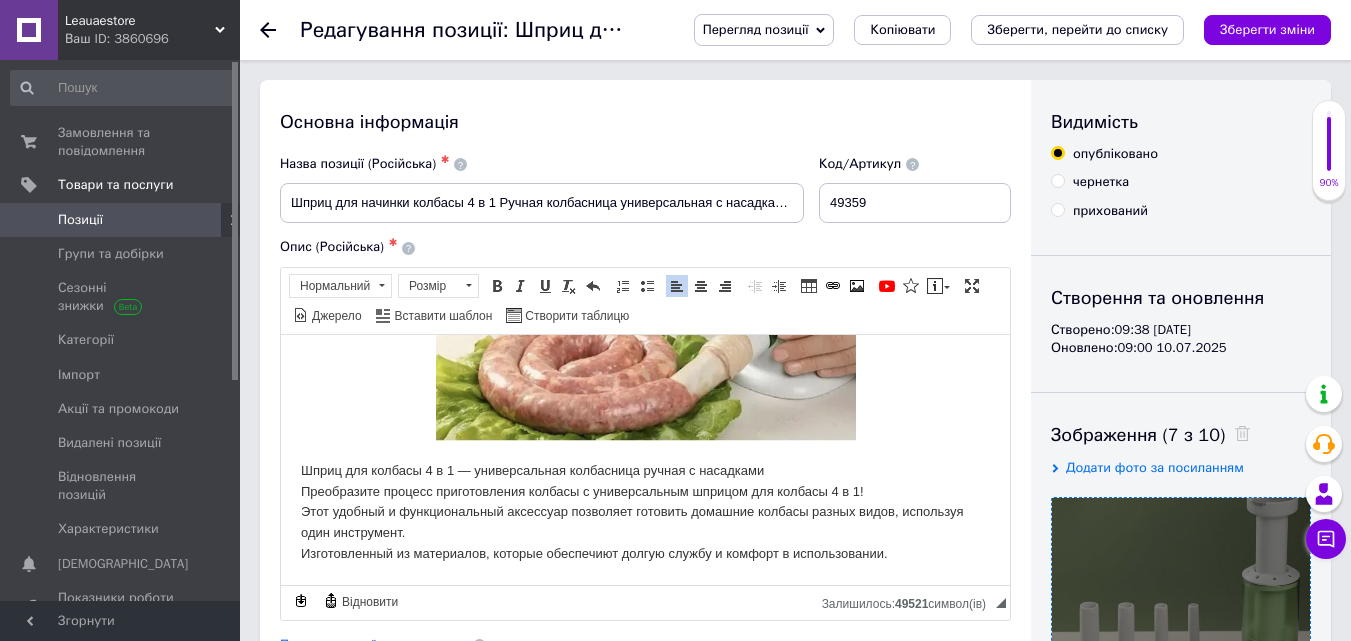 scroll, scrollTop: 431, scrollLeft: 0, axis: vertical 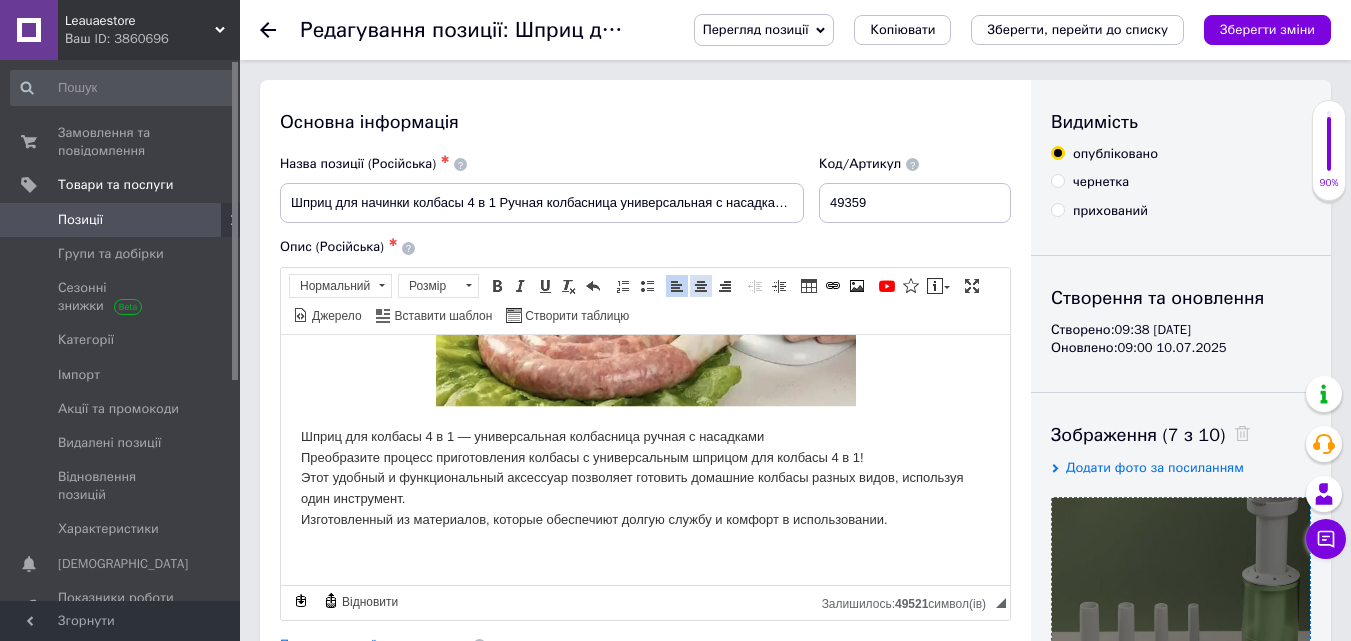 click at bounding box center [701, 286] 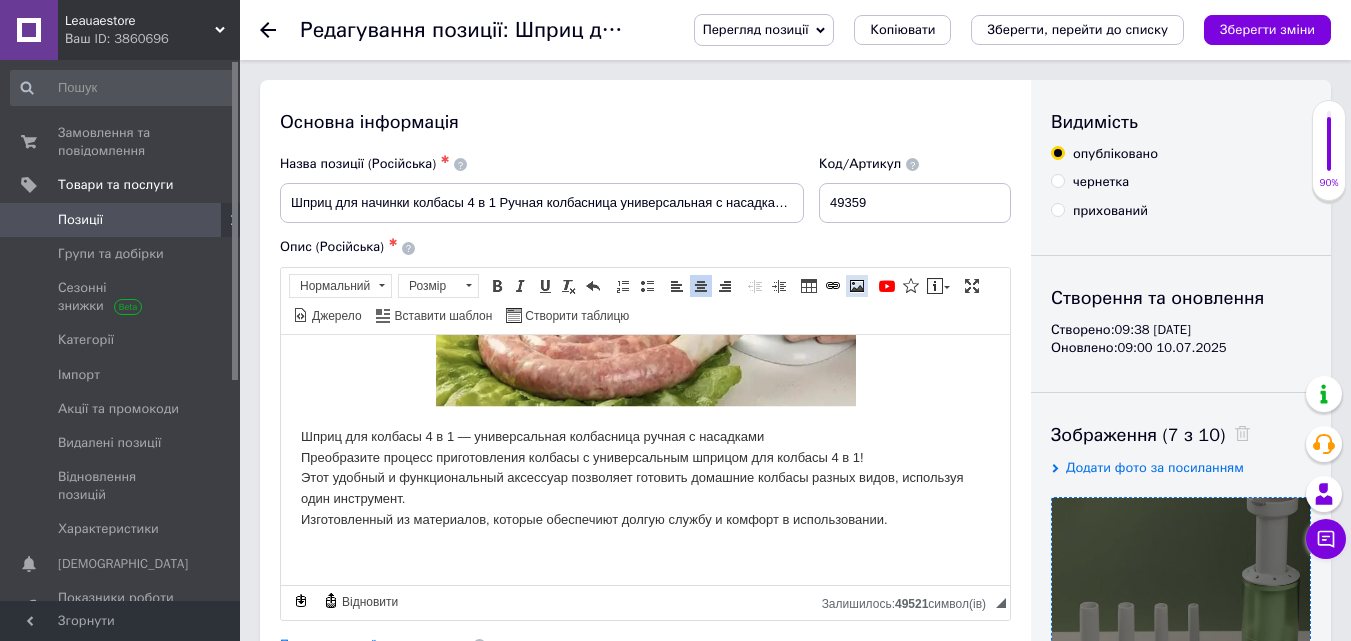 click at bounding box center (857, 286) 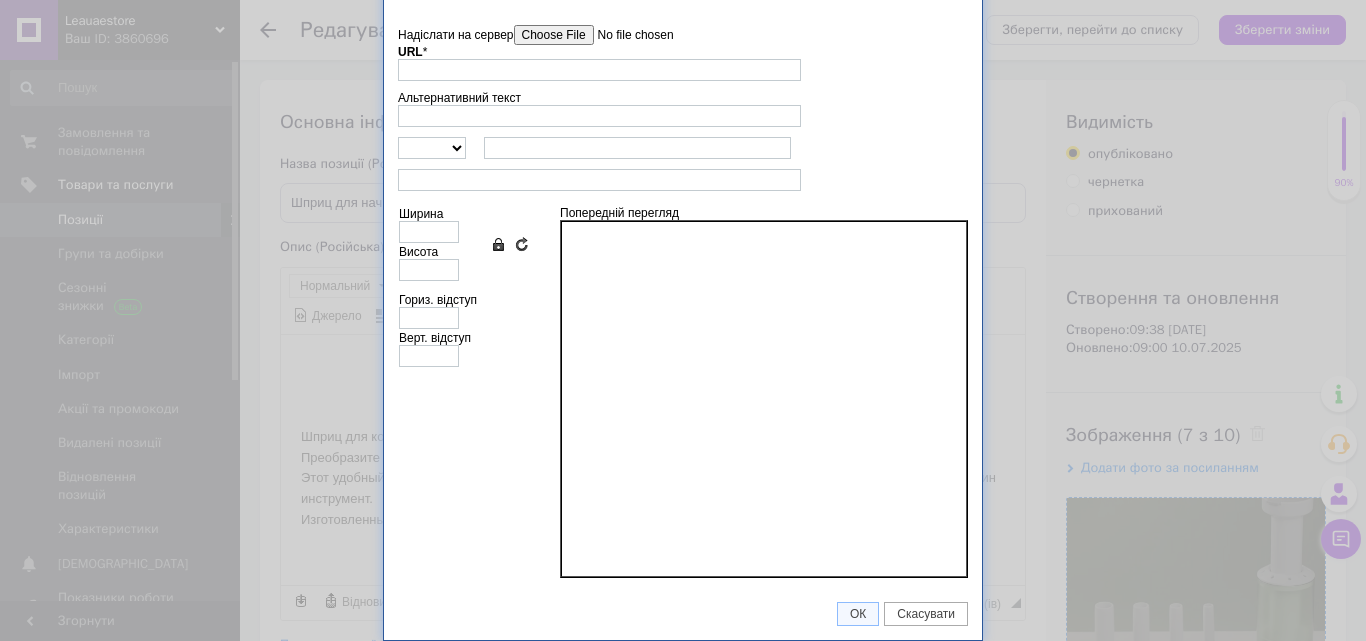 click on "Надіслати на сервер undefined URL * Огляд Сервера" at bounding box center (683, 53) 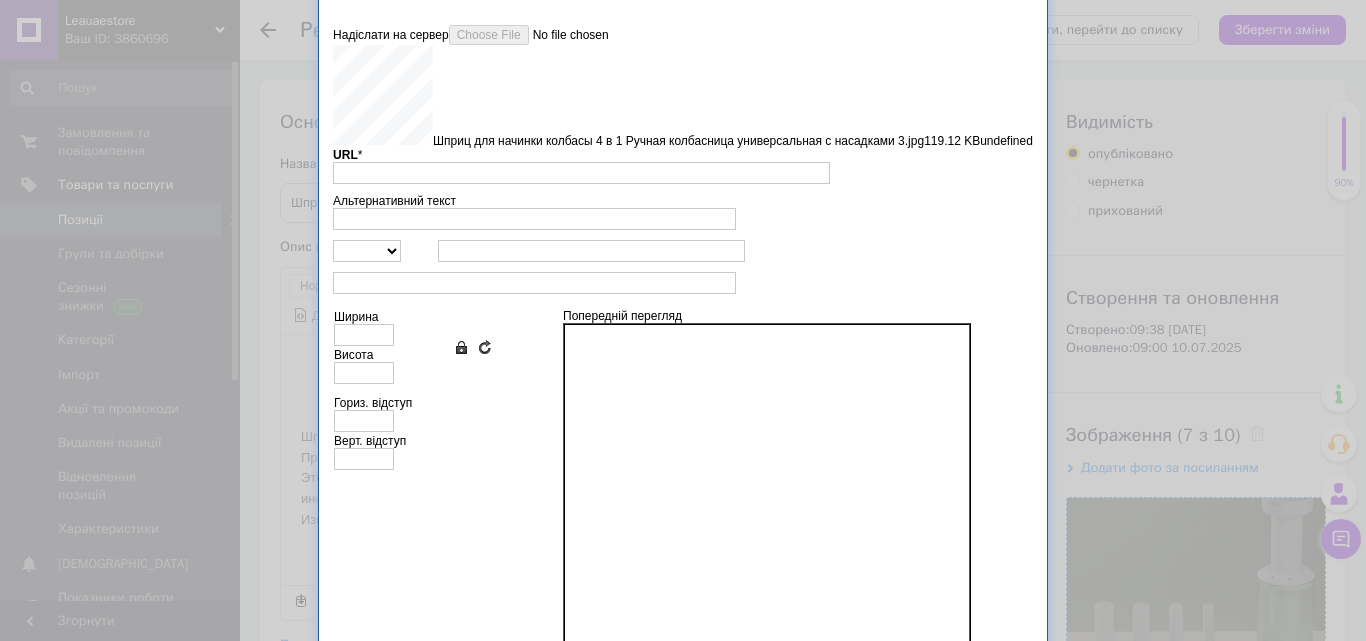type on "[URL][DOMAIN_NAME]" 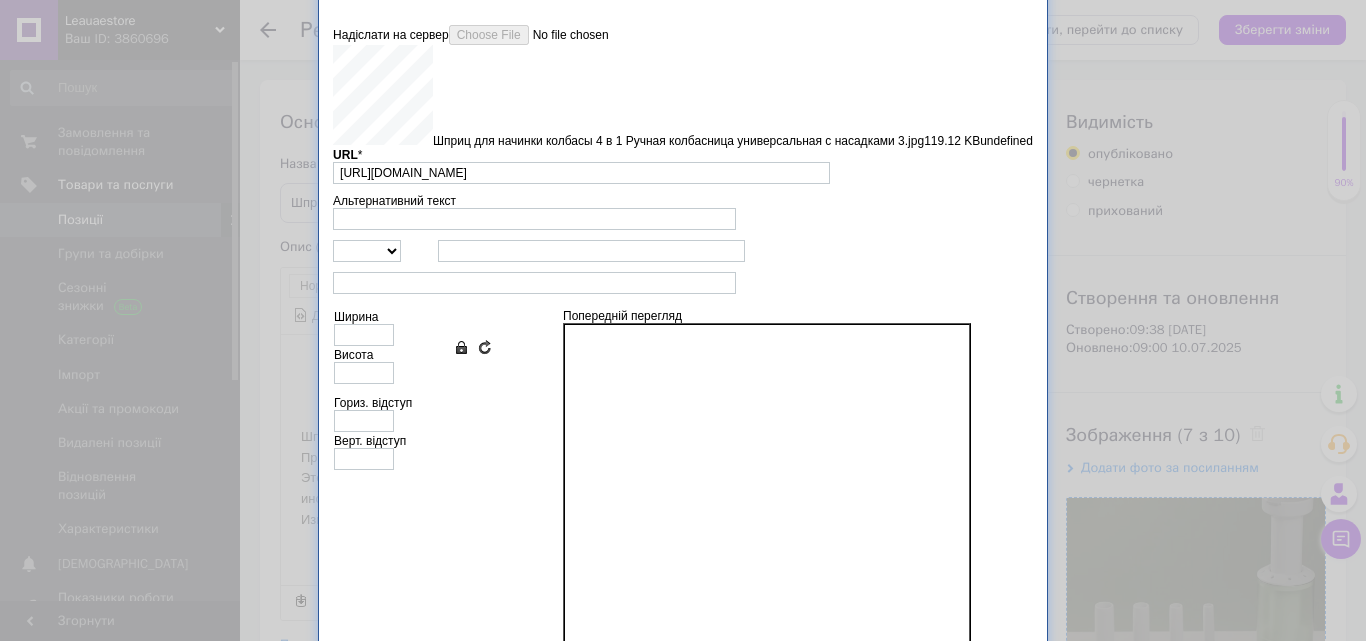 type on "640" 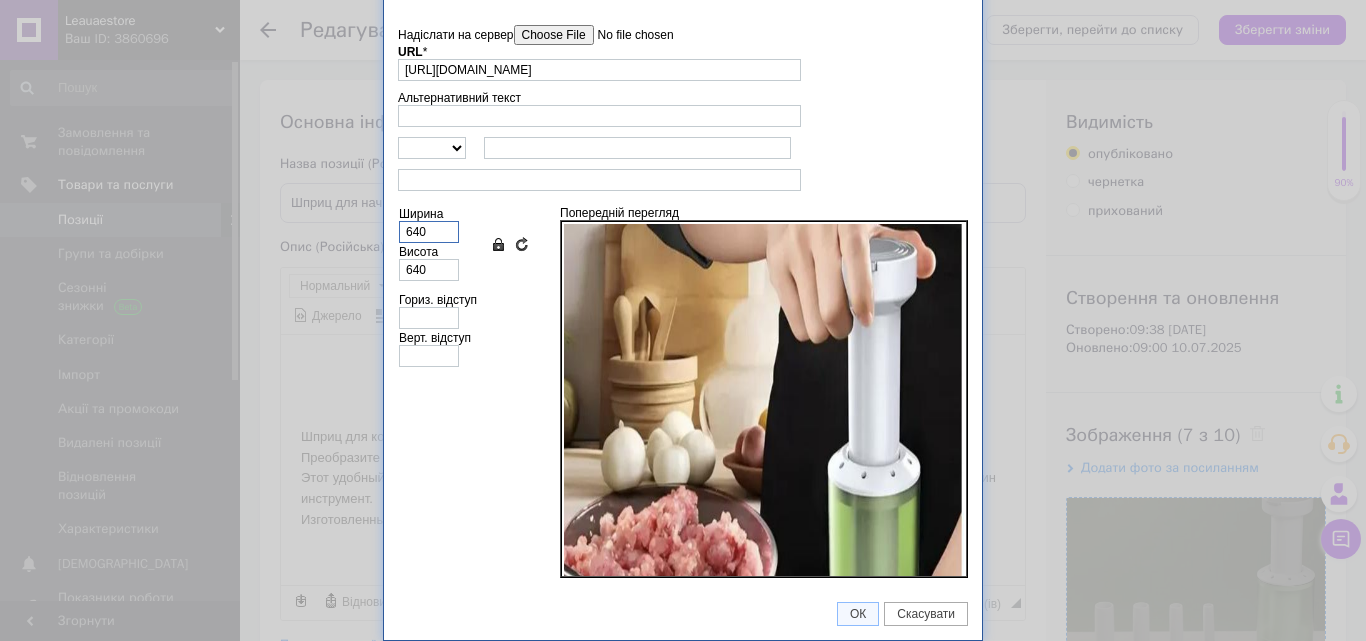 drag, startPoint x: 432, startPoint y: 231, endPoint x: 396, endPoint y: 231, distance: 36 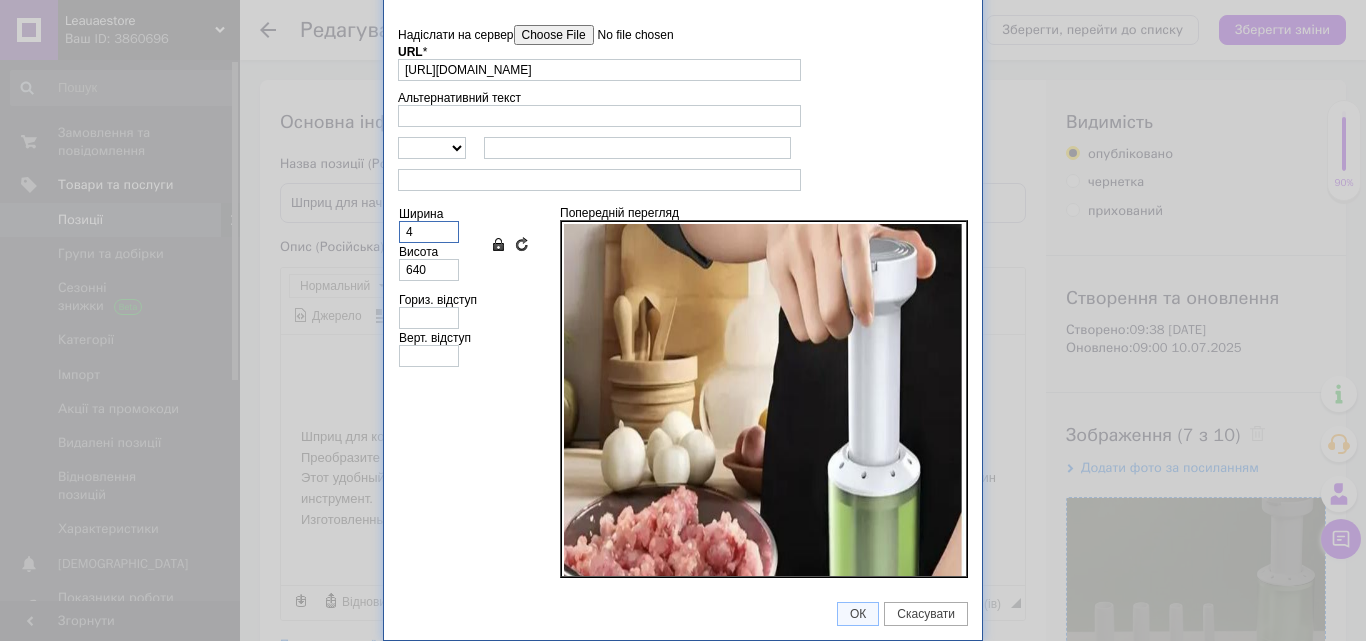 type on "4" 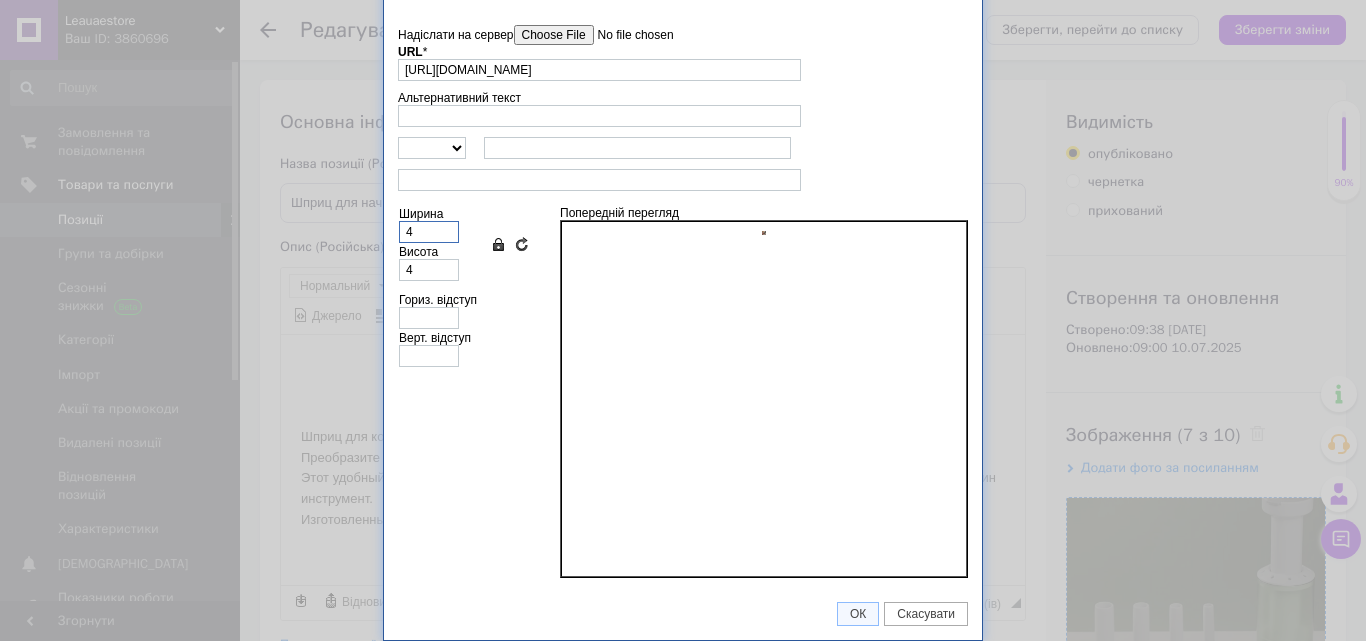 type on "42" 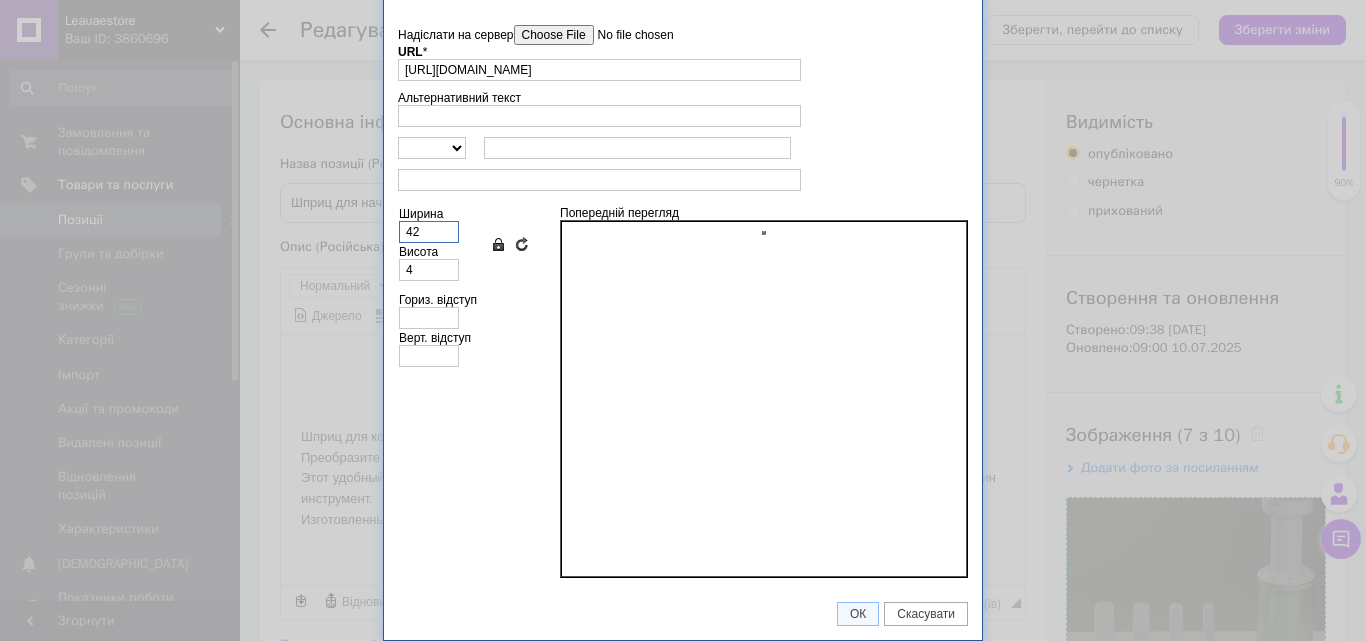 type on "42" 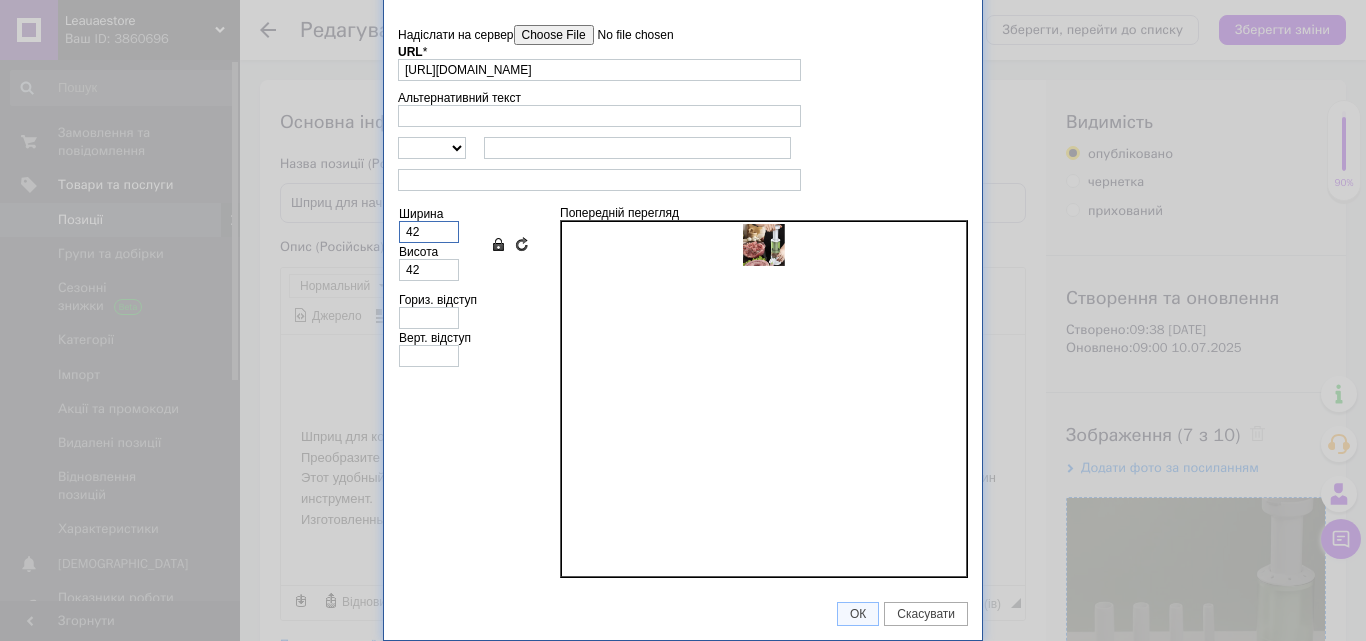 type on "420" 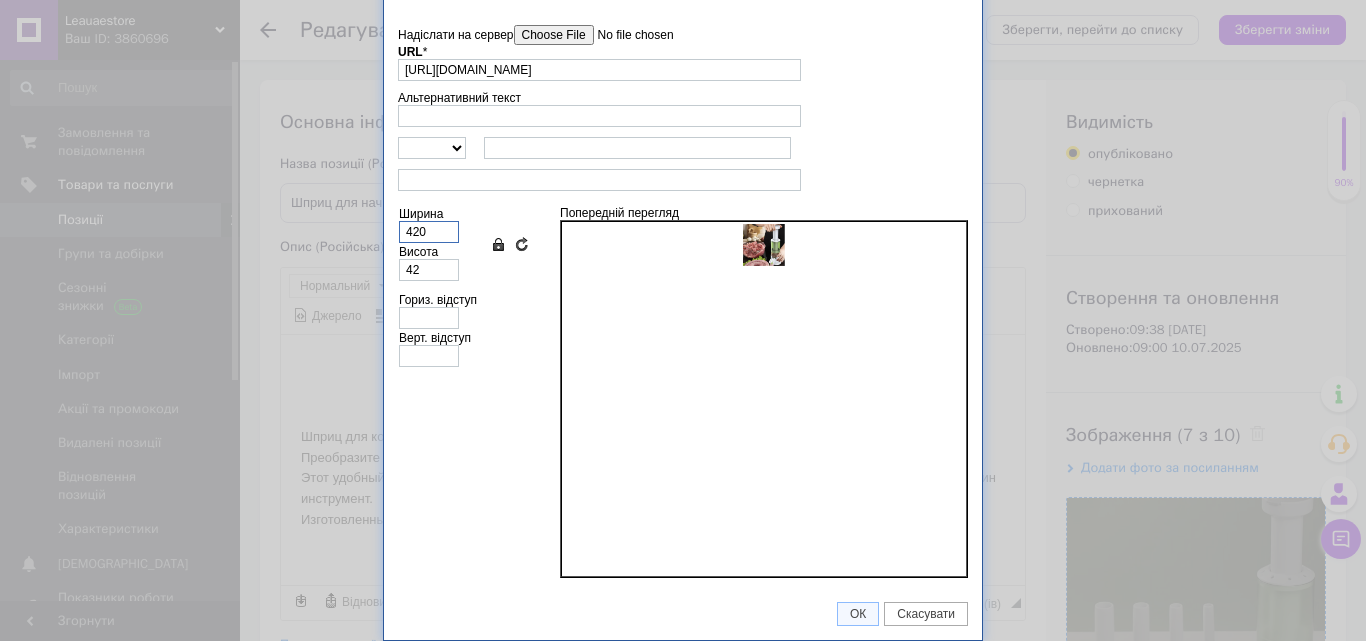 type on "420" 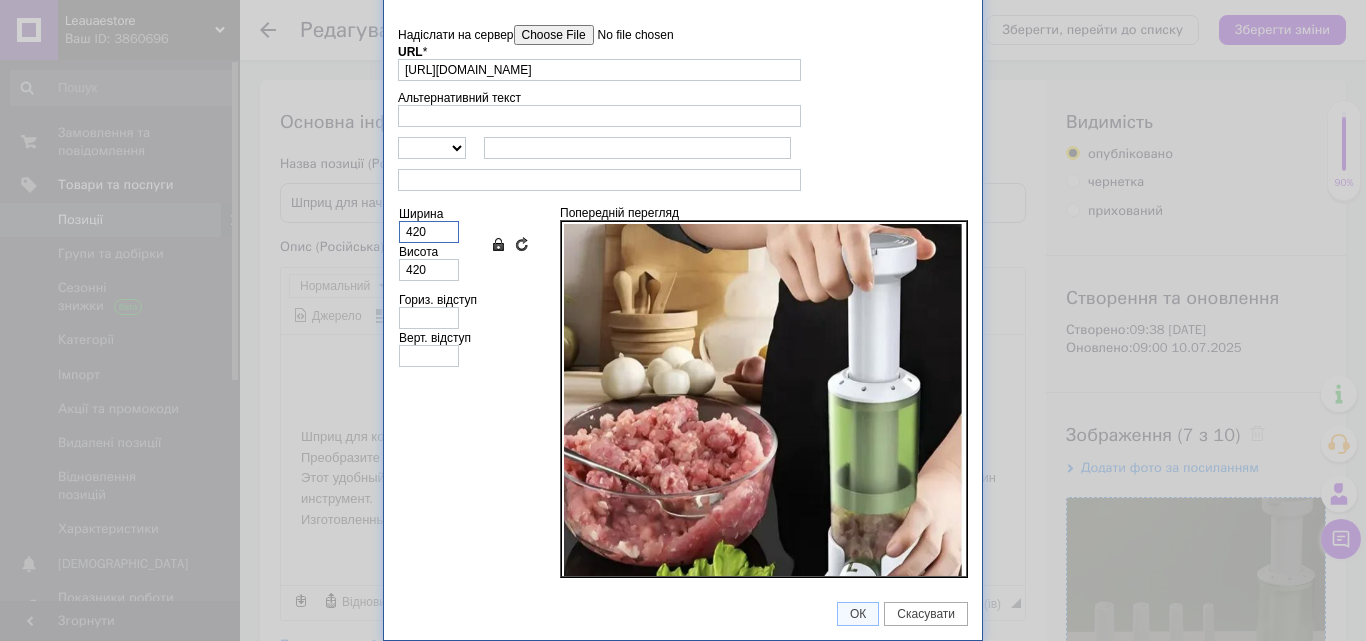 type on "420" 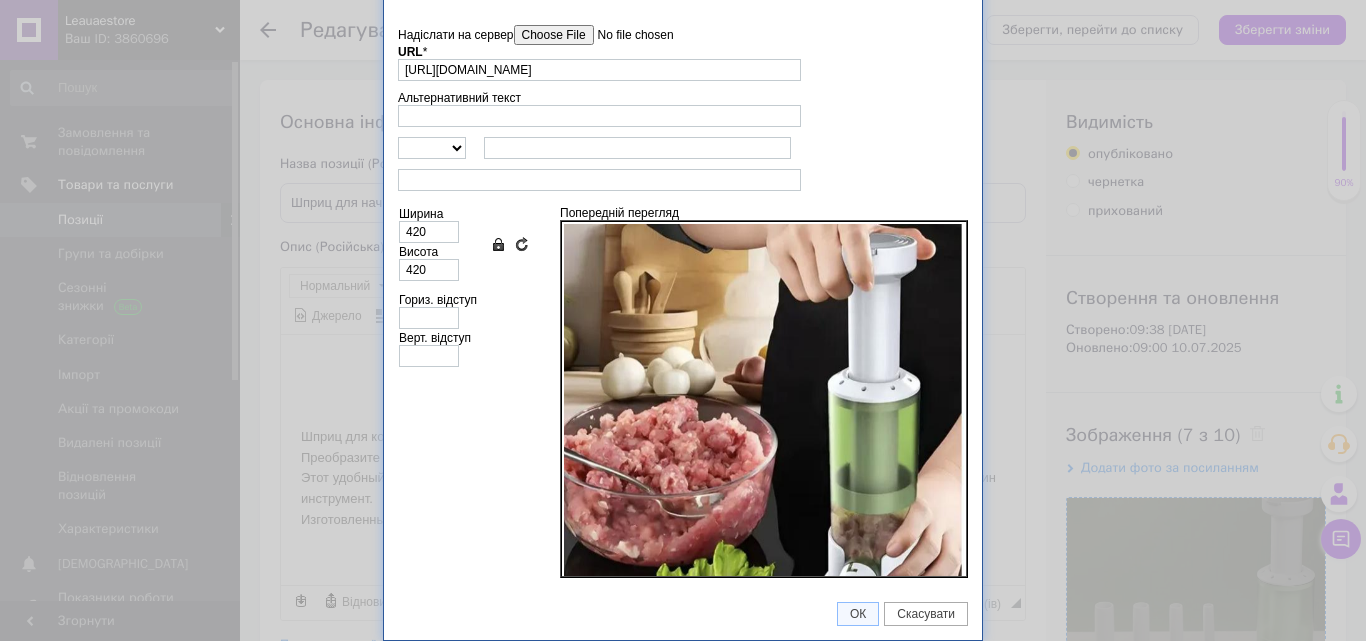 drag, startPoint x: 483, startPoint y: 476, endPoint x: 530, endPoint y: 496, distance: 51.078373 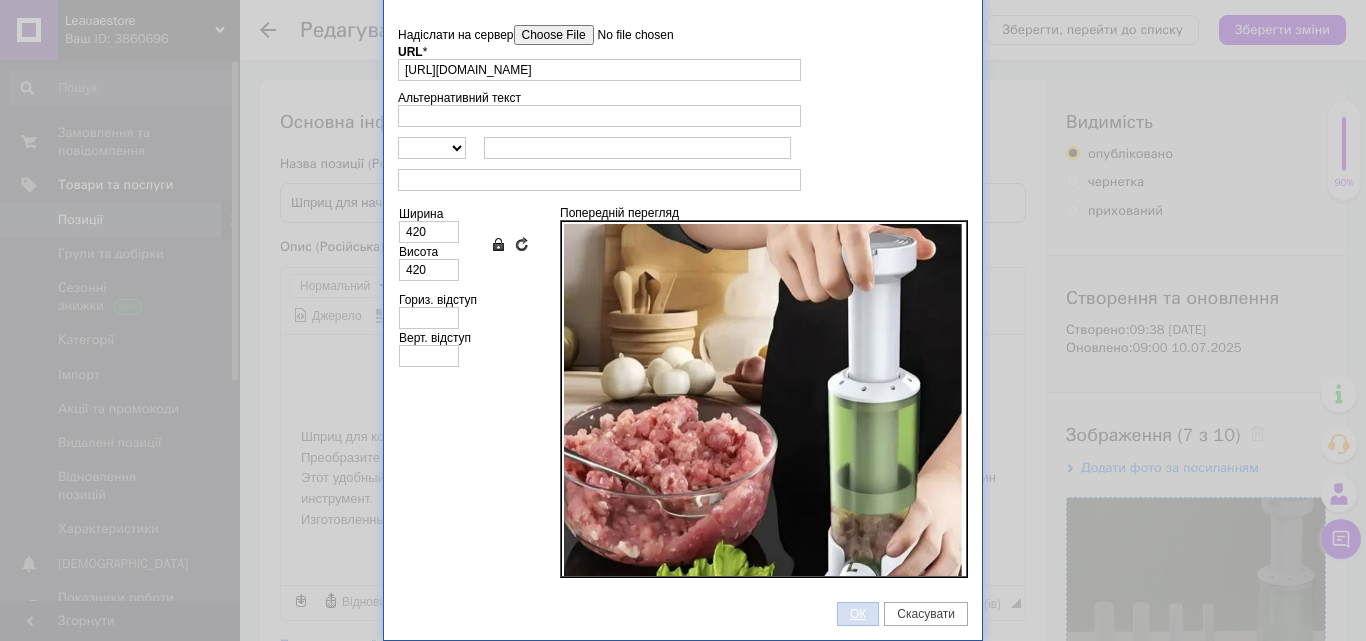 click on "ОК" at bounding box center (858, 614) 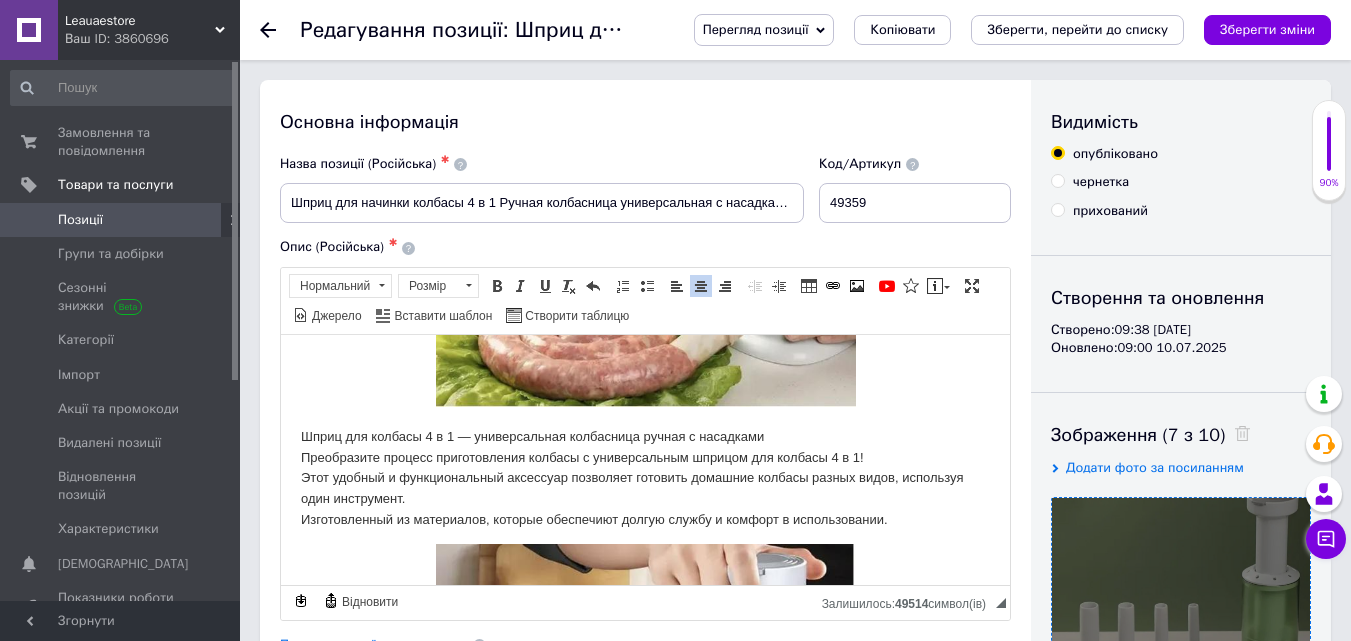 scroll, scrollTop: 813, scrollLeft: 0, axis: vertical 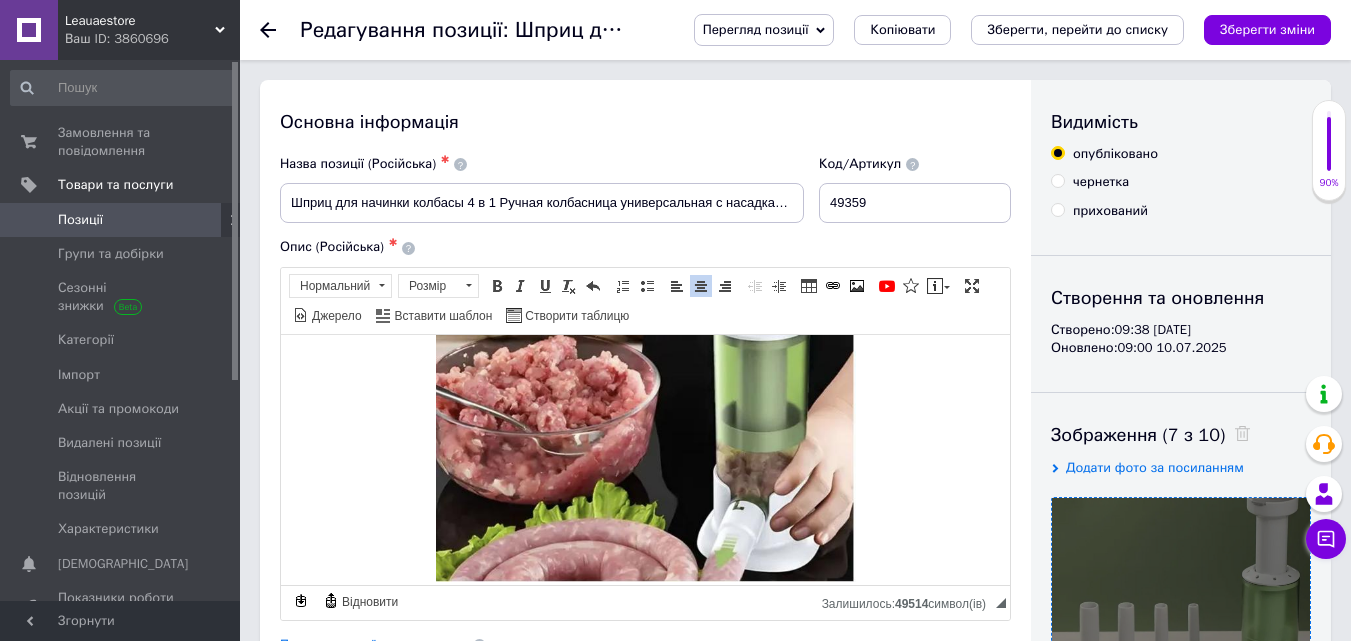 click on "​​​​​​​" at bounding box center [645, 374] 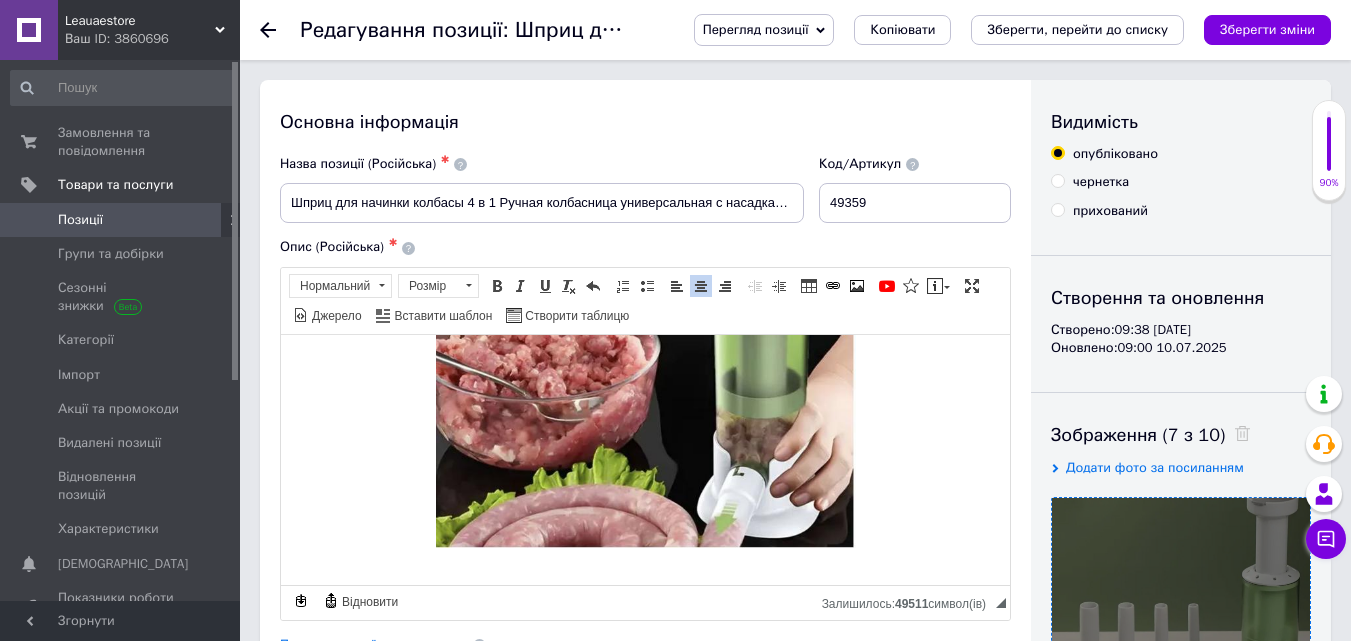 drag, startPoint x: 702, startPoint y: 243, endPoint x: 655, endPoint y: 242, distance: 47.010635 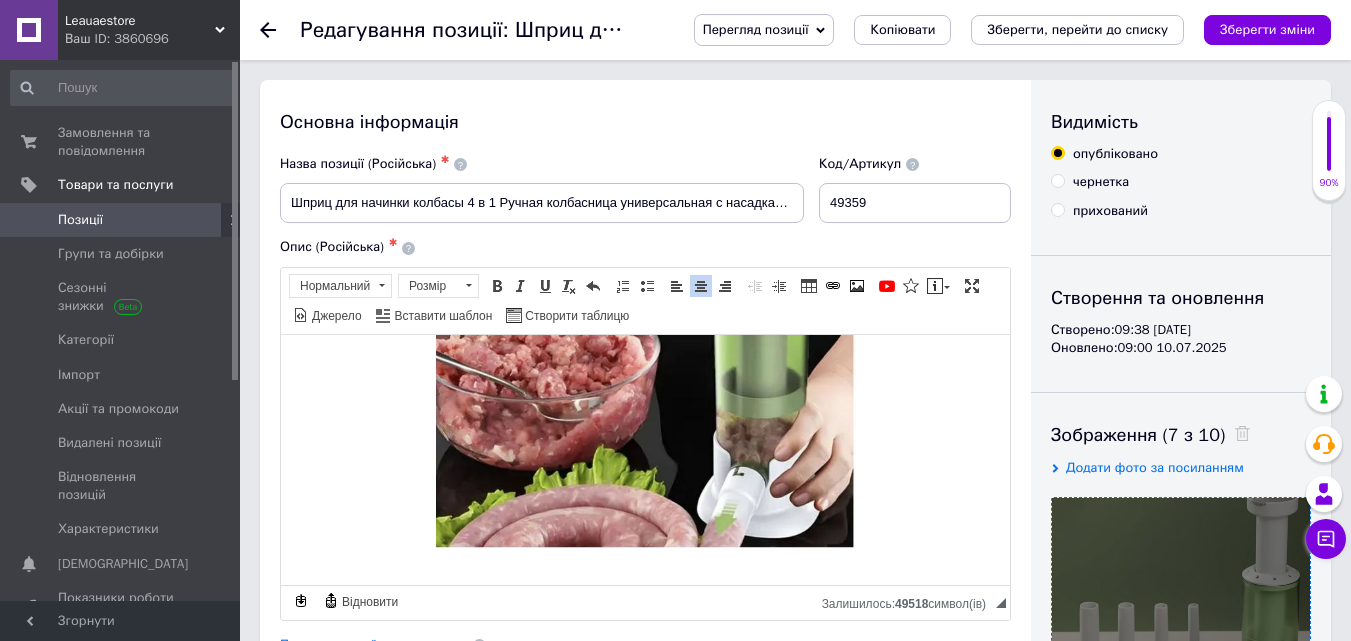 click on "Шприц для начинки колбасы 4 в 1 Ручная колбасница универсальная с насадками Ручной шприц для домашних колбас Шприц для колбасы 4 в 1 — универсальная колбасница ручная с насадками Преобразите процесс приготовления колбасы с универсальным шприцом для колбасы 4 в 1! Этот удобный и функциональный аксессуар позволяет готовить домашние колбасы разных видов, используя один инструмент. Изготовленный из материалов, которые обеспечиют долгую службу и комфорт в использовании.  ​​​​​​​" at bounding box center [645, 47] 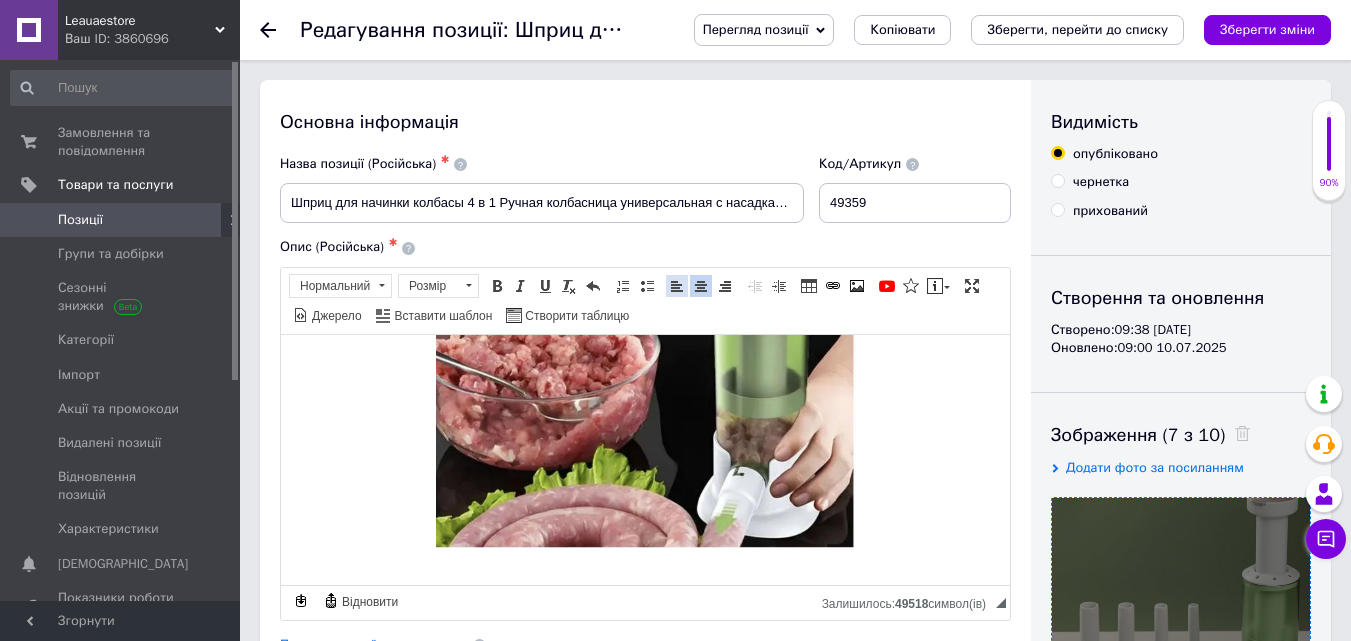 click at bounding box center (677, 286) 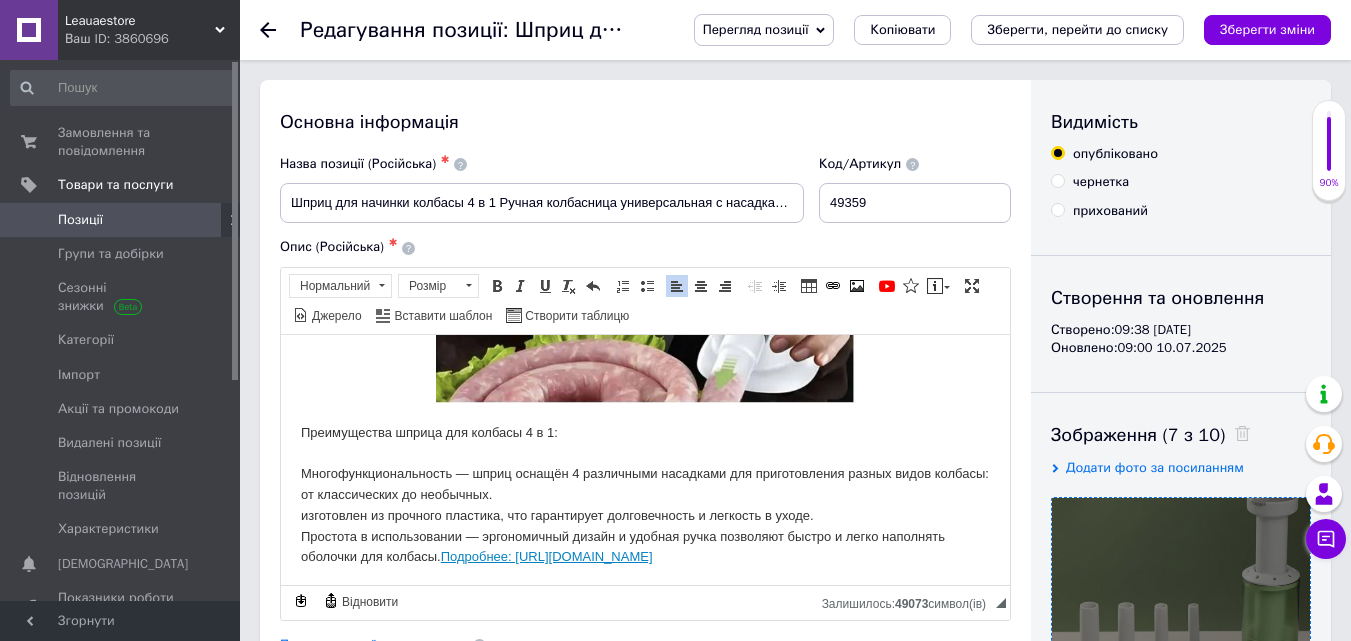 scroll, scrollTop: 995, scrollLeft: 0, axis: vertical 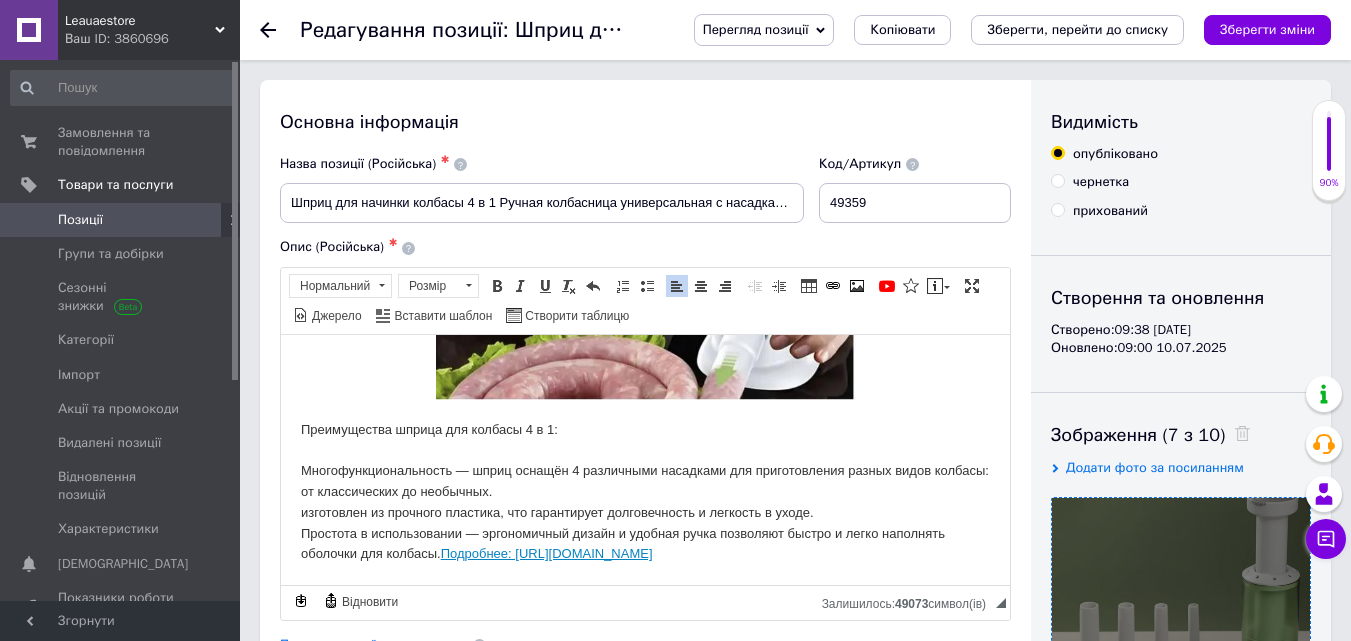 drag, startPoint x: 803, startPoint y: 556, endPoint x: 445, endPoint y: 561, distance: 358.0349 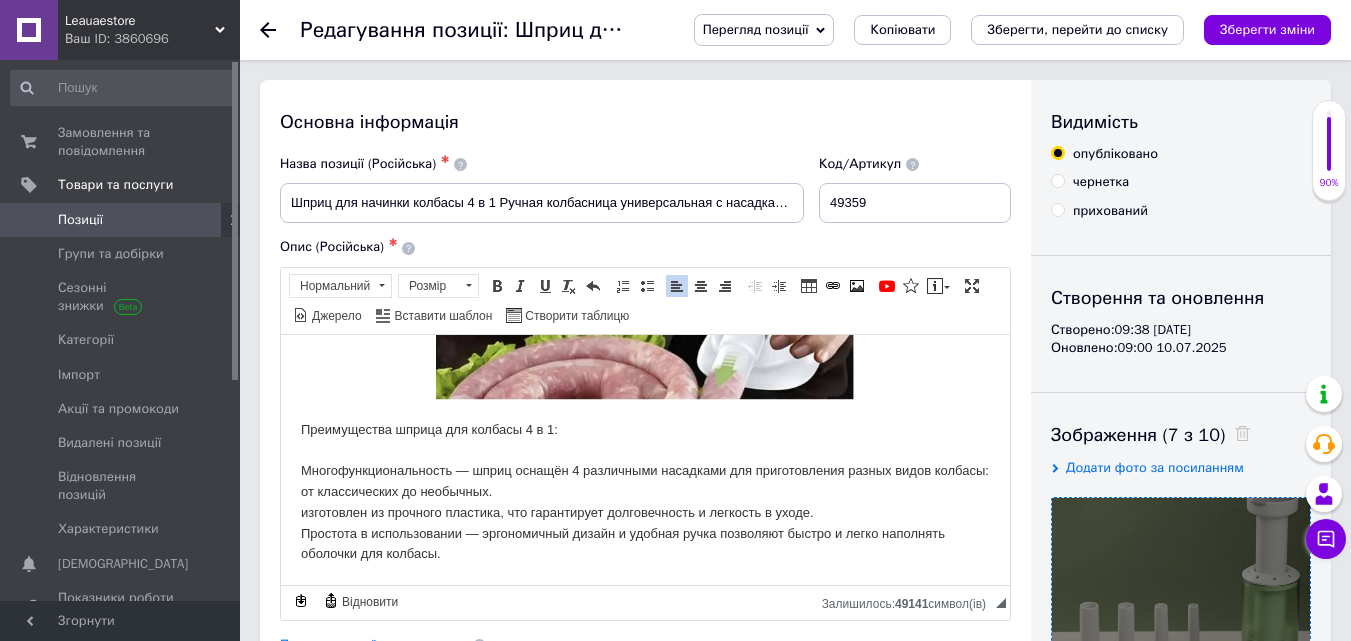 scroll, scrollTop: 1005, scrollLeft: 0, axis: vertical 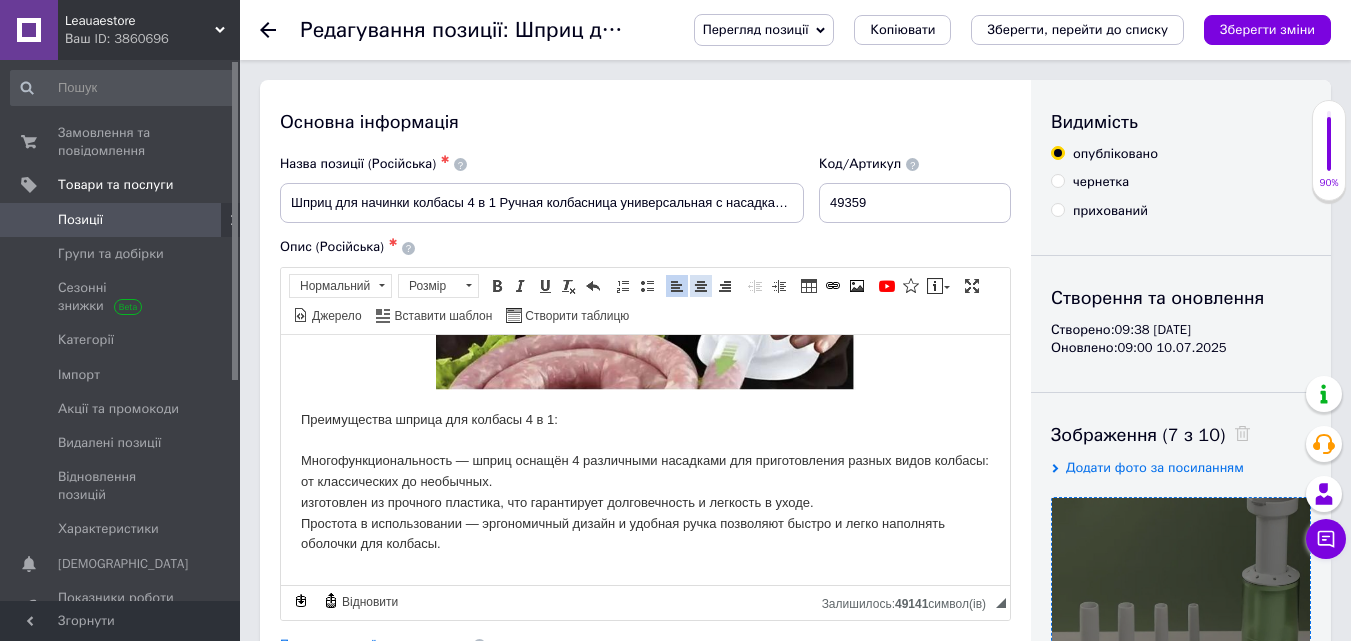 click at bounding box center (701, 286) 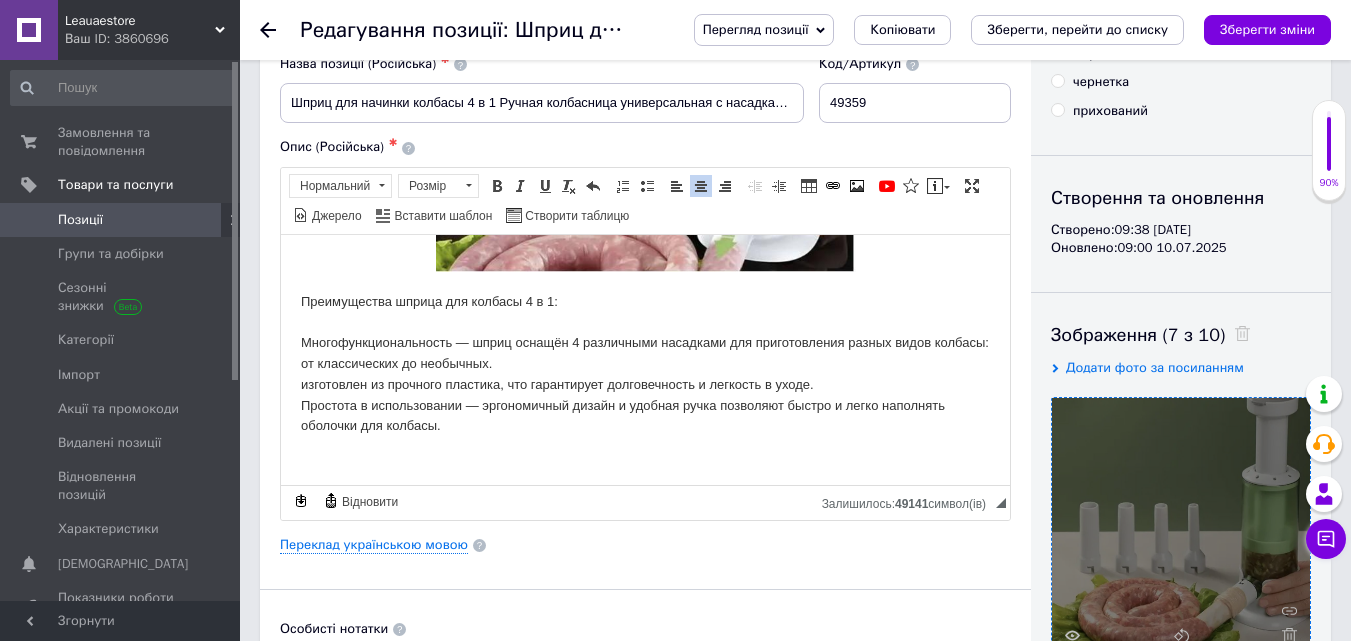 scroll, scrollTop: 1029, scrollLeft: 0, axis: vertical 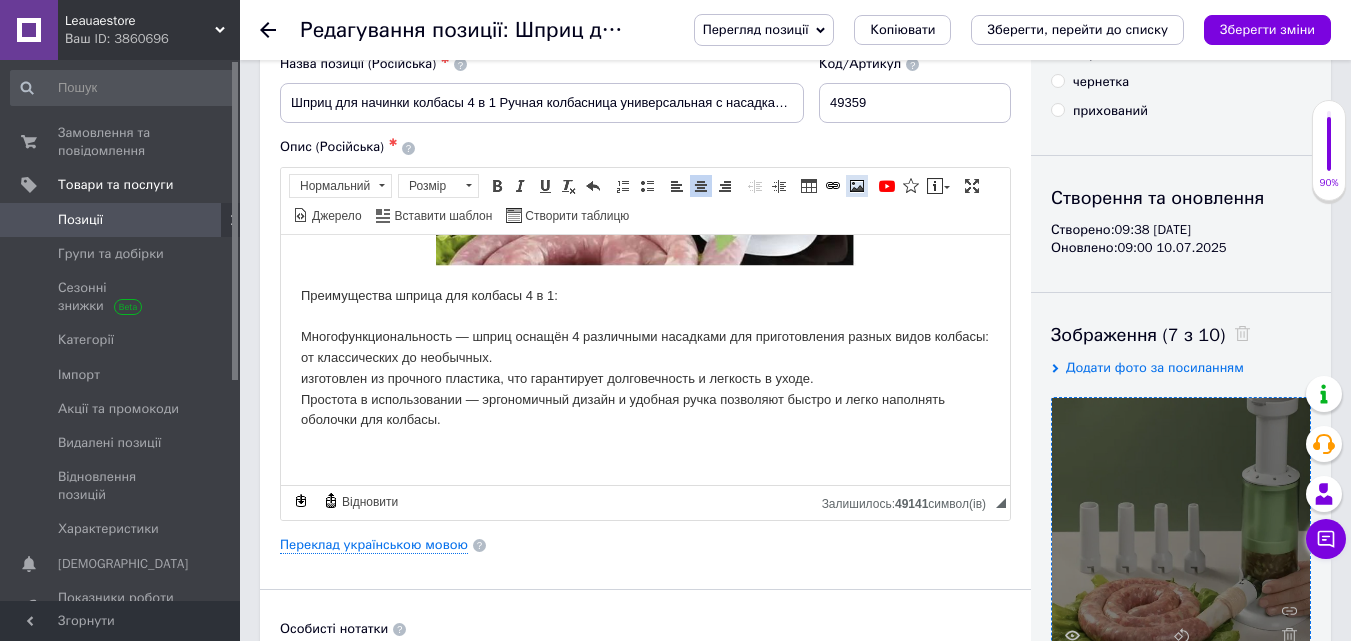 click at bounding box center [857, 186] 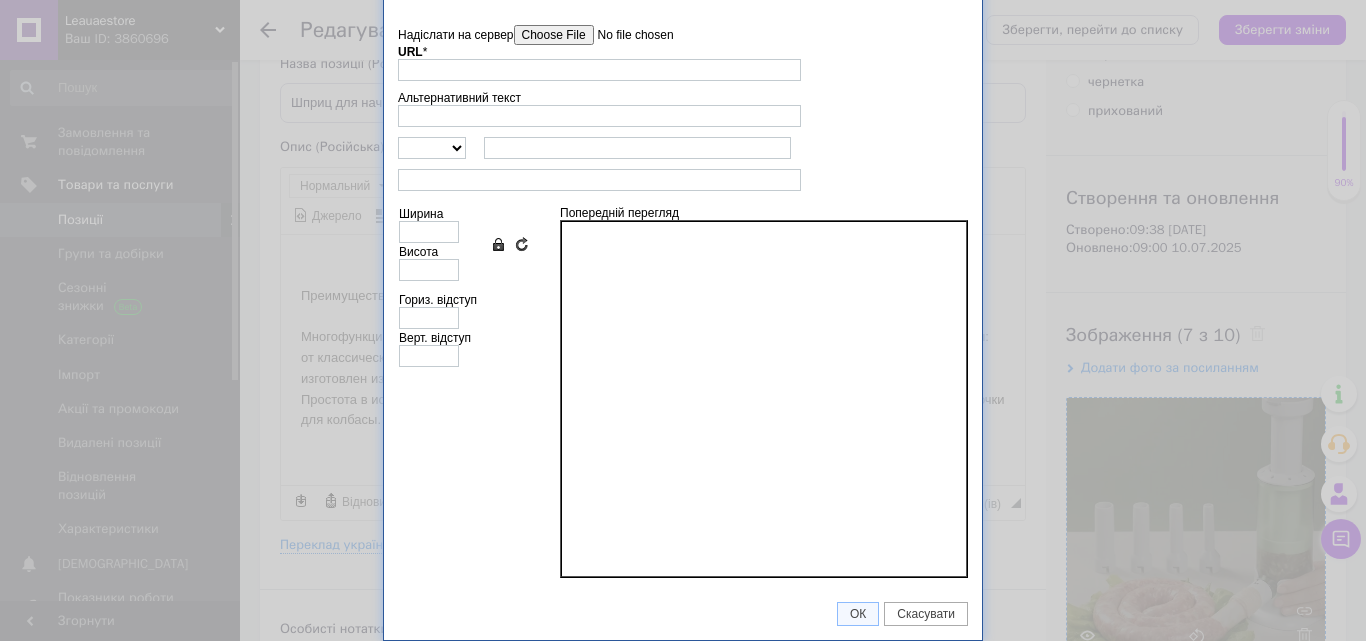 click on "Надіслати на сервер" at bounding box center [627, 35] 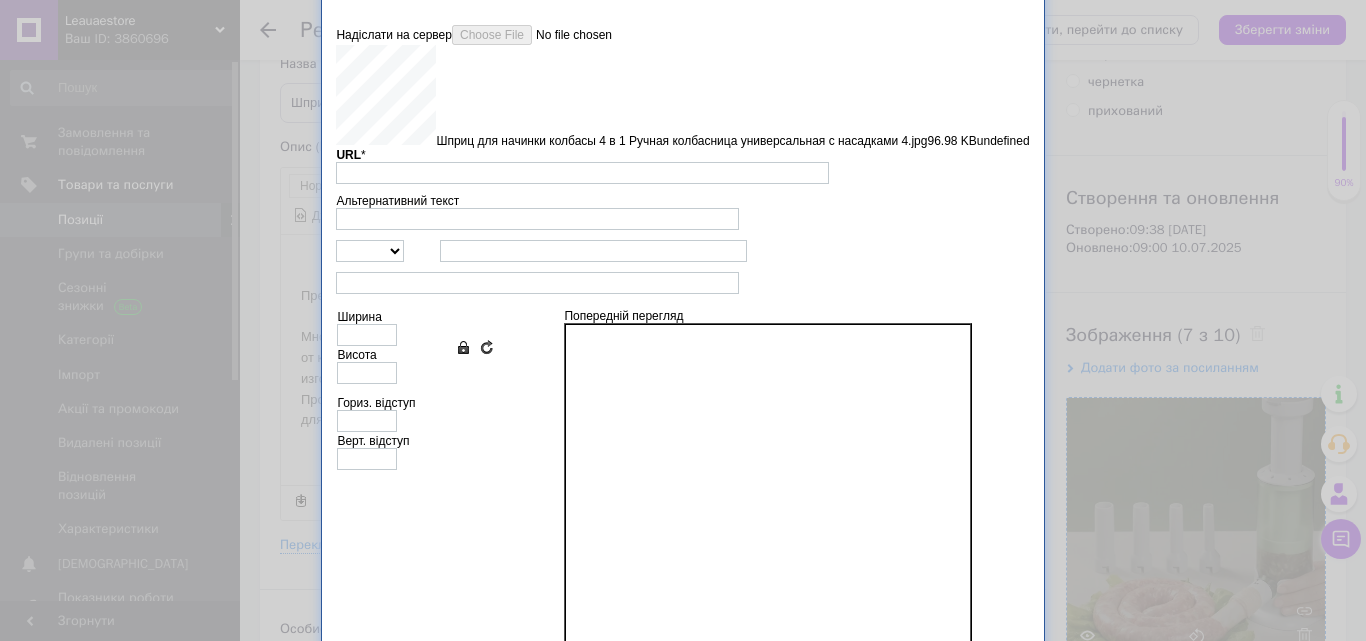 type on "[URL][DOMAIN_NAME]" 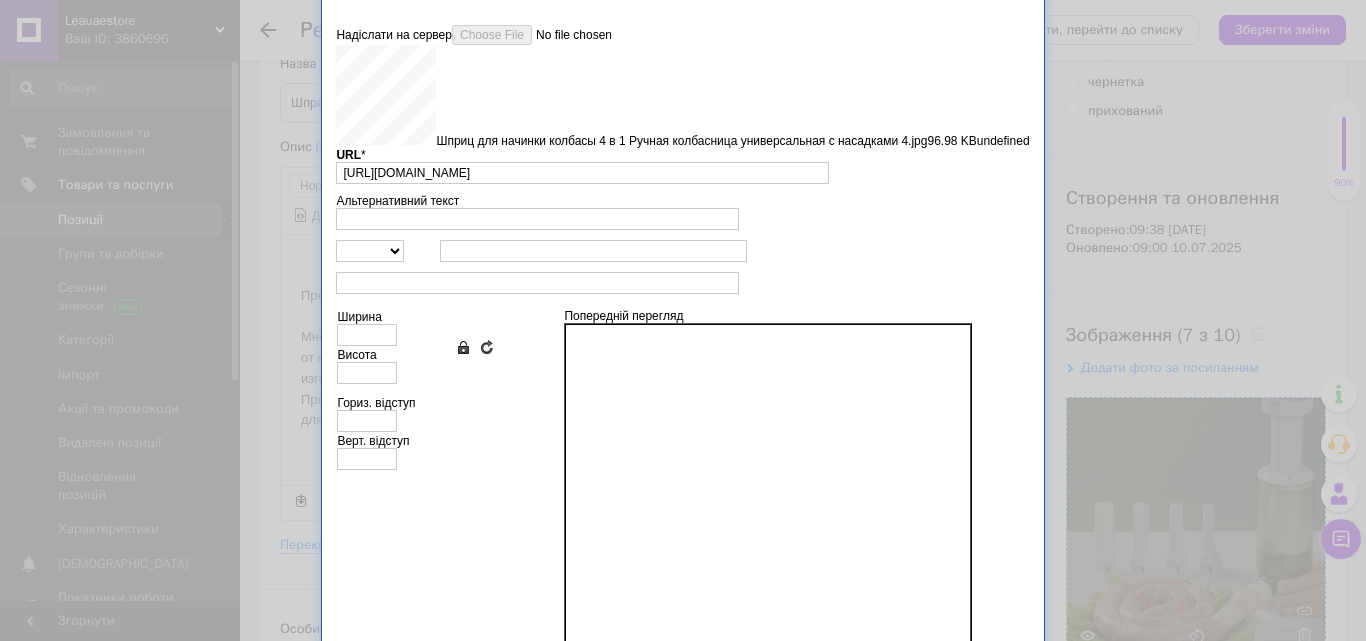 type on "640" 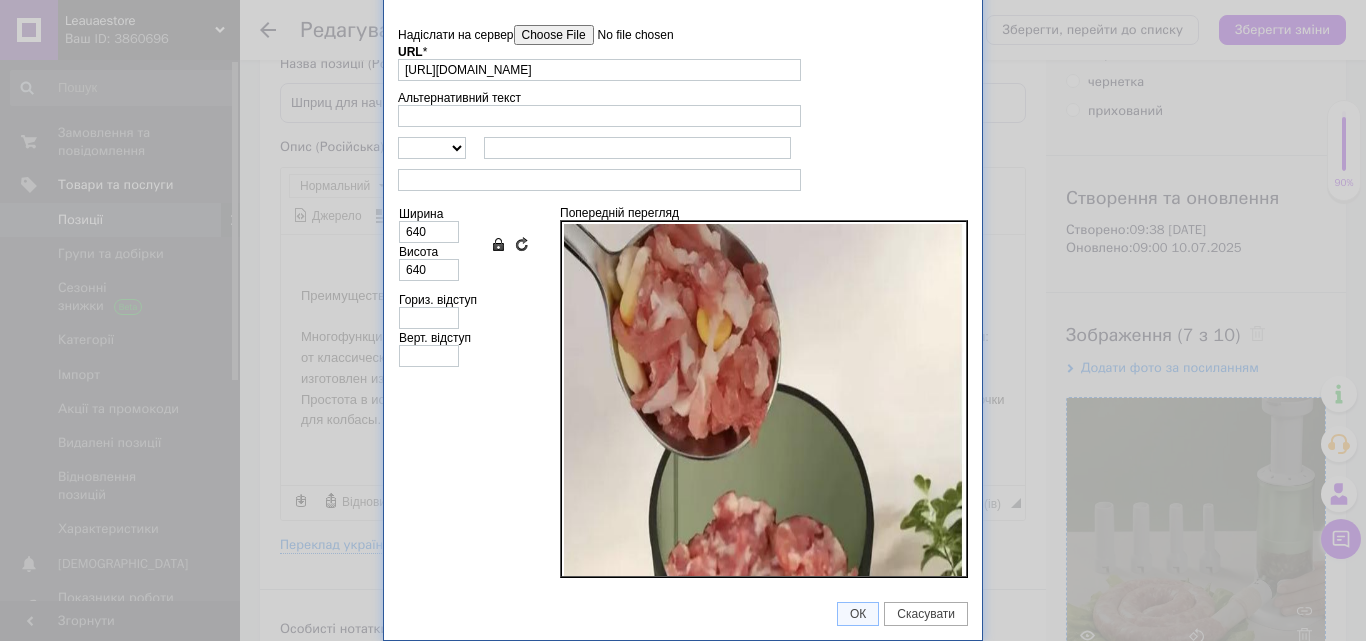 click on "Надіслати на сервер" at bounding box center (627, 35) 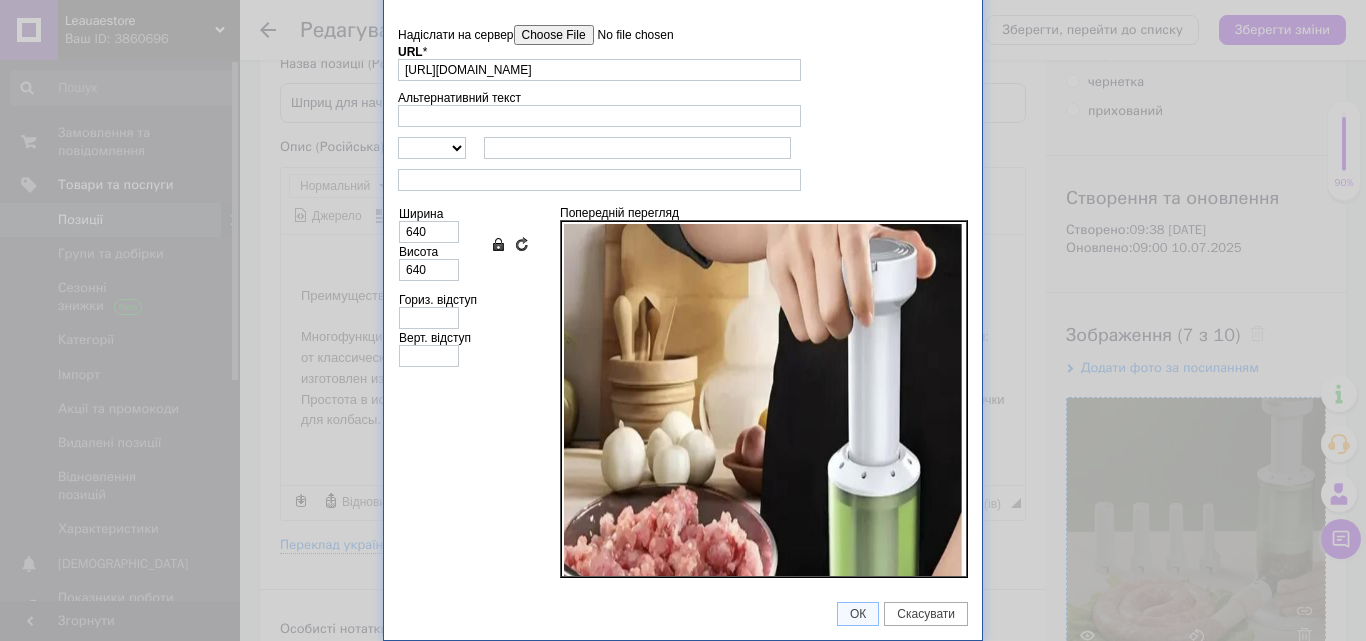 click on "Надіслати на сервер" at bounding box center [627, 35] 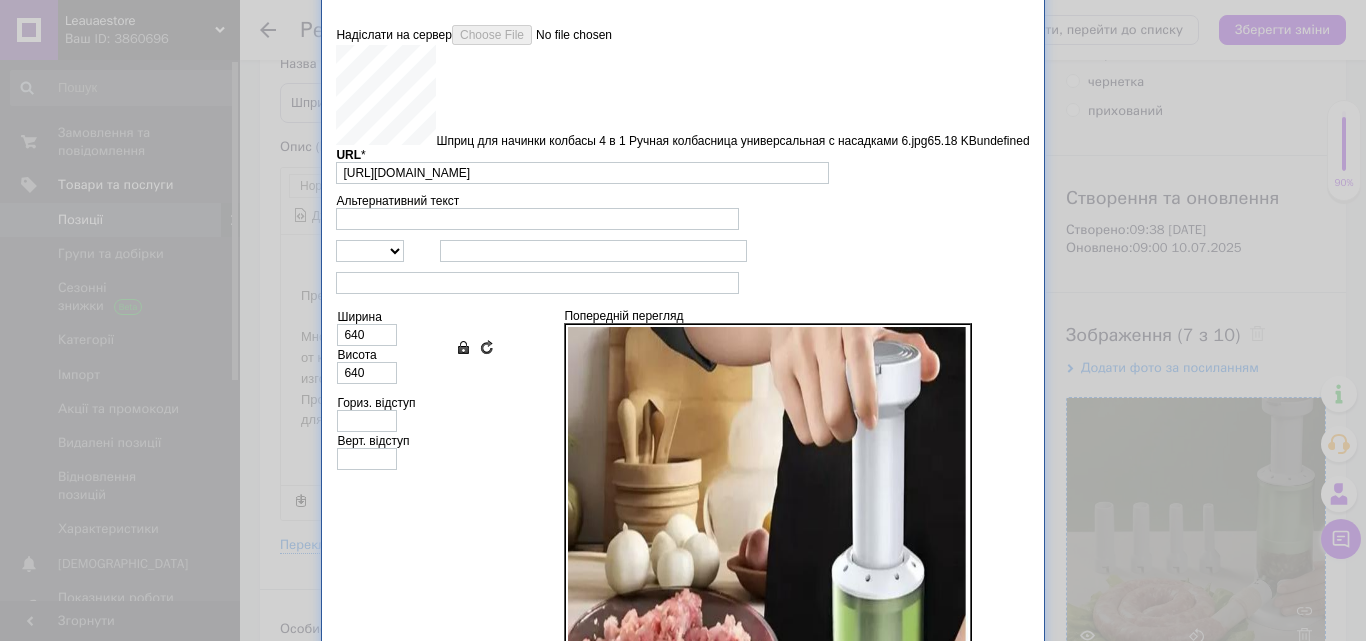 type on "[URL][DOMAIN_NAME]" 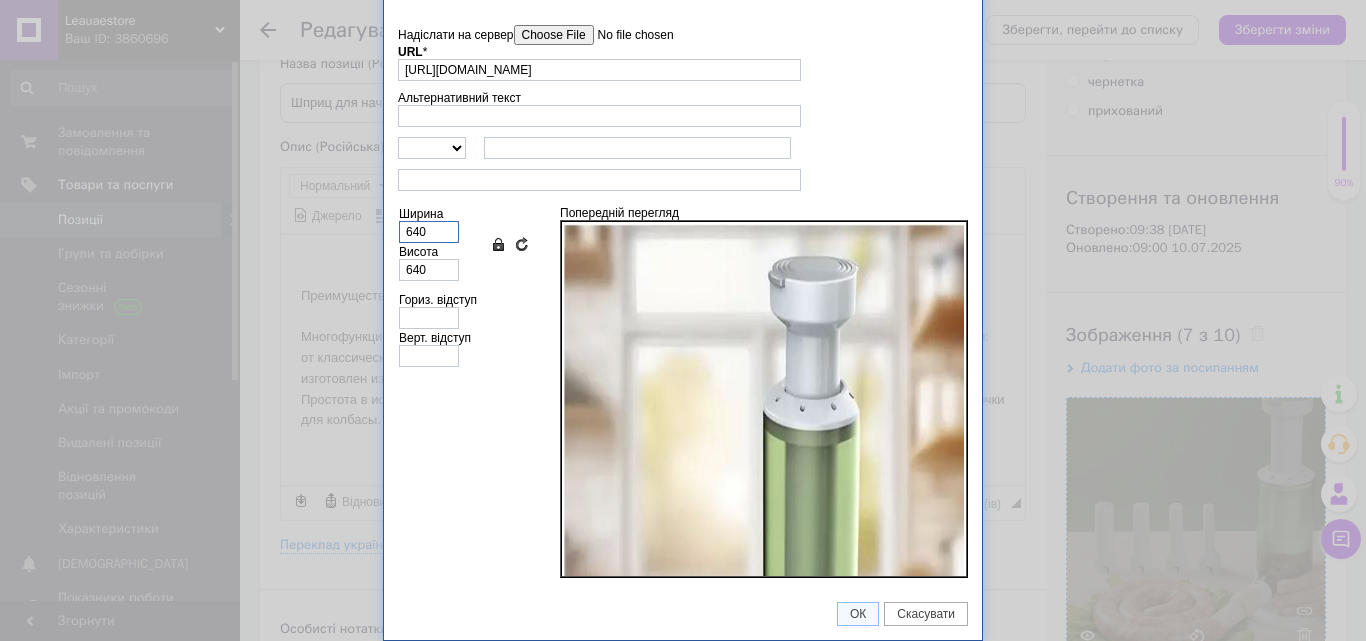 drag, startPoint x: 428, startPoint y: 231, endPoint x: 405, endPoint y: 231, distance: 23 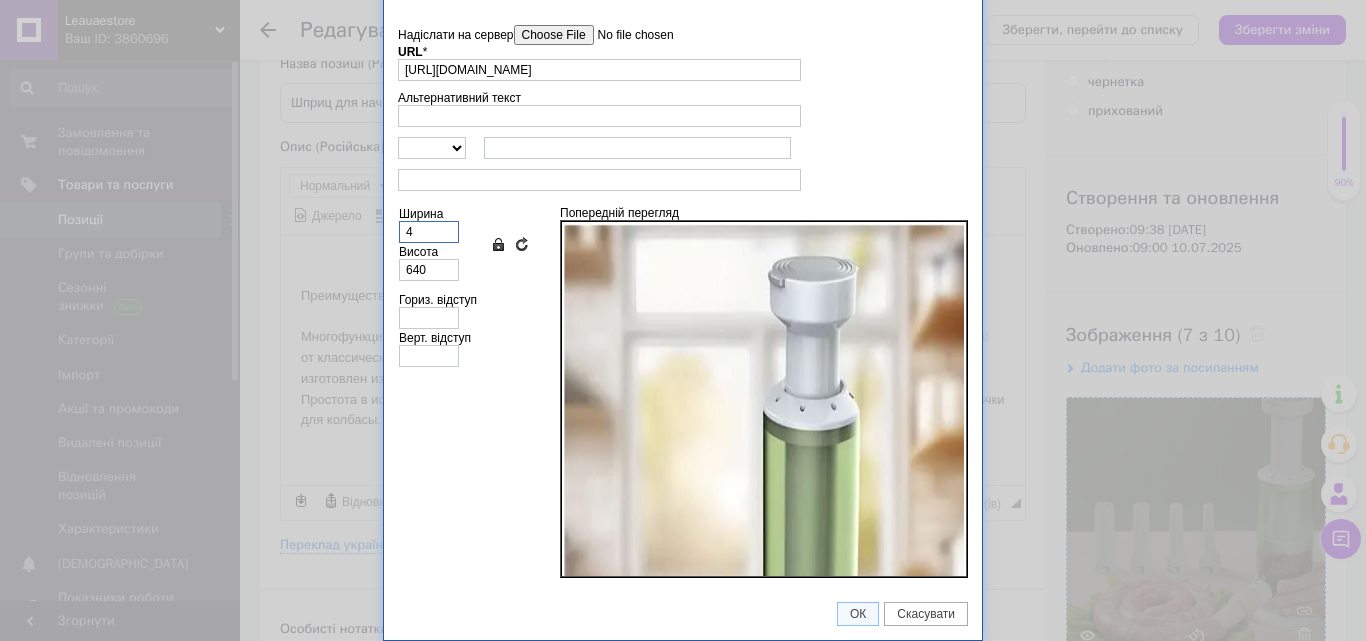 type on "4" 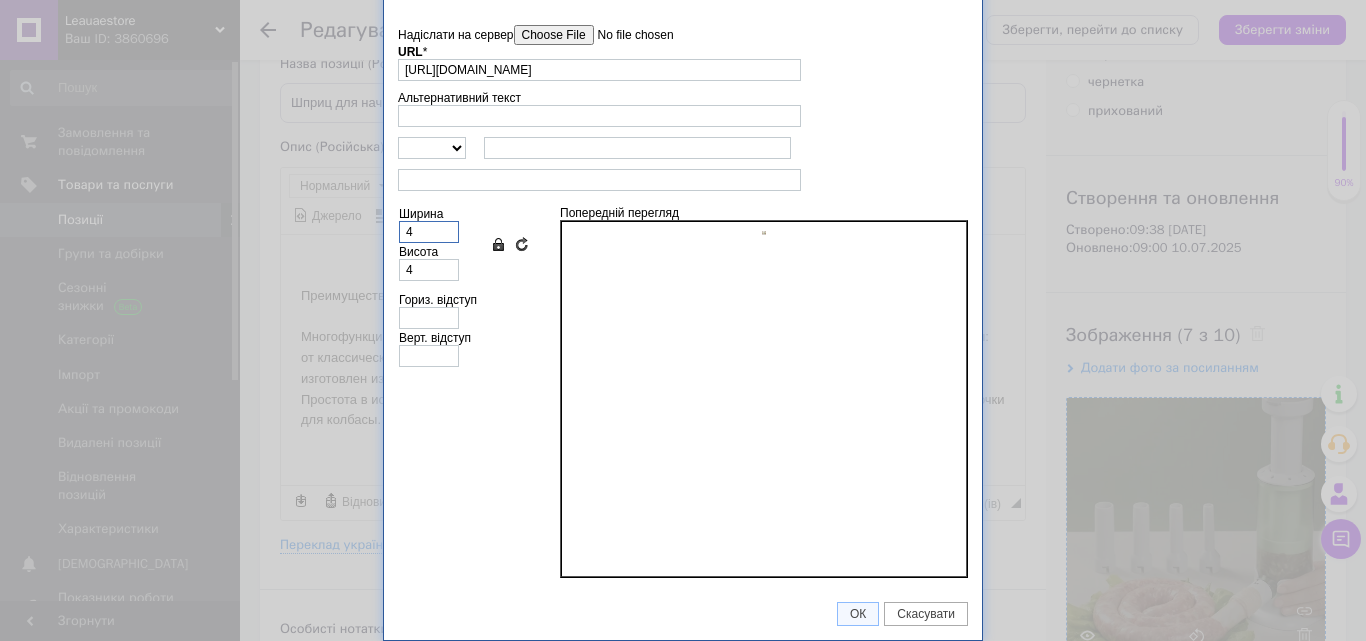 type on "42" 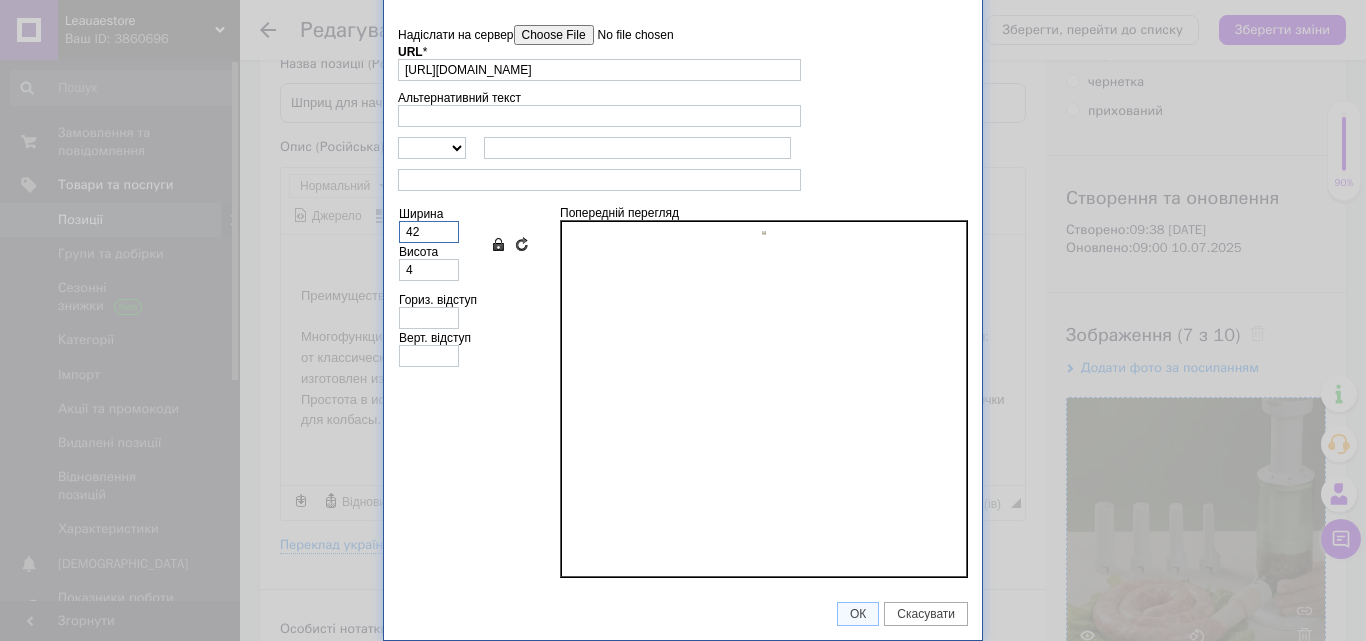 type on "42" 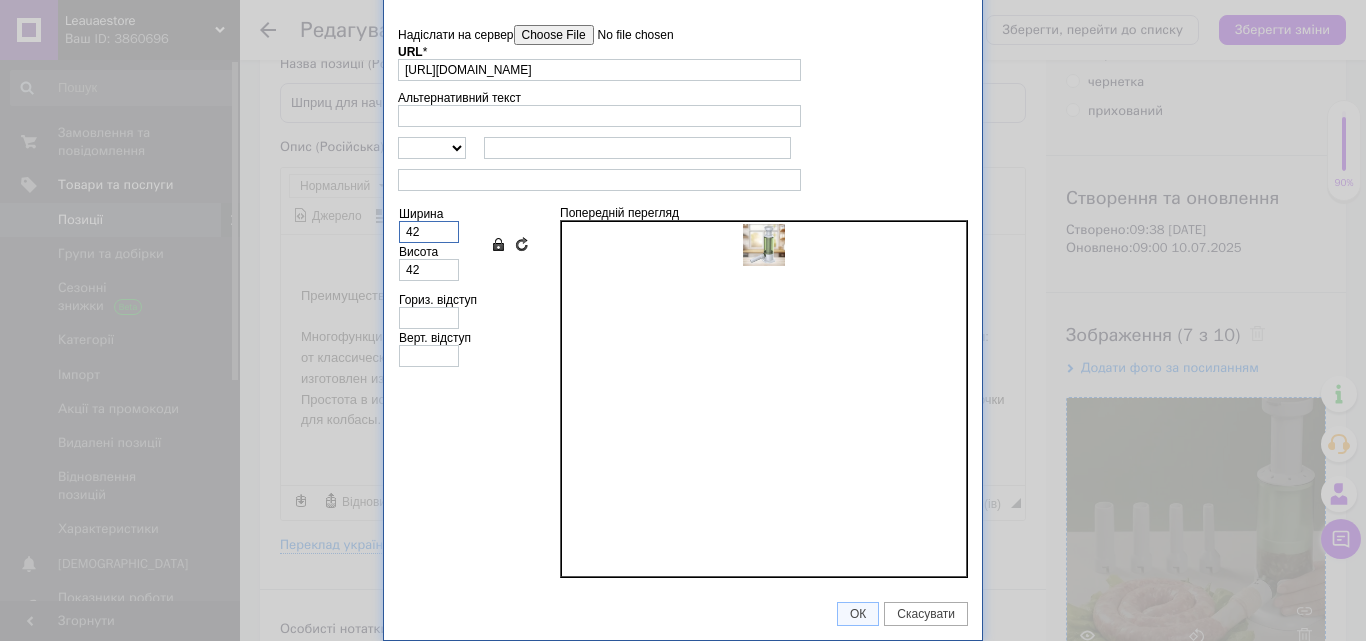 type on "420" 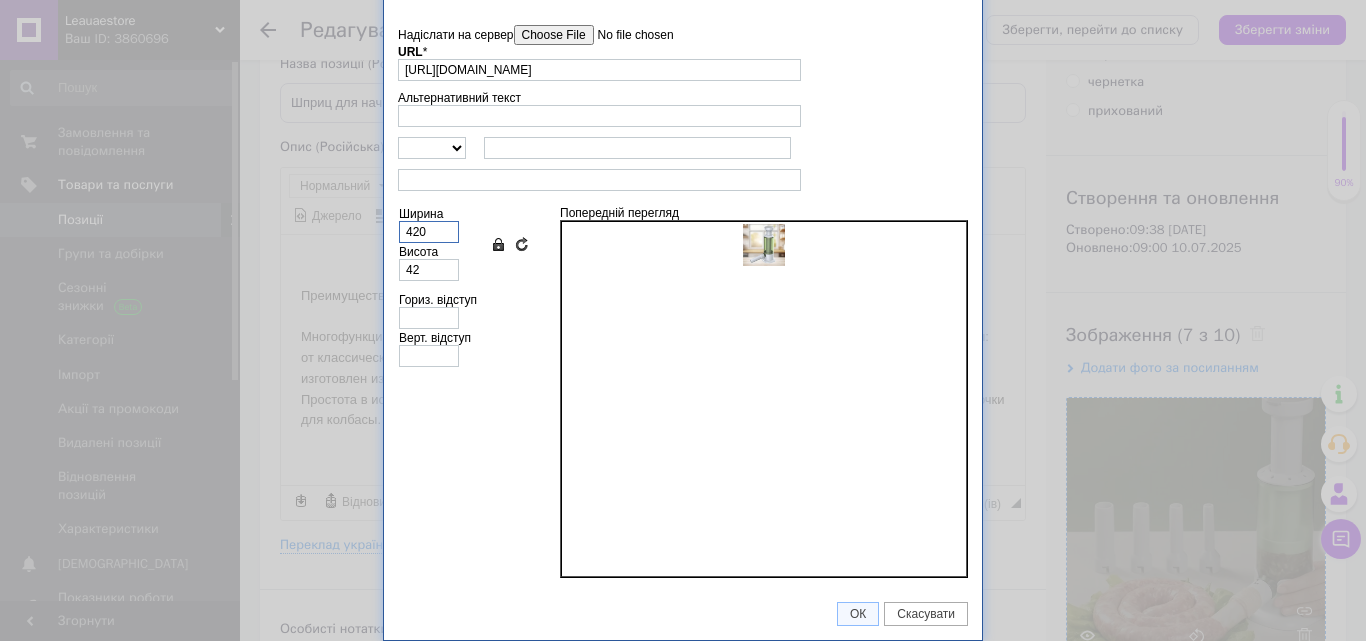 type on "420" 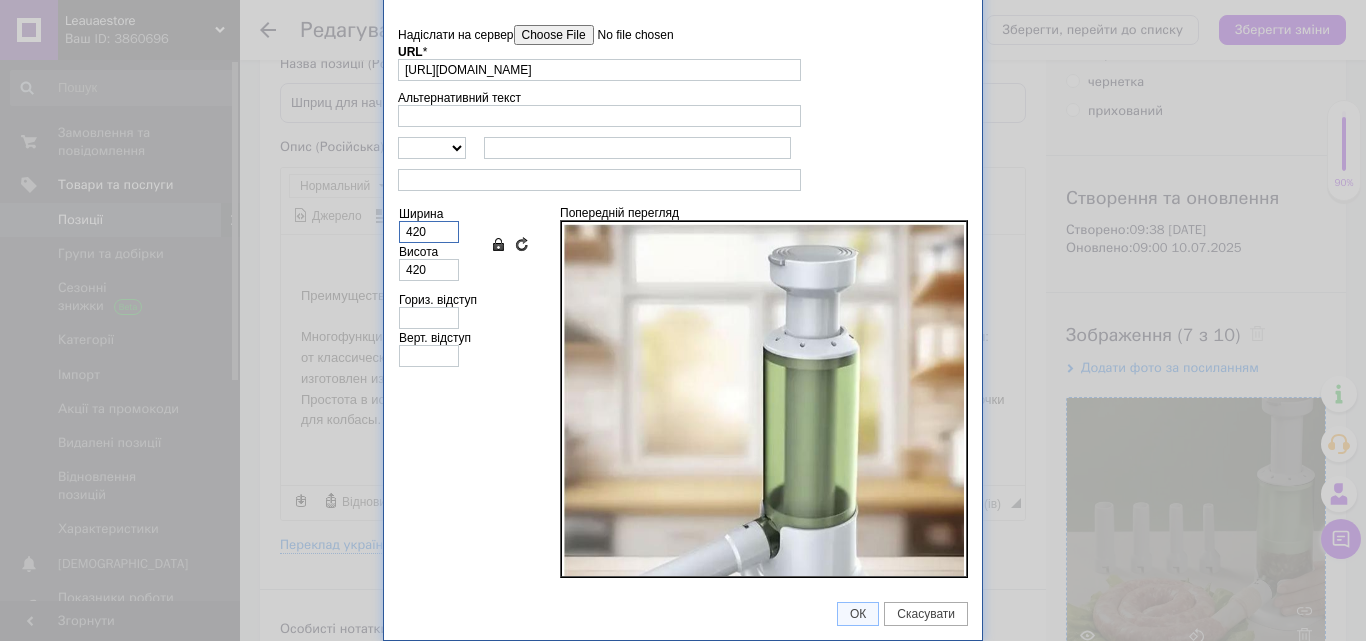 type on "420" 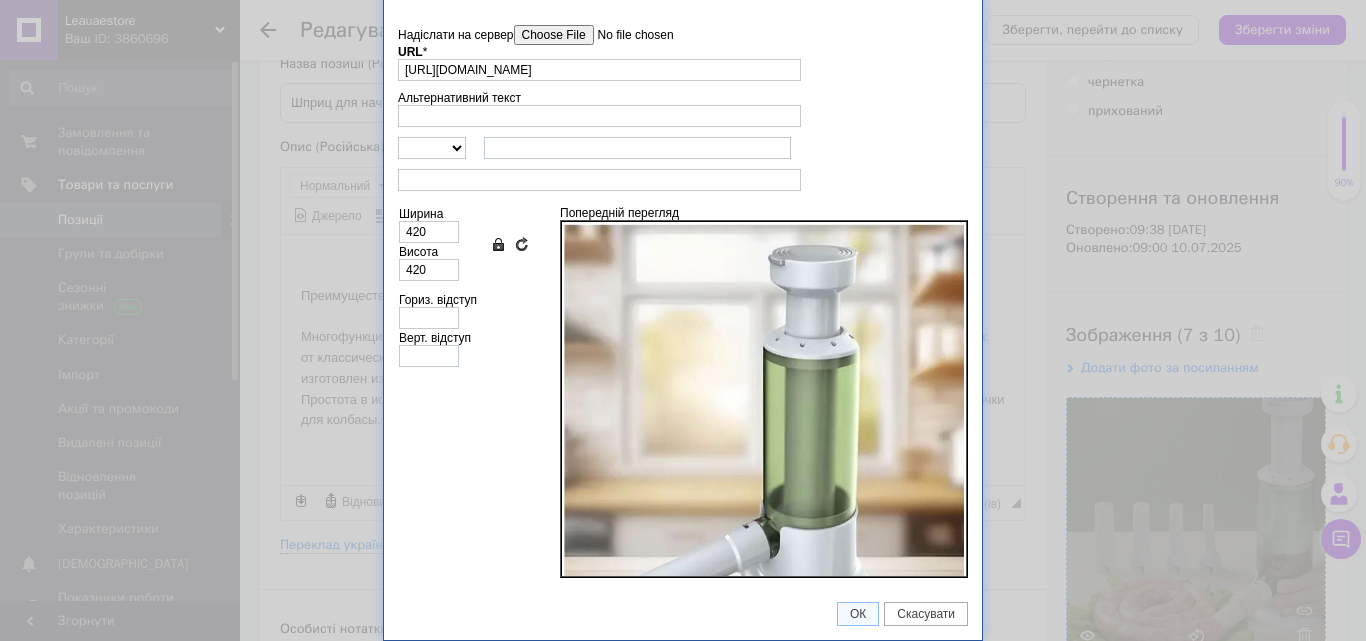 click on "Ширина 420 Висота 420 Зберегти пропорції Очистити поля розмірів Гориз. відступ Верт. відступ" at bounding box center [469, 392] 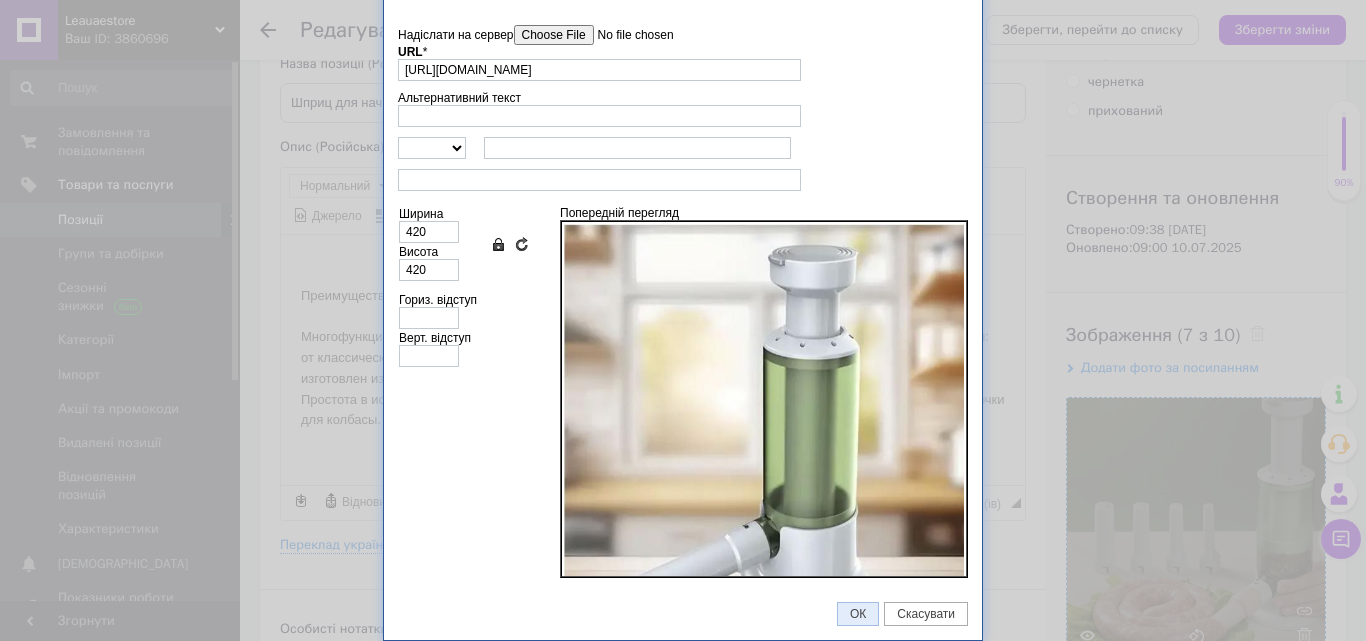 click on "ОК" at bounding box center (858, 614) 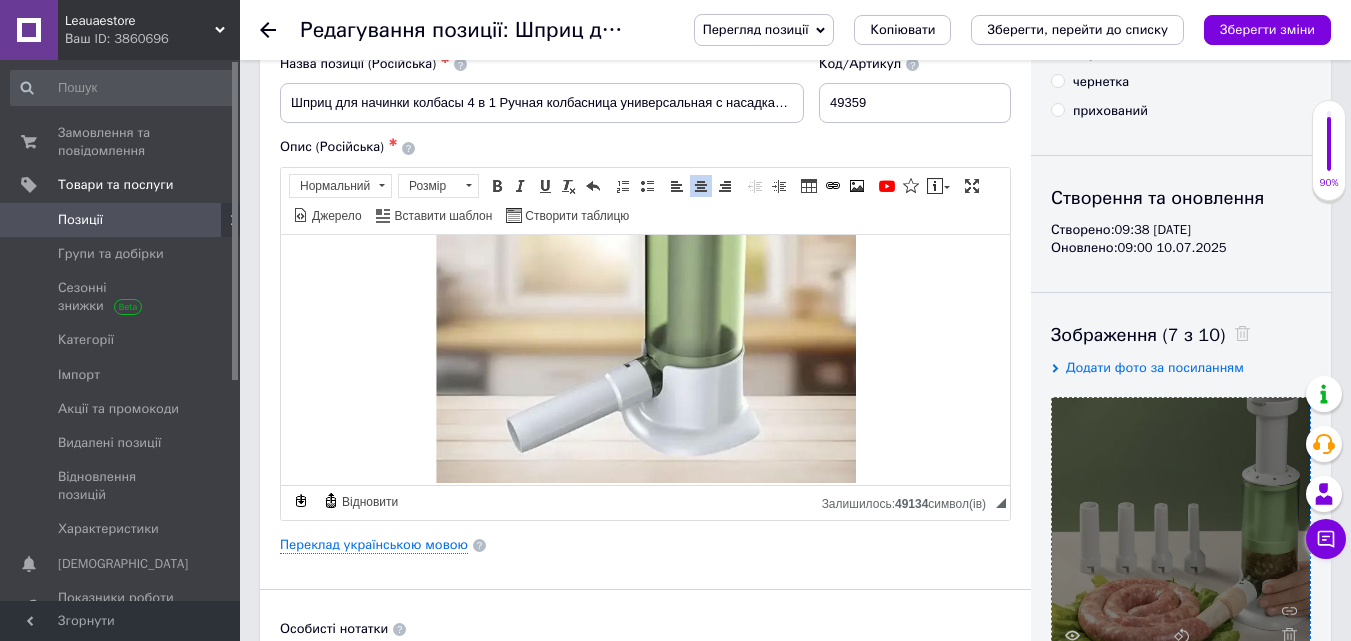 scroll, scrollTop: 1411, scrollLeft: 0, axis: vertical 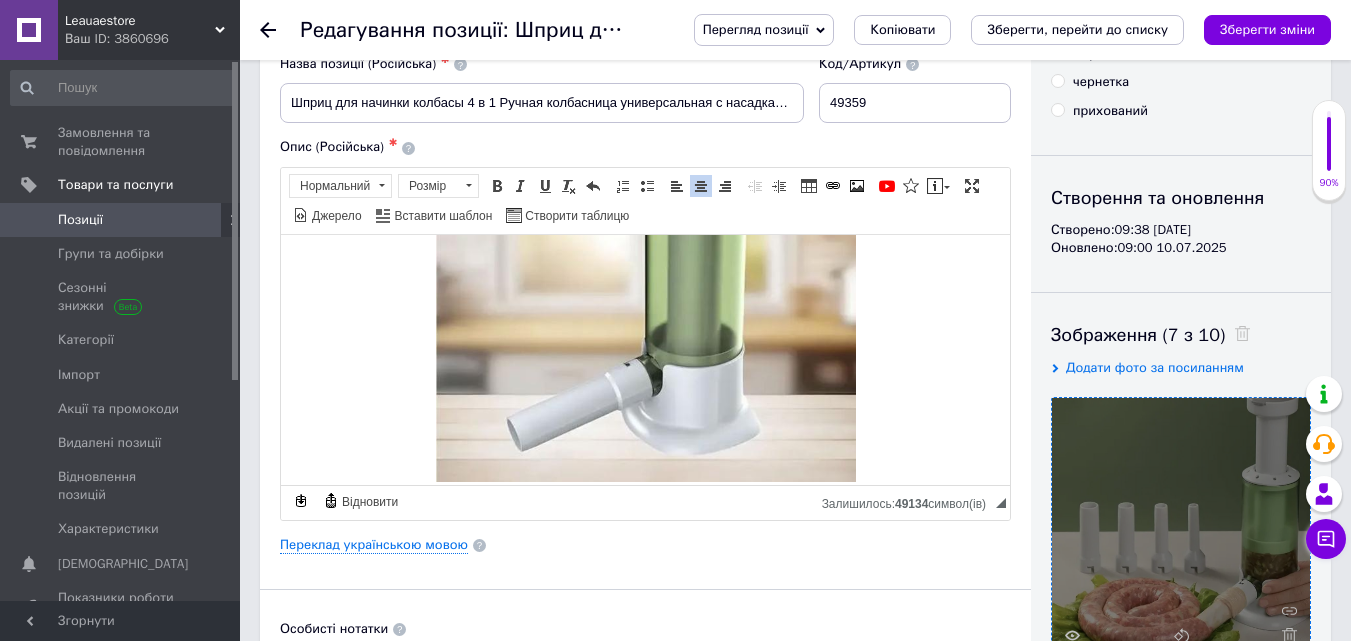 click on "​​​​​​​" at bounding box center [645, 274] 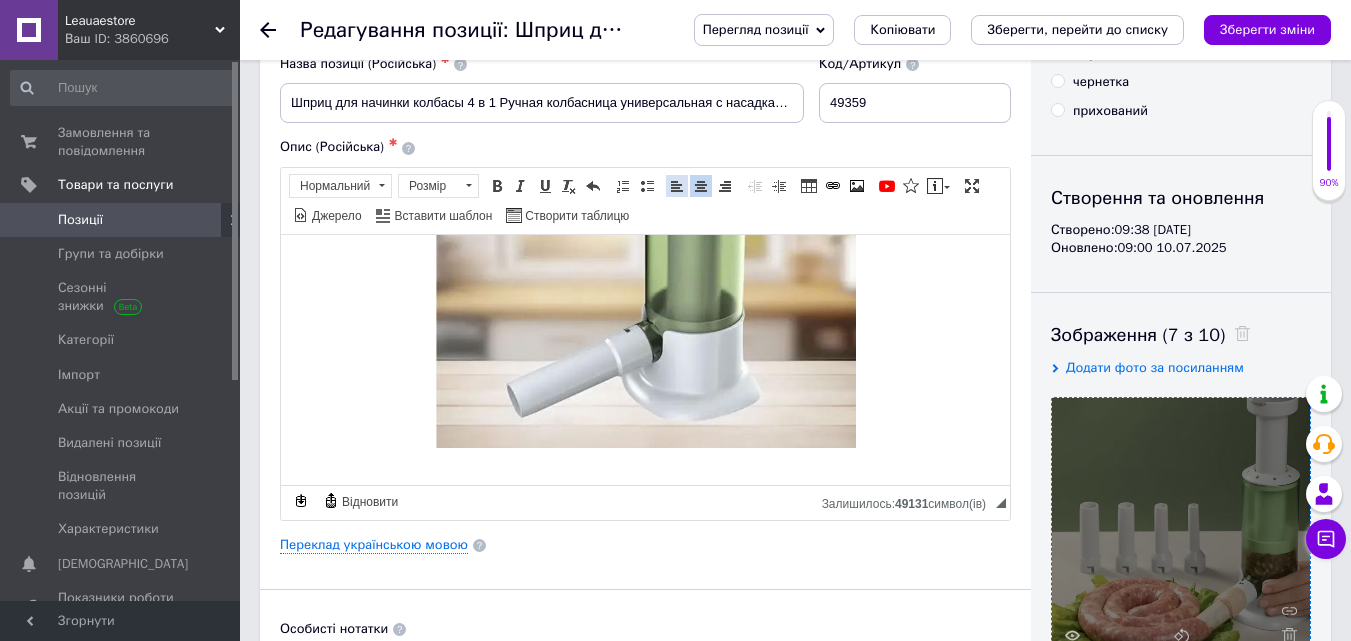 click at bounding box center (677, 186) 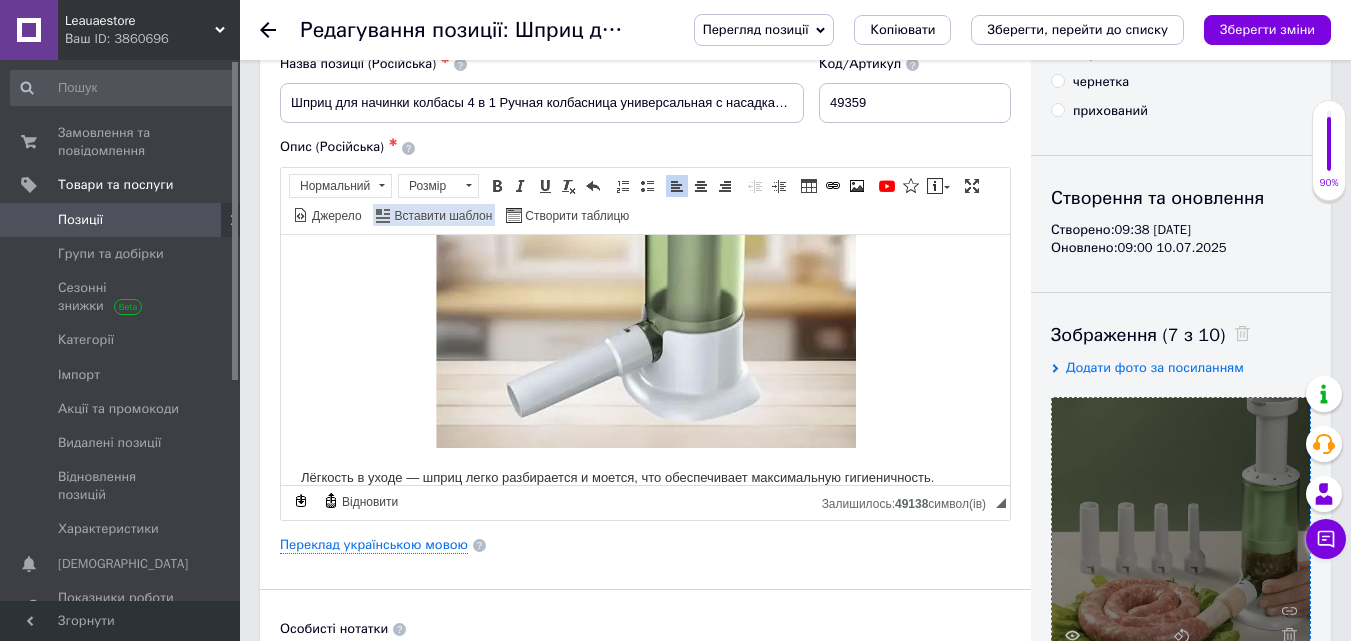 scroll, scrollTop: 1507, scrollLeft: 0, axis: vertical 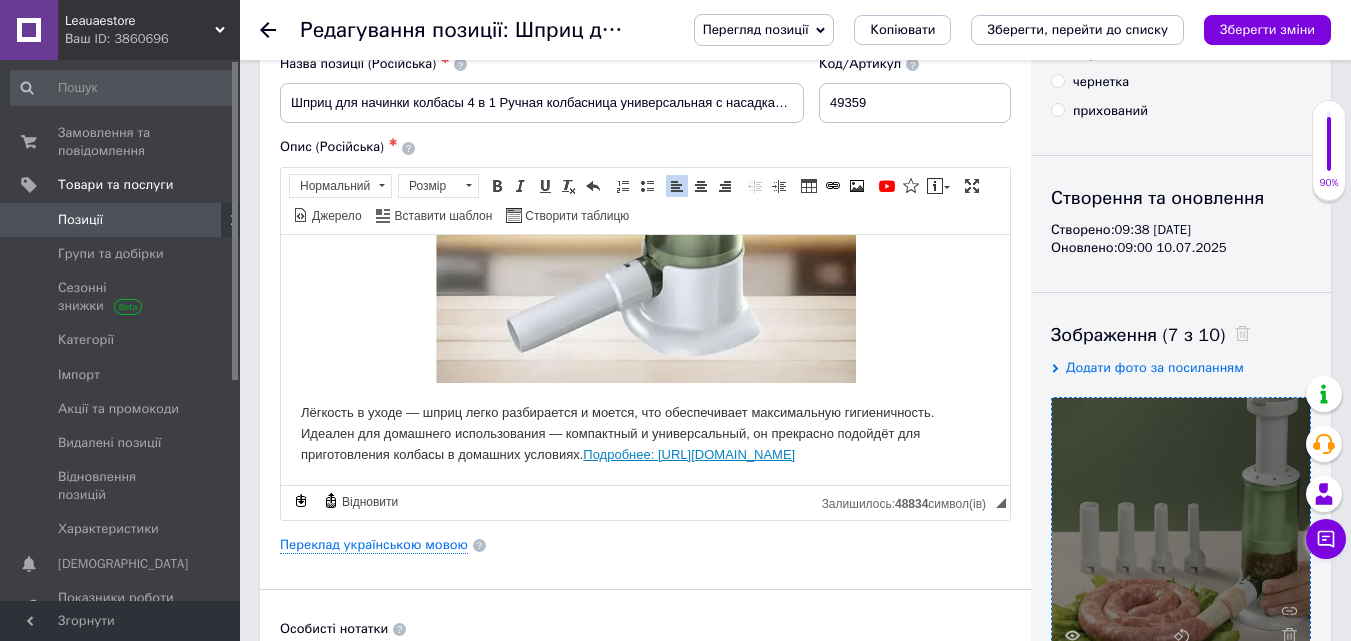 drag, startPoint x: 590, startPoint y: 461, endPoint x: 603, endPoint y: 467, distance: 14.3178215 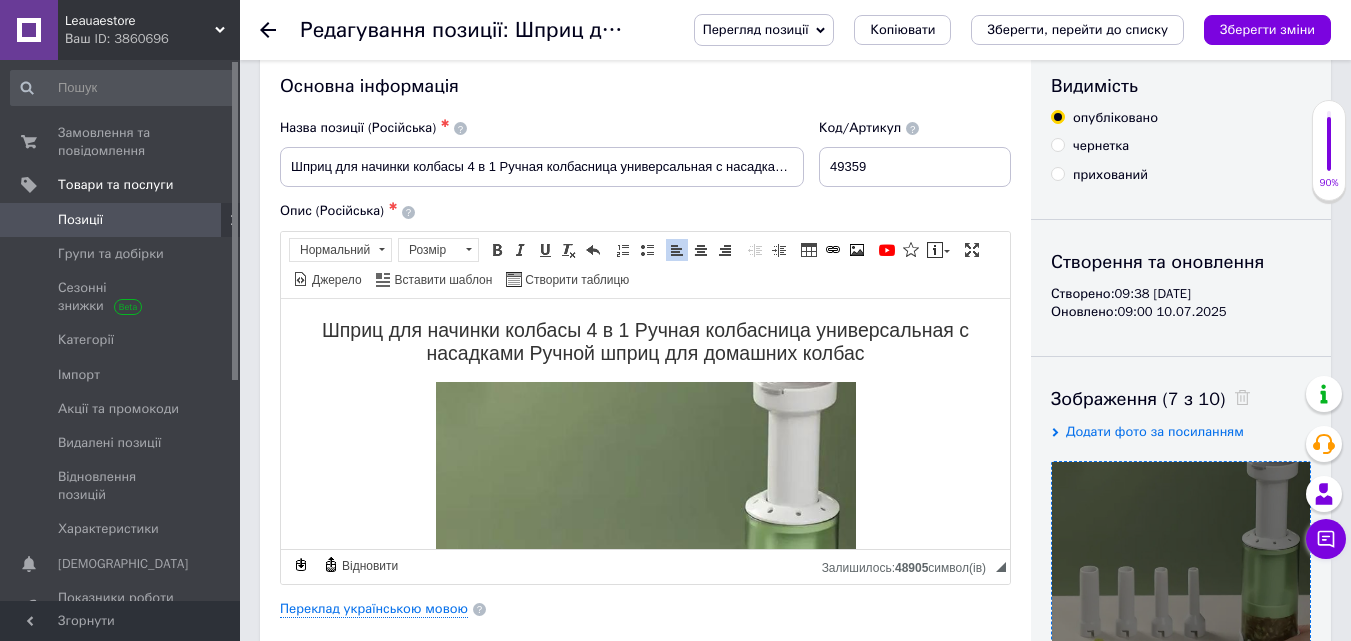 scroll, scrollTop: 0, scrollLeft: 0, axis: both 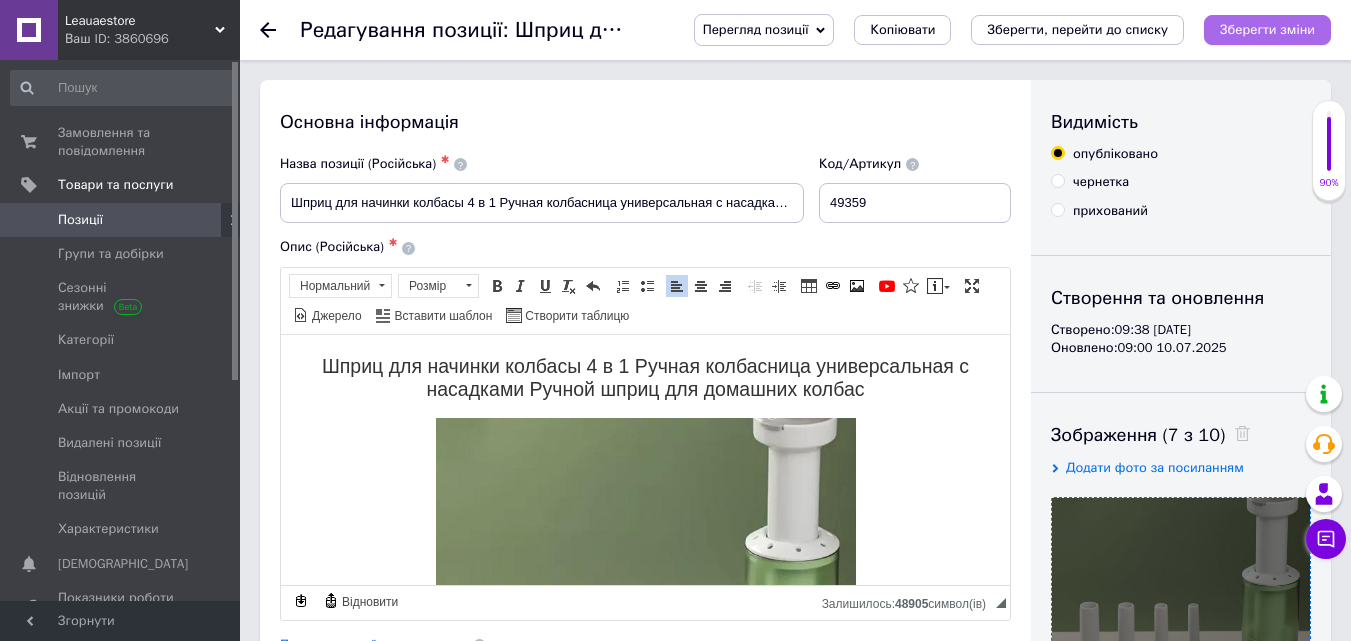 click on "Зберегти зміни" at bounding box center [1267, 29] 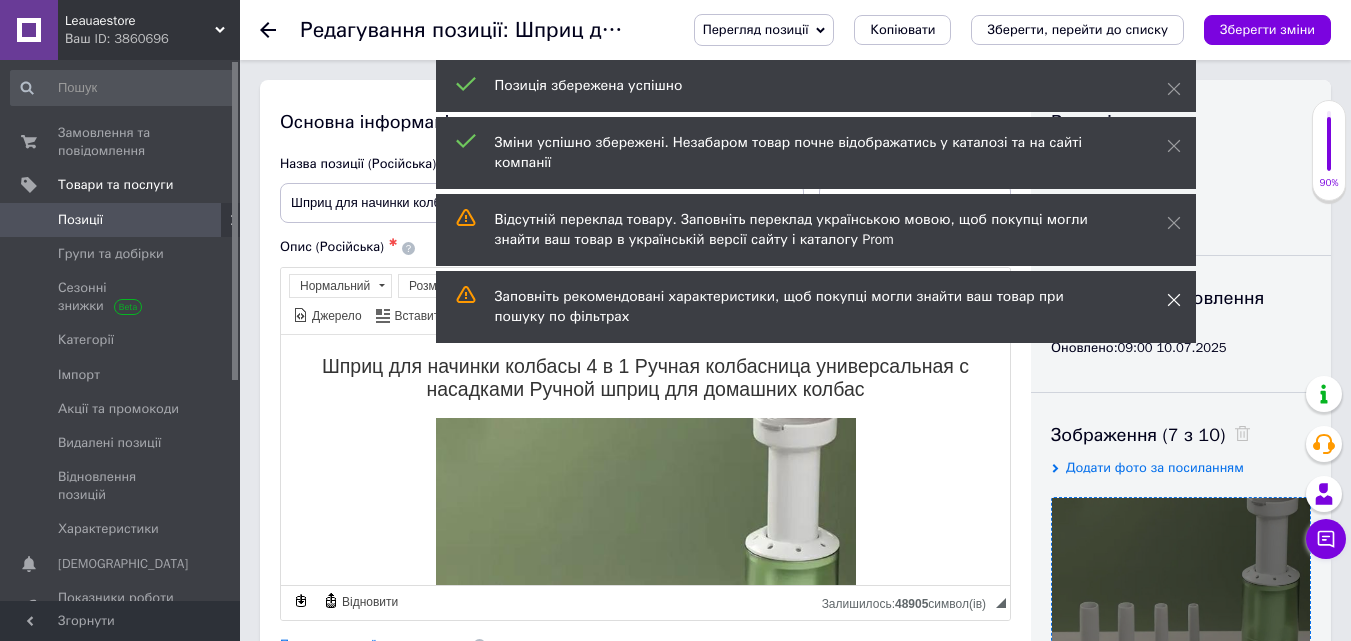 click 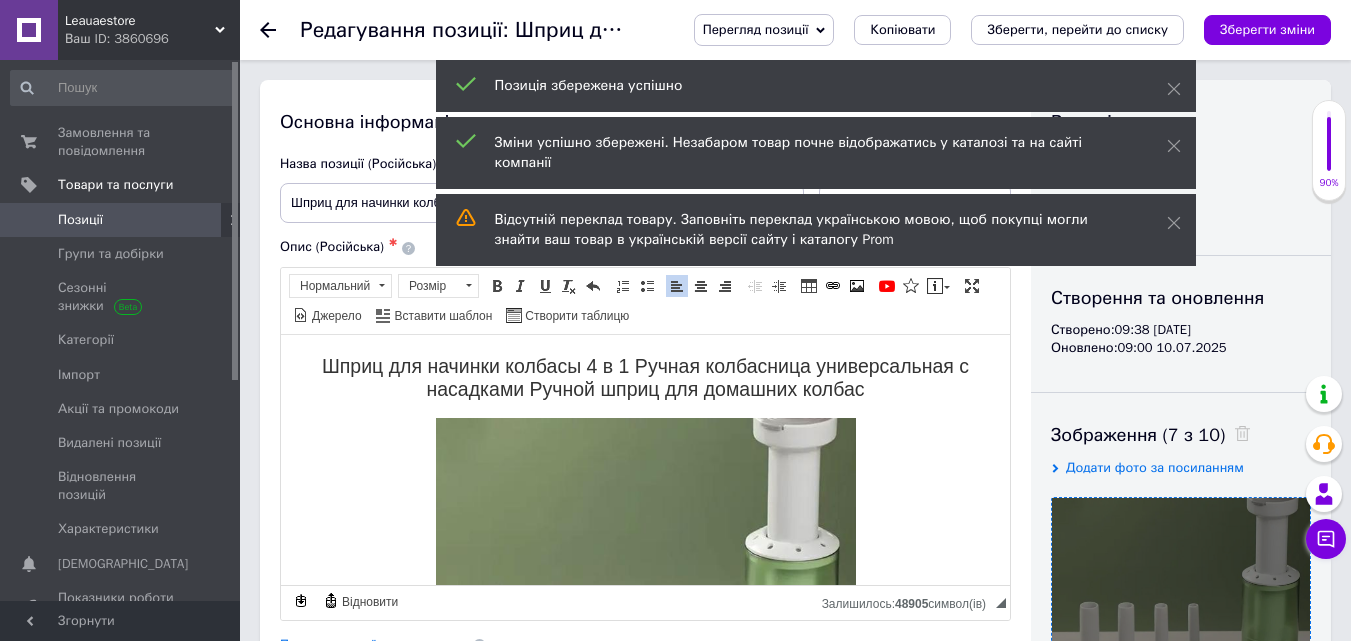 click on "Відсутній переклад товару. Заповніть переклад українською мовою, щоб покупці
могли знайти ваш товар в українській версії сайту і каталогу Prom" at bounding box center (816, 230) 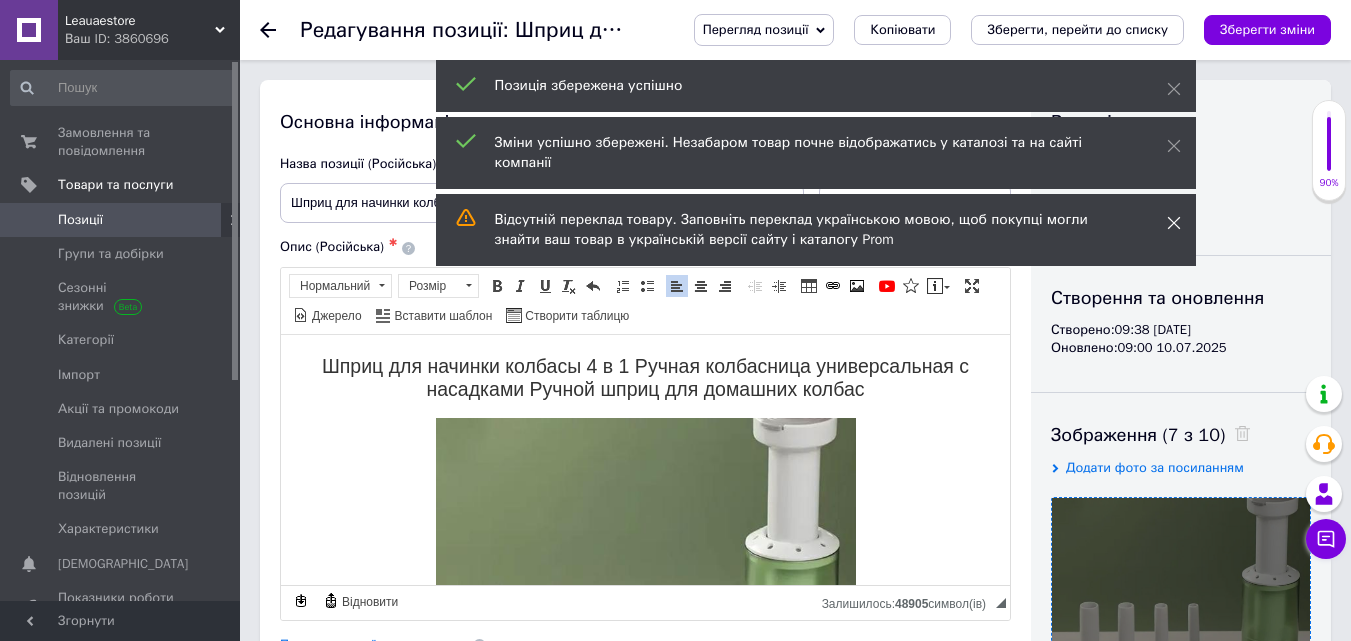 click 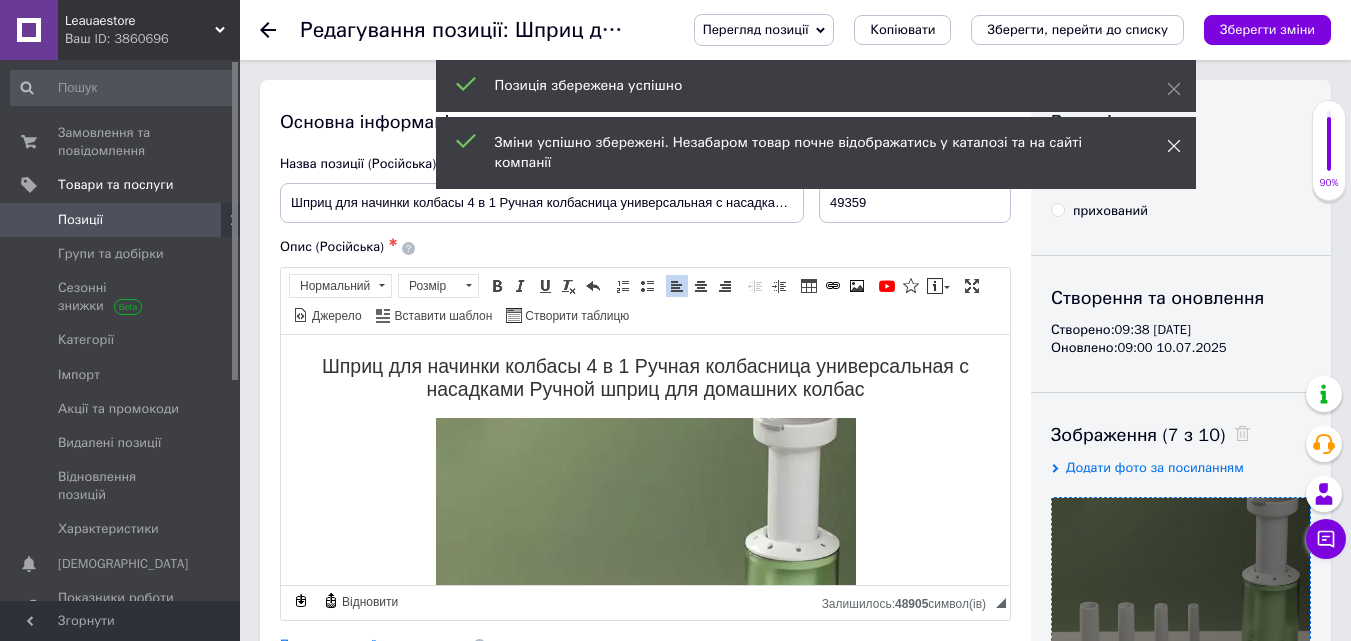 click 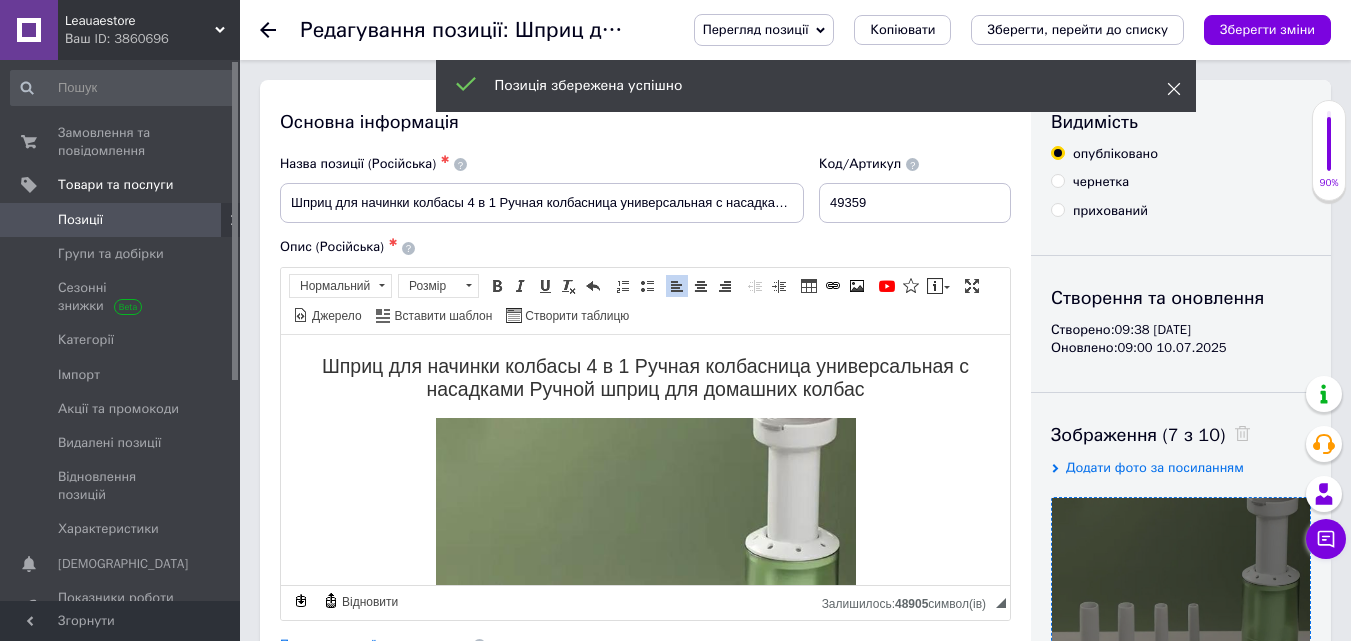 click 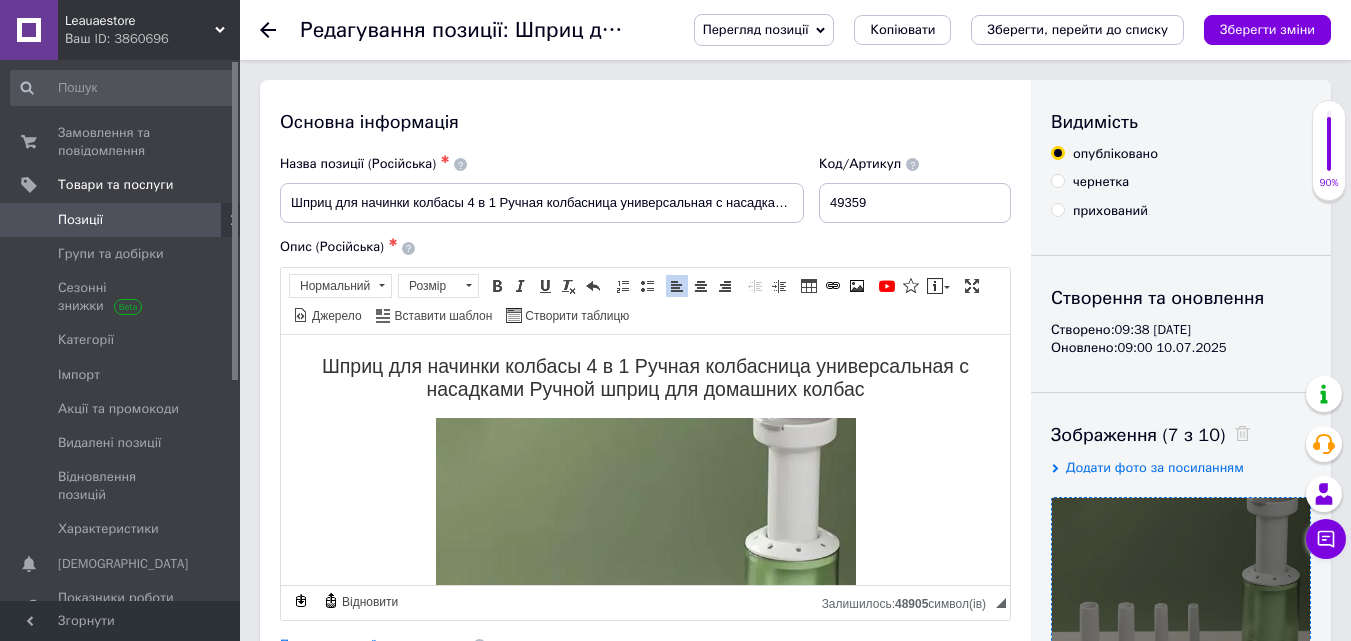 drag, startPoint x: 642, startPoint y: 137, endPoint x: 599, endPoint y: 129, distance: 43.737854 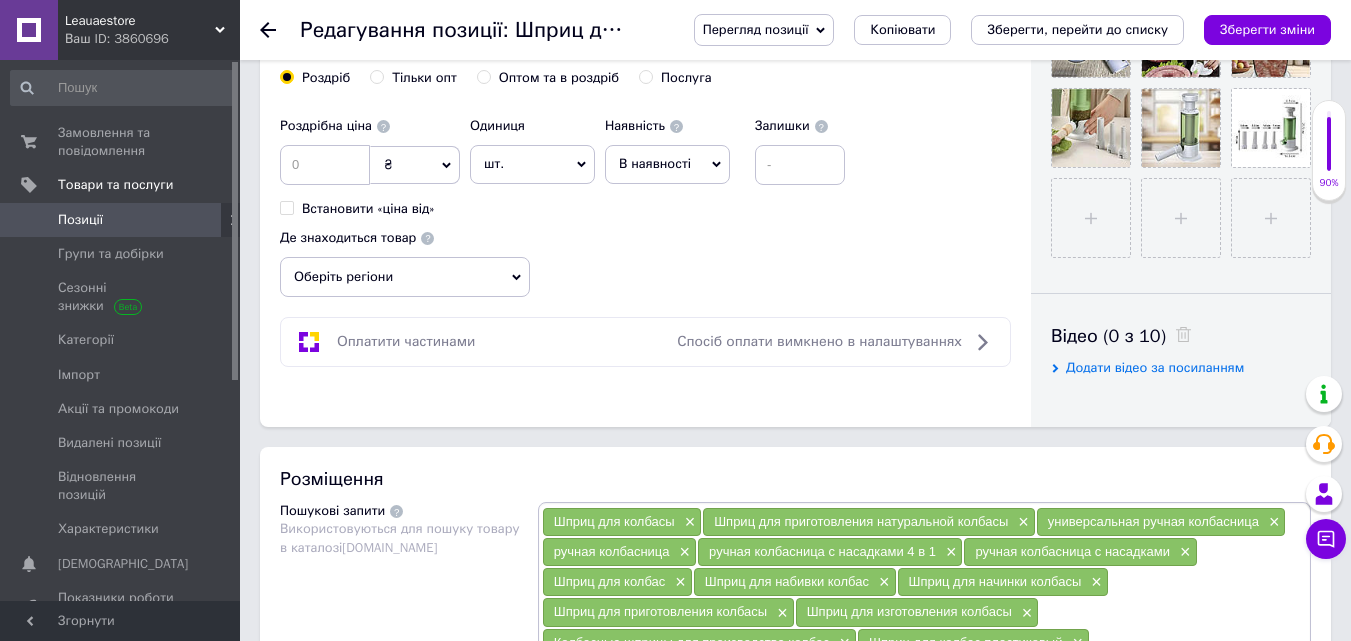 scroll, scrollTop: 800, scrollLeft: 0, axis: vertical 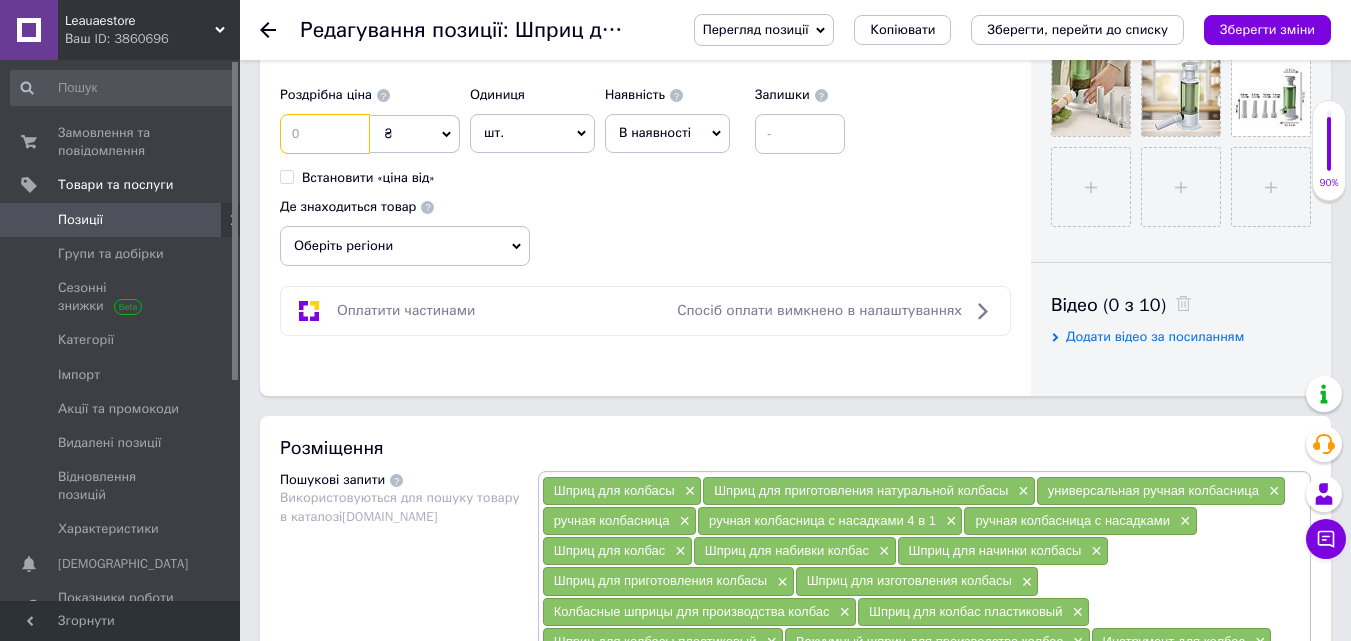 click at bounding box center [325, 134] 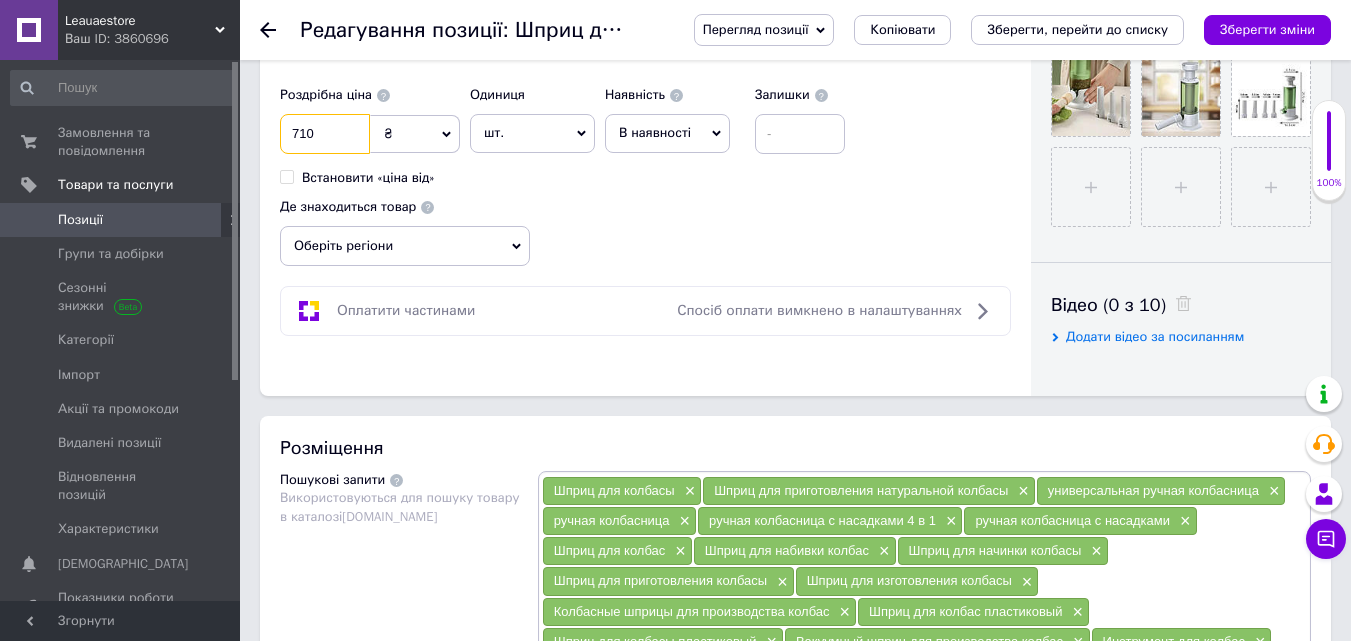 type on "710" 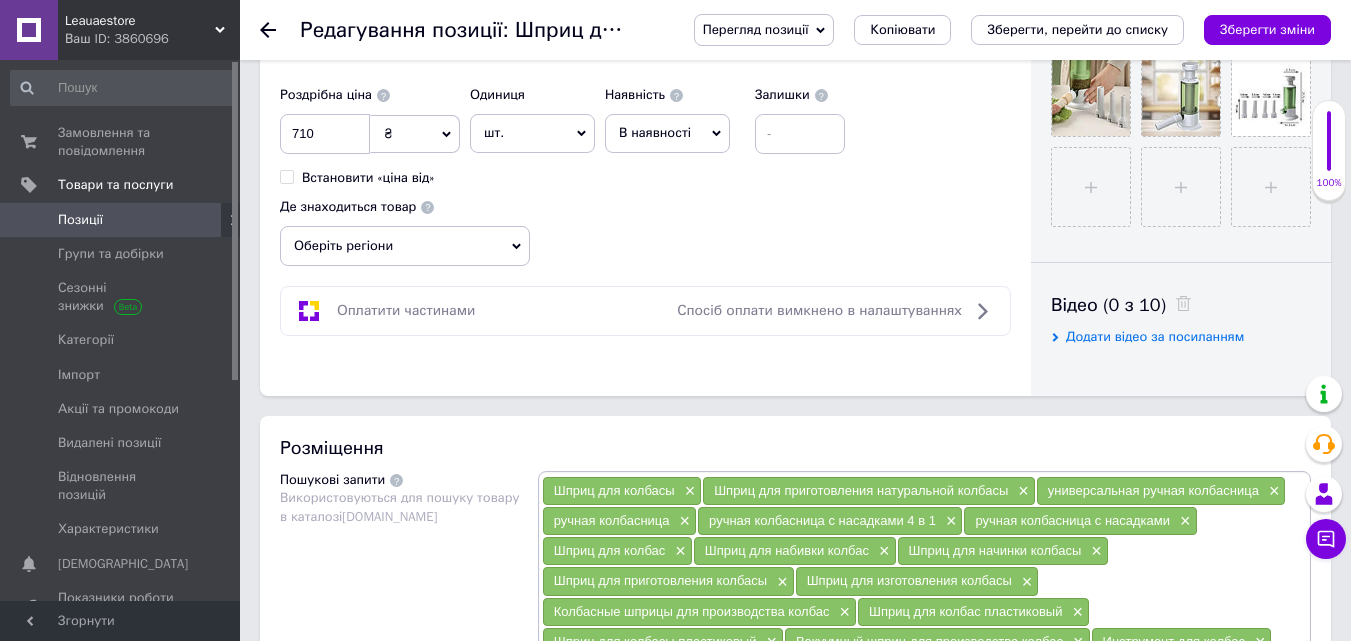 click on "Основна інформація Назва позиції (Російська) ✱ Шприц для начинки колбасы 4 в 1 Ручная колбасница универсальная с насадками Код/Артикул 49359 Опис (Російська) ✱ Шприц для начинки колбасы 4 в 1 Ручная колбасница универсальная с насадками Ручной шприц для домашних колбас
Шприц для колбасы 4 в 1 — универсальная колбасница ручная с насадками
Преобразите процесс приготовления колбасы с универсальным шприцом для колбасы 4 в 1!
Этот удобный и функциональный аксессуар позволяет готовить домашние колбасы разных видов, используя один инструмент.
$" at bounding box center (645, -162) 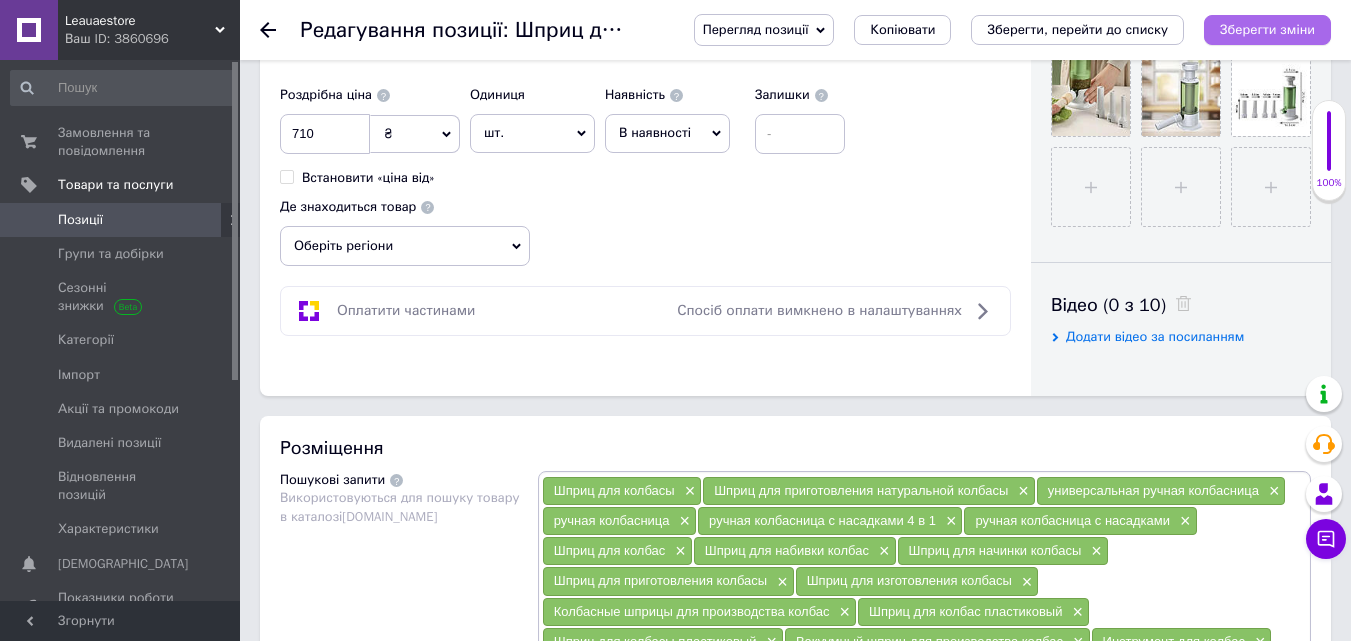 click on "Зберегти зміни" at bounding box center [1267, 29] 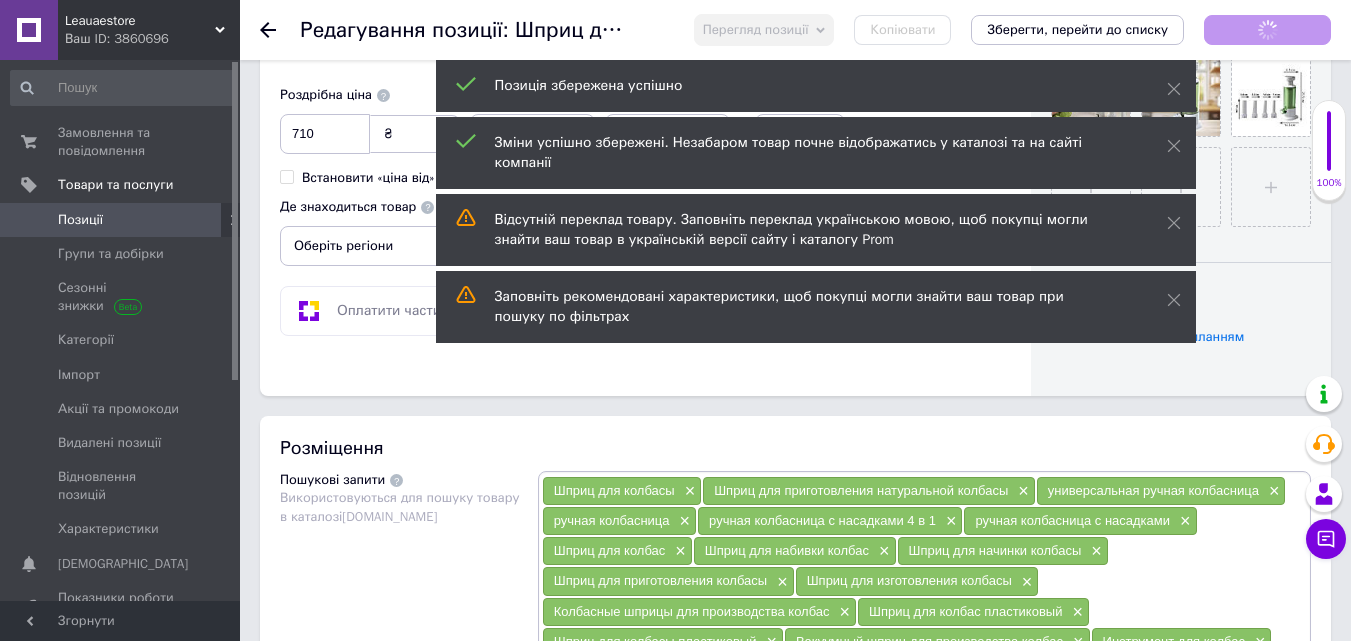drag, startPoint x: 668, startPoint y: 400, endPoint x: 629, endPoint y: 387, distance: 41.109608 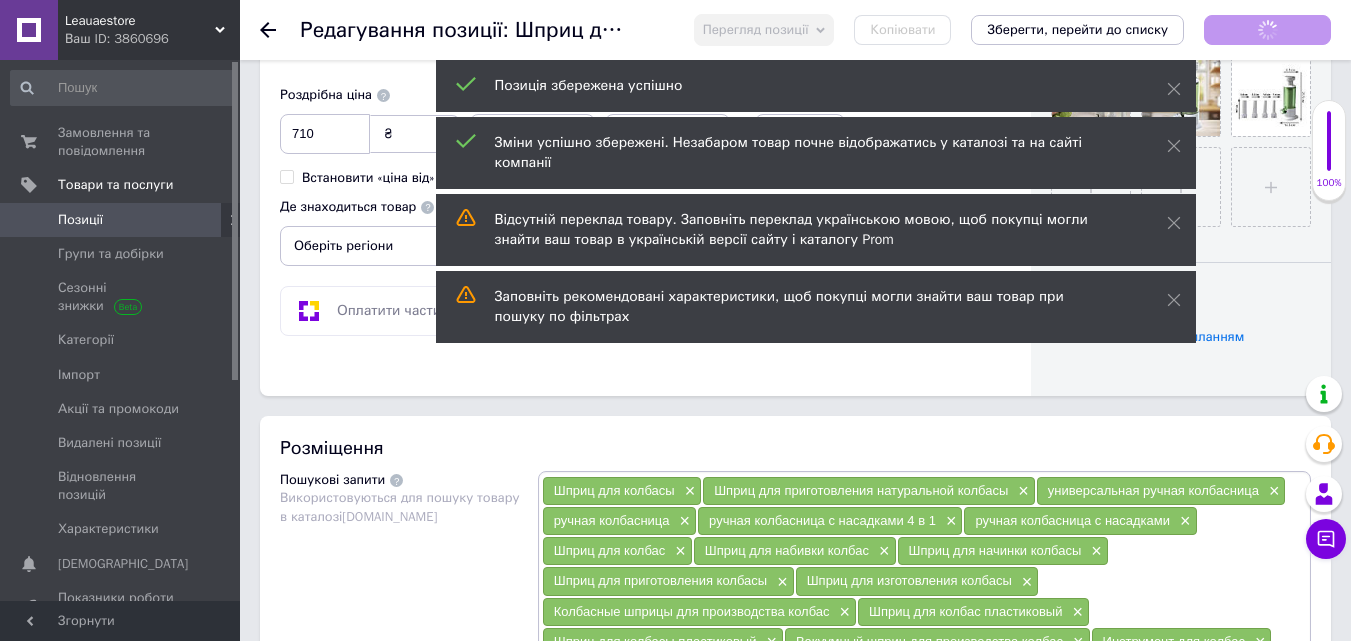 click on "Основна інформація Назва позиції (Російська) ✱ Шприц для начинки колбасы 4 в 1 Ручная колбасница универсальная с насадками Код/Артикул 49359 Опис (Російська) ✱ Шприц для начинки колбасы 4 в 1 Ручная колбасница универсальная с насадками Ручной шприц для домашних колбас
Шприц для колбасы 4 в 1 — универсальная колбасница ручная с насадками
Преобразите процесс приготовления колбасы с универсальным шприцом для колбасы 4 в 1!
Этот удобный и функциональный аксессуар позволяет готовить домашние колбасы разных видов, используя один инструмент.
$" at bounding box center [645, -162] 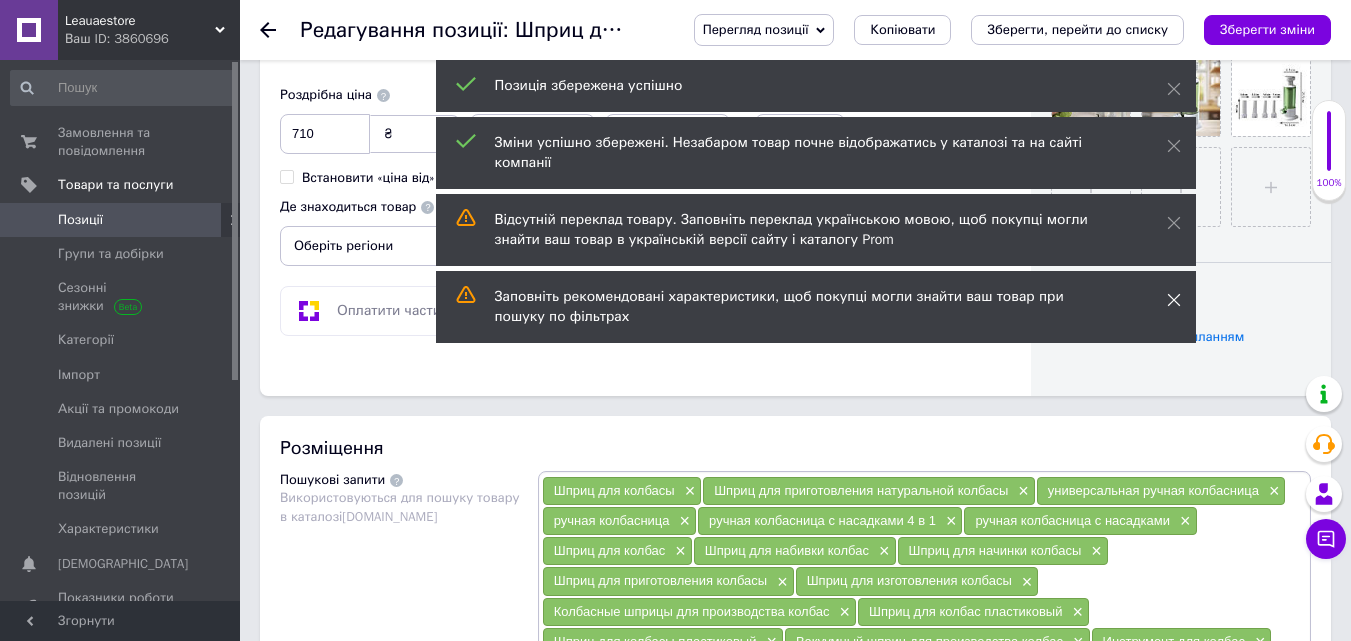 click 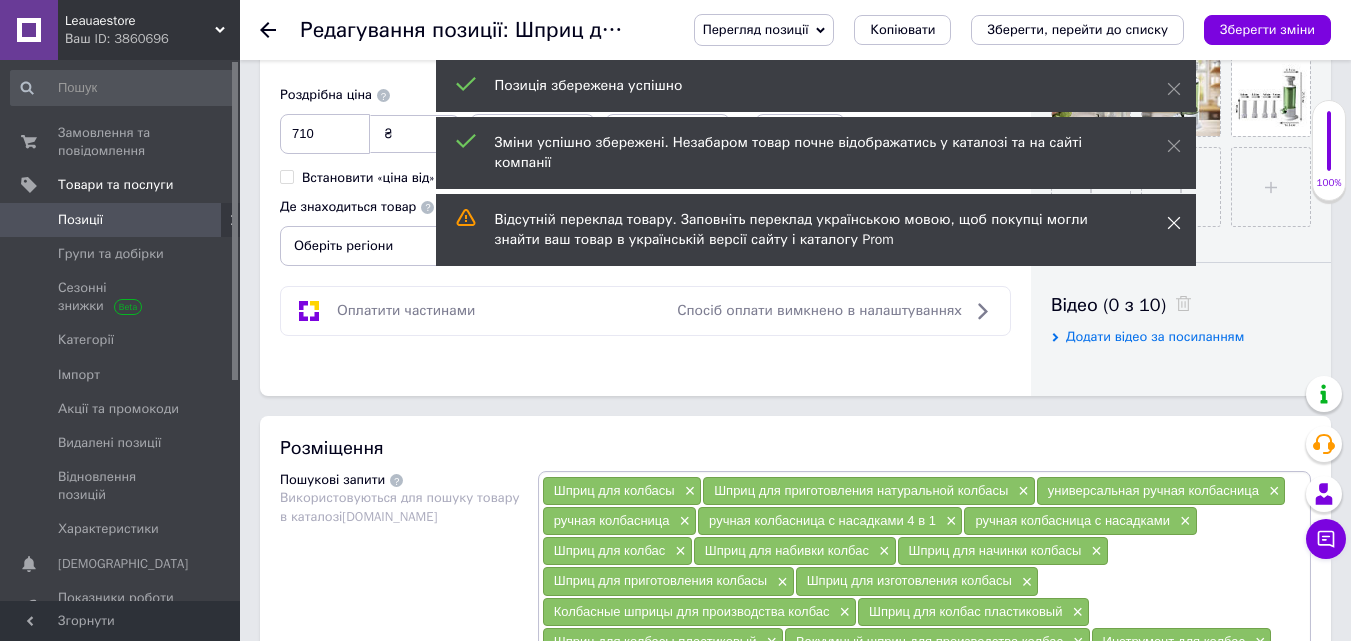 click 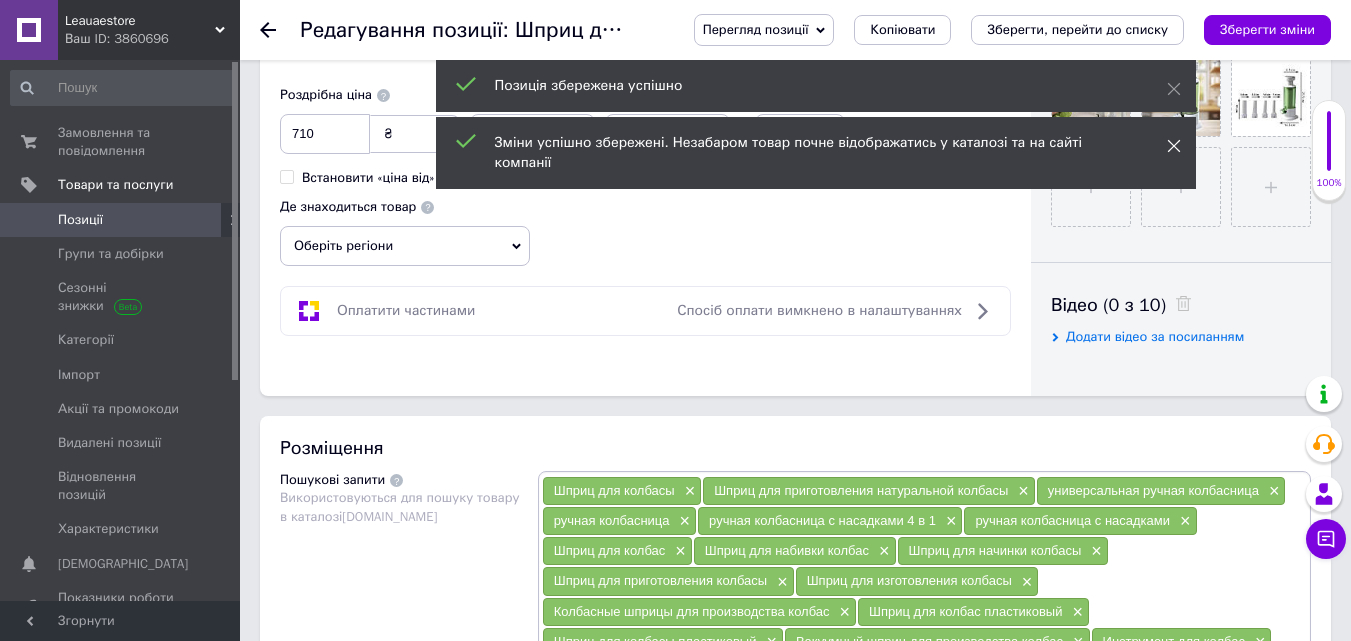 click 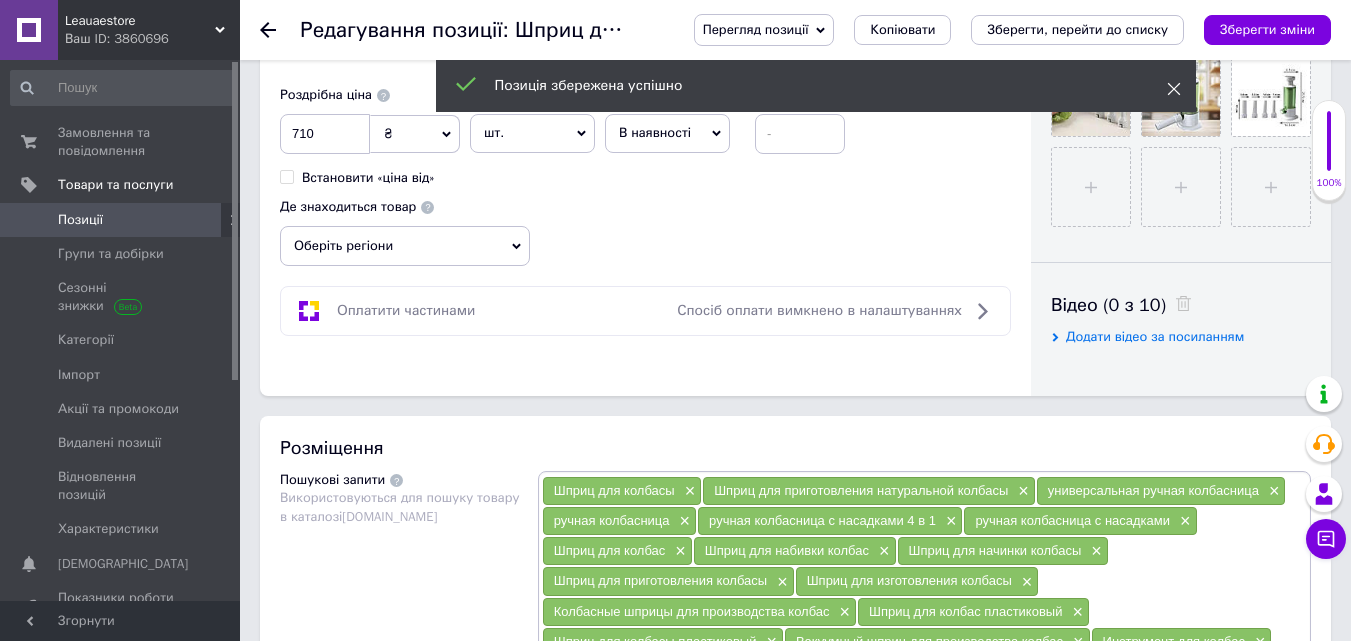 click 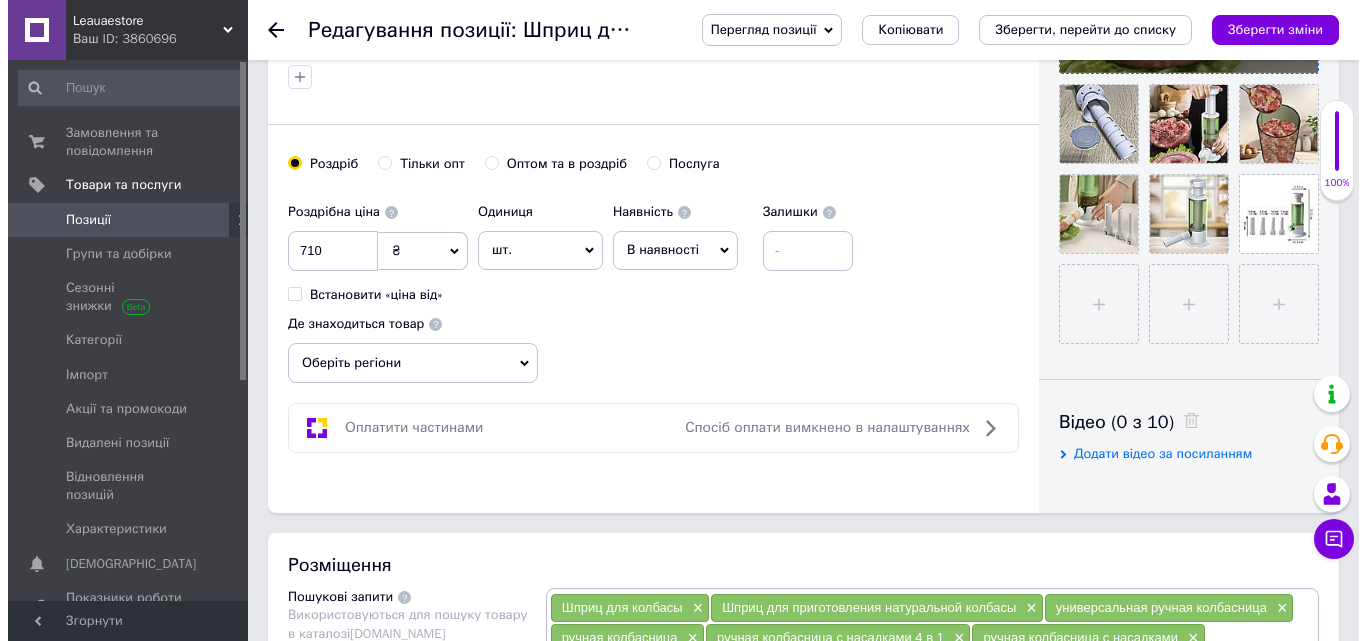 scroll, scrollTop: 500, scrollLeft: 0, axis: vertical 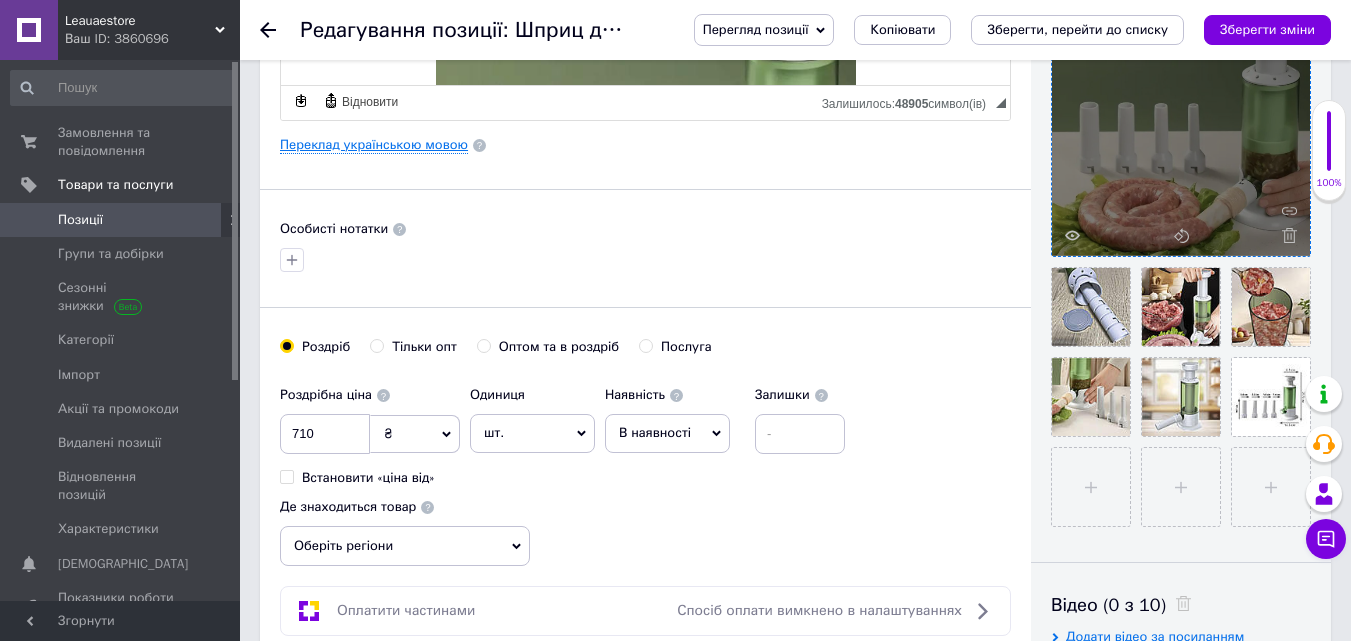 click on "Переклад українською мовою" at bounding box center [374, 145] 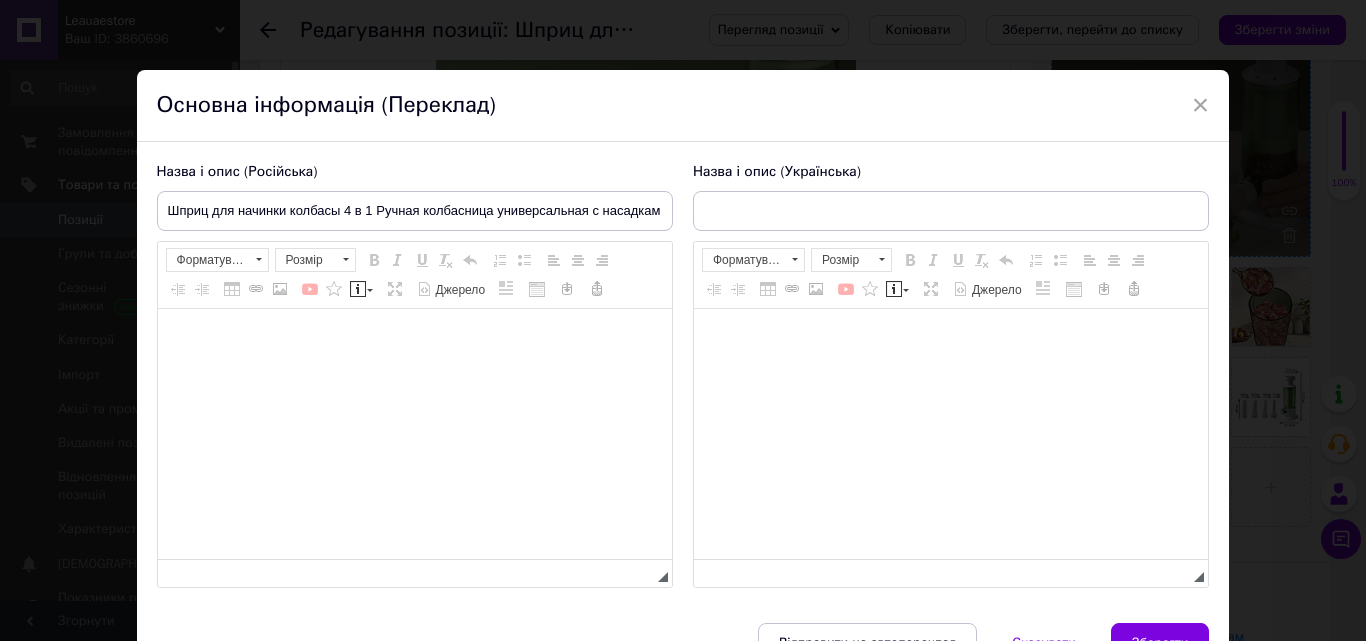 scroll, scrollTop: 112, scrollLeft: 0, axis: vertical 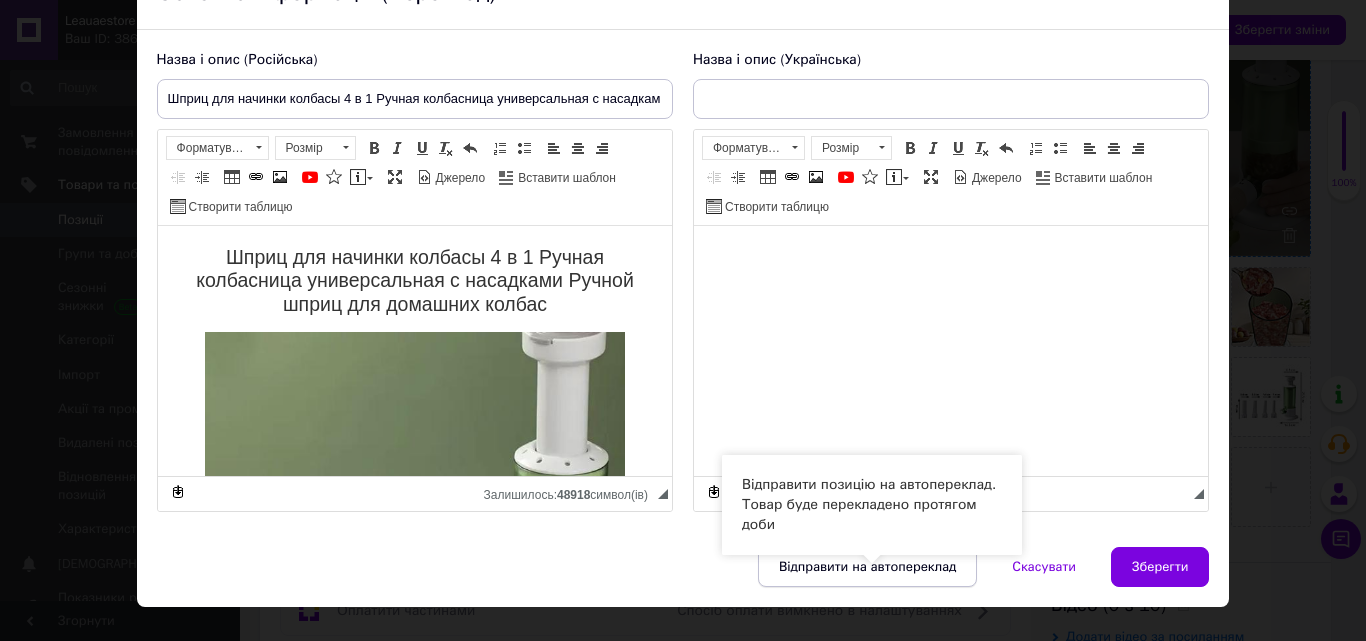 click on "Відправити на автопереклад" at bounding box center [867, 567] 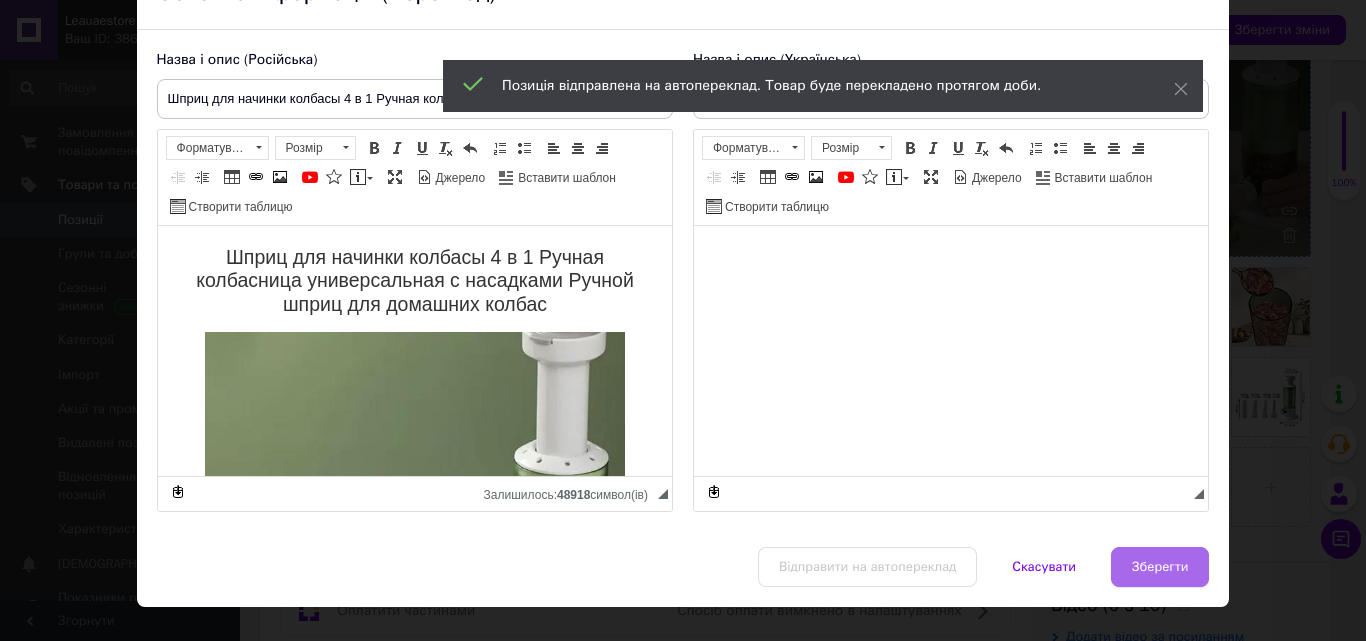 click on "Зберегти" at bounding box center [1160, 567] 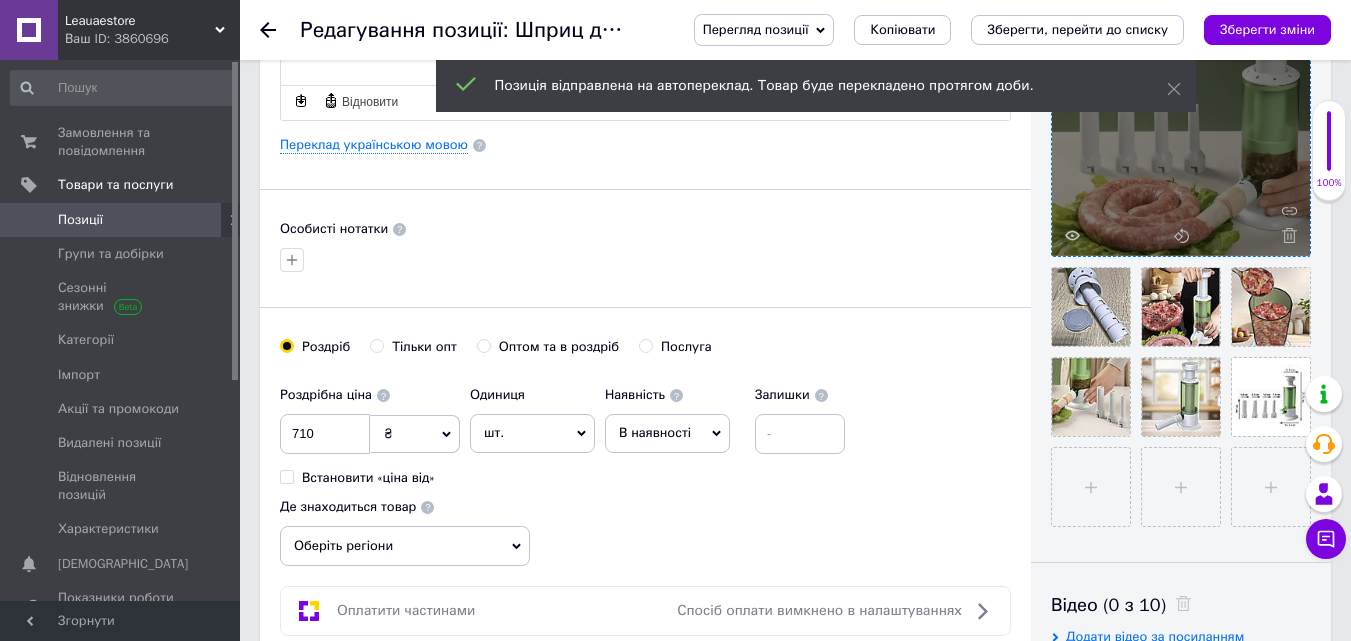 drag, startPoint x: 832, startPoint y: 183, endPoint x: 886, endPoint y: 160, distance: 58.694122 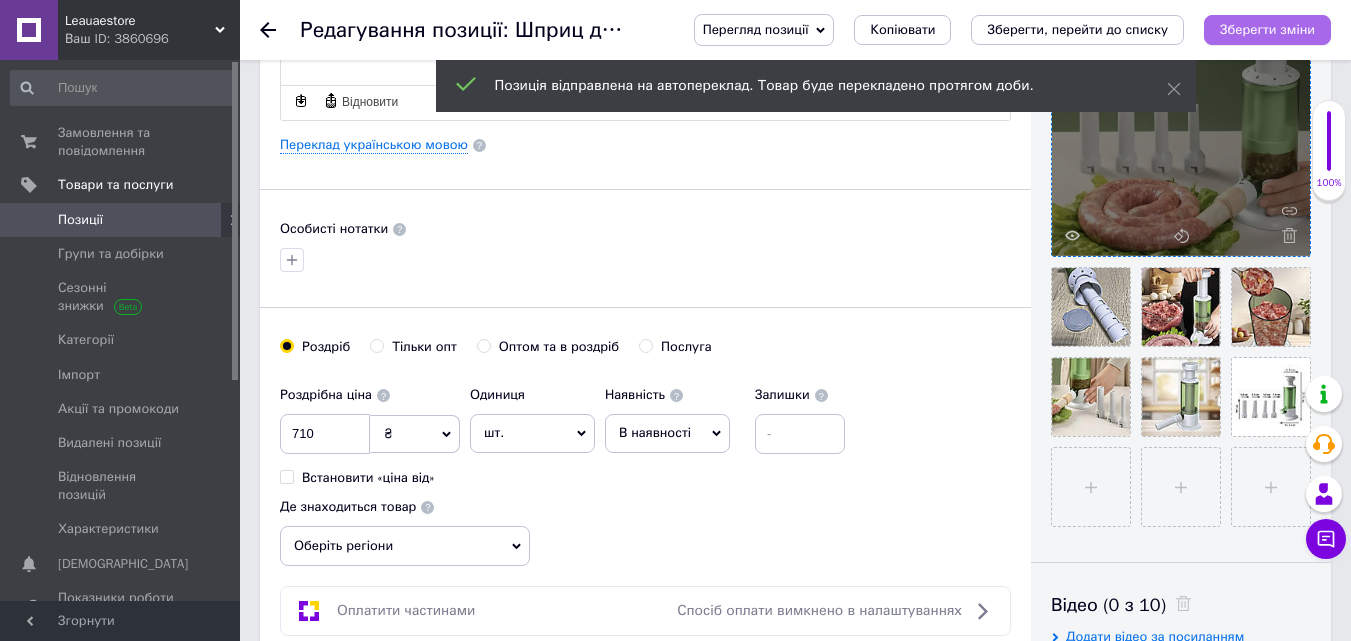 click on "Зберегти зміни" at bounding box center (1267, 29) 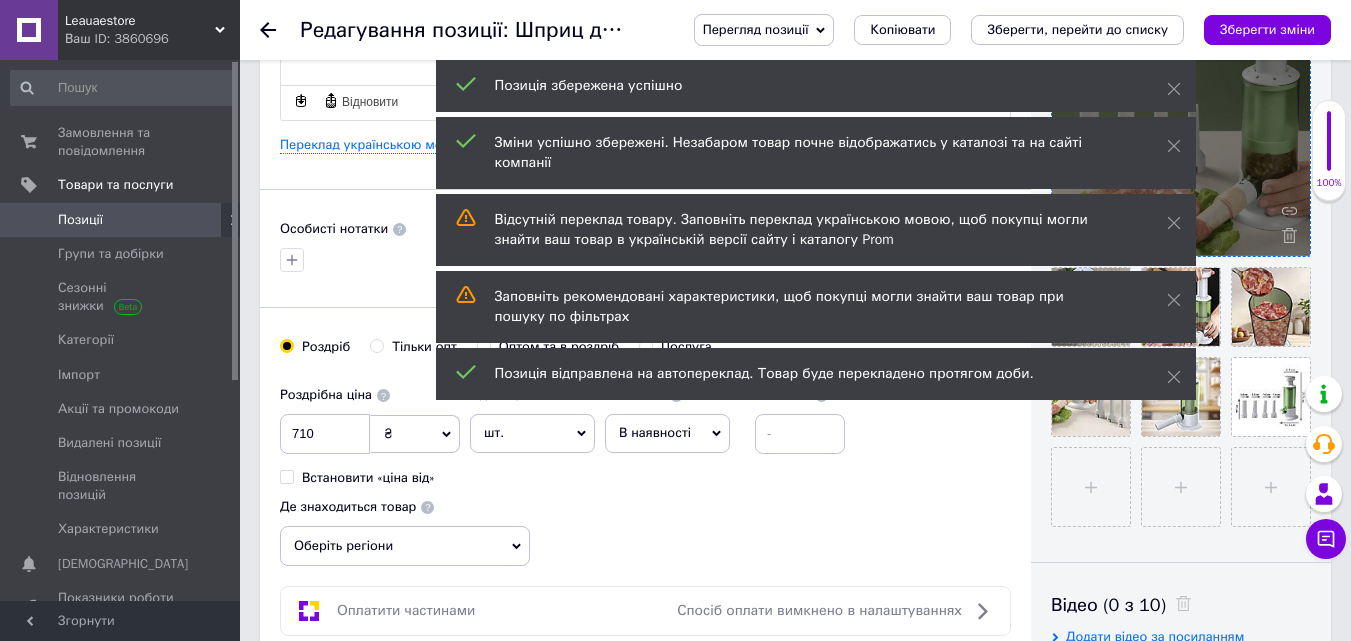 click 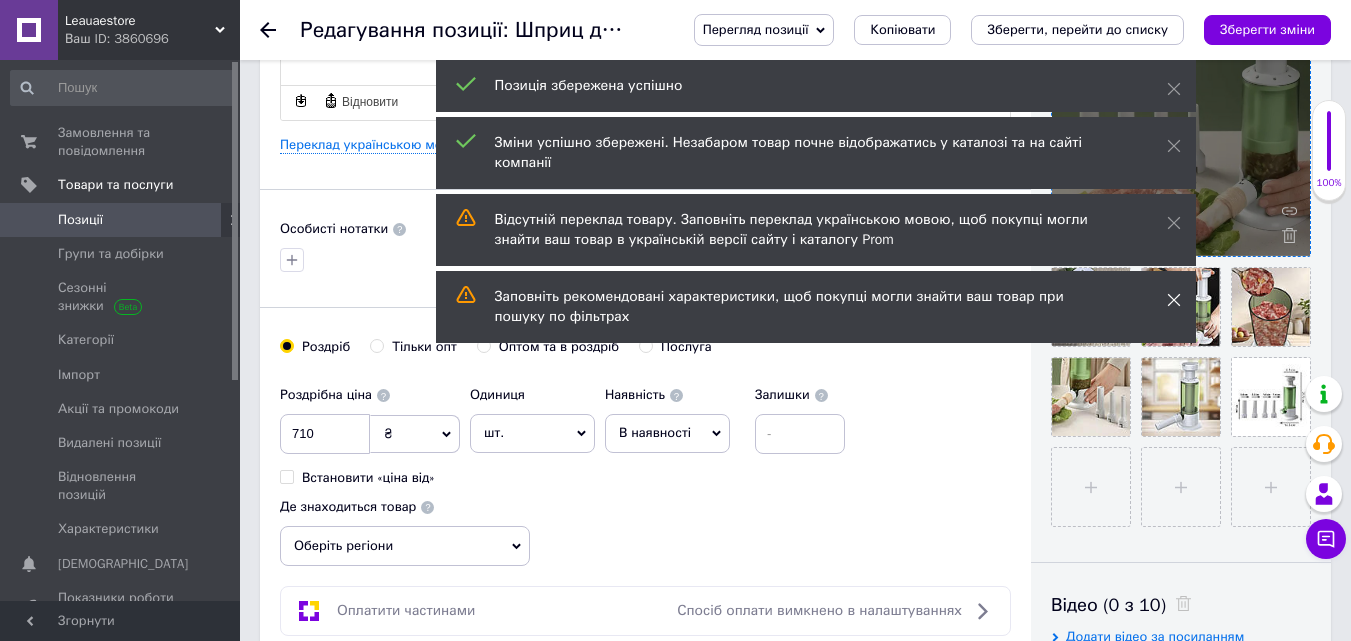 click 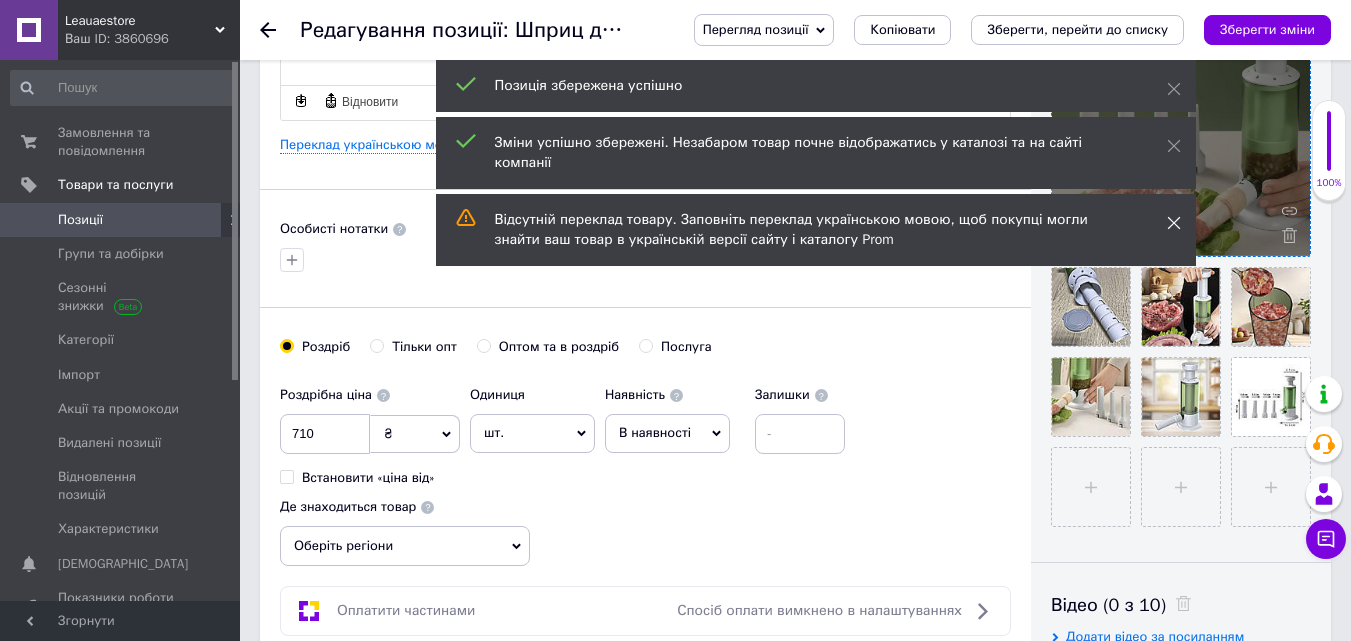 click 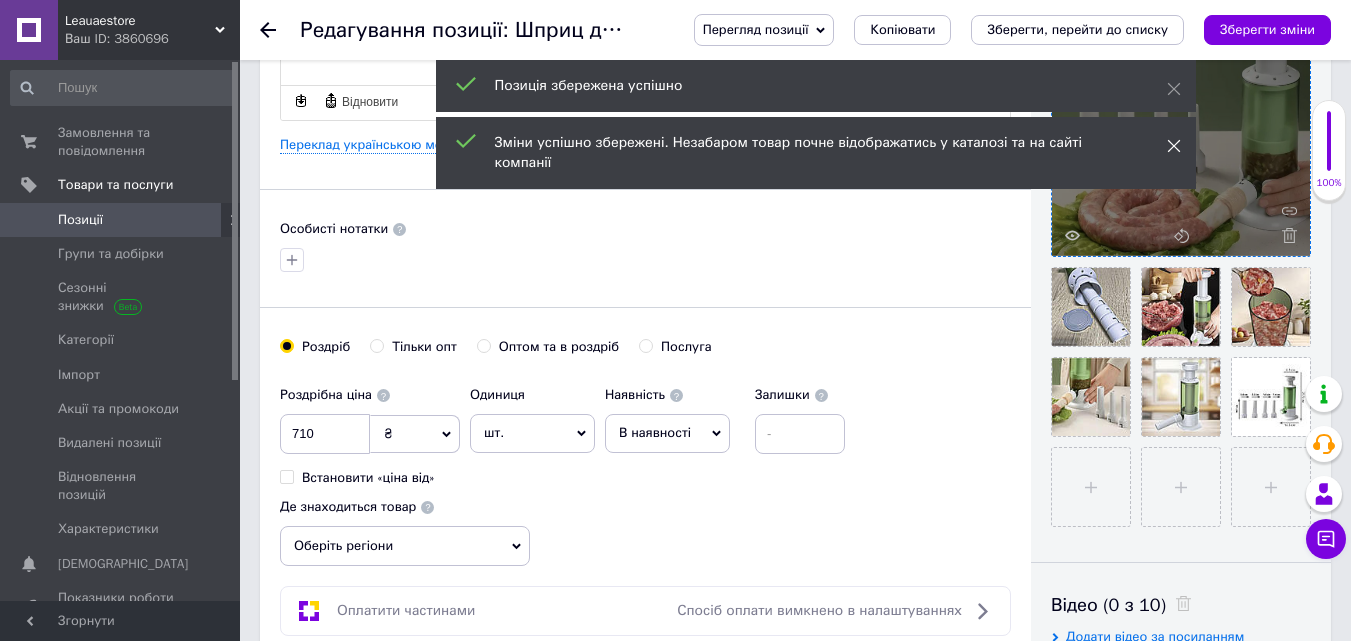 click 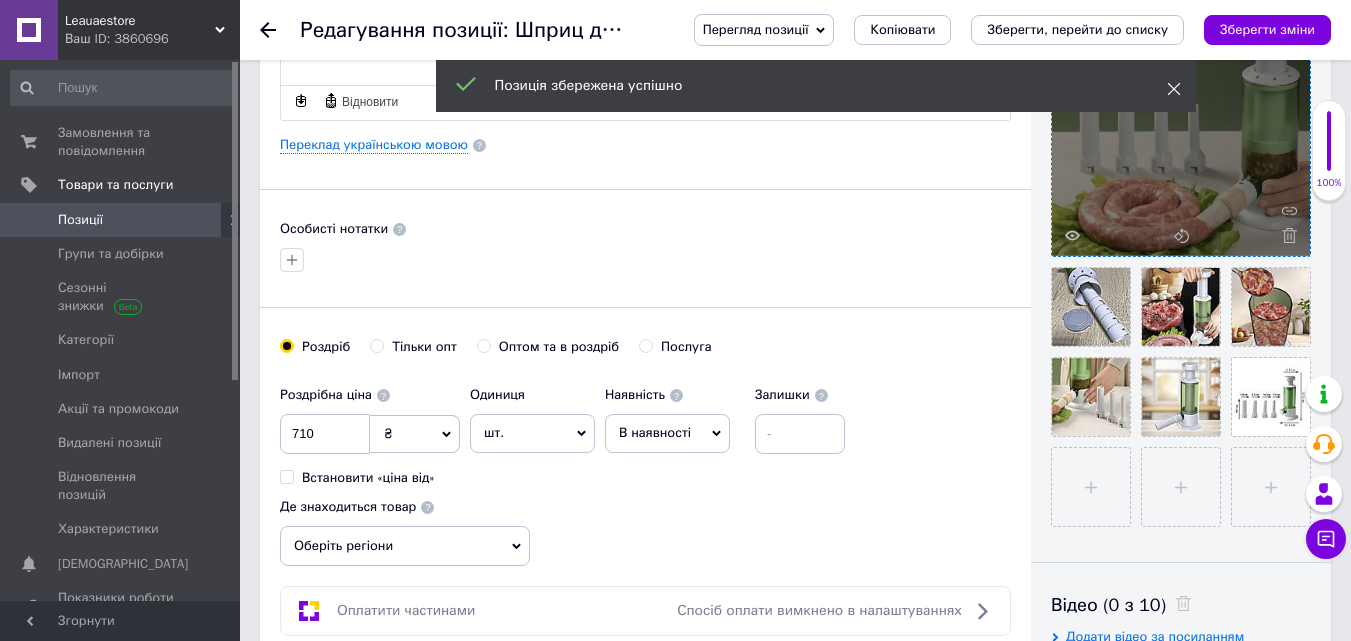 click 